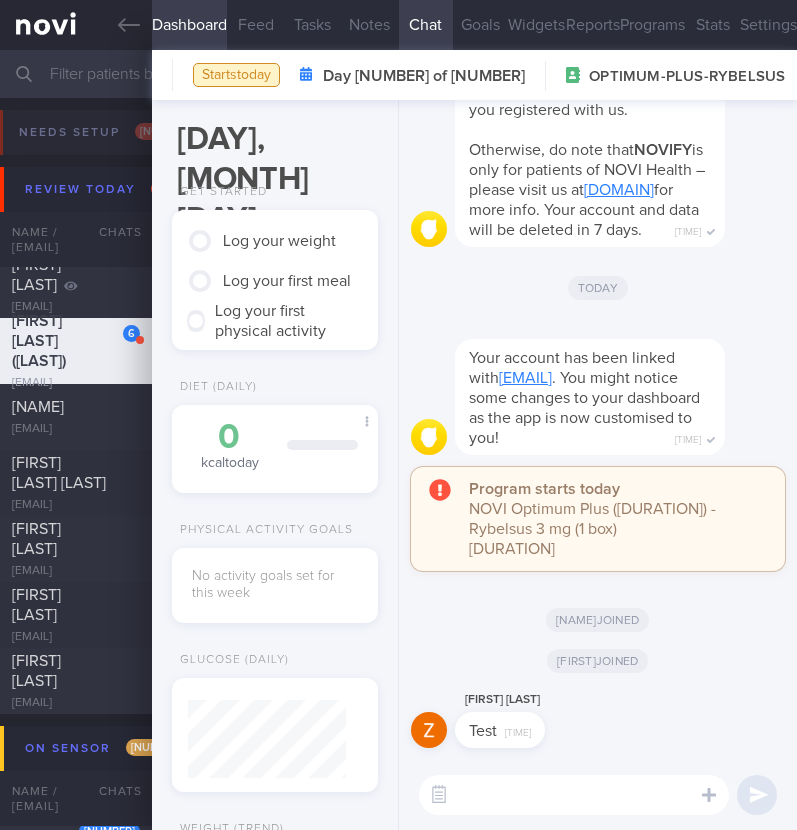 scroll, scrollTop: 0, scrollLeft: 0, axis: both 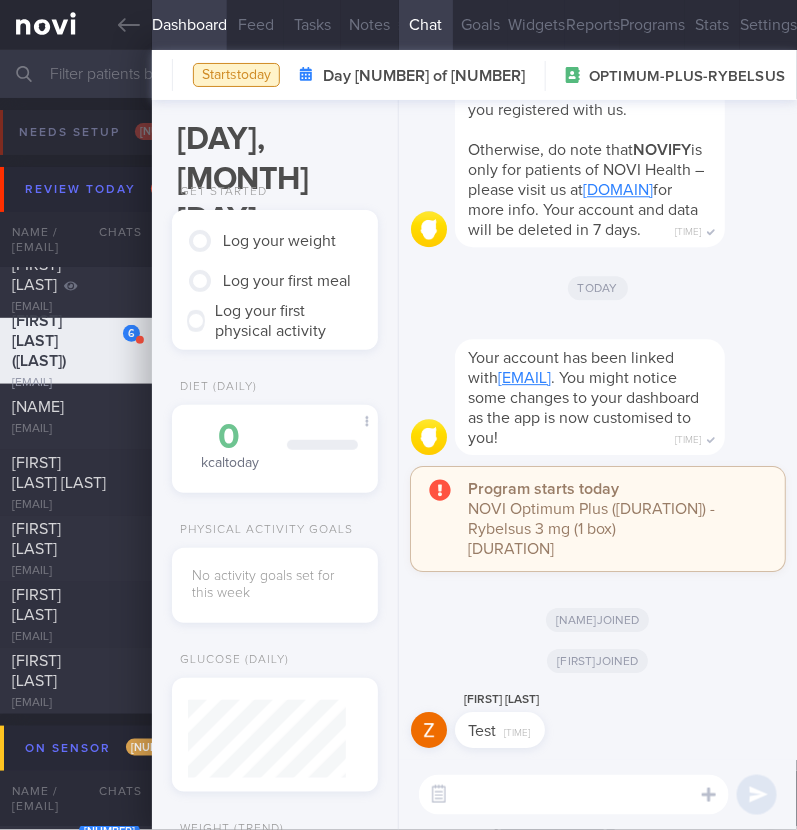 click at bounding box center (574, 795) 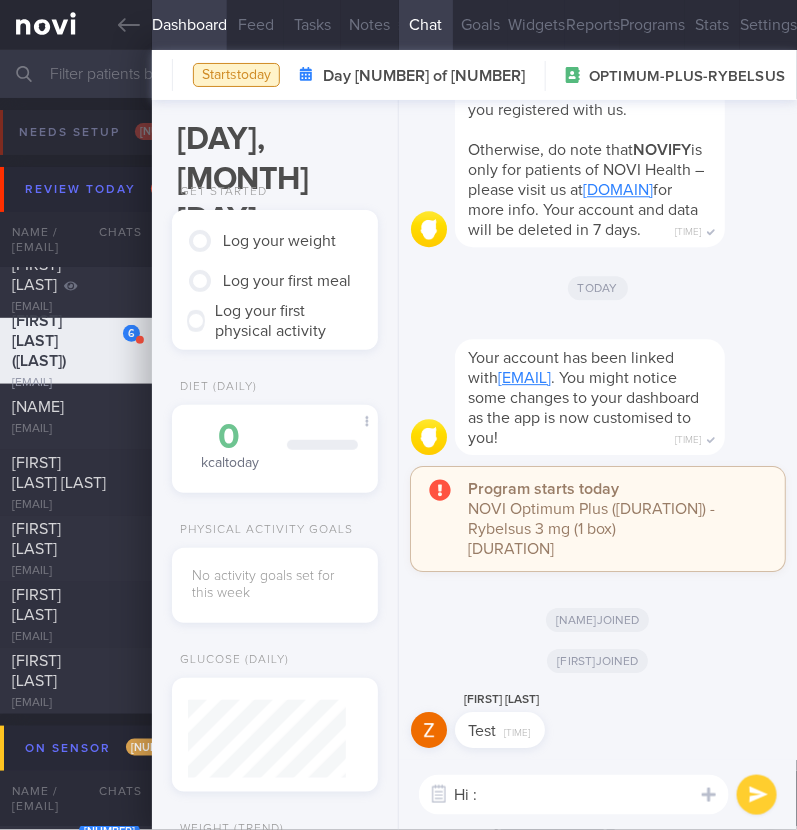 type on "Hi :)" 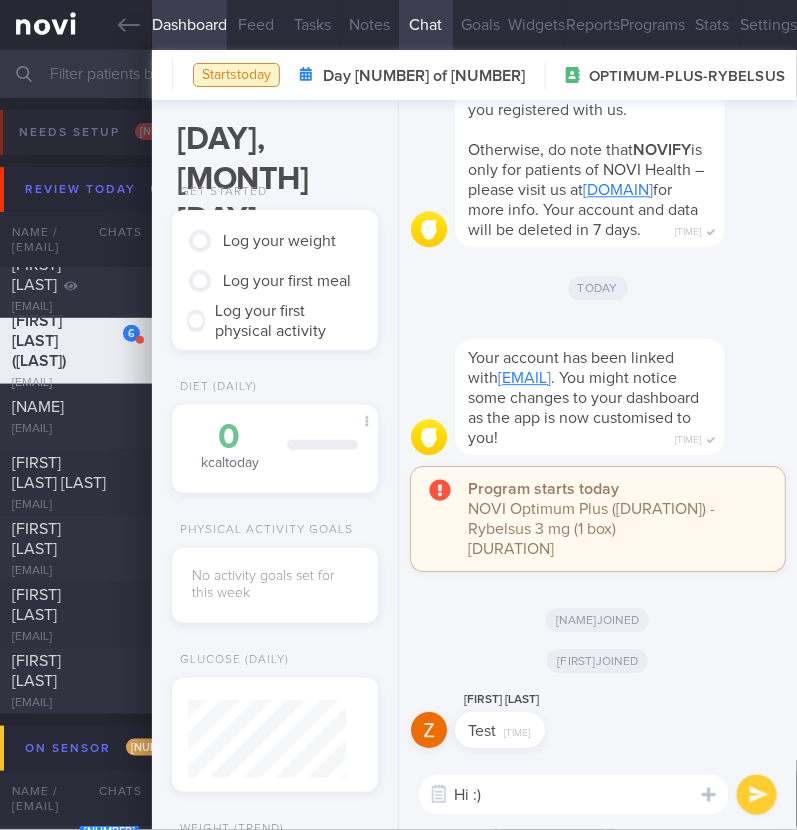 type 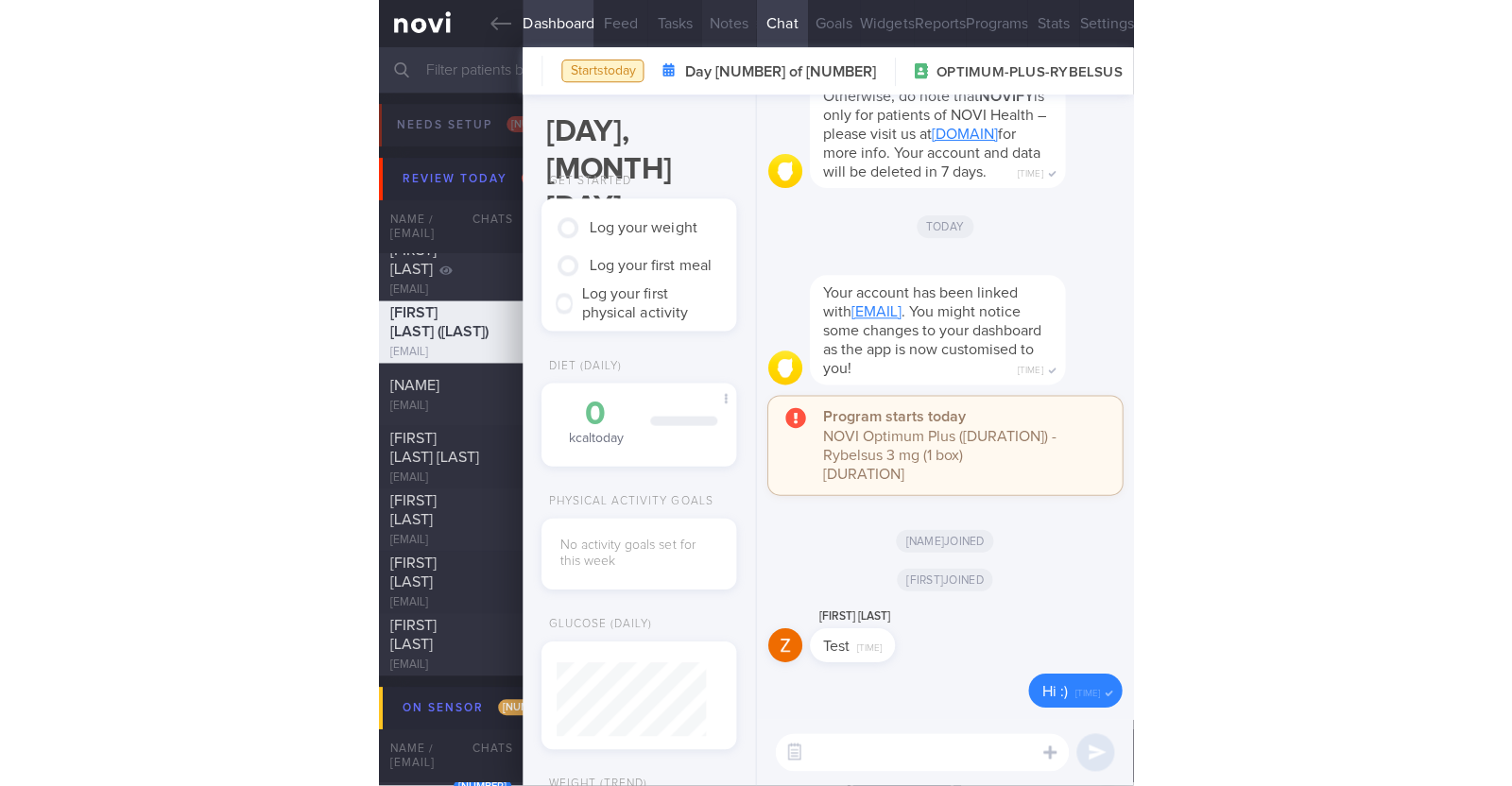 scroll, scrollTop: 944519, scrollLeft: 944615, axis: both 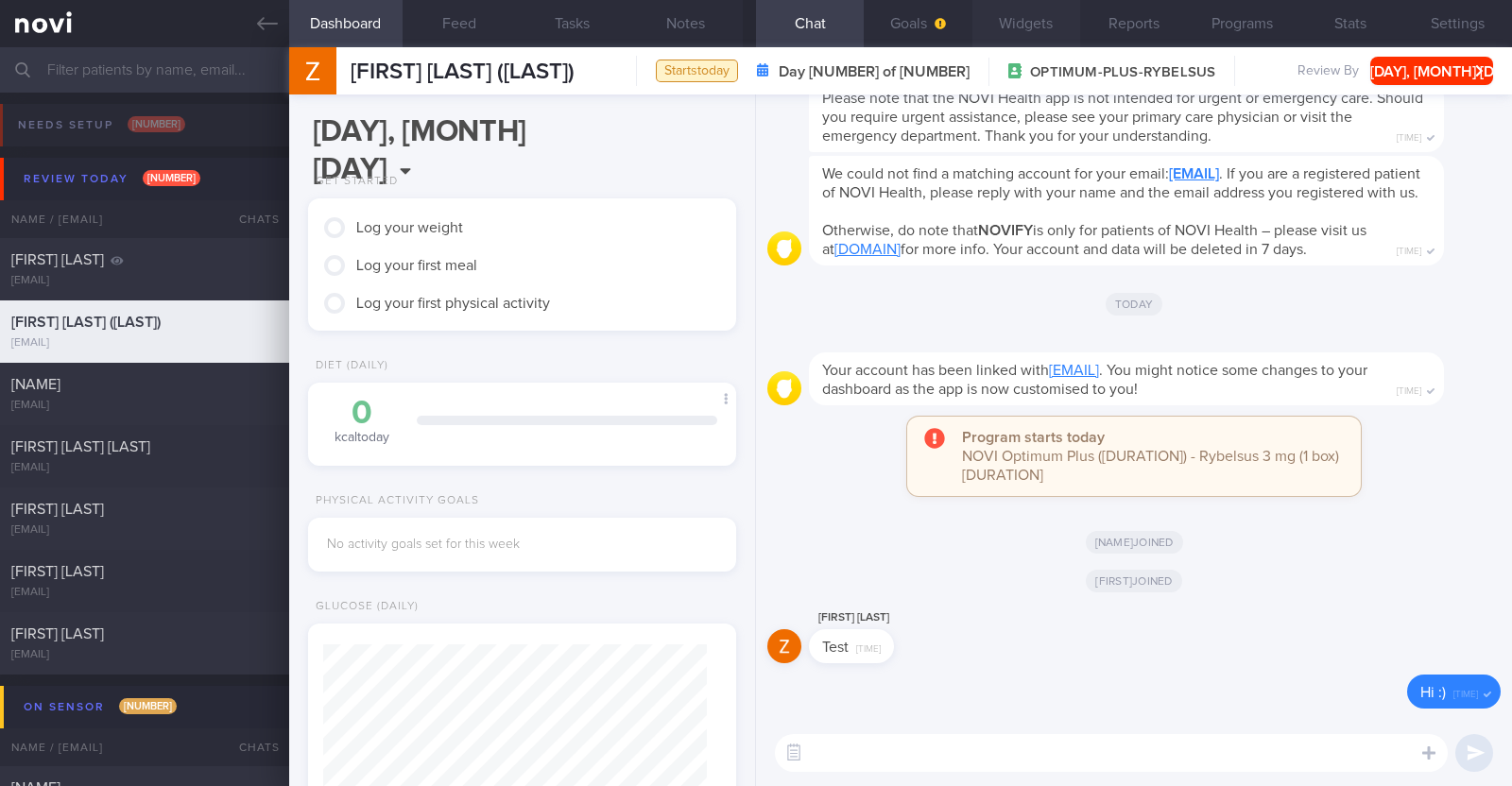 click on "Widgets" at bounding box center (1026, 24) 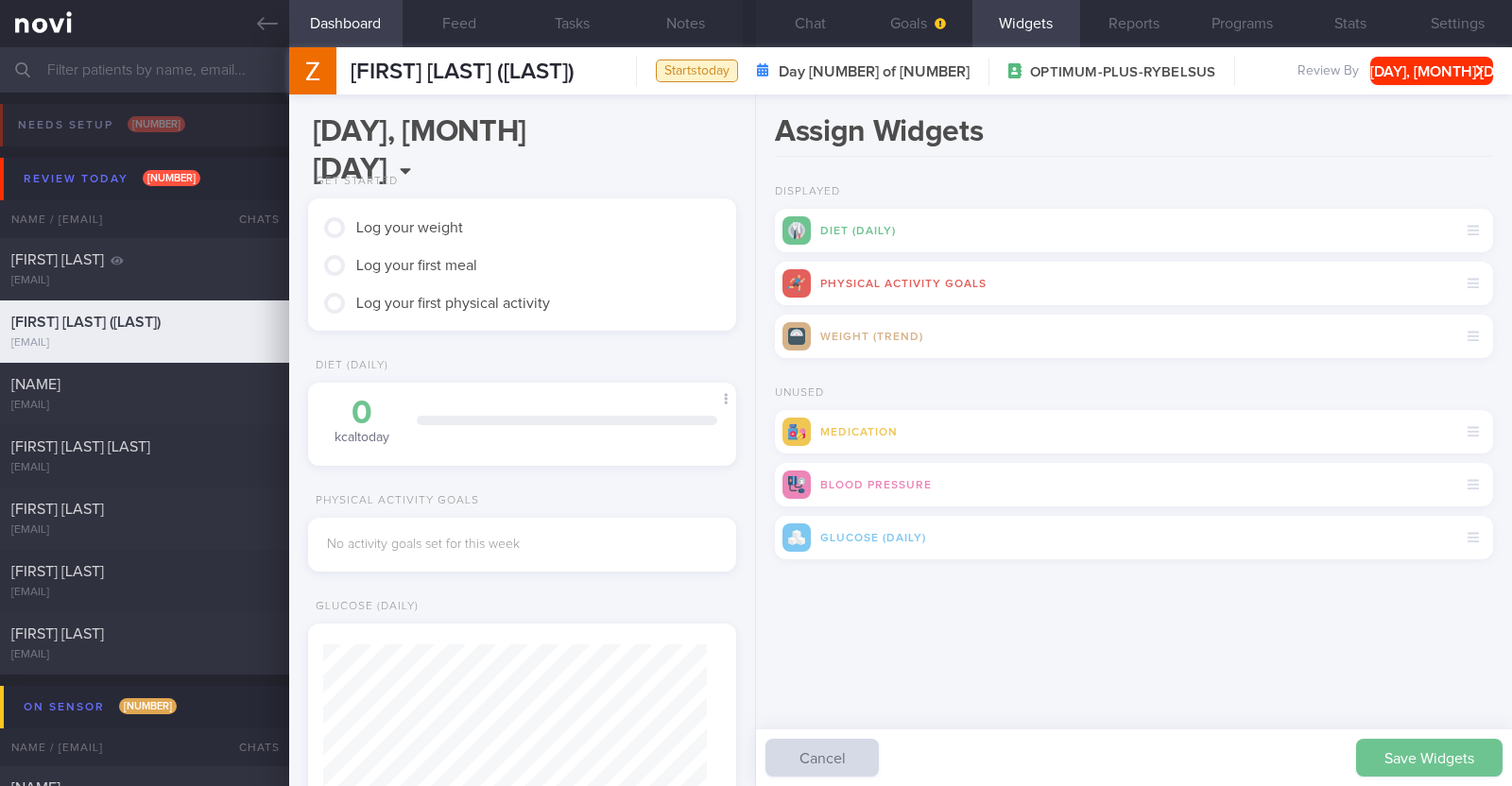click on "Save Widgets" at bounding box center [1429, 758] 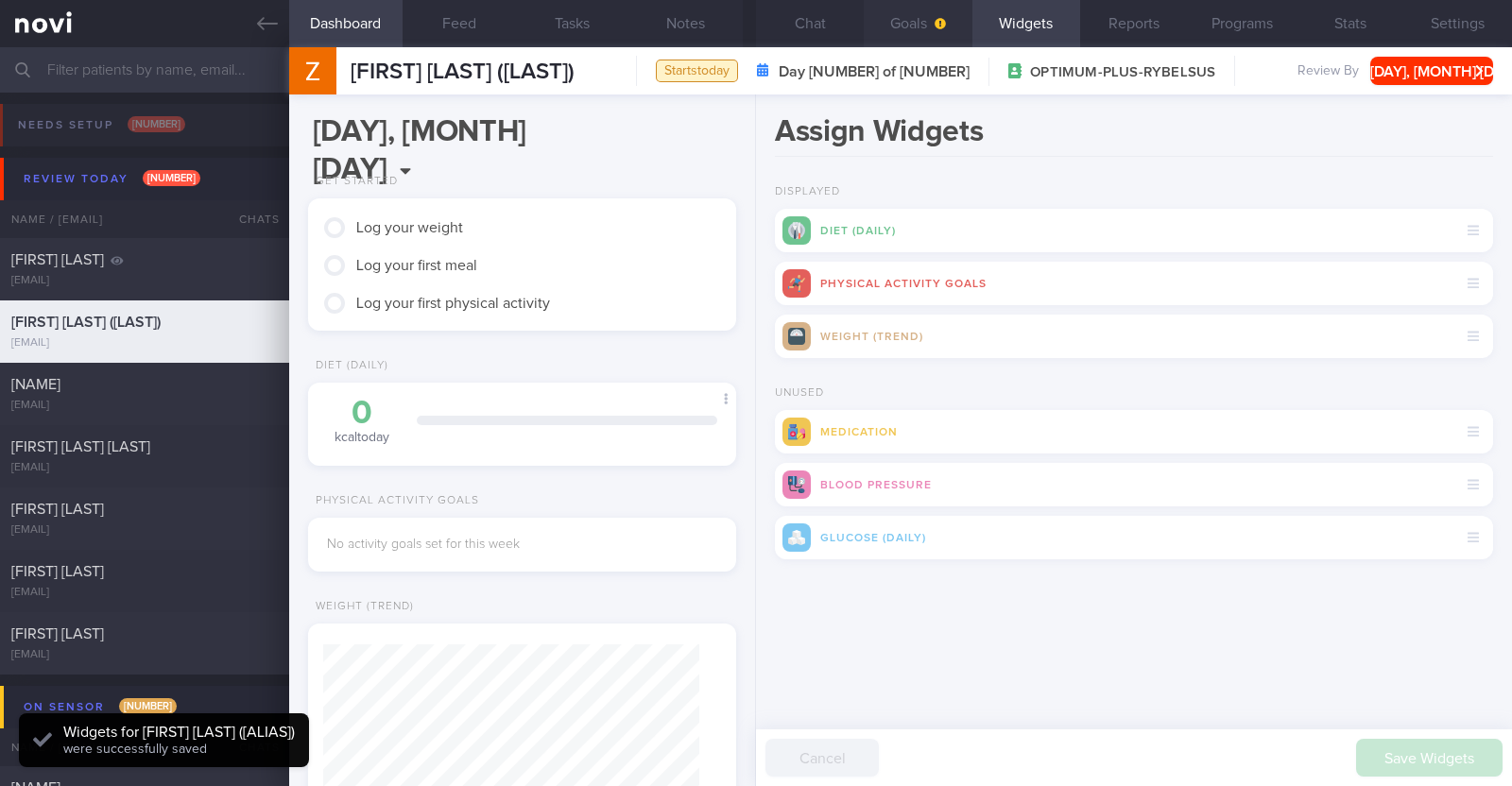 click on "Goals" at bounding box center (918, 24) 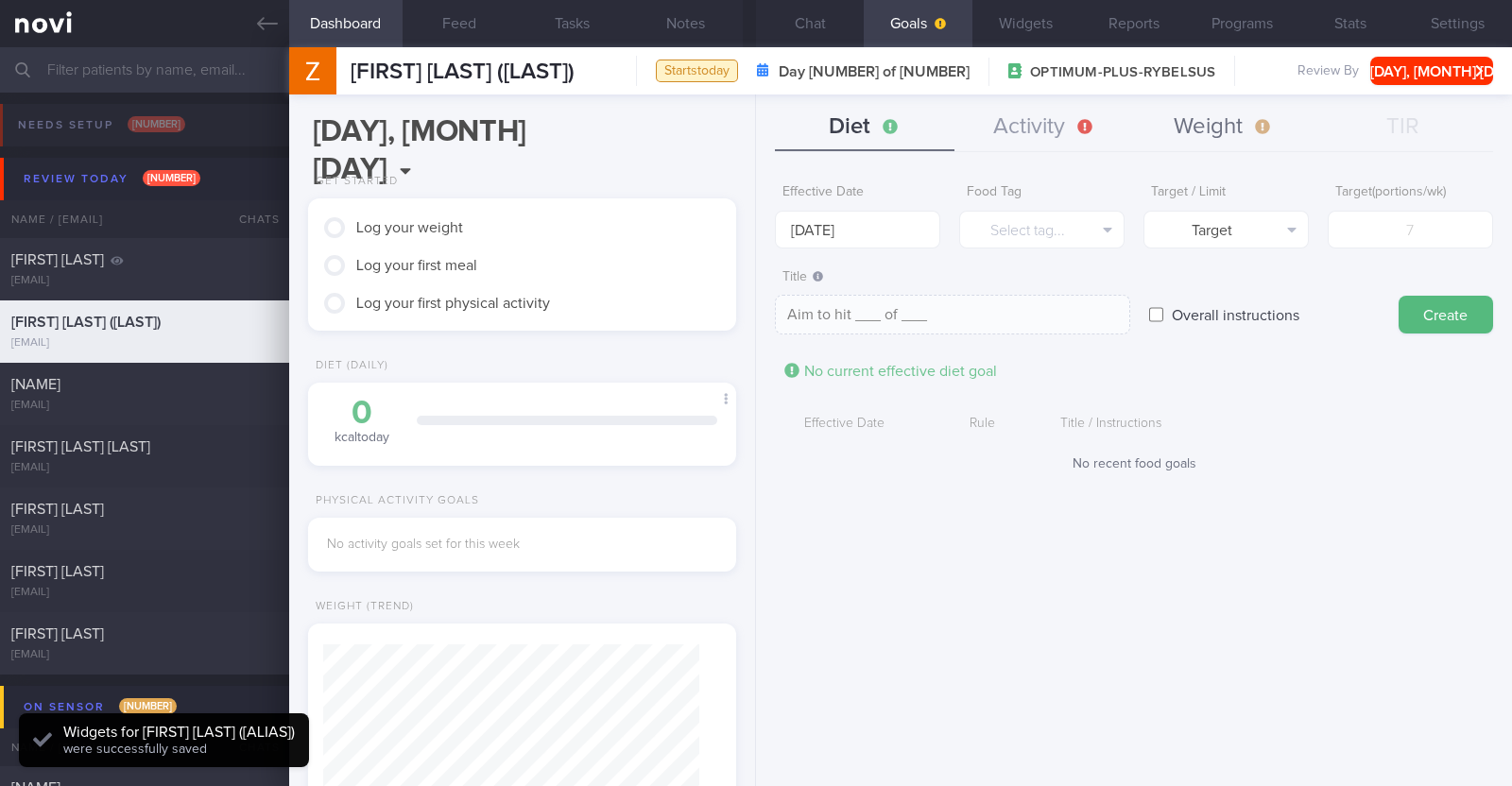 click on "Weight" at bounding box center [1224, 128] 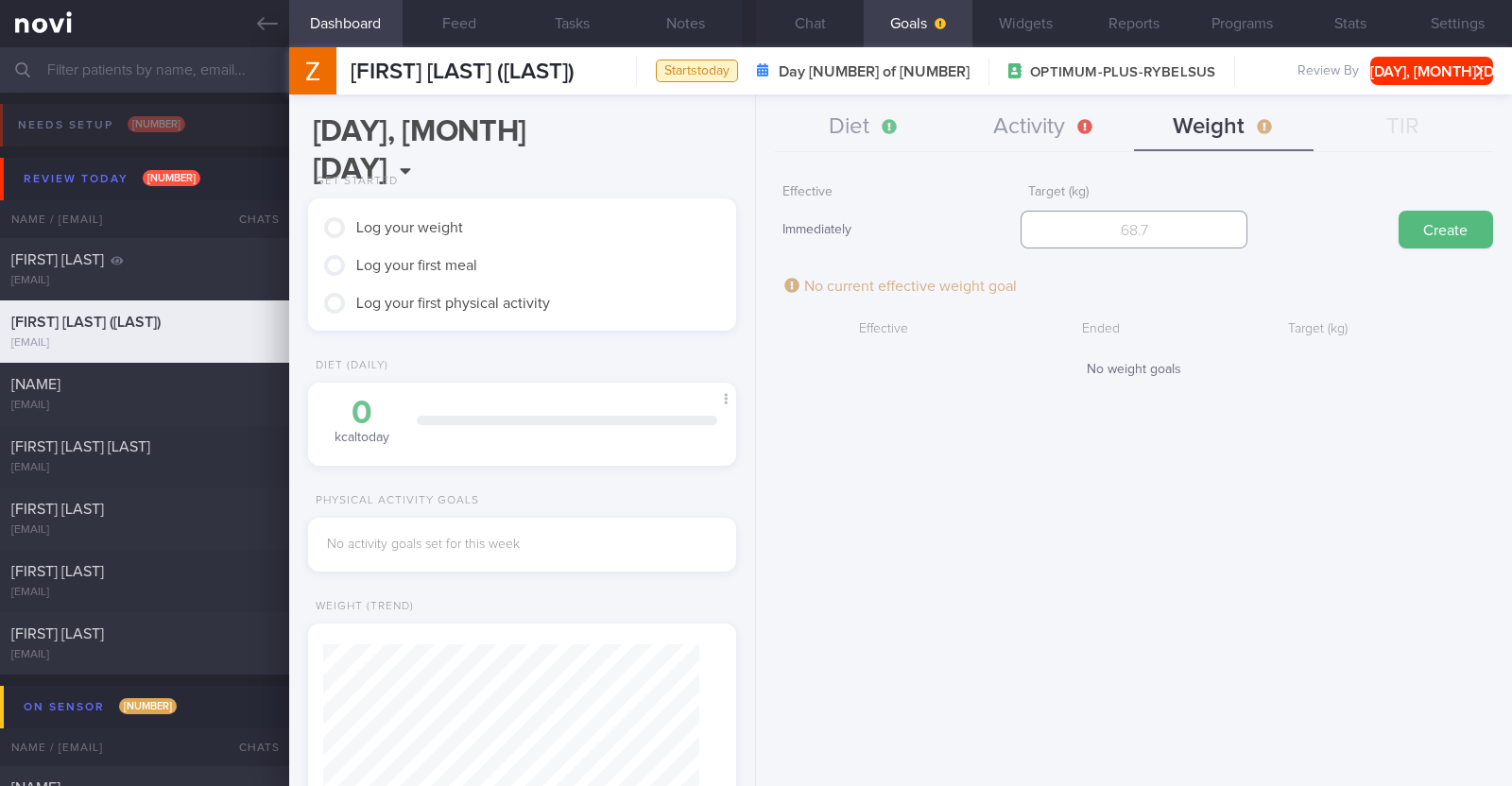 click at bounding box center [1134, 230] 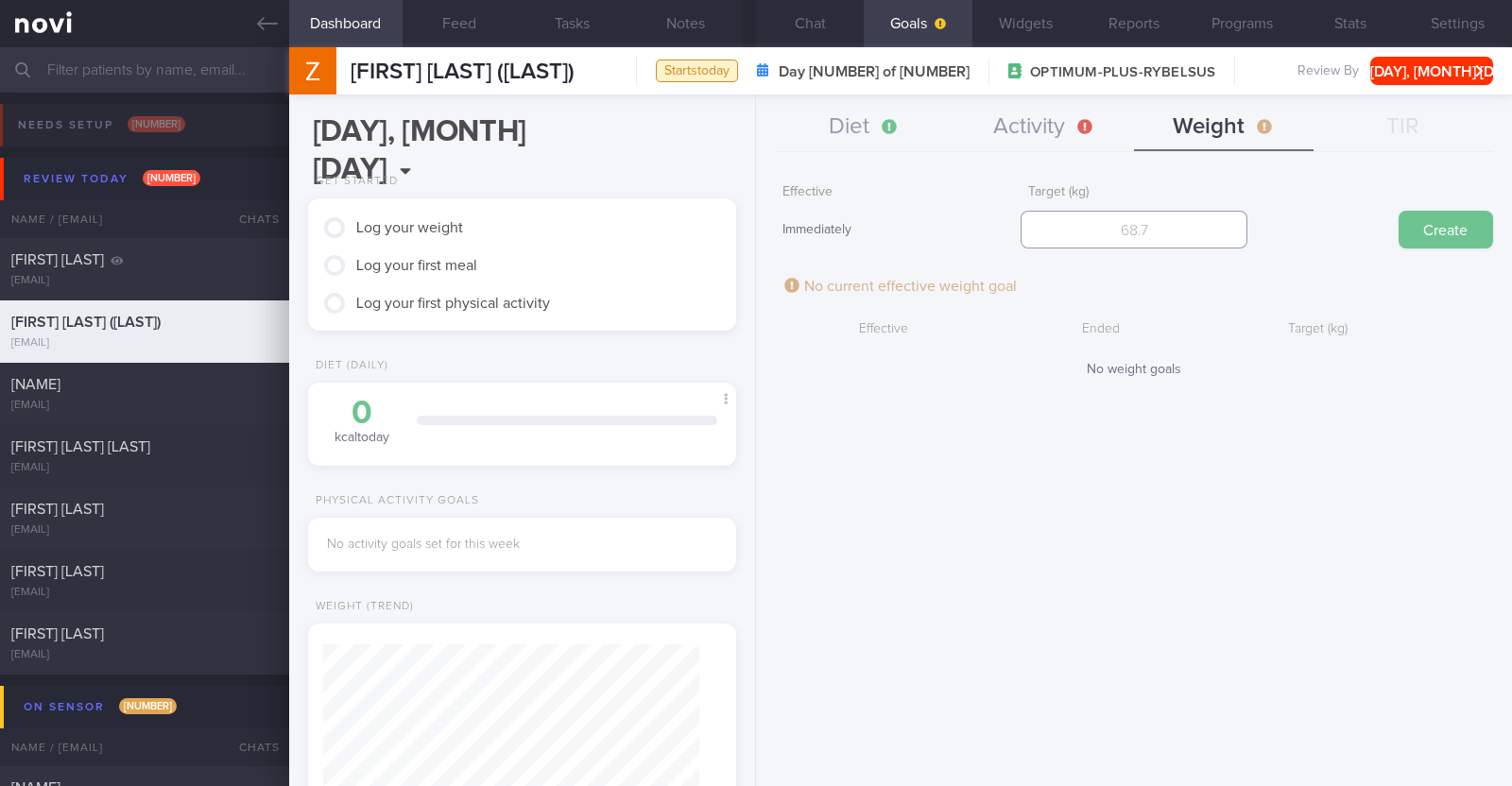 type on "[NUMBER]" 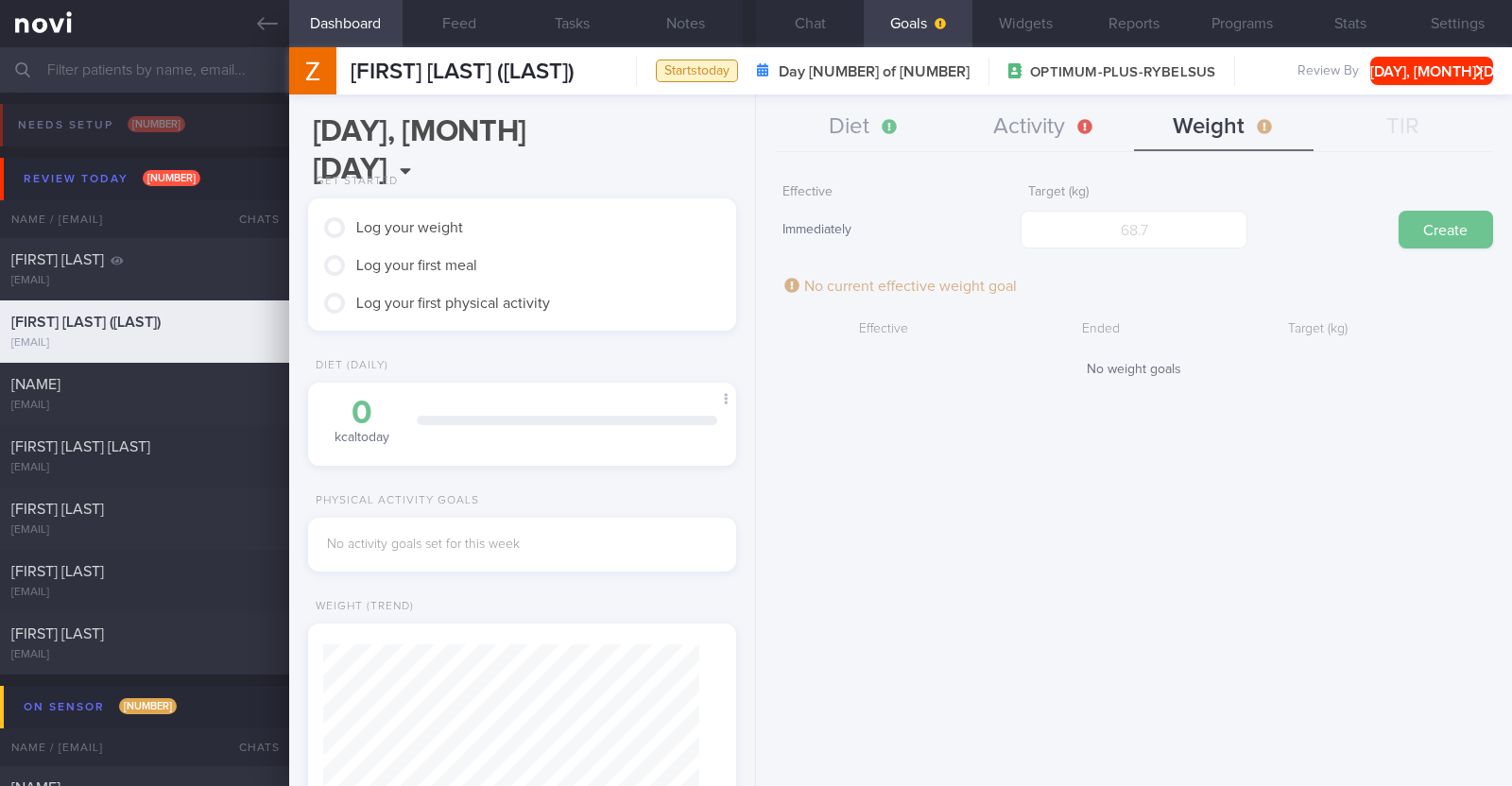 click on "Create" at bounding box center (1446, 230) 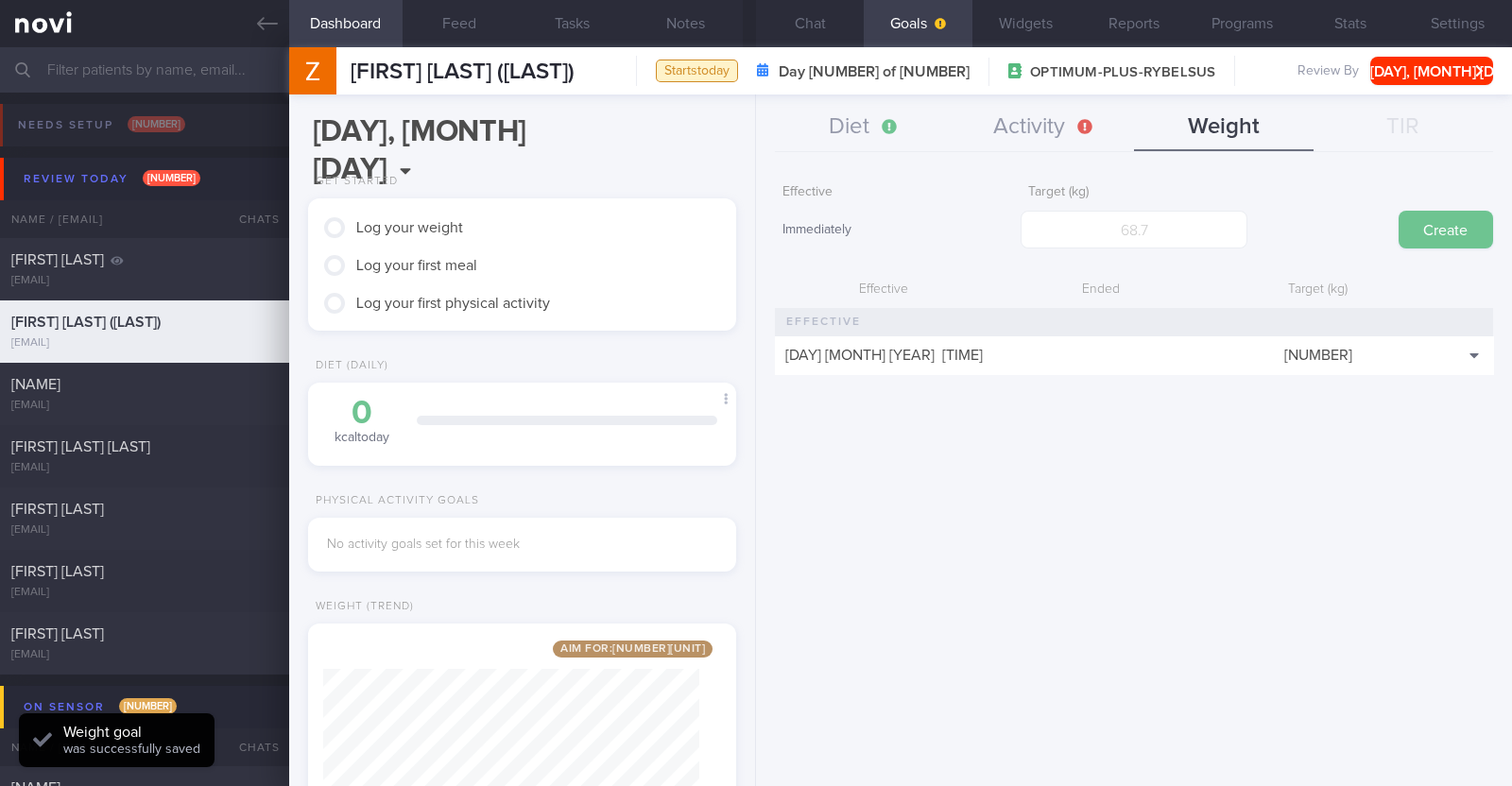 scroll, scrollTop: 944498, scrollLeft: 944623, axis: both 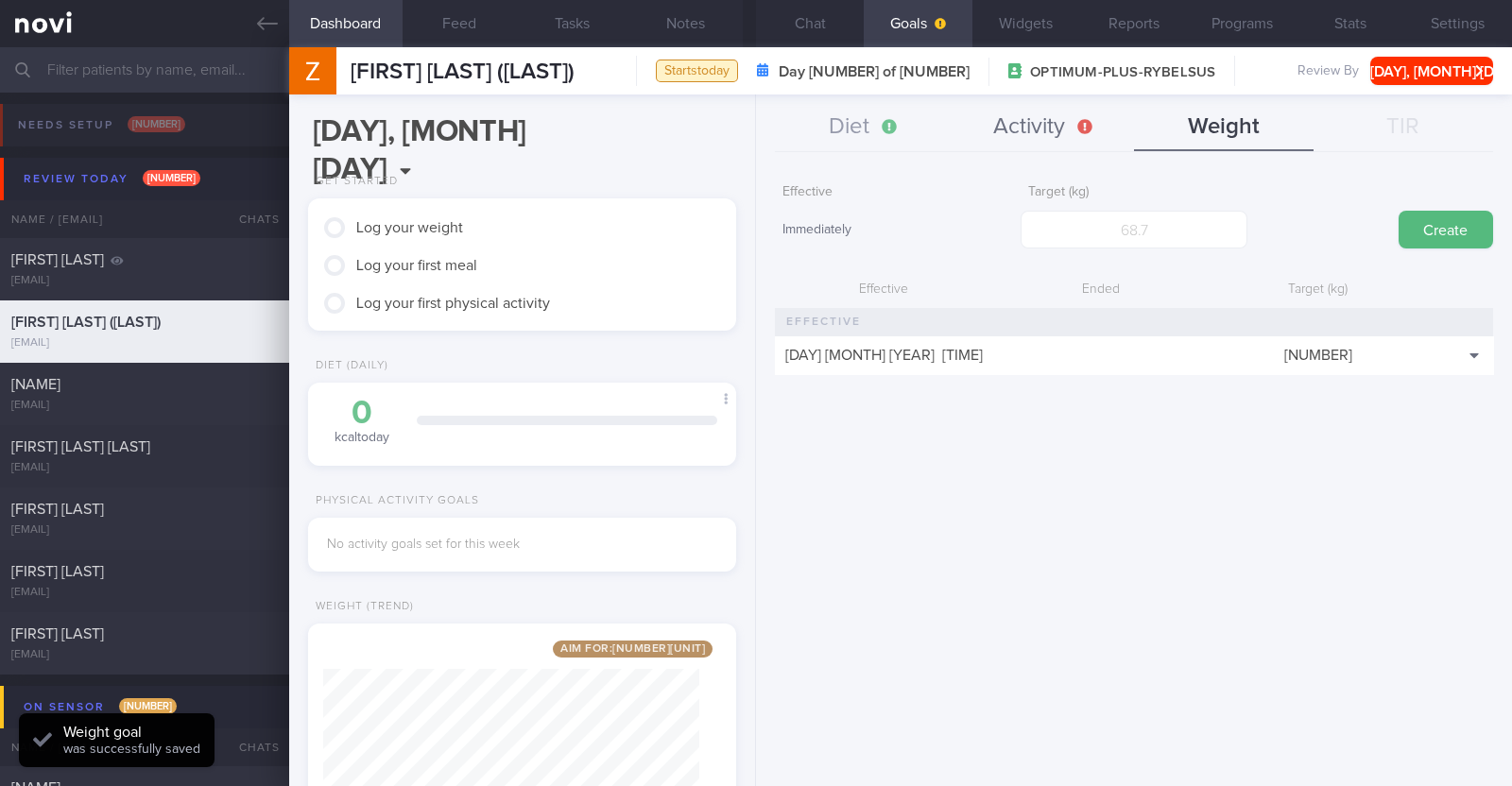 click on "Activity" at bounding box center [1044, 128] 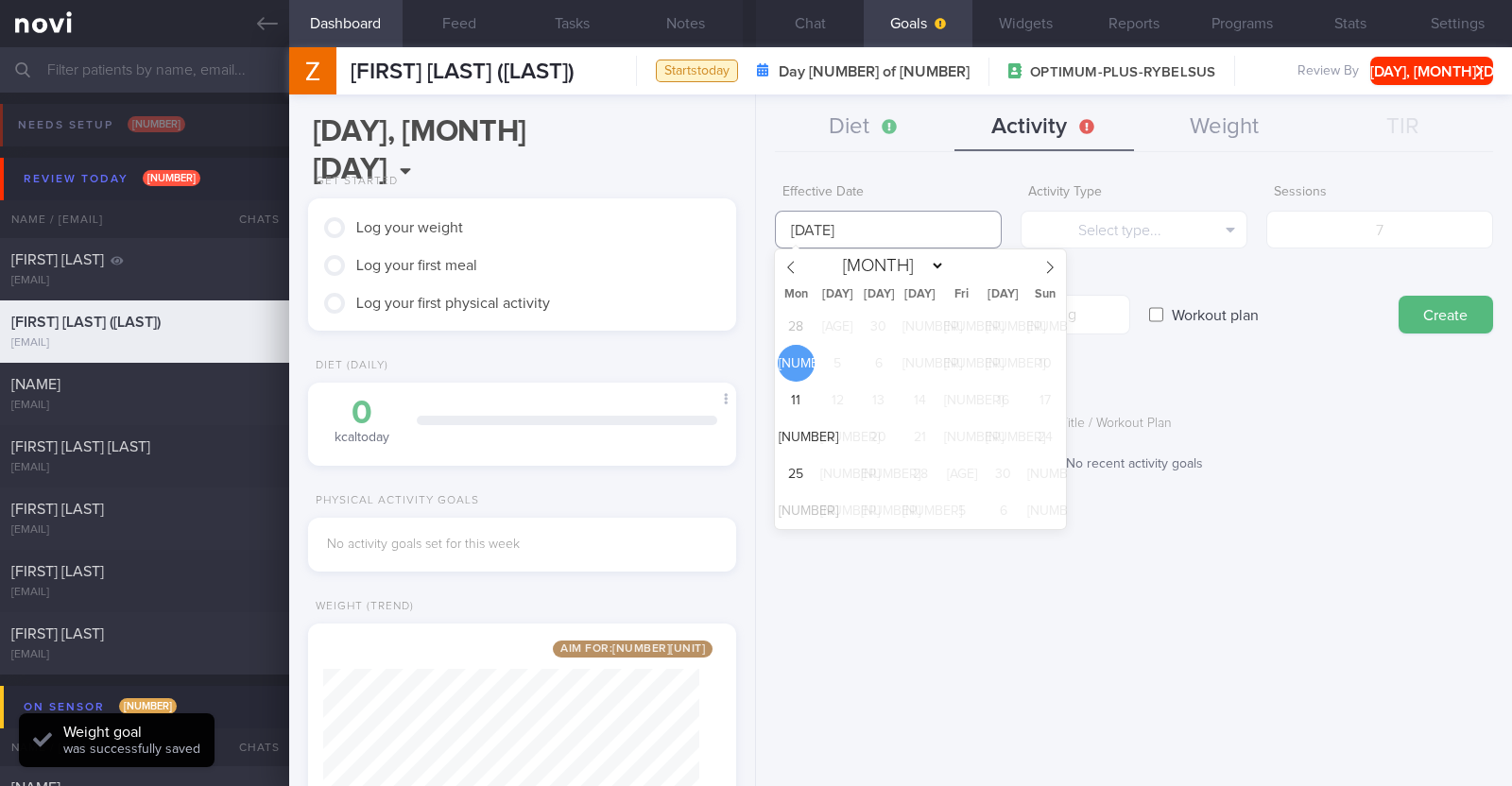 click on "[DATE]" at bounding box center [888, 230] 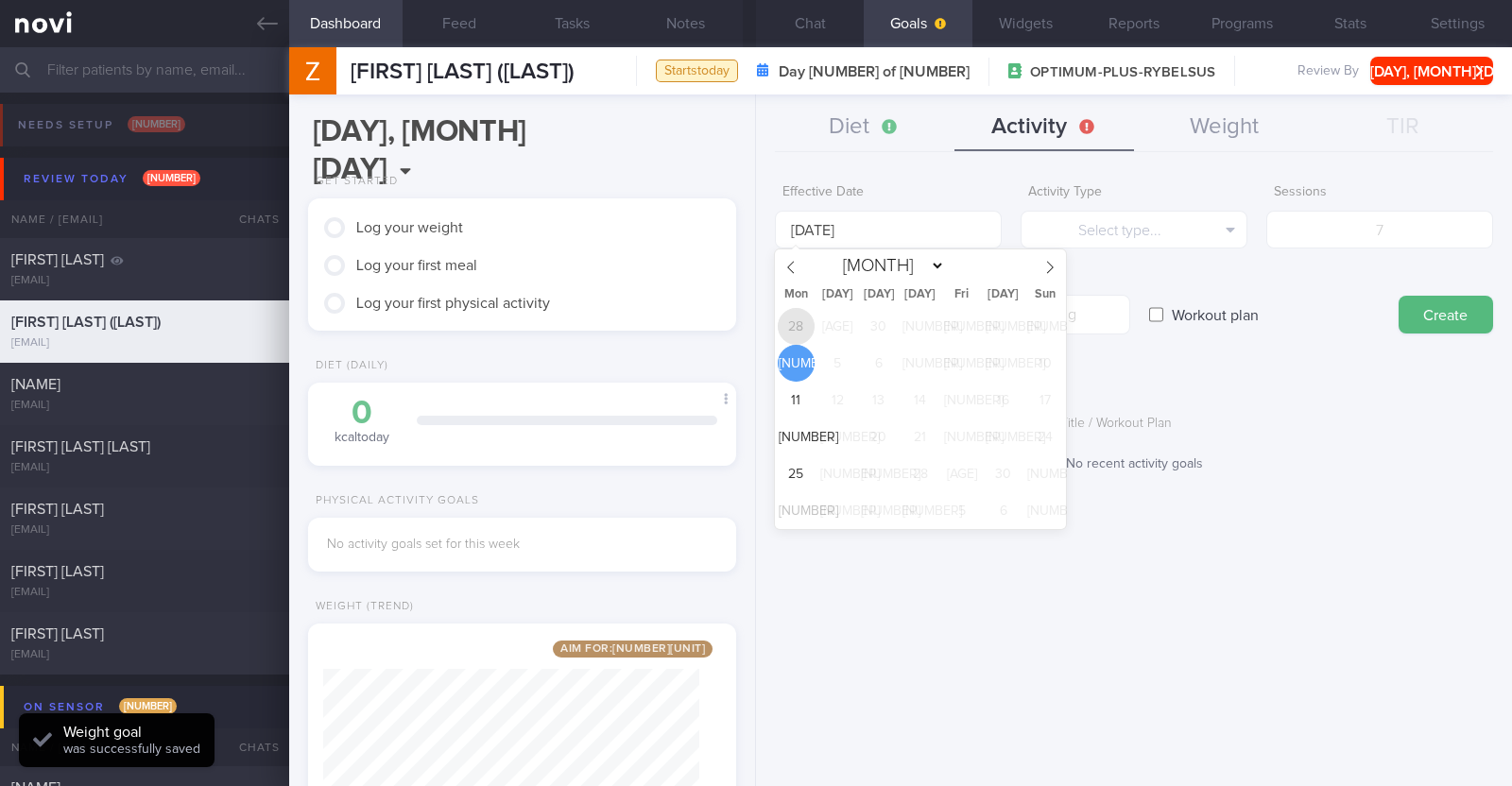 click on "28" at bounding box center (796, 326) 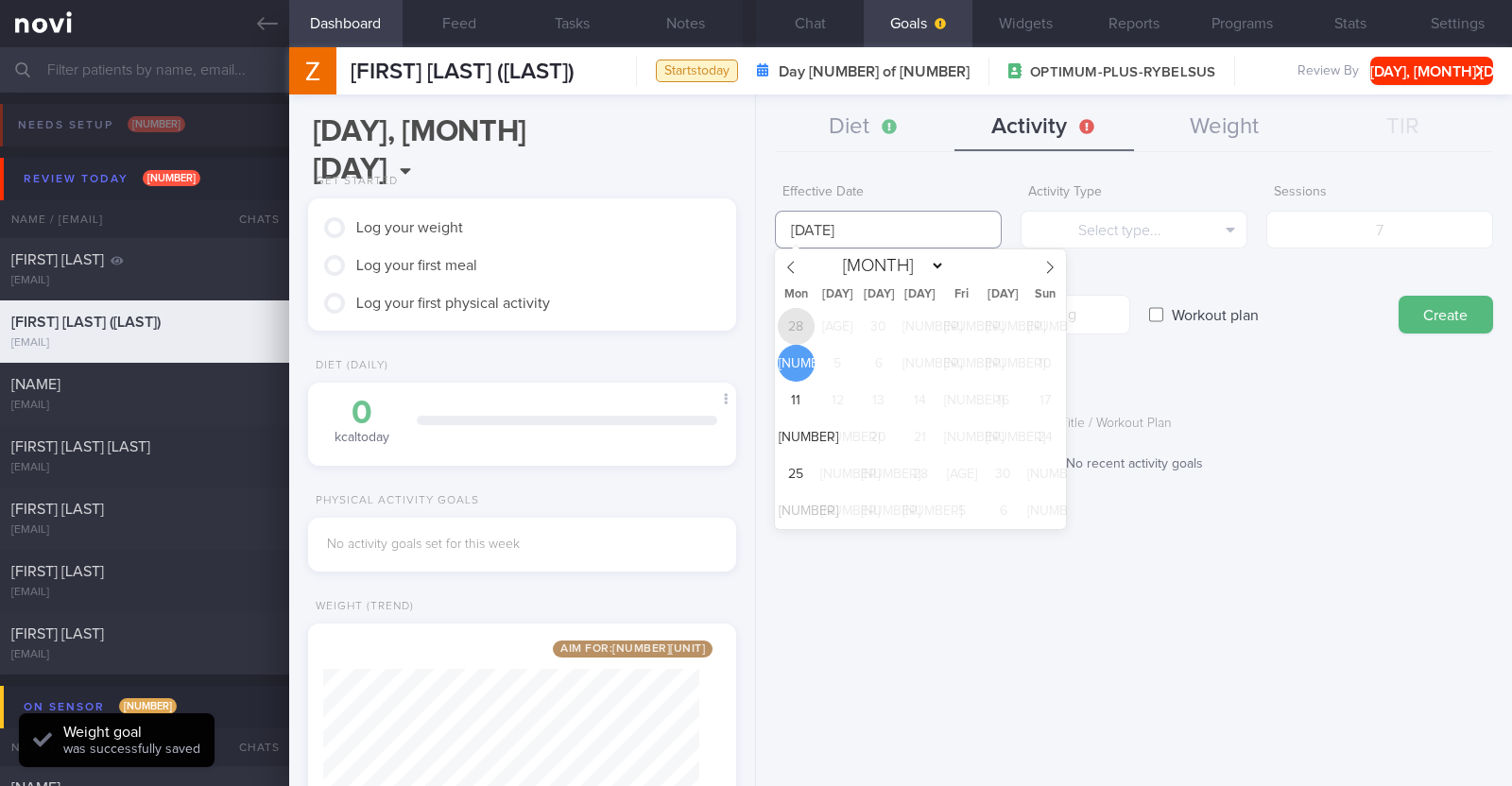 type on "[DATE]" 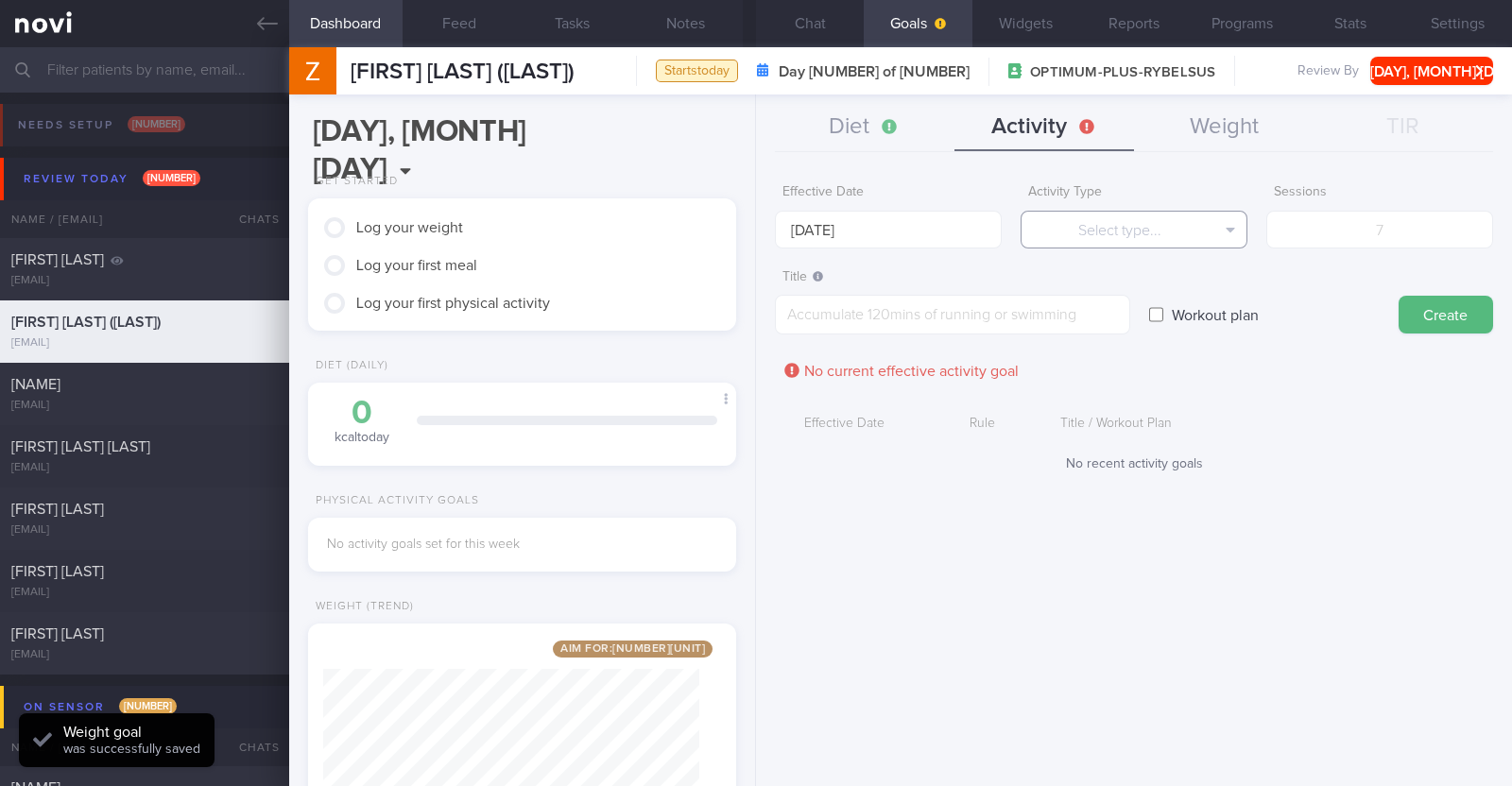 click on "Select type..." at bounding box center [1134, 230] 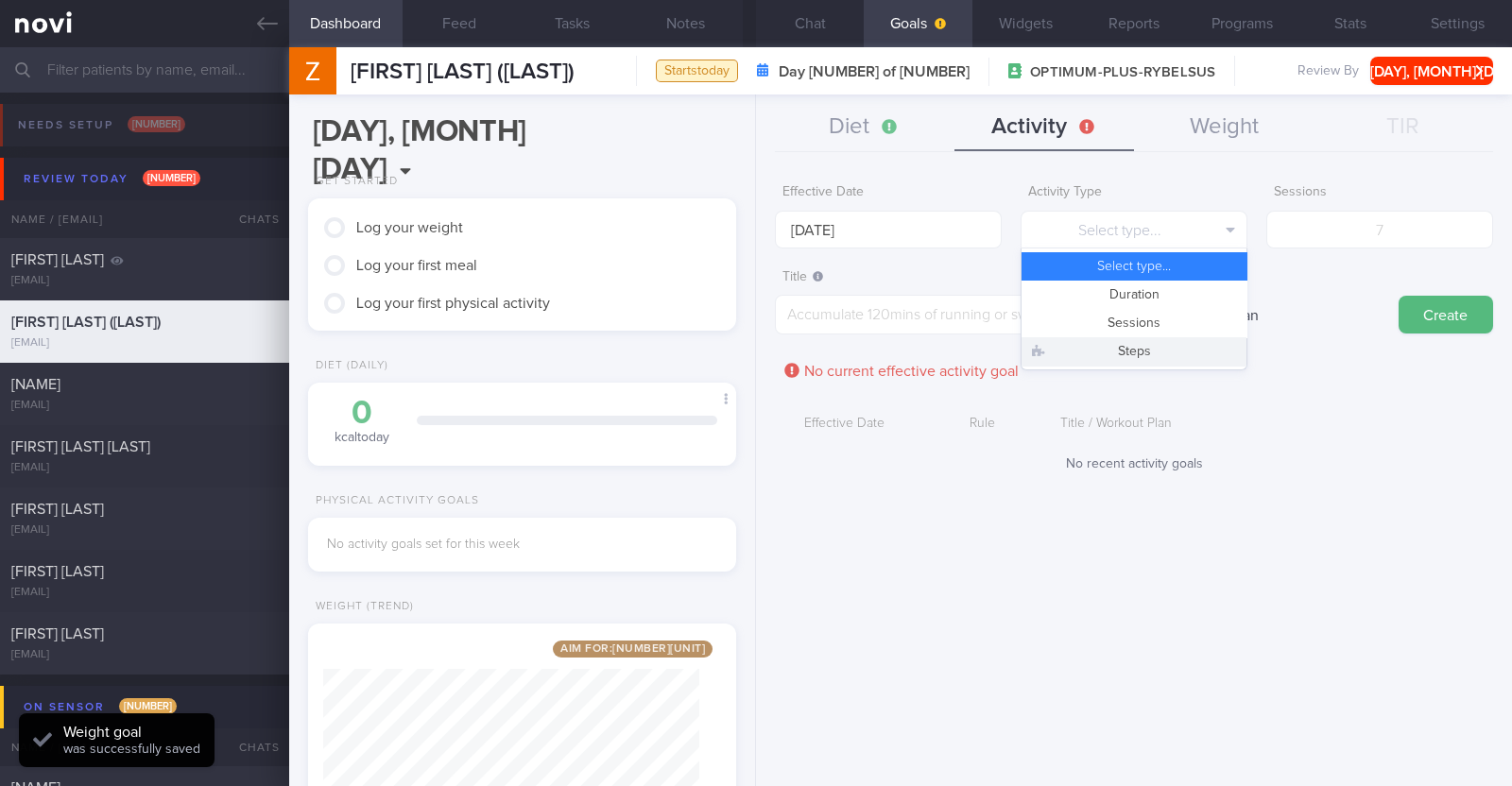 click on "Steps" at bounding box center [1134, 351] 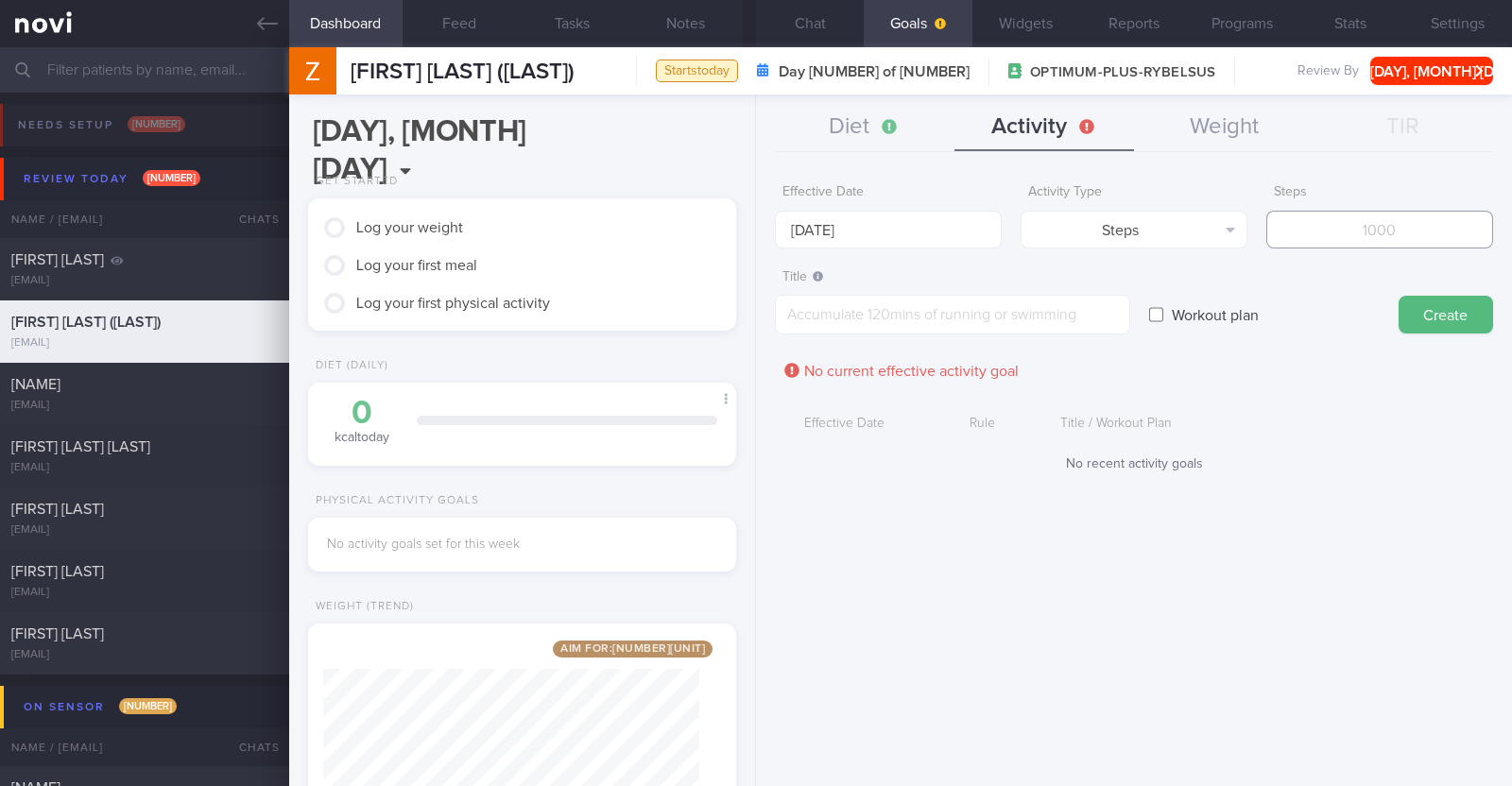 click at bounding box center (1380, 230) 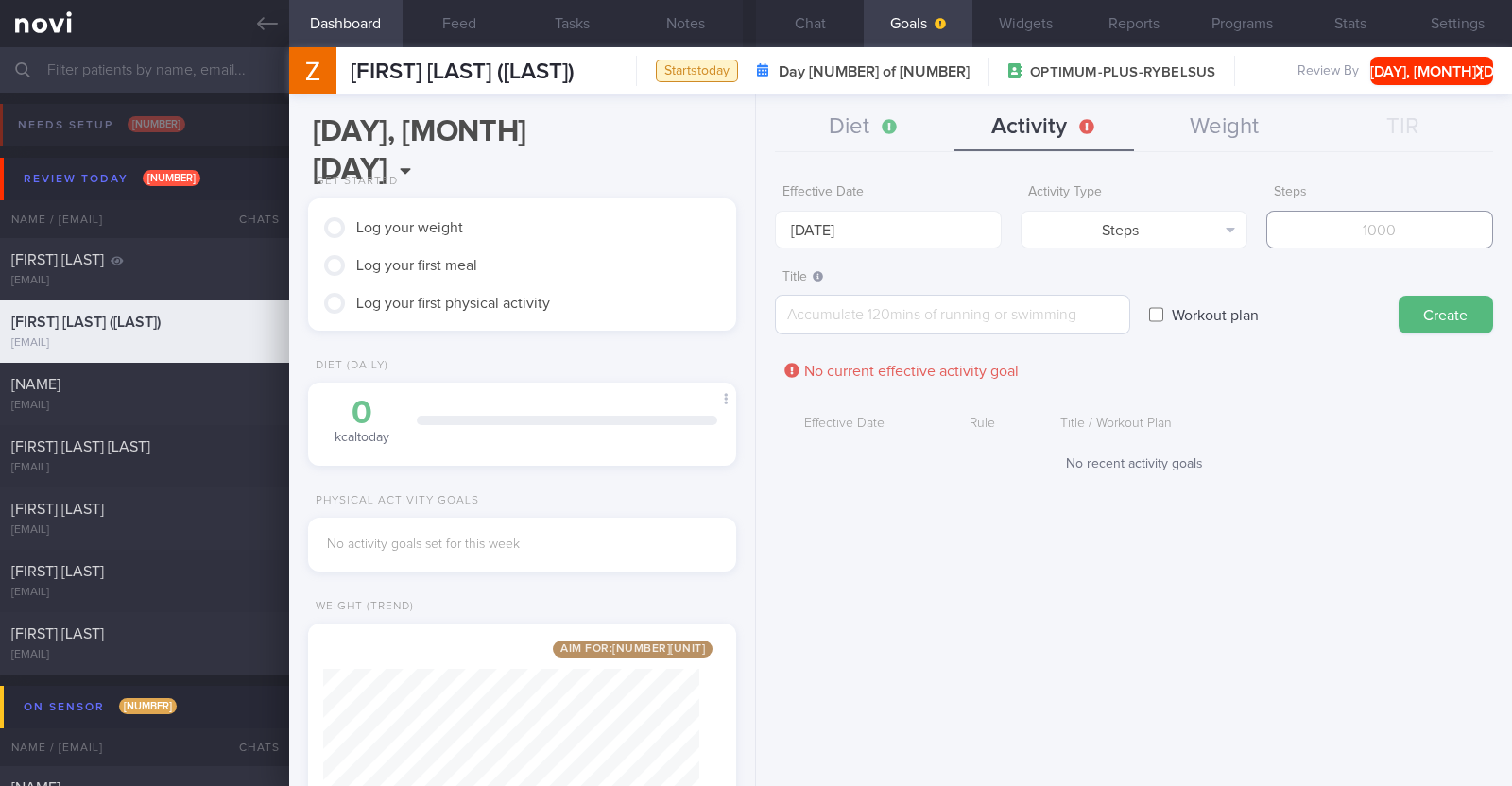 type on "[NUMBER]" 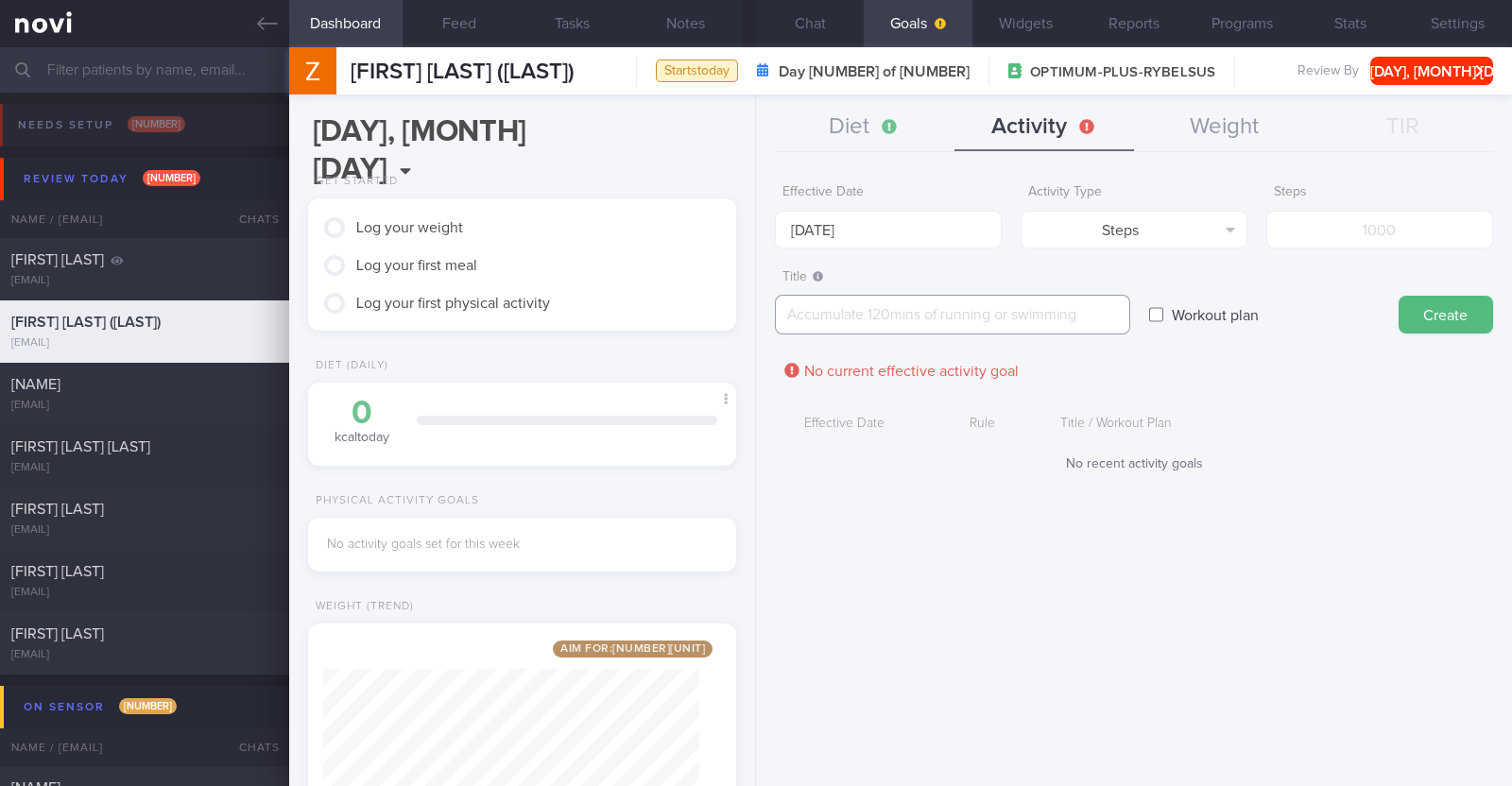 click at bounding box center (953, 315) 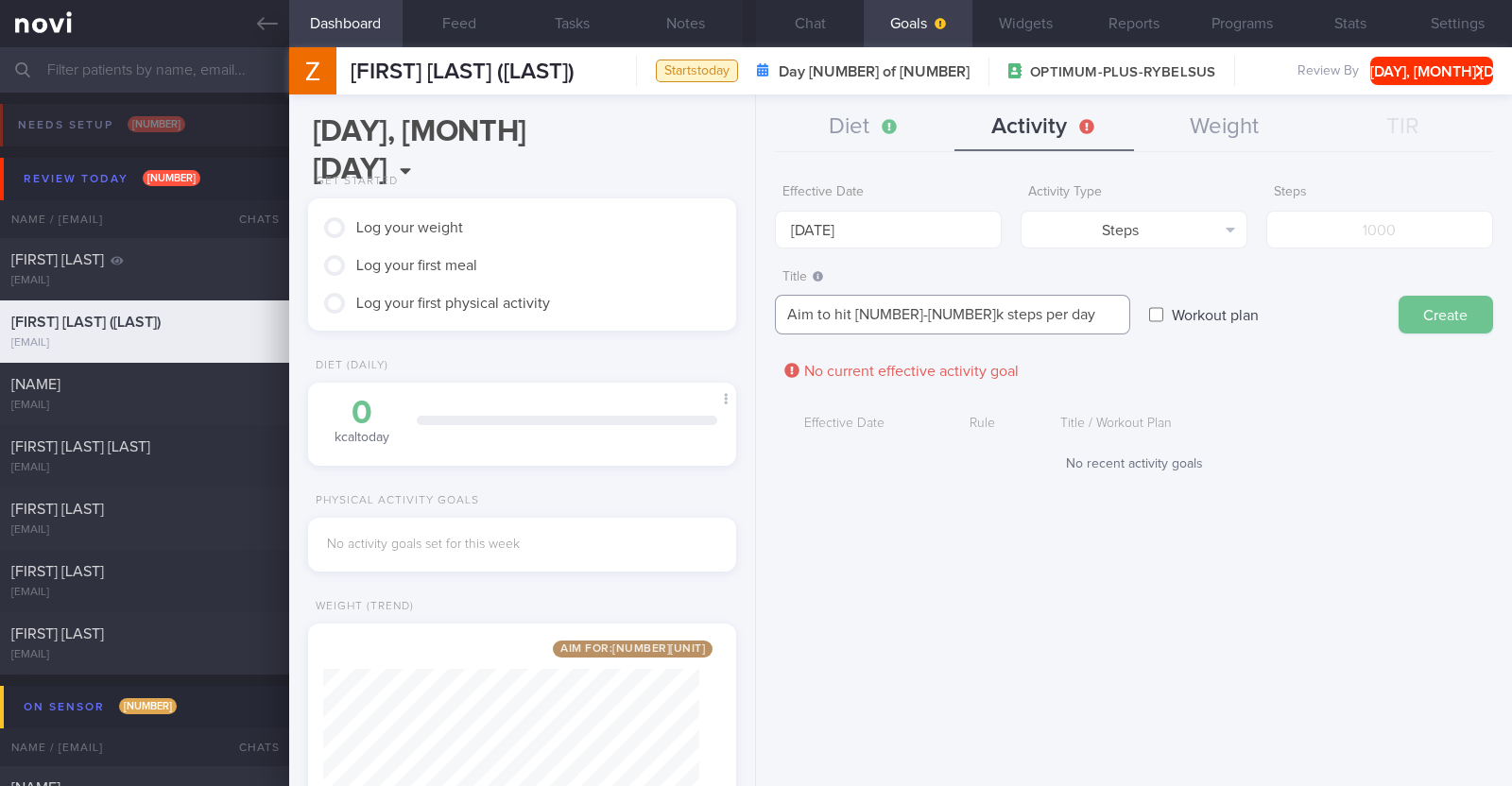 type on "Aim to hit [NUMBER]-[NUMBER]k steps per day" 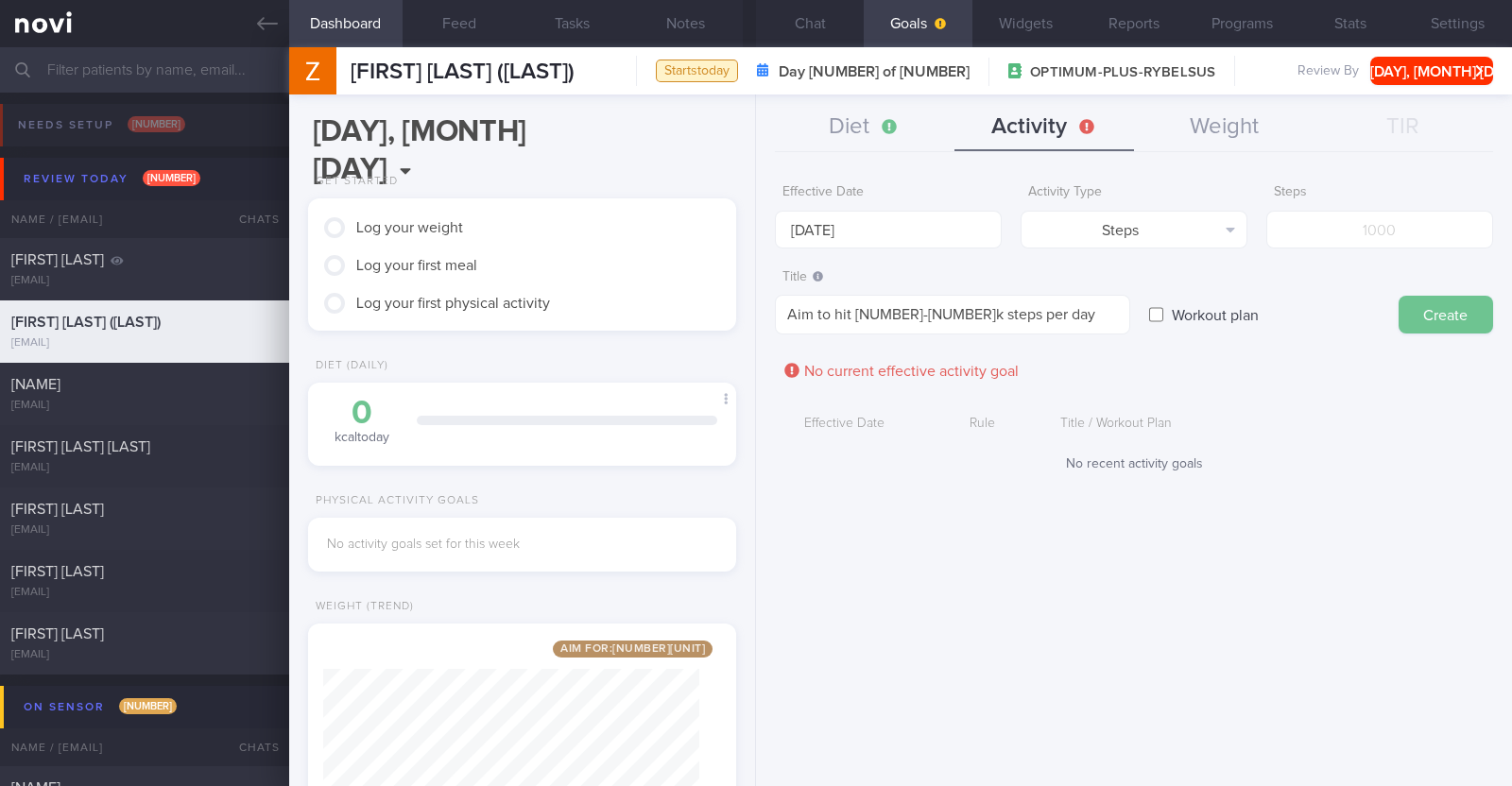 click on "Create" at bounding box center [1446, 315] 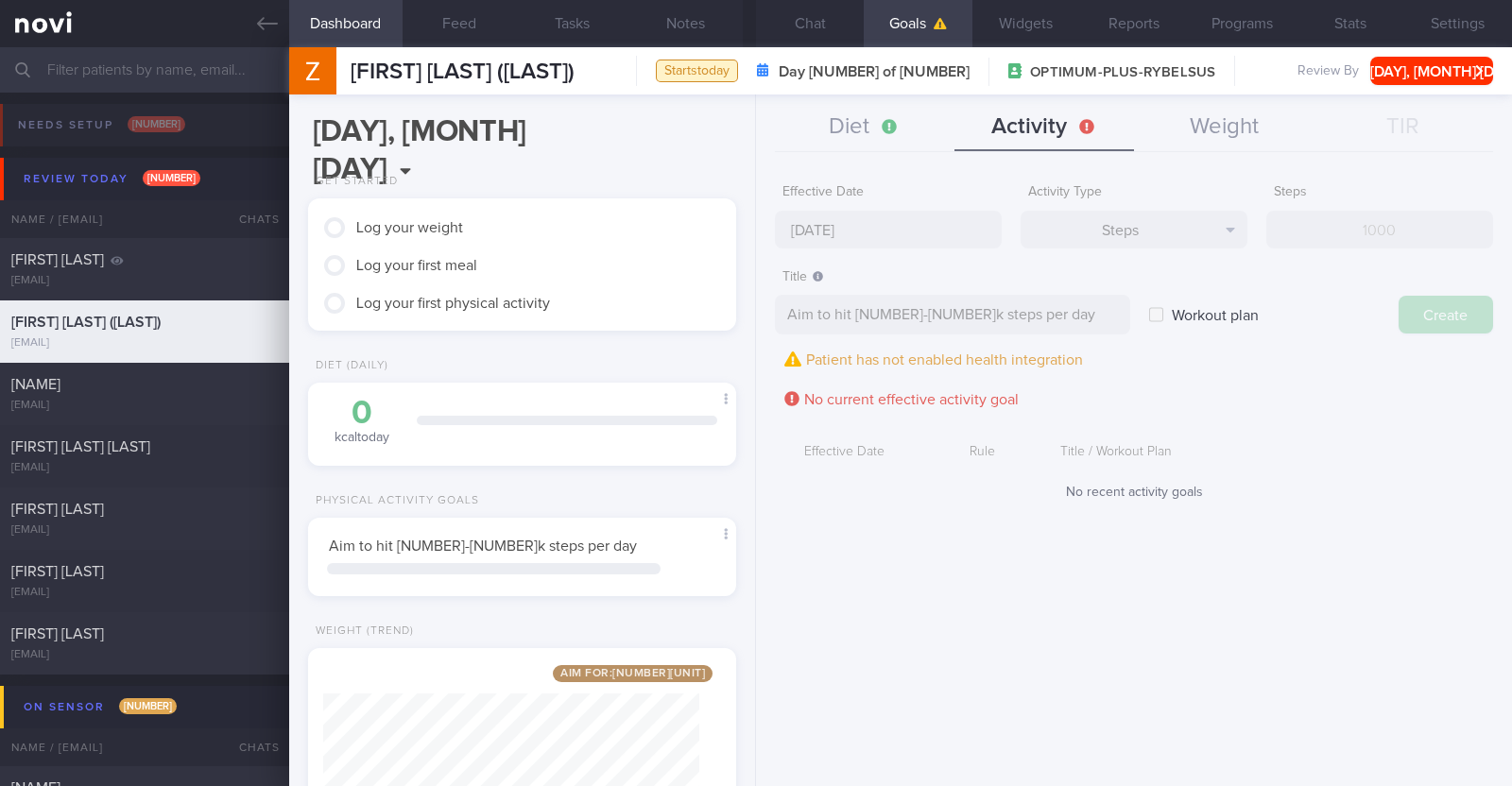 type on "[DATE]" 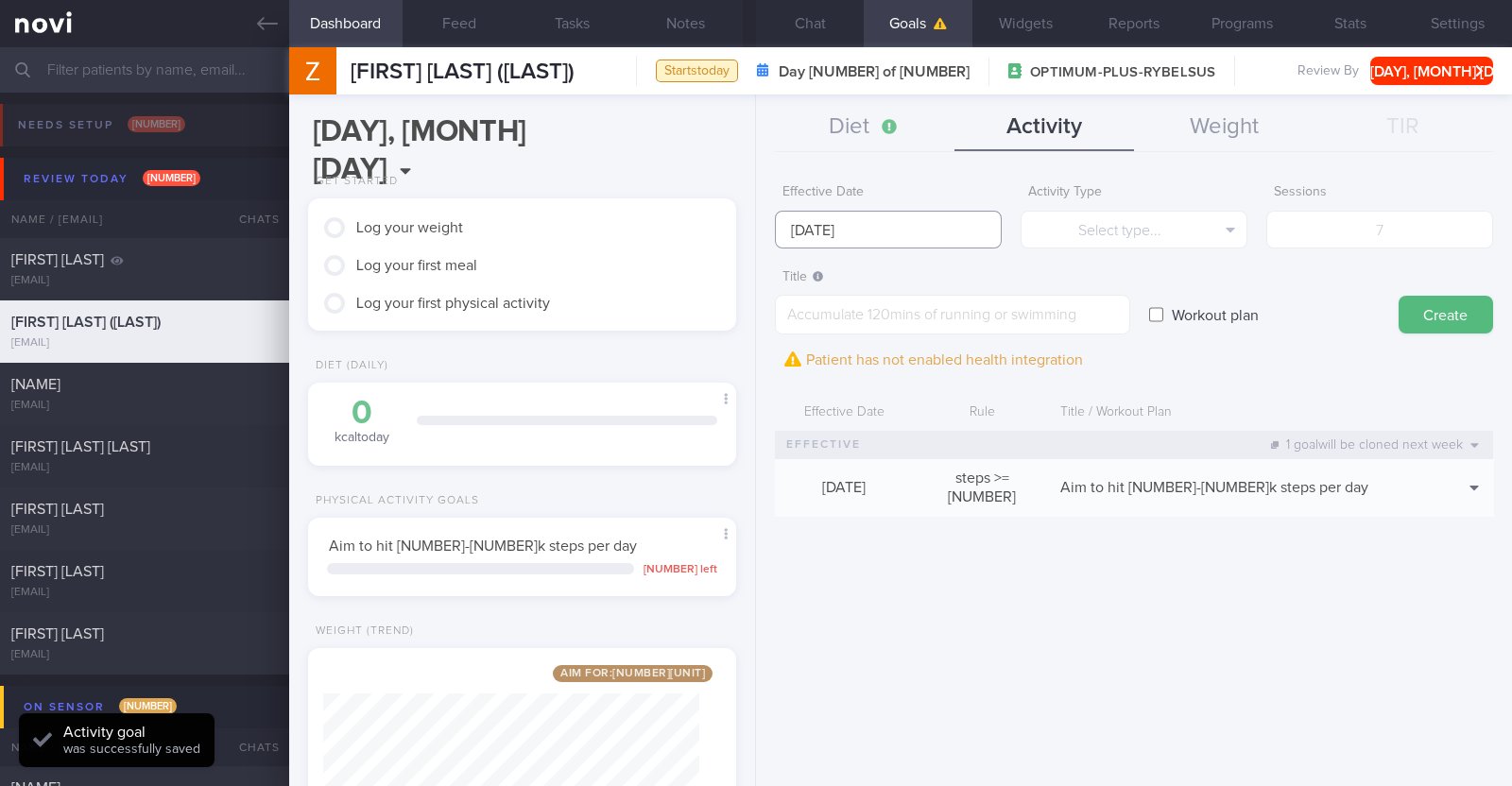 click on "[DATE]" at bounding box center [888, 230] 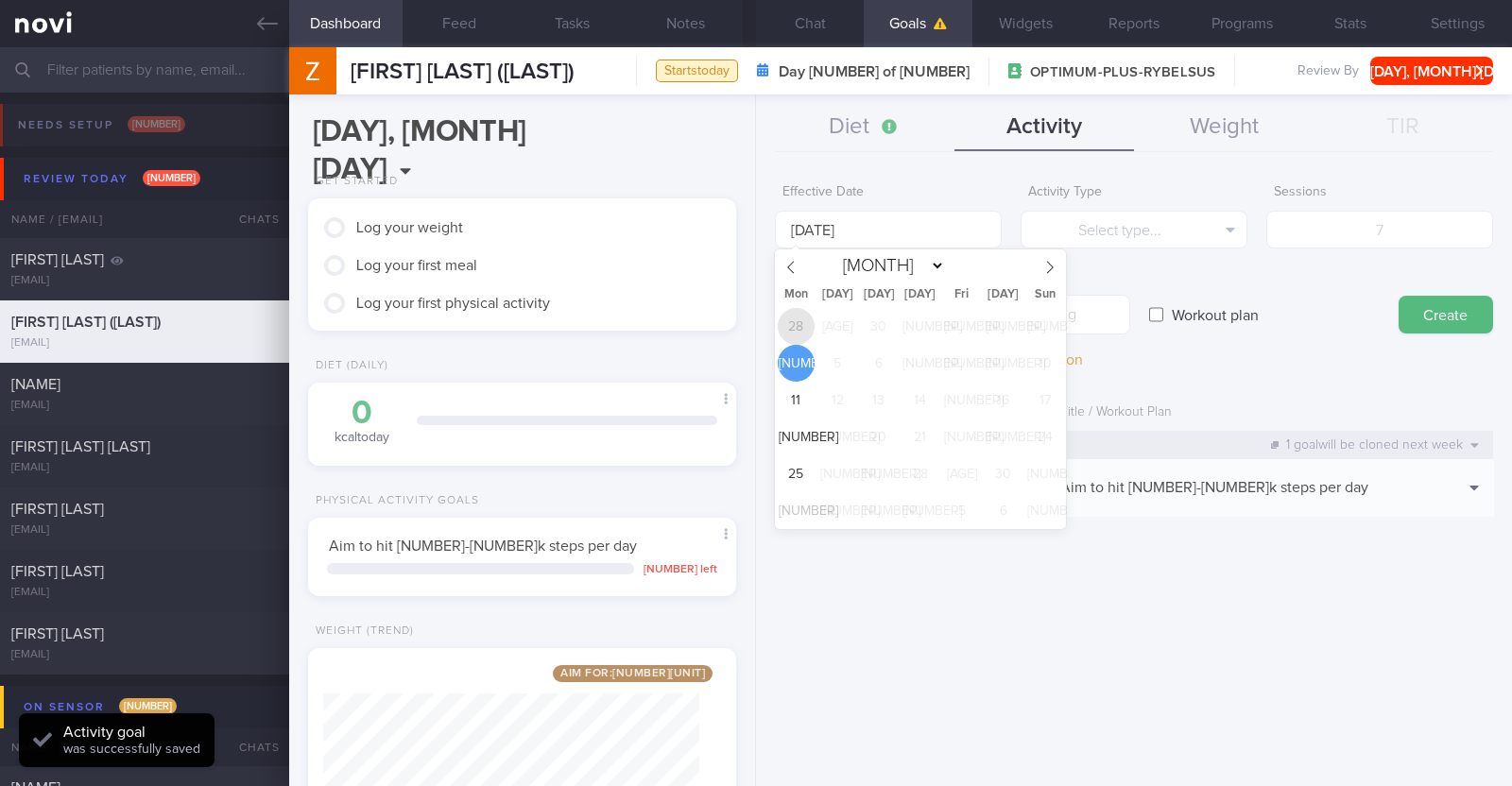 click on "28" at bounding box center [796, 326] 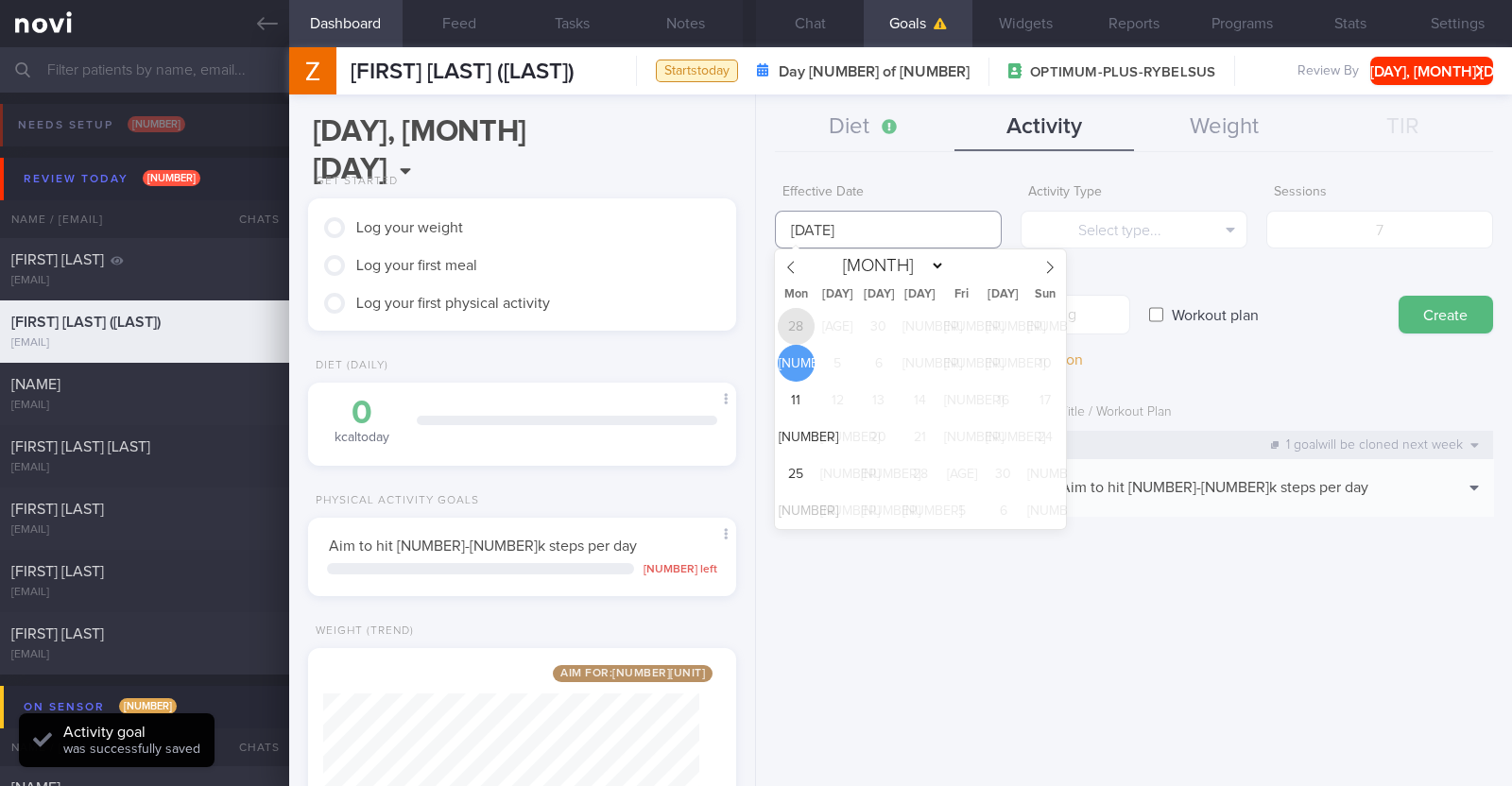 type on "[DATE]" 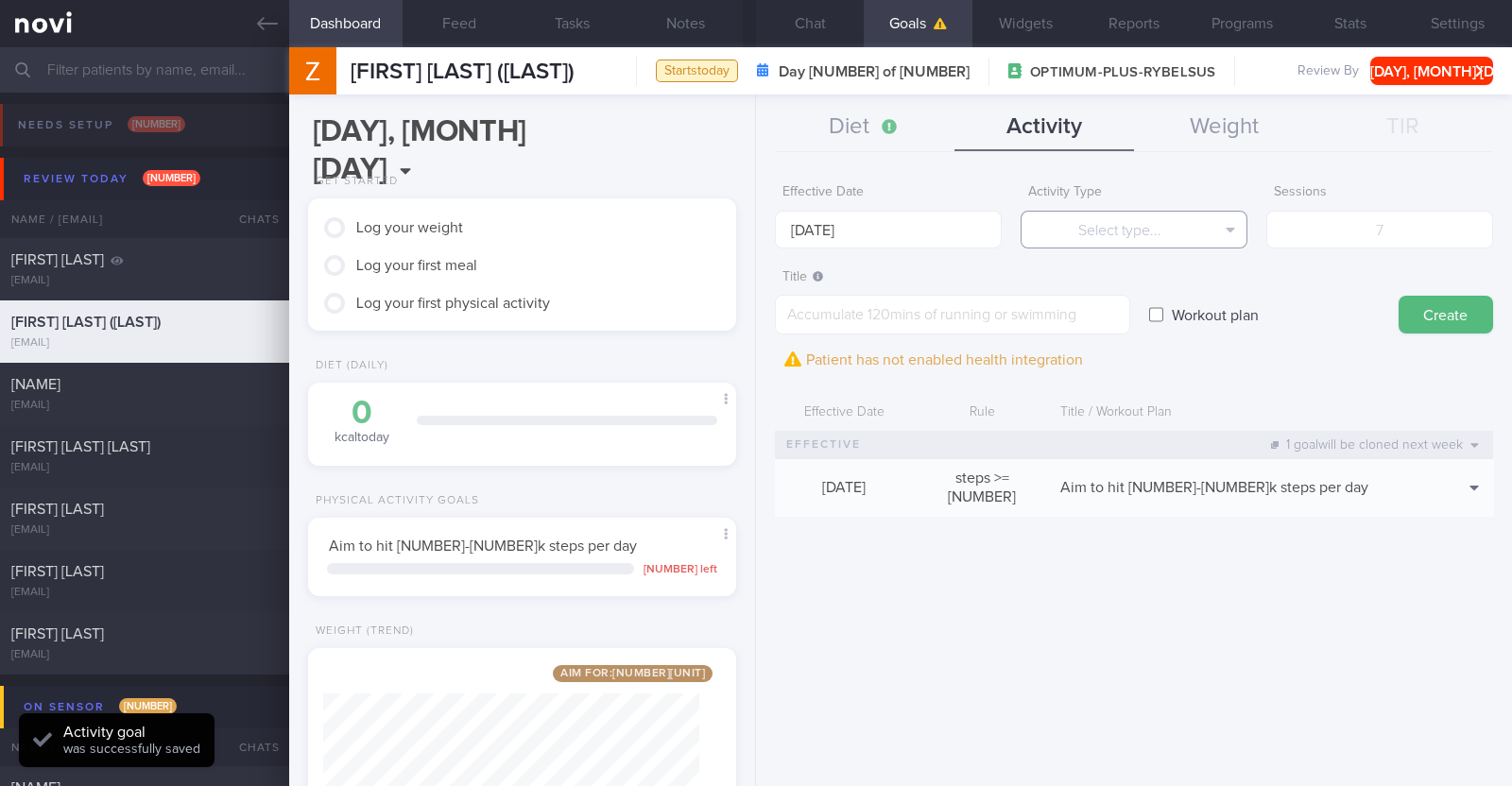 click on "Select type..." at bounding box center [1134, 230] 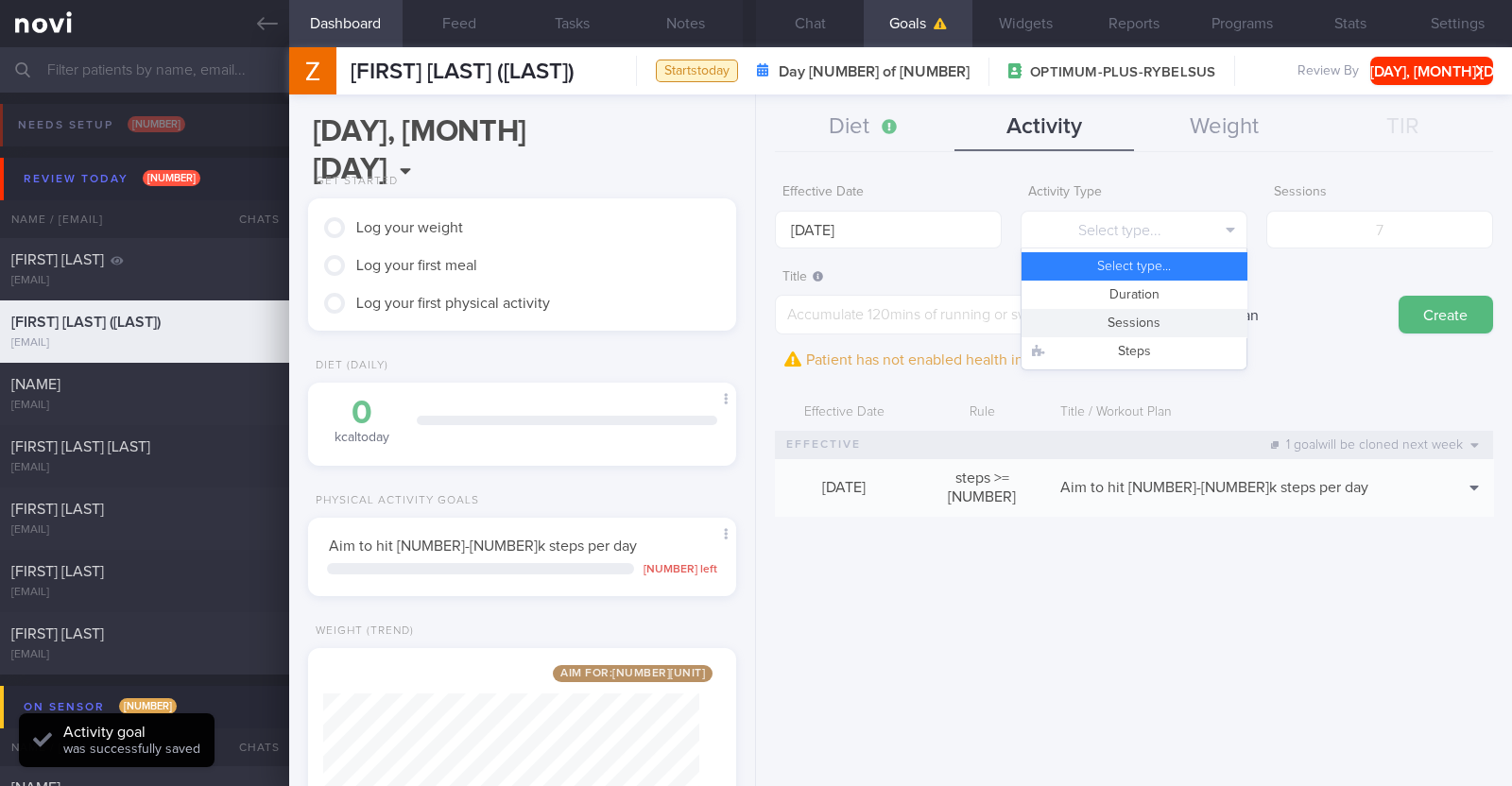 click on "Sessions" at bounding box center (1134, 323) 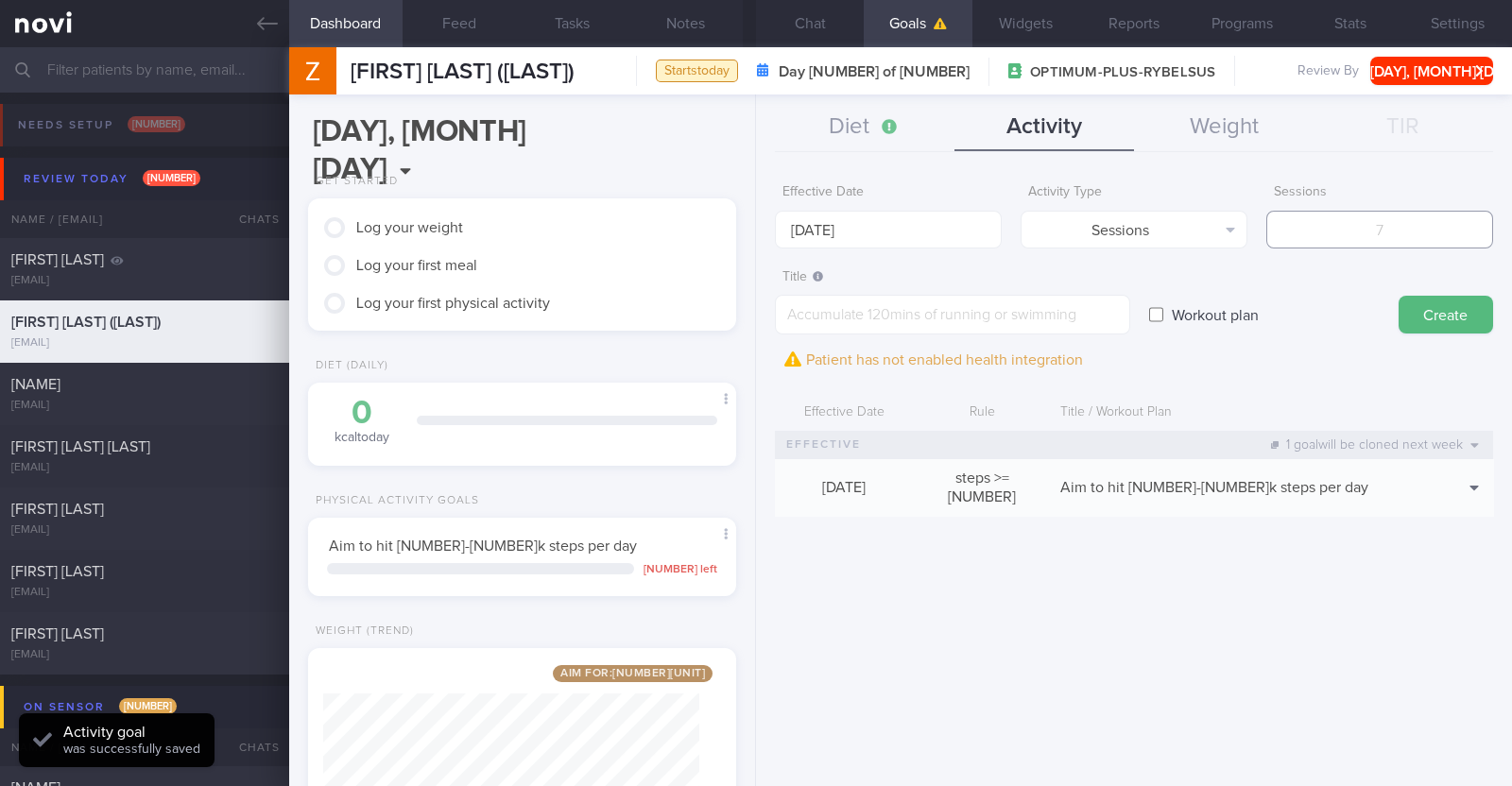 click at bounding box center (1380, 230) 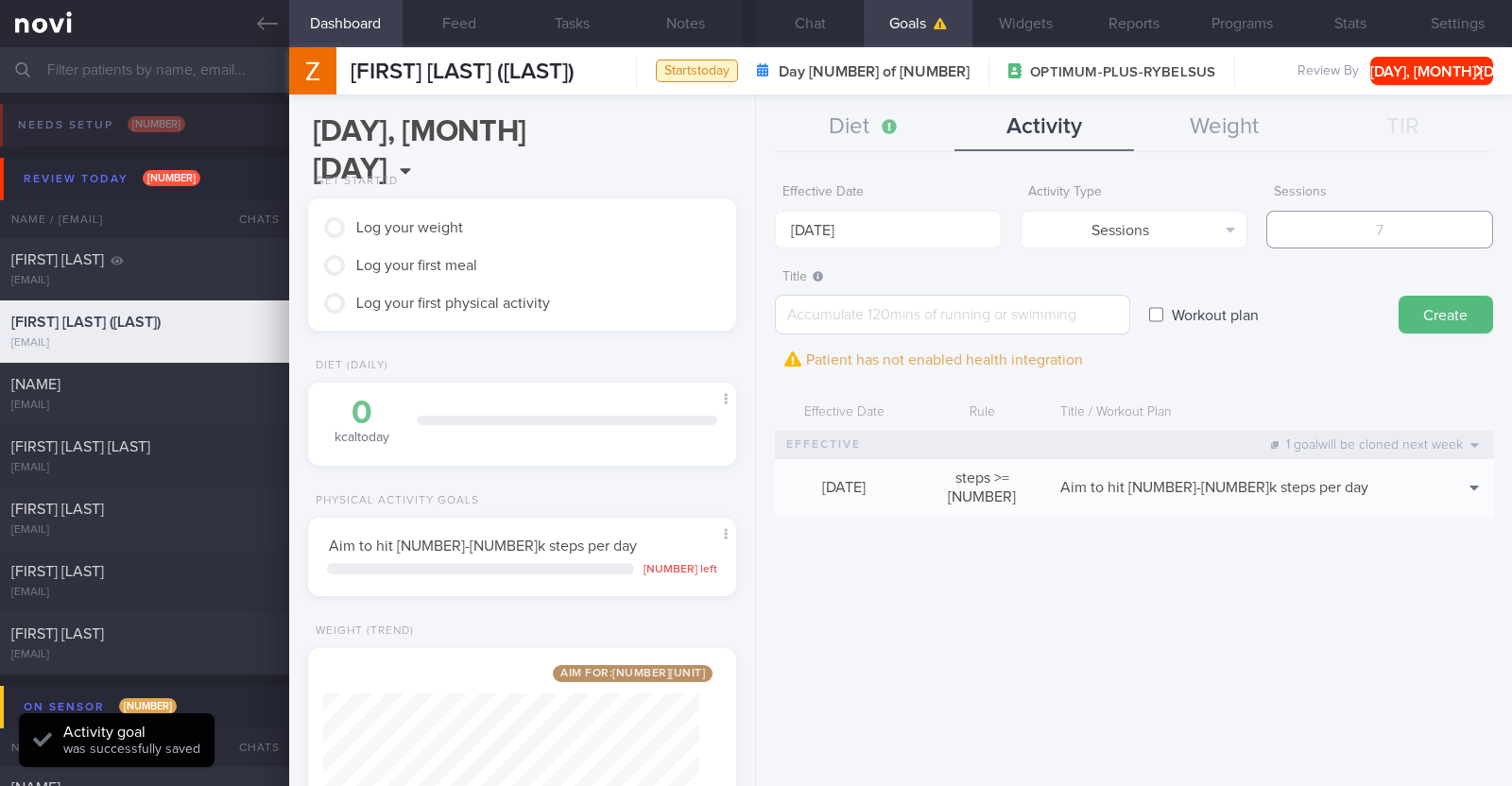 type on "[NUMBER]" 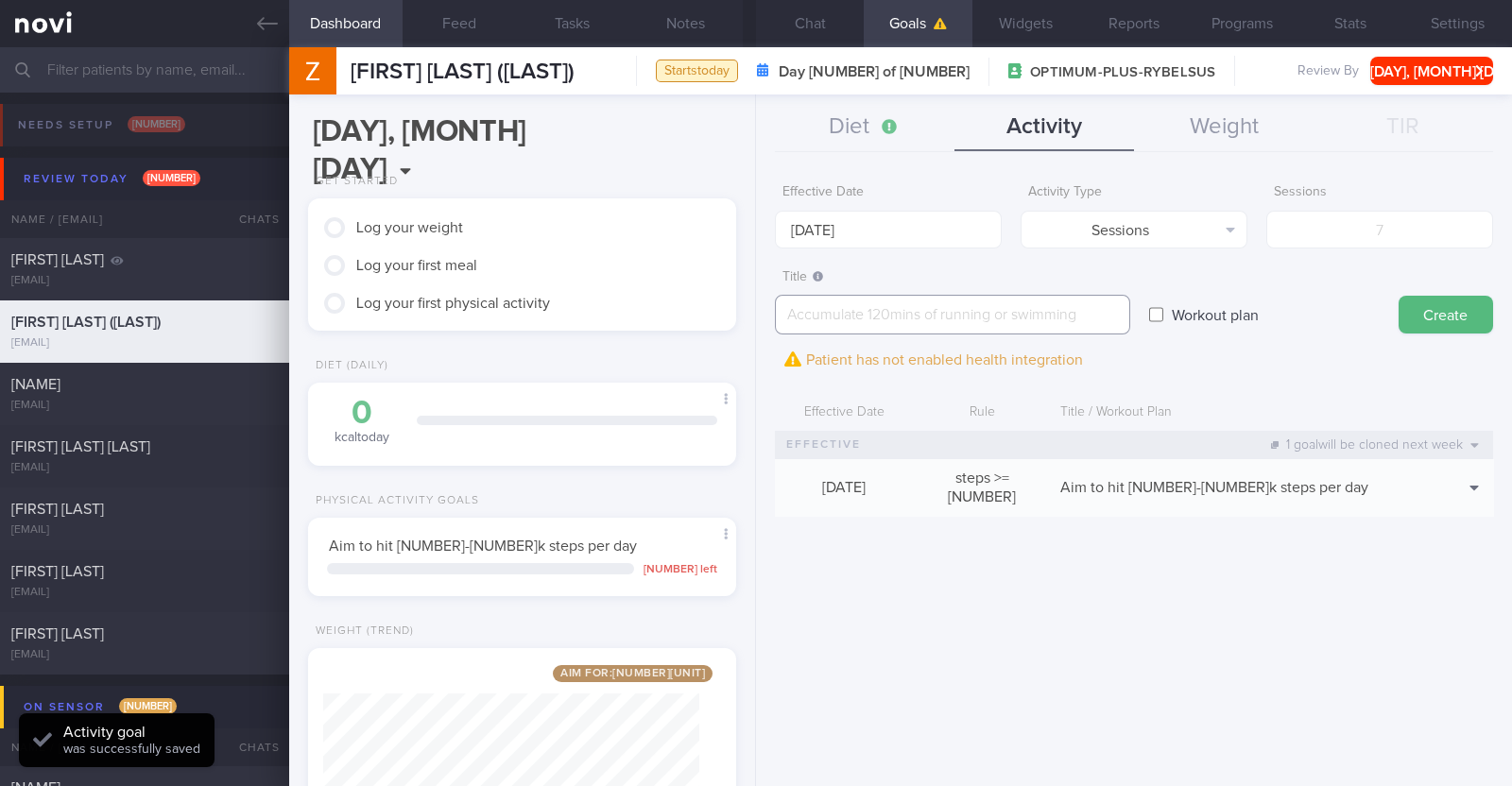 click at bounding box center [953, 315] 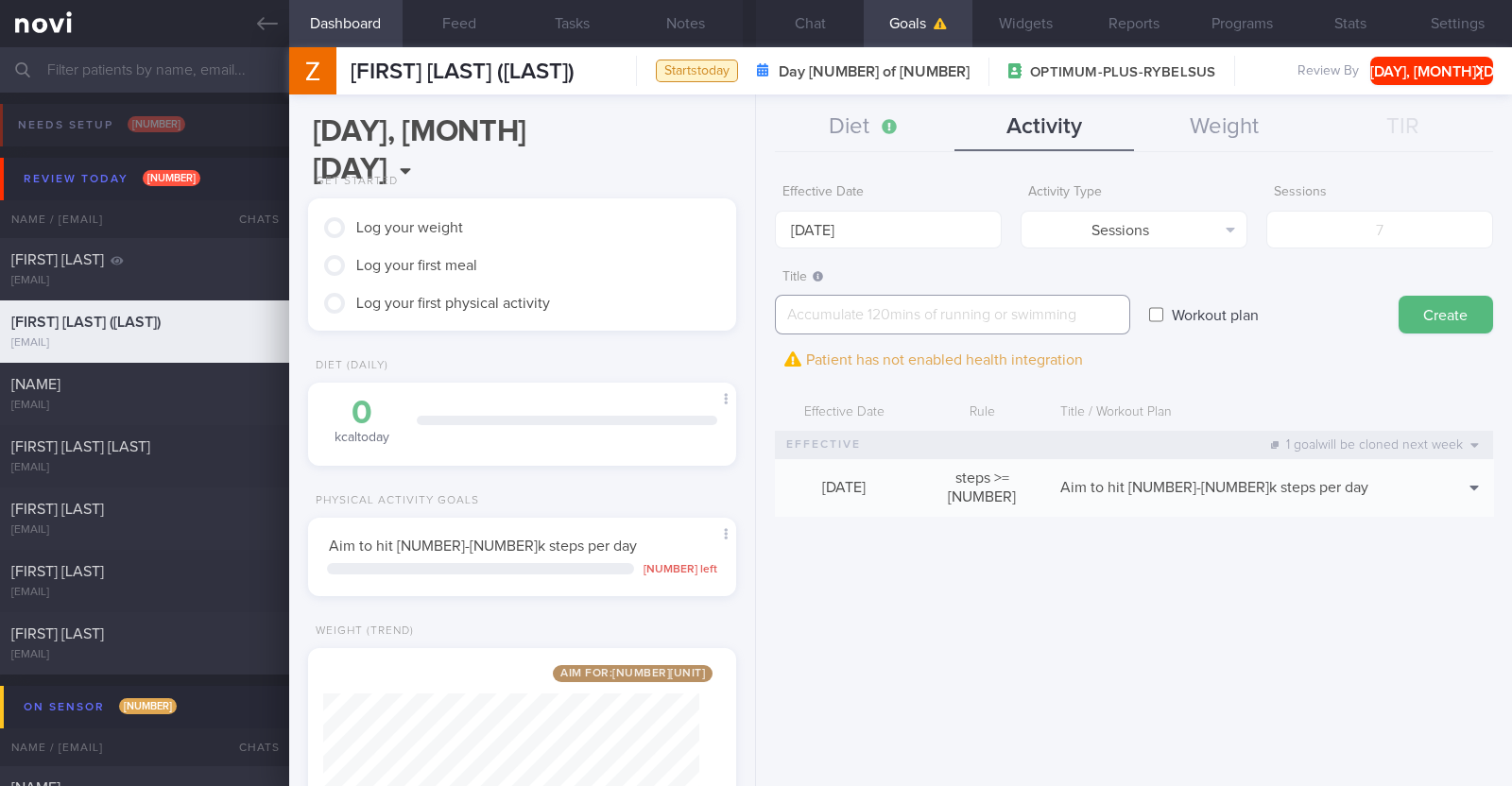 paste on "Body weight training
- [Exercise 1](https://www.youtube.com/watch?v=tczWD8MPreY)
- [Exercise 2](https://novi-health.com/workouts/cooldown-stretches-workout-1a)
- [Exercise 3](https://www.youtube.com/watch?v=hCt56u6bVzI)" 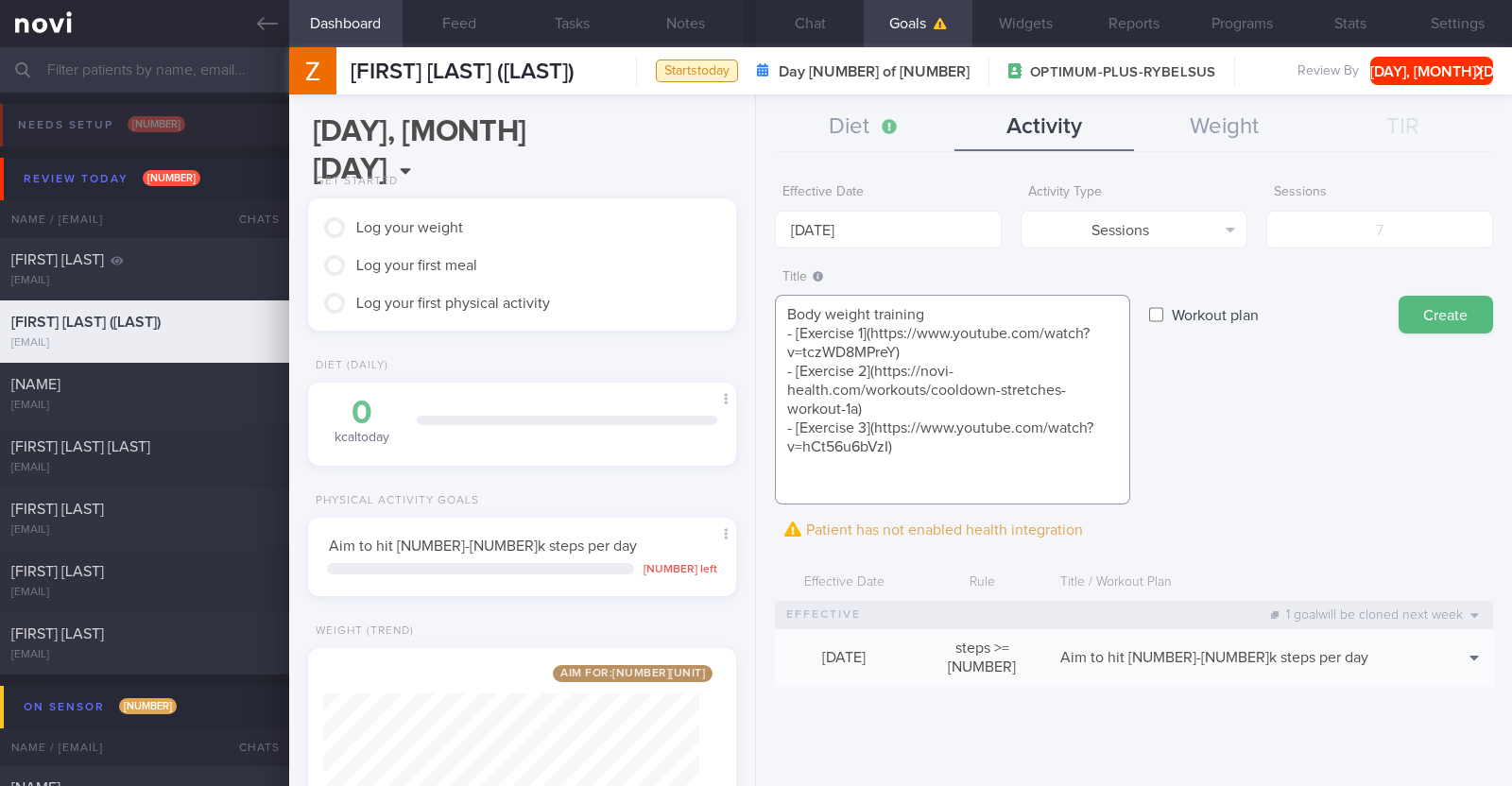 scroll, scrollTop: 19, scrollLeft: 0, axis: vertical 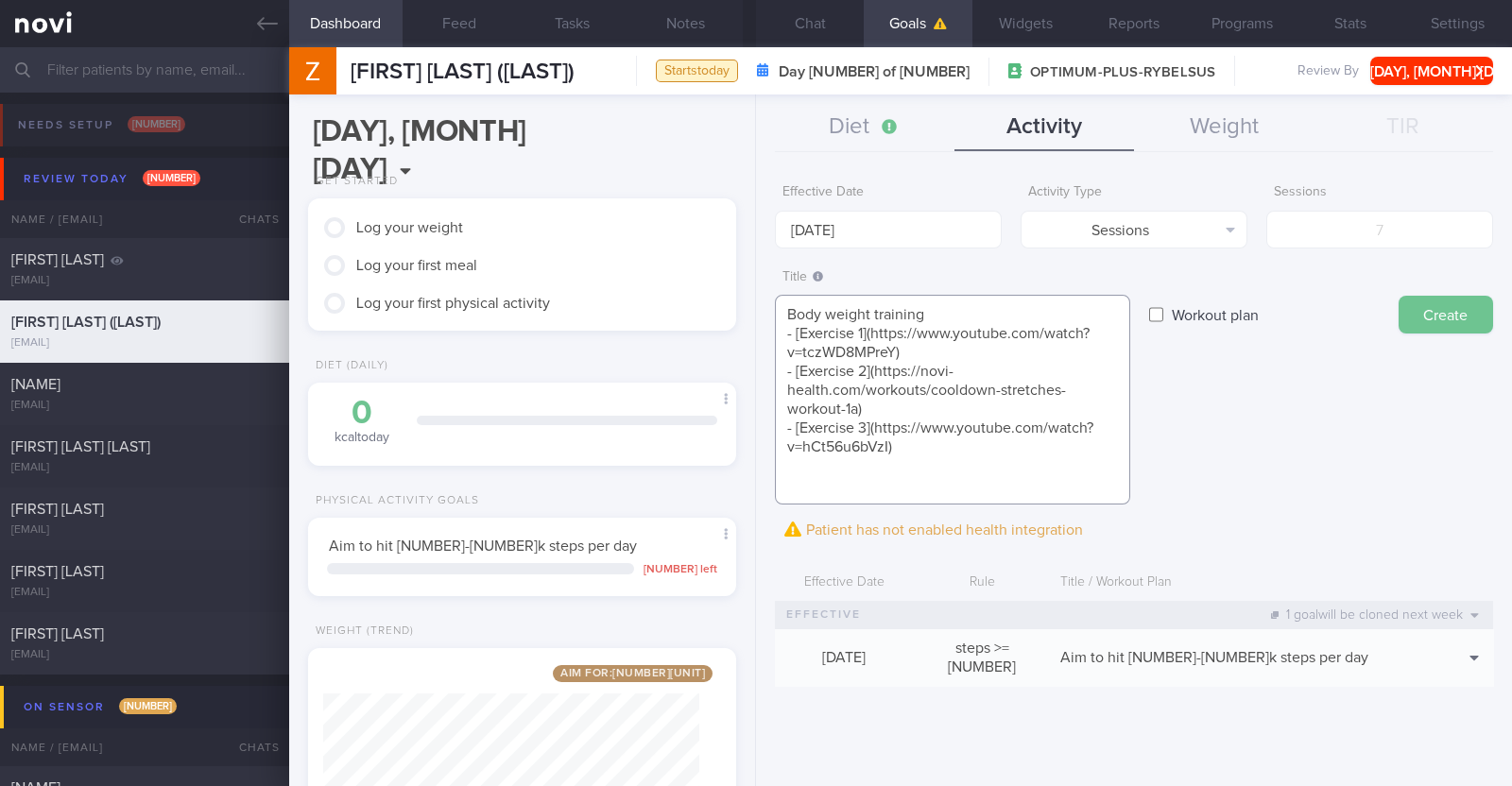 type on "Body weight training
- [Exercise 1](https://www.youtube.com/watch?v=tczWD8MPreY)
- [Exercise 2](https://novi-health.com/workouts/cooldown-stretches-workout-1a)
- [Exercise 3](https://www.youtube.com/watch?v=hCt56u6bVzI)" 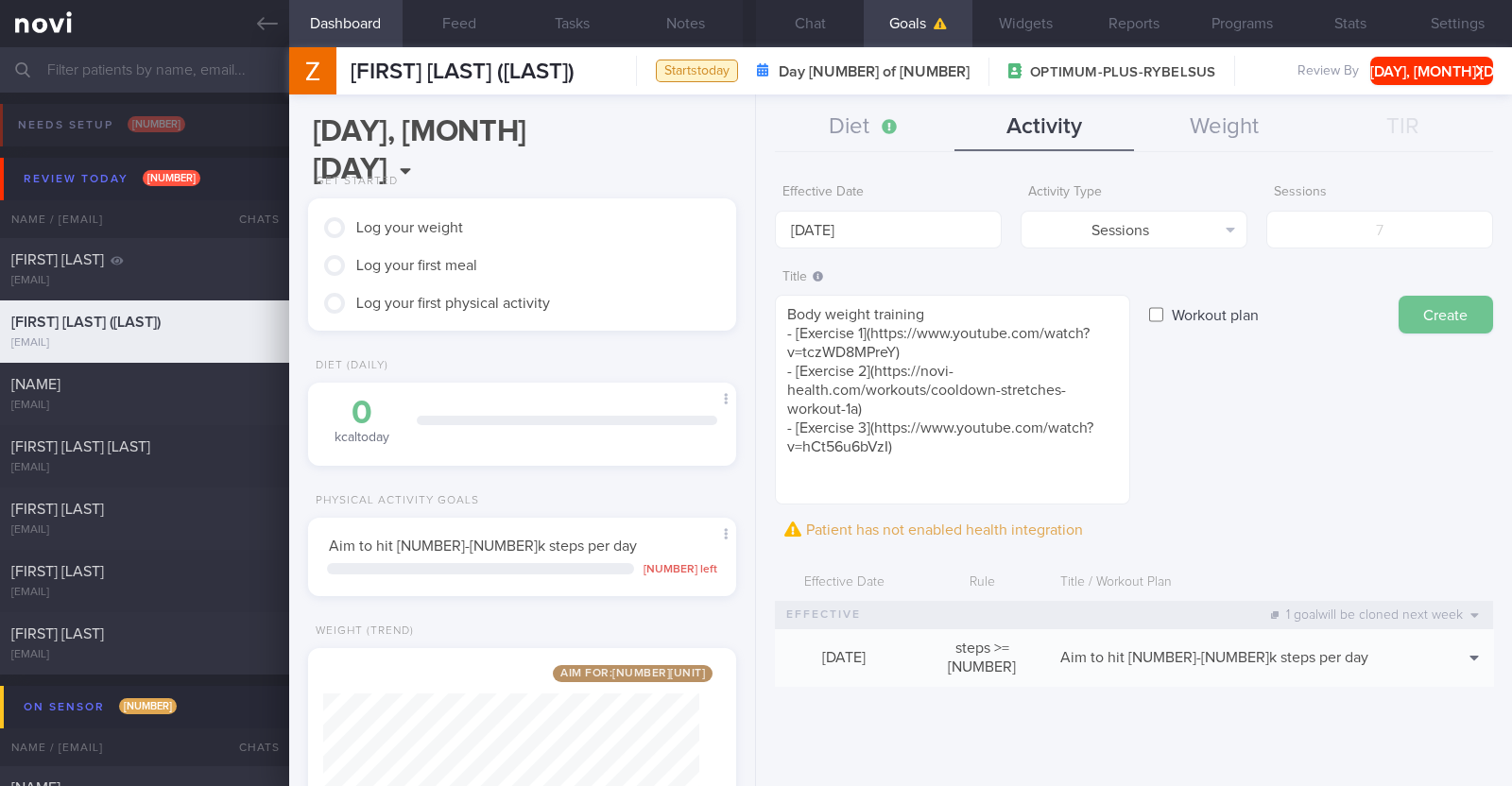 click on "Create" at bounding box center [1446, 315] 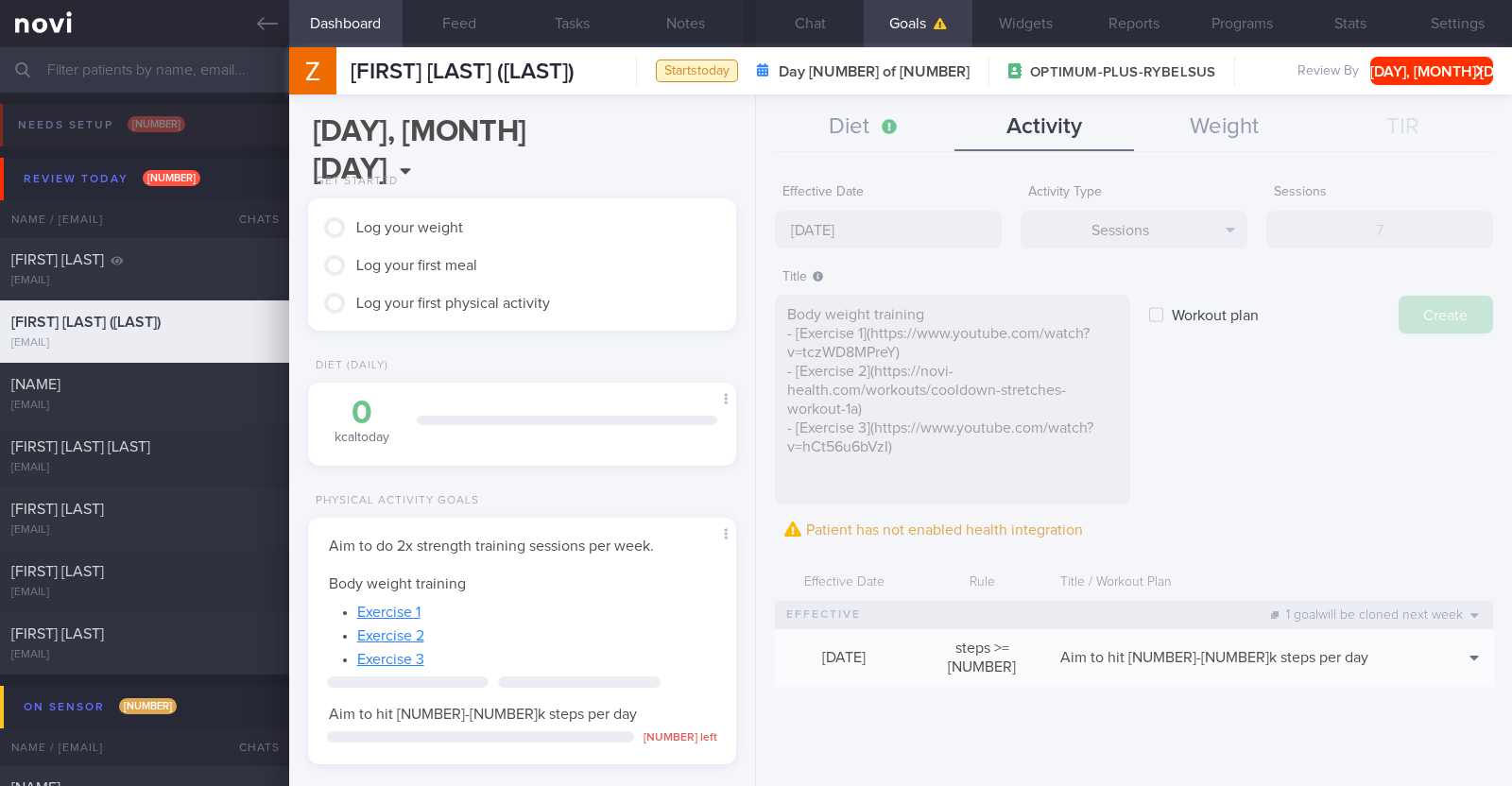 type on "[DATE]" 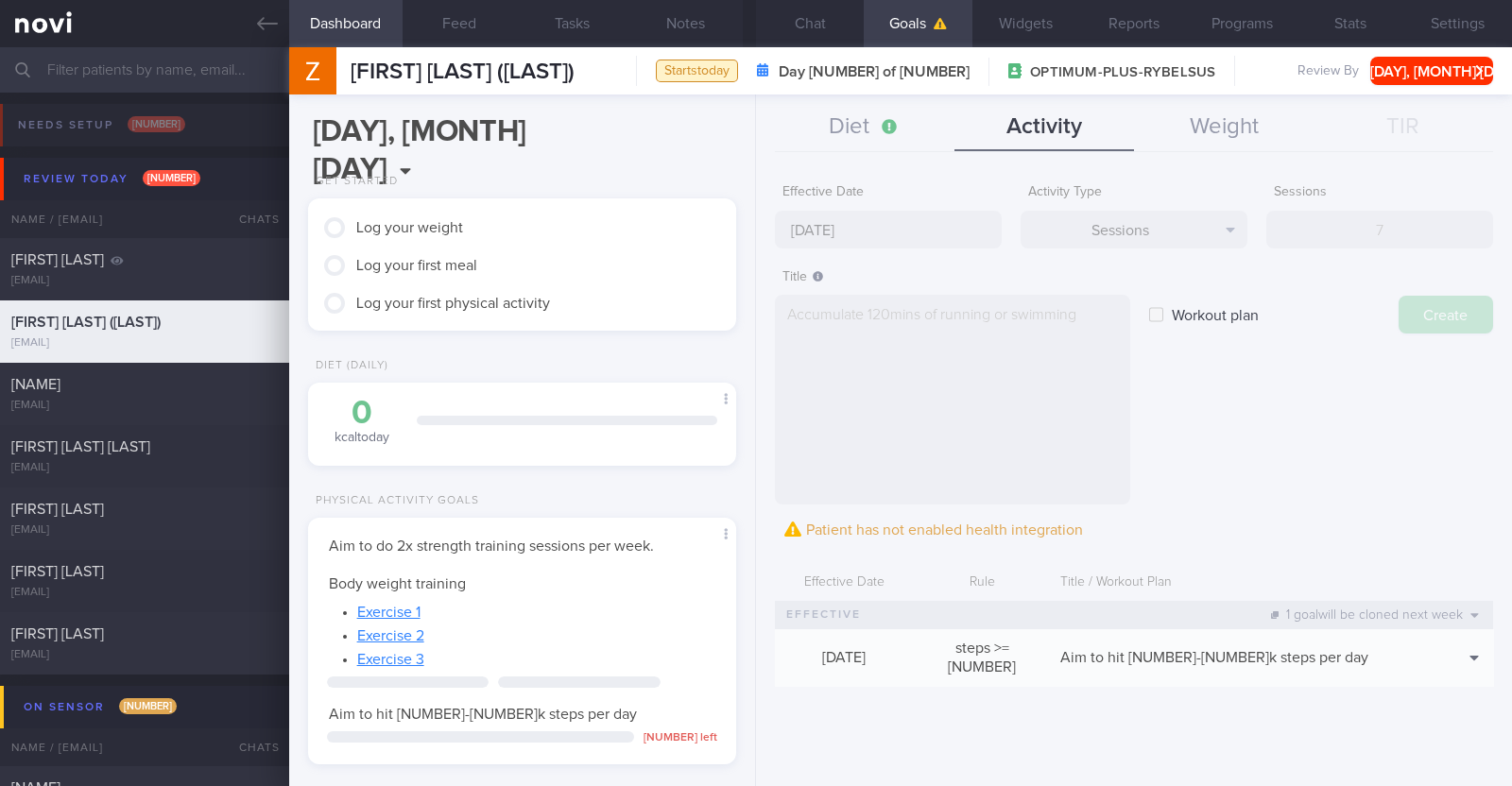 scroll, scrollTop: 0, scrollLeft: 0, axis: both 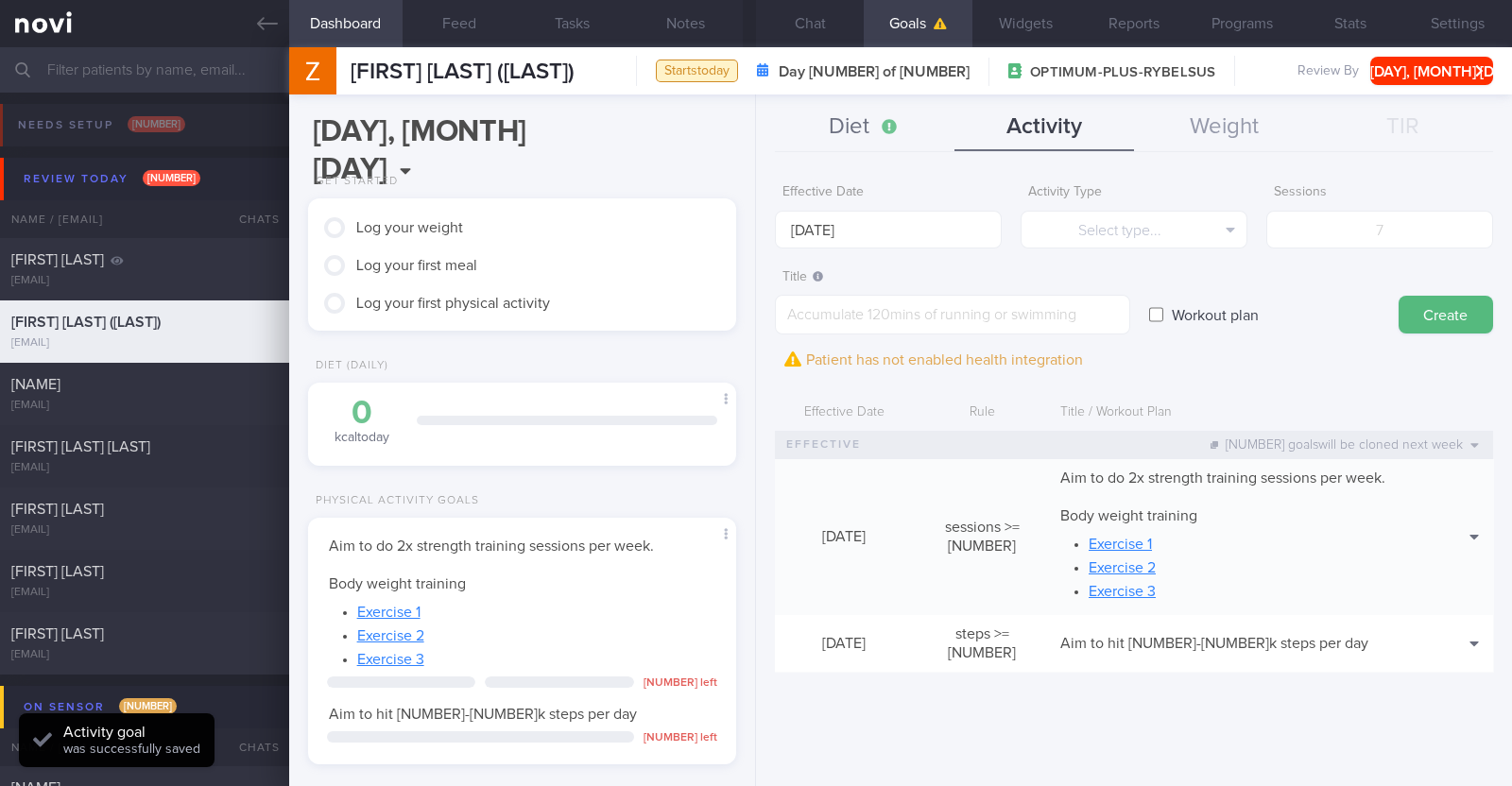 click on "Diet" at bounding box center (865, 128) 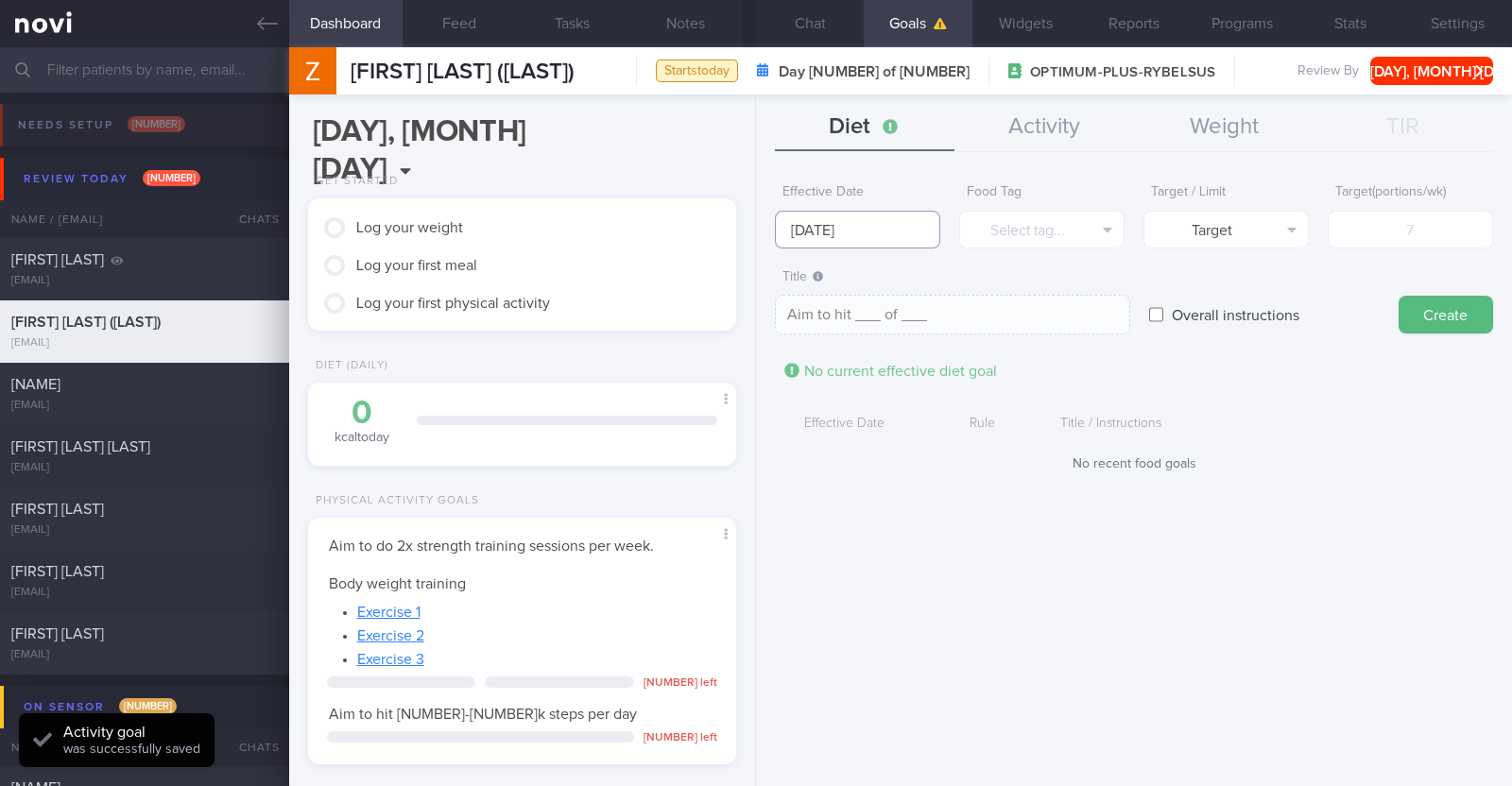click on "[DATE]" at bounding box center [857, 230] 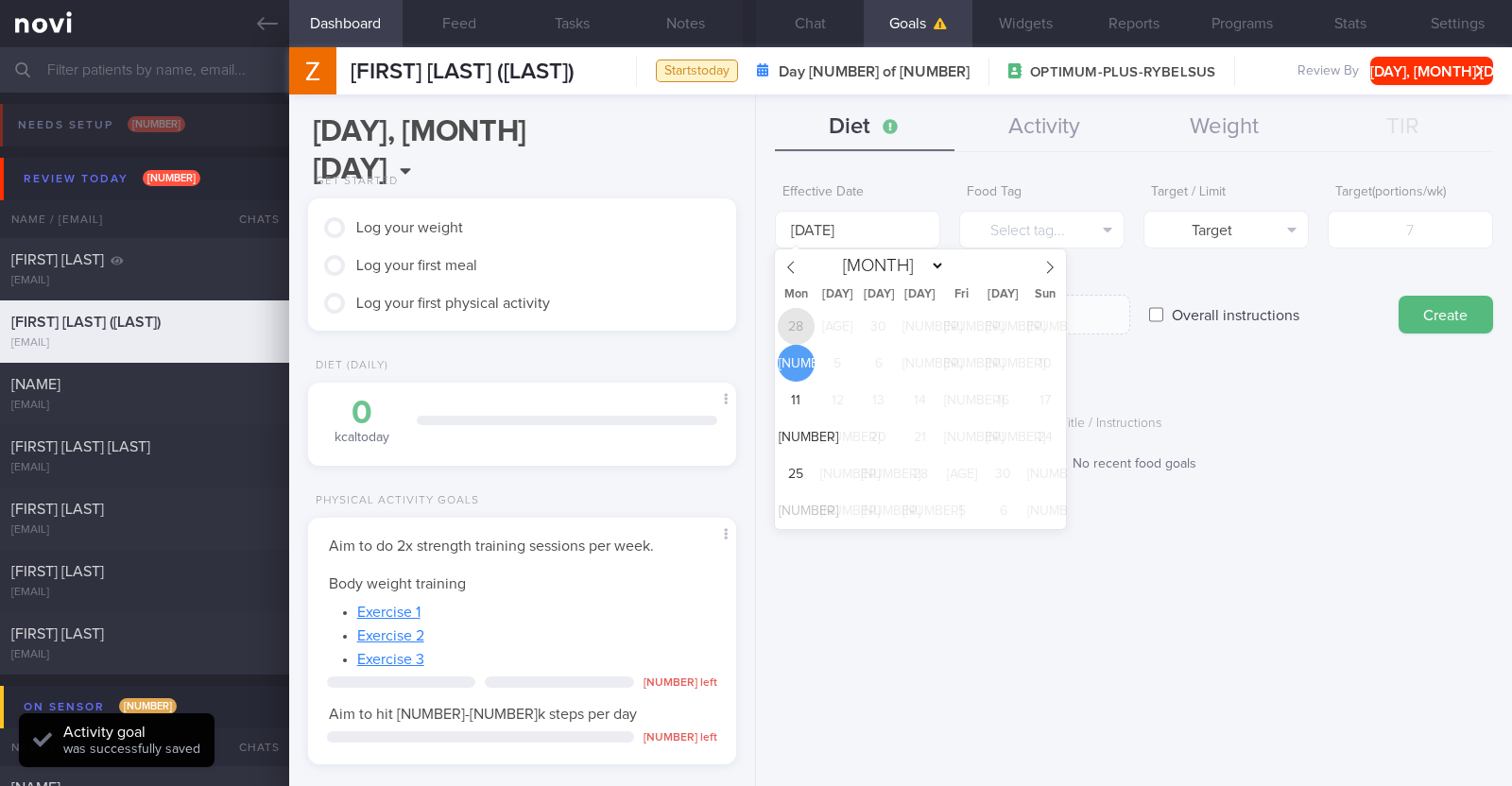 click on "28" at bounding box center [796, 326] 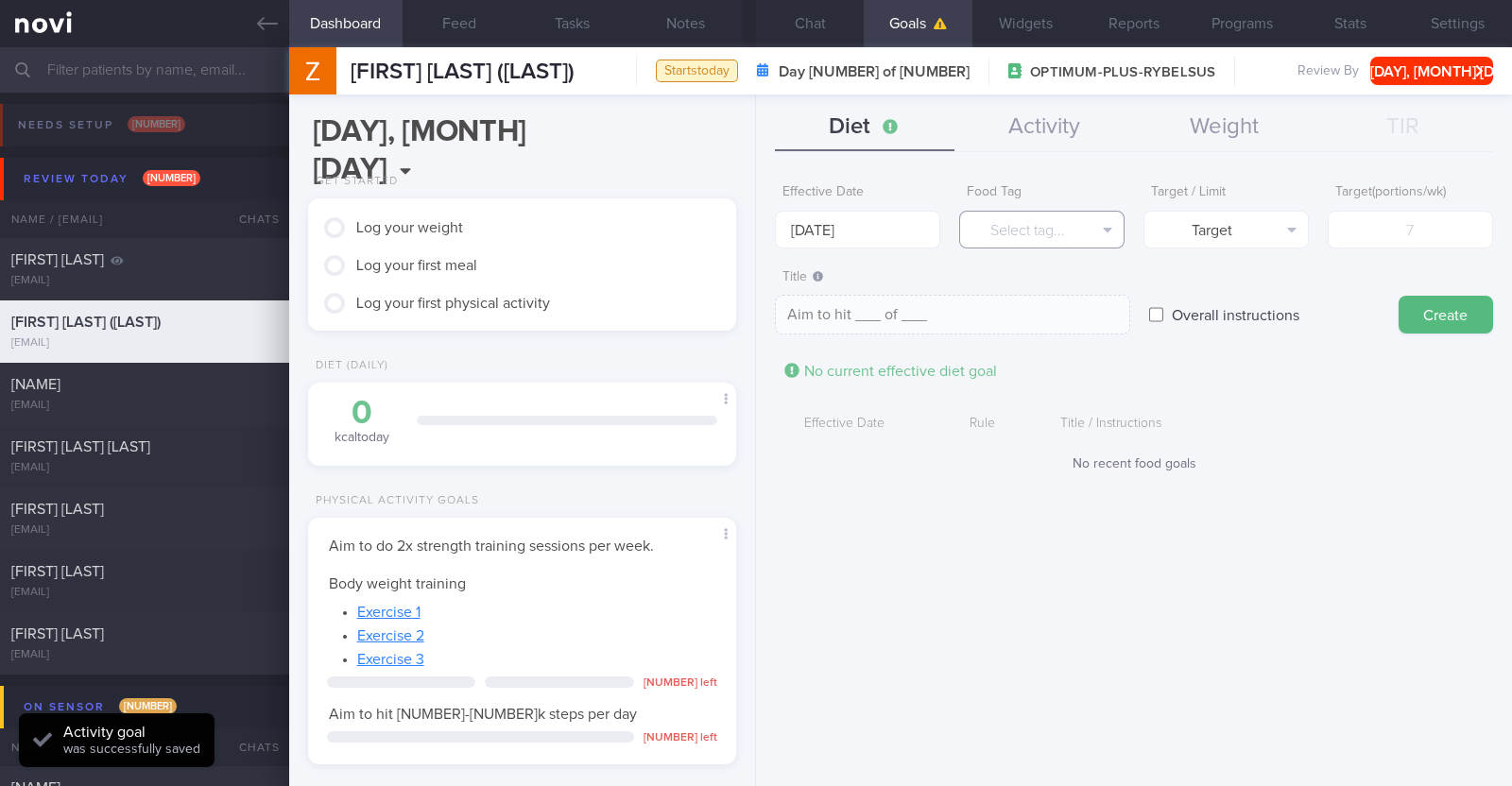 click on "Select tag..." at bounding box center [1041, 230] 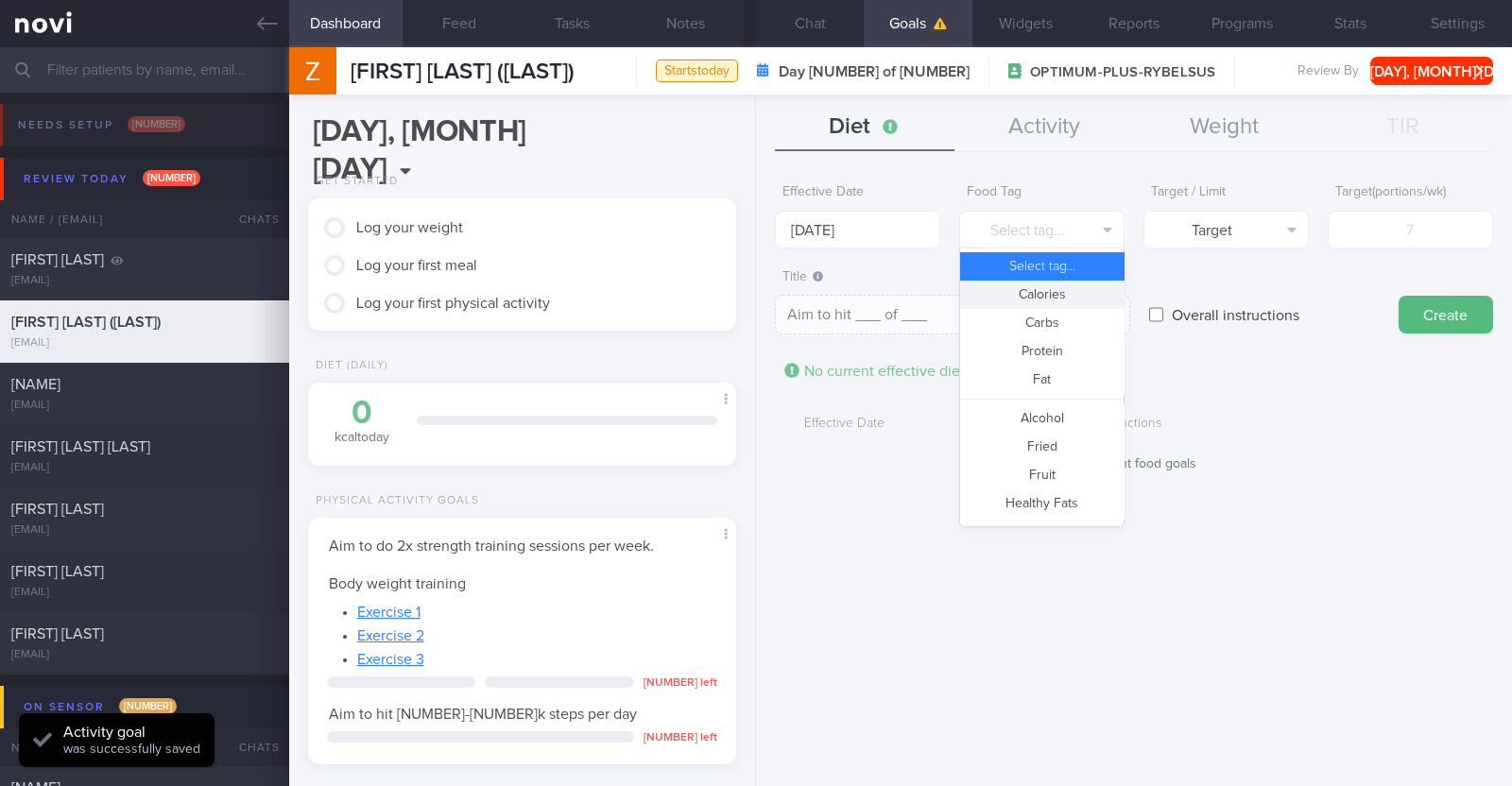 click on "Calories" at bounding box center [1041, 295] 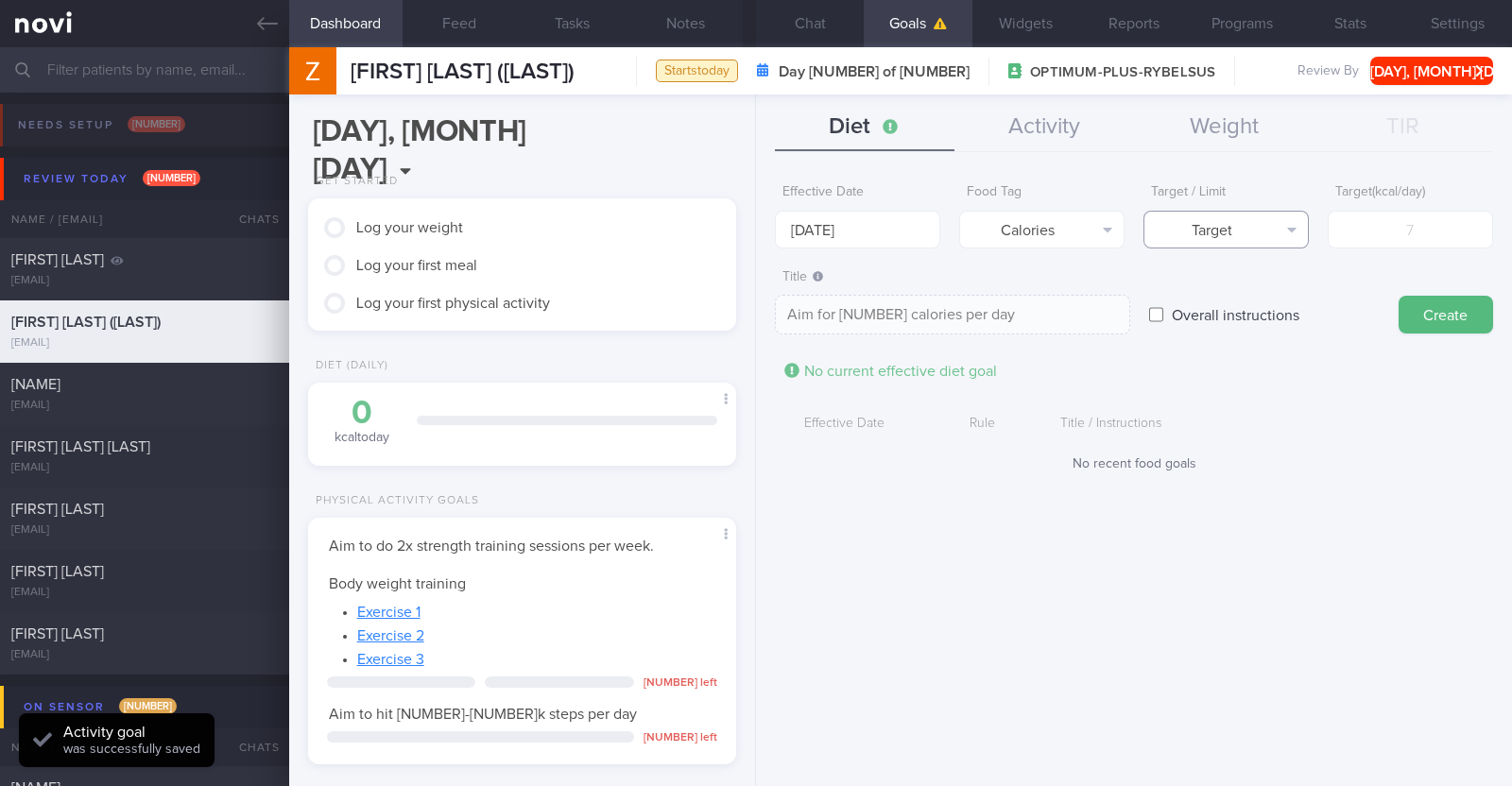 click on "Target" at bounding box center (1226, 230) 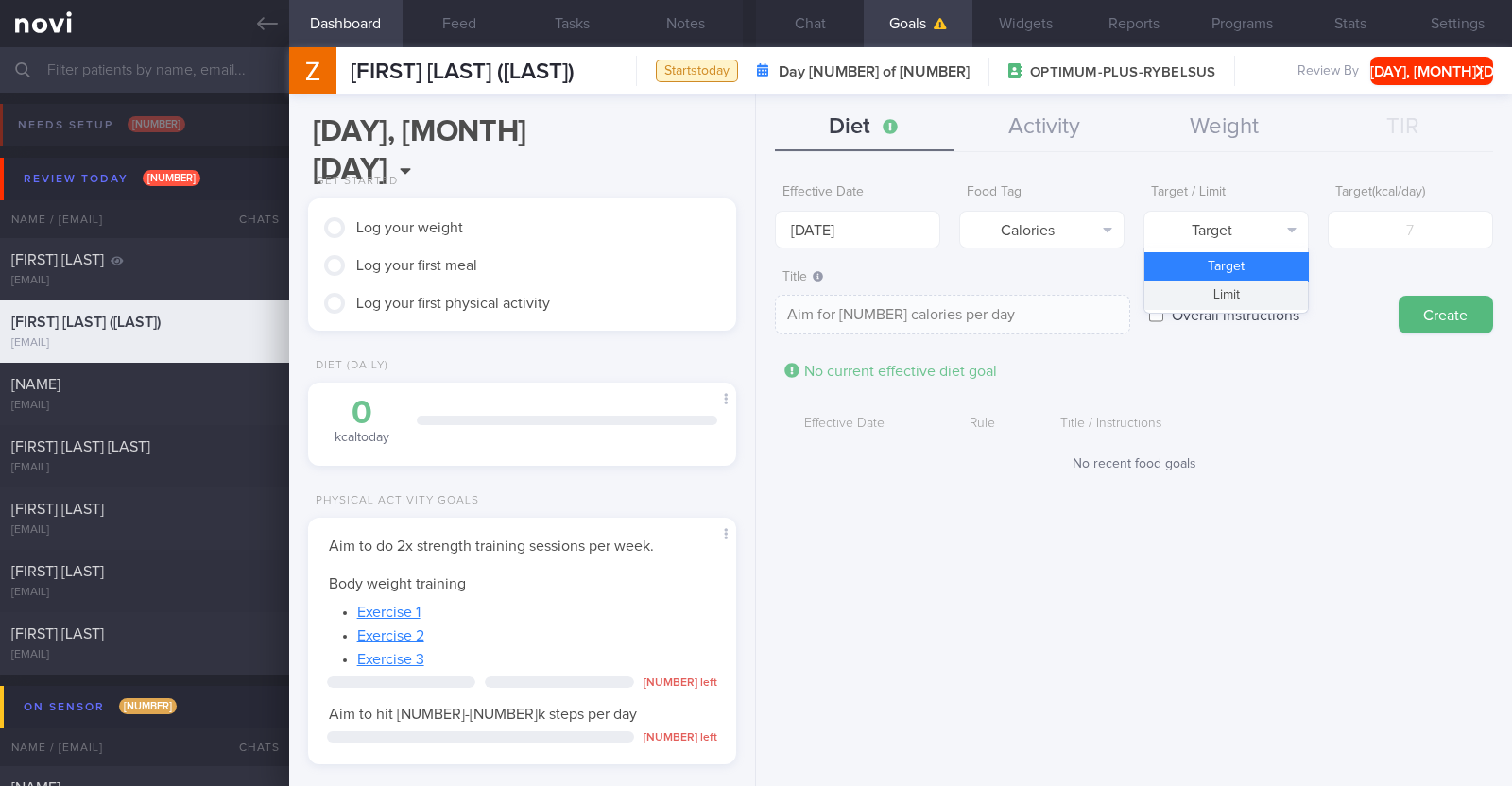 click on "Limit" at bounding box center (1226, 295) 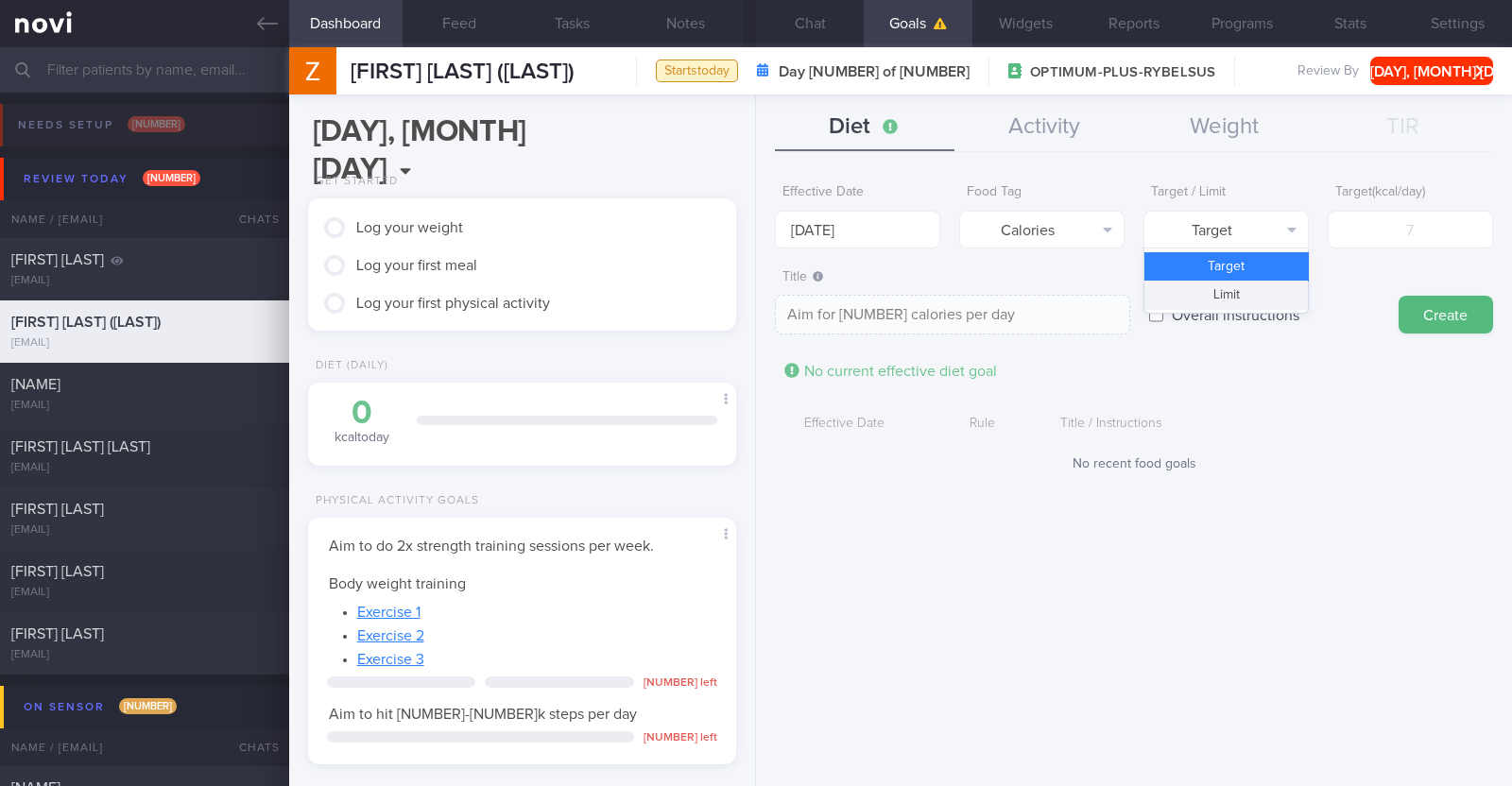 type on "Keep to __ calories per day" 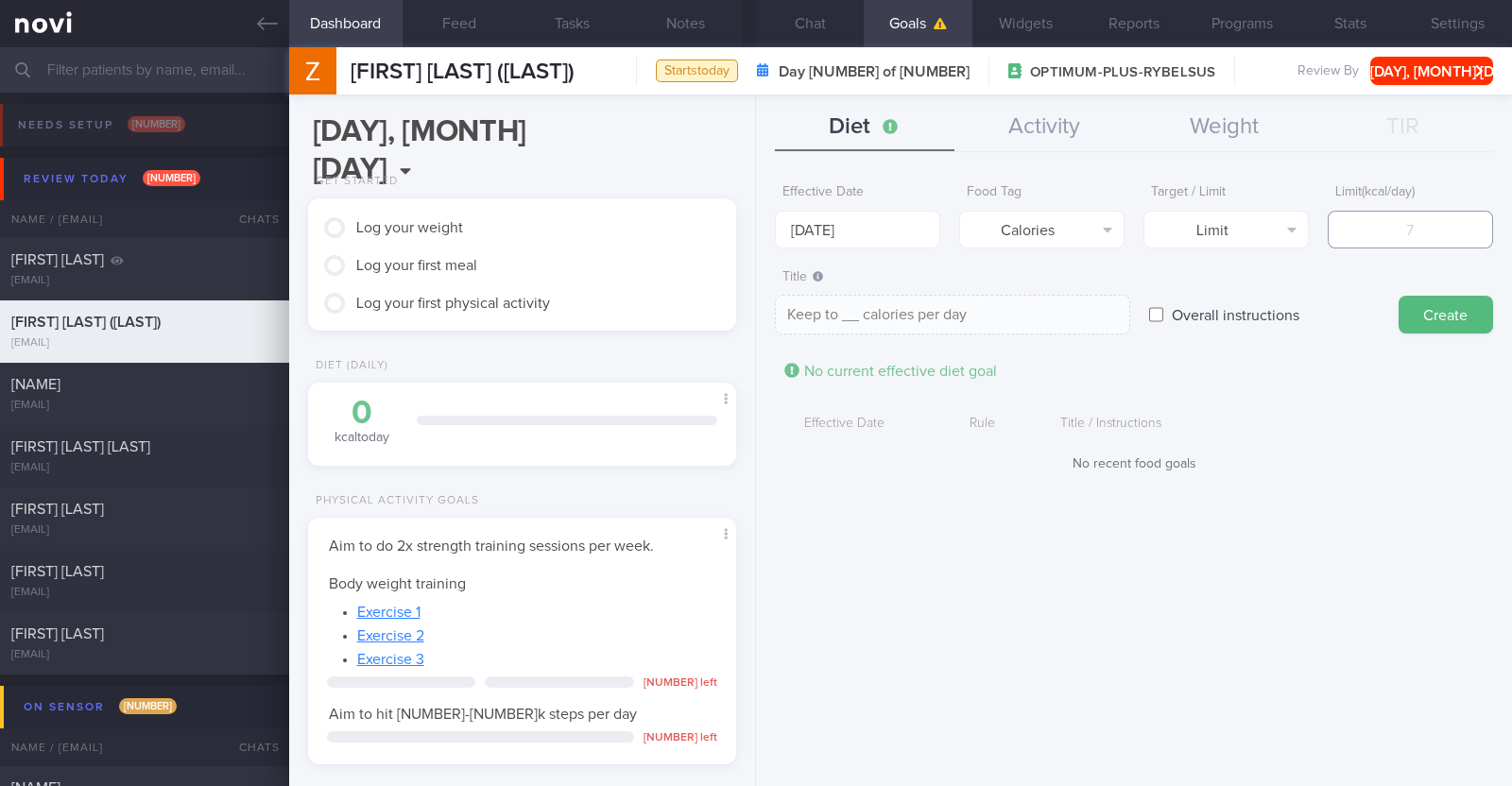 click at bounding box center (1410, 230) 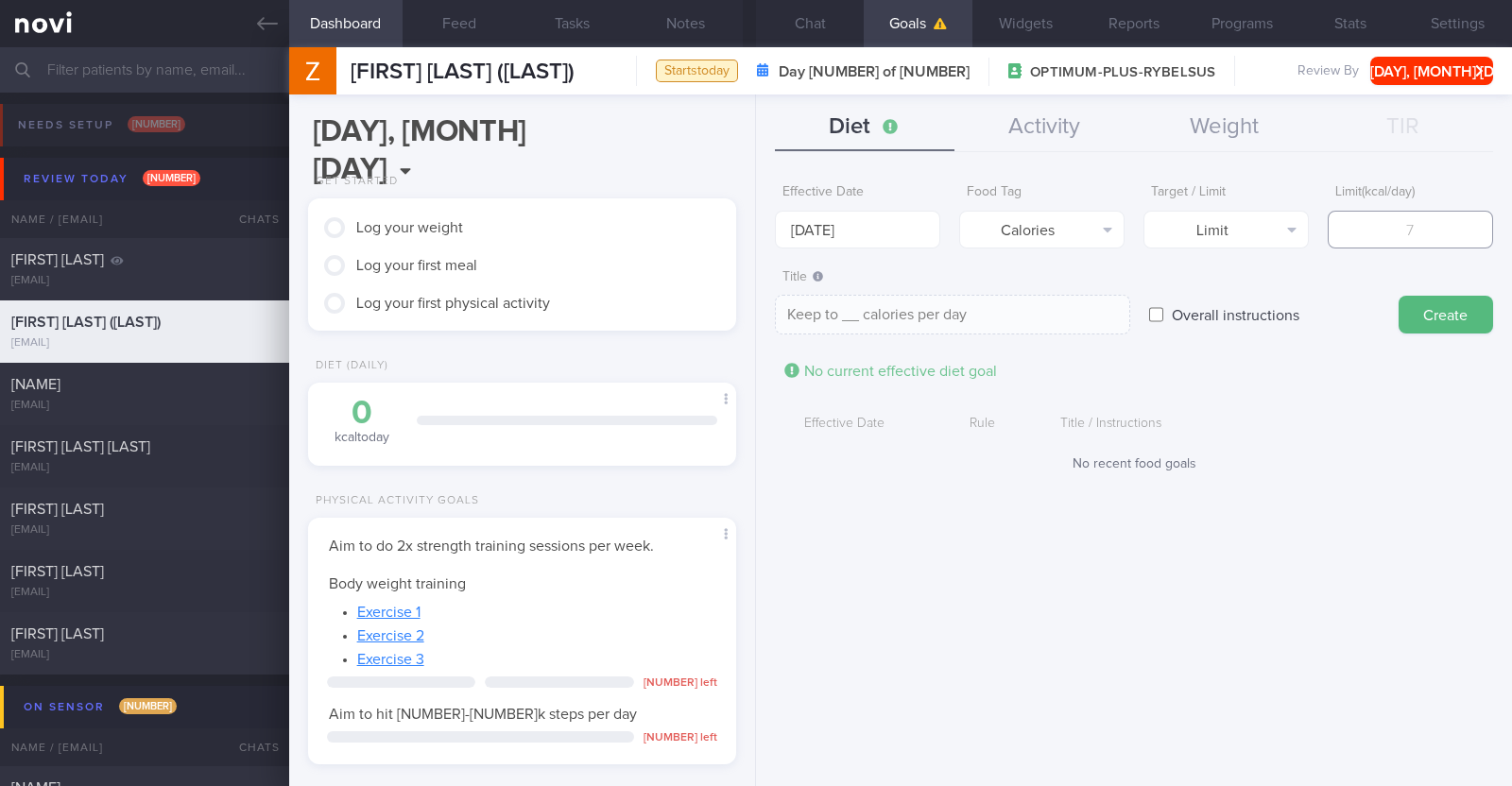 type on "[NUMBER]" 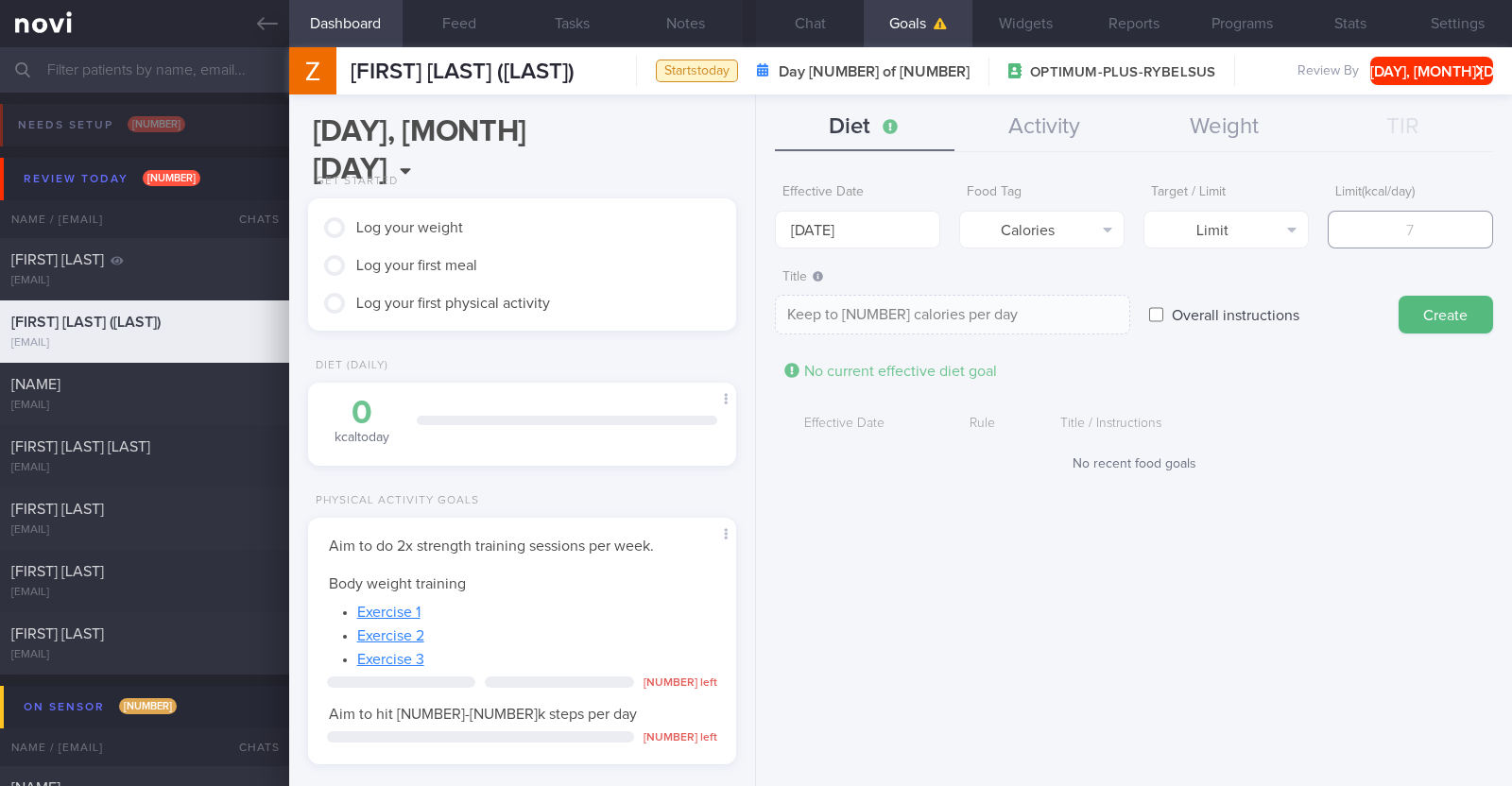 type on "13" 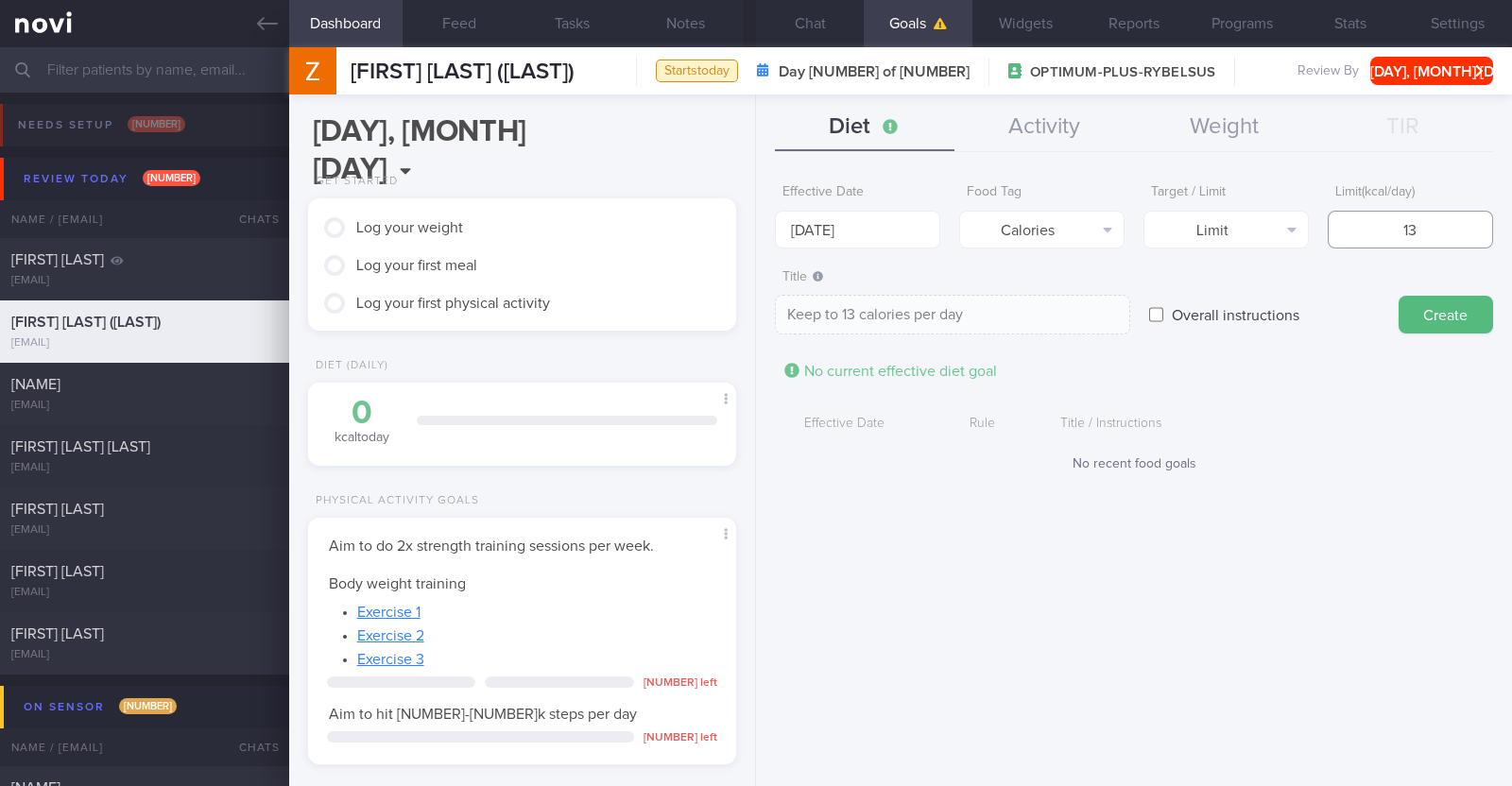 type on "[NUMBER]" 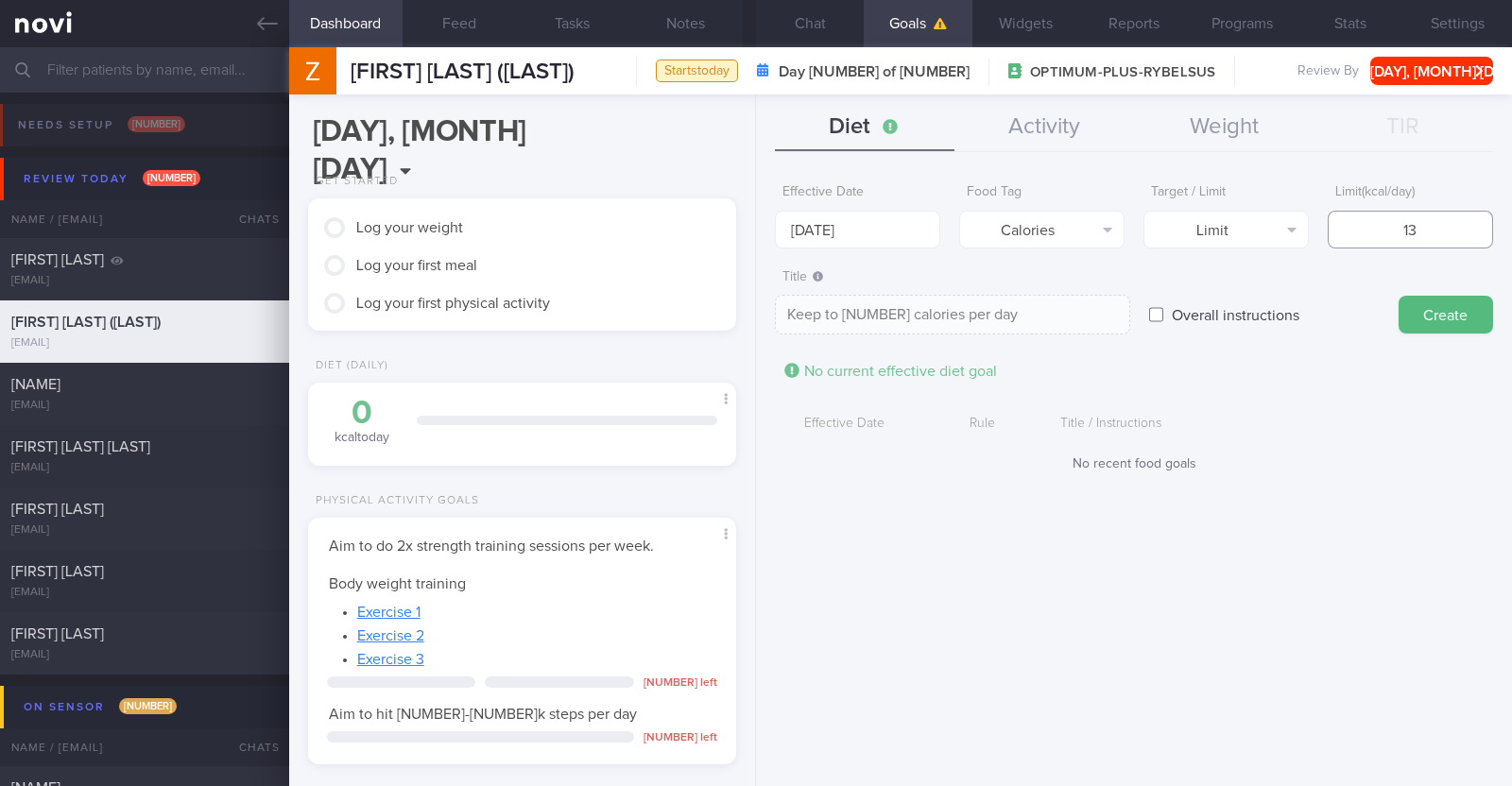 type on "[NUMBER]" 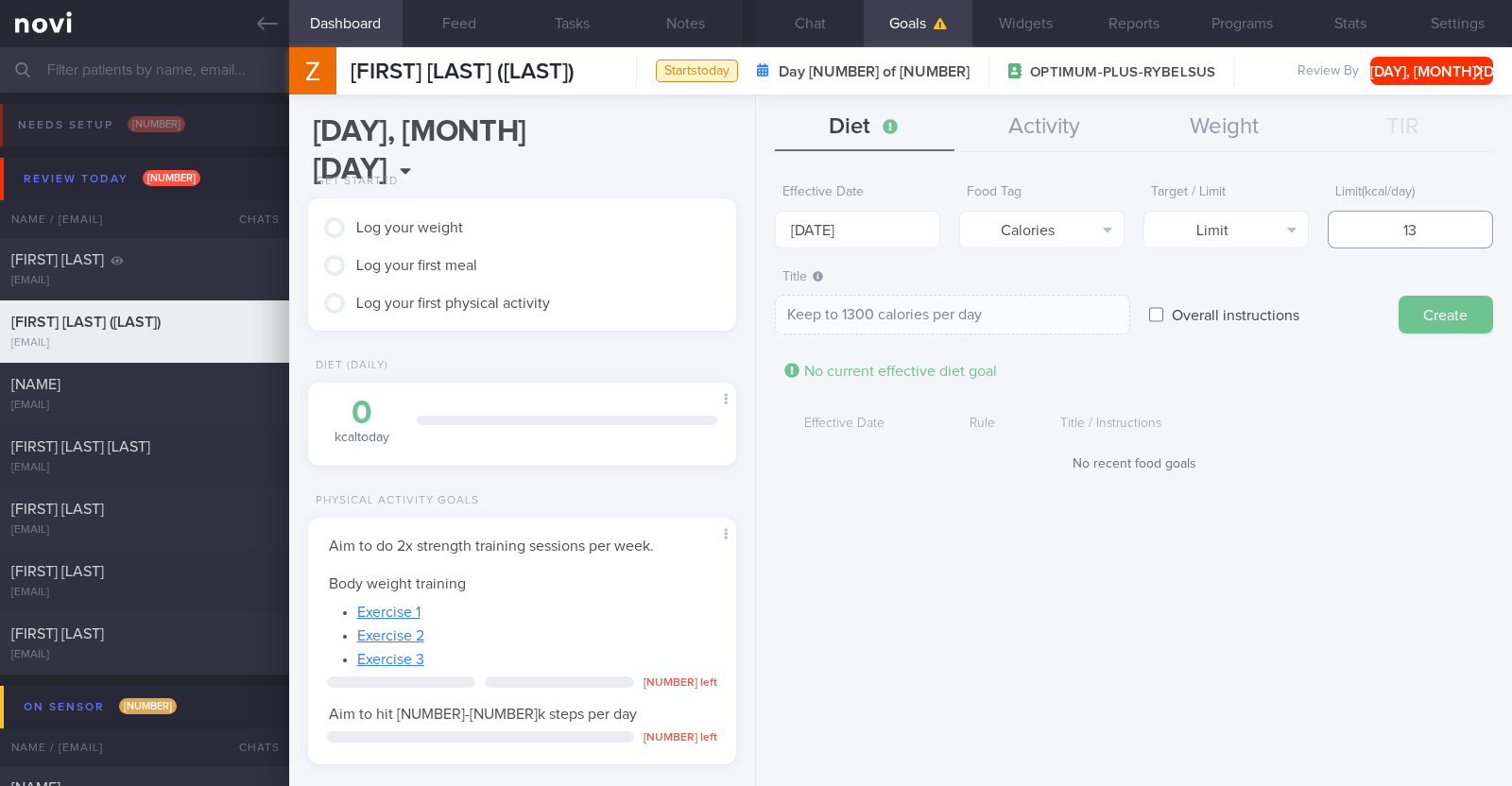 type on "[NUMBER]" 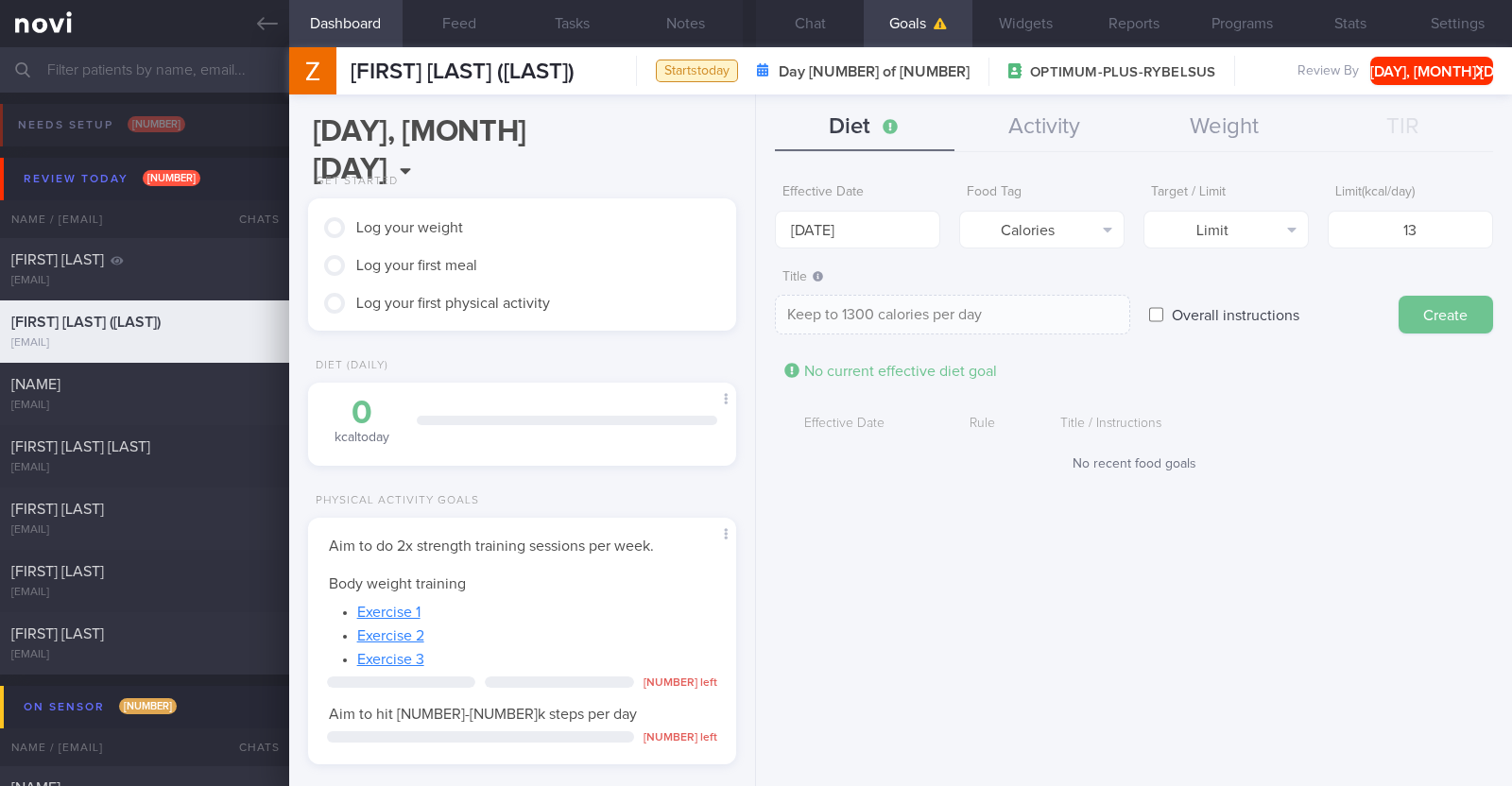 click on "Create" at bounding box center (1446, 315) 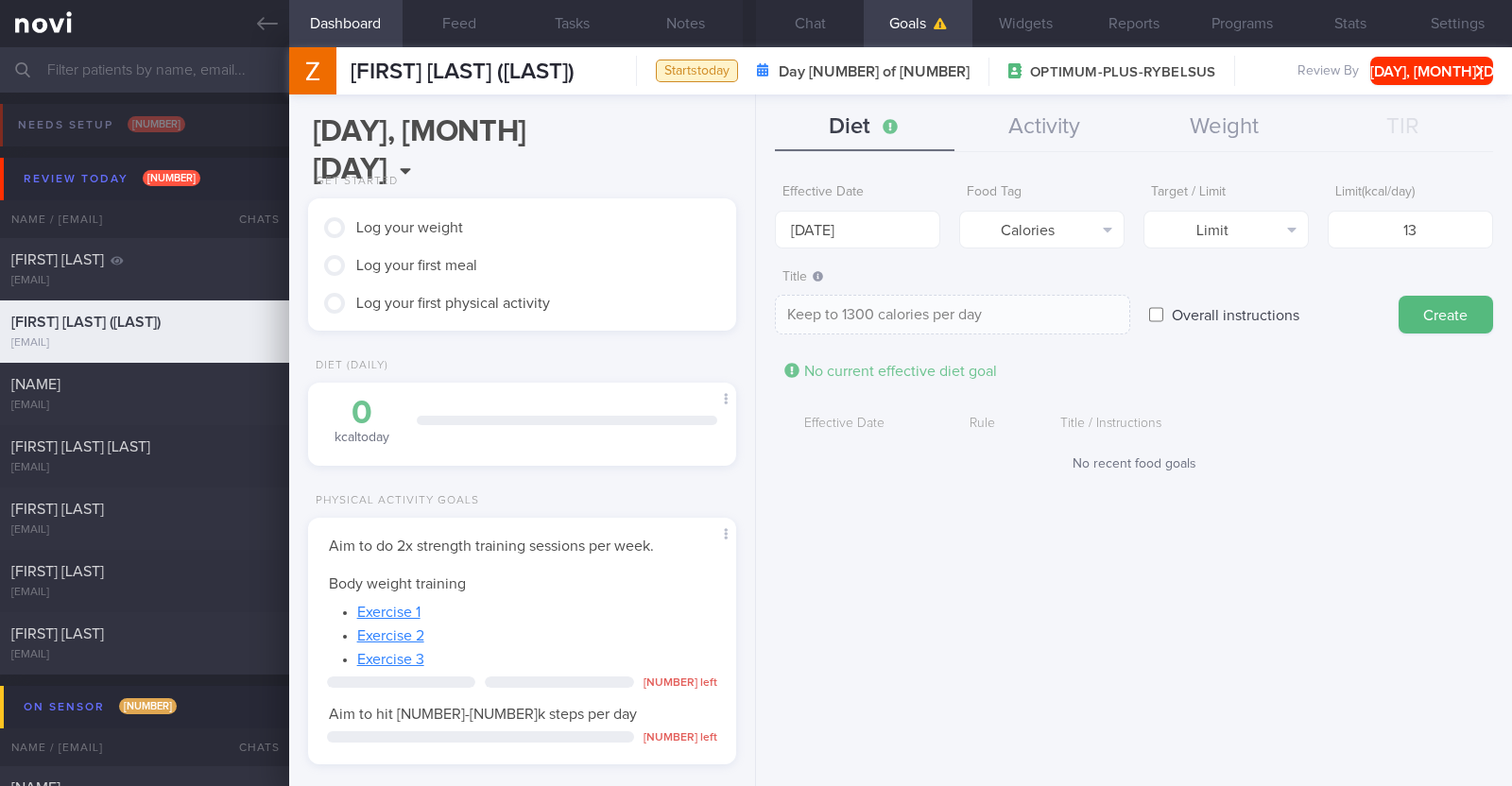 type on "[DATE]" 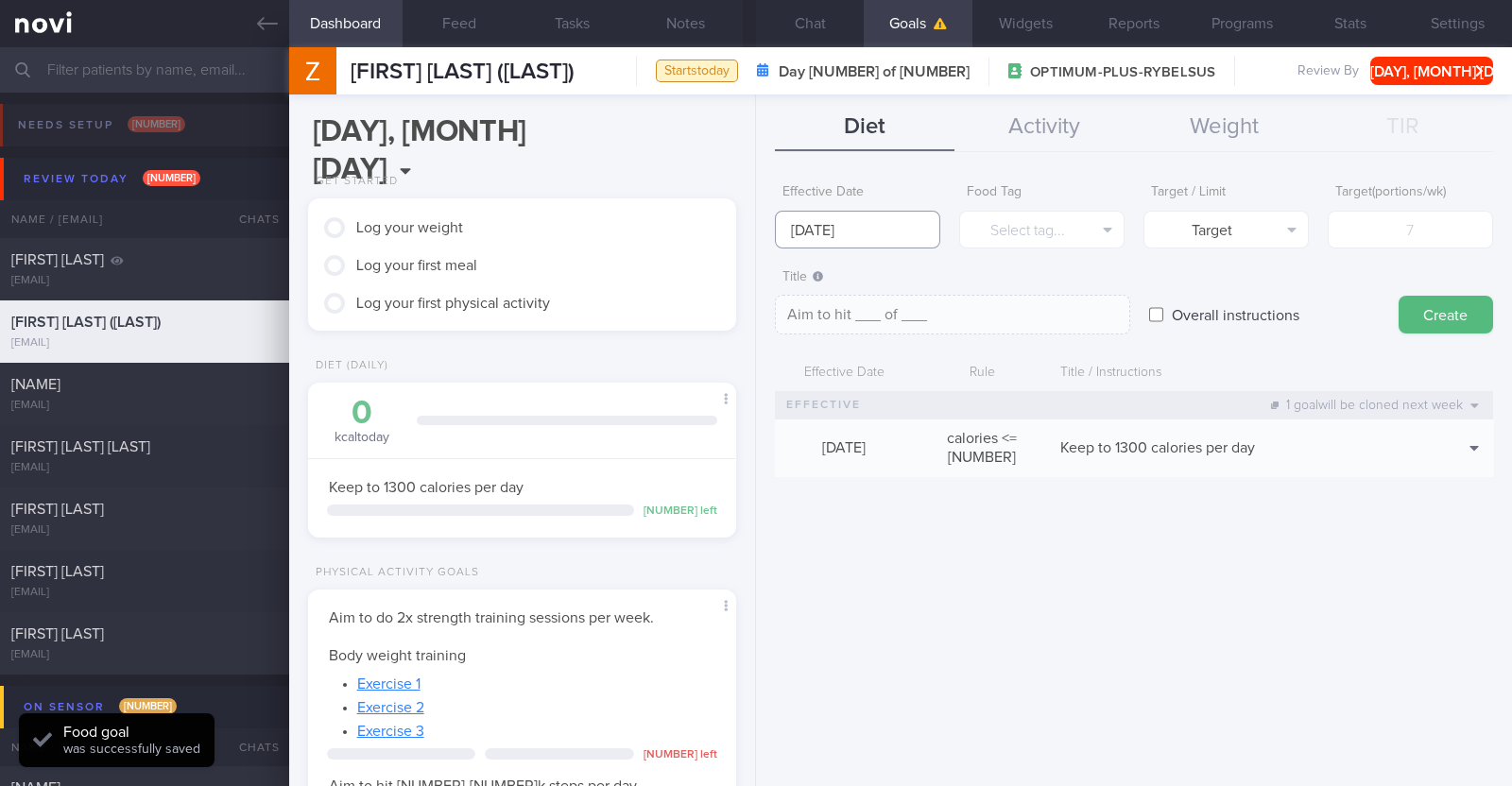 click on "[DATE]" at bounding box center [857, 230] 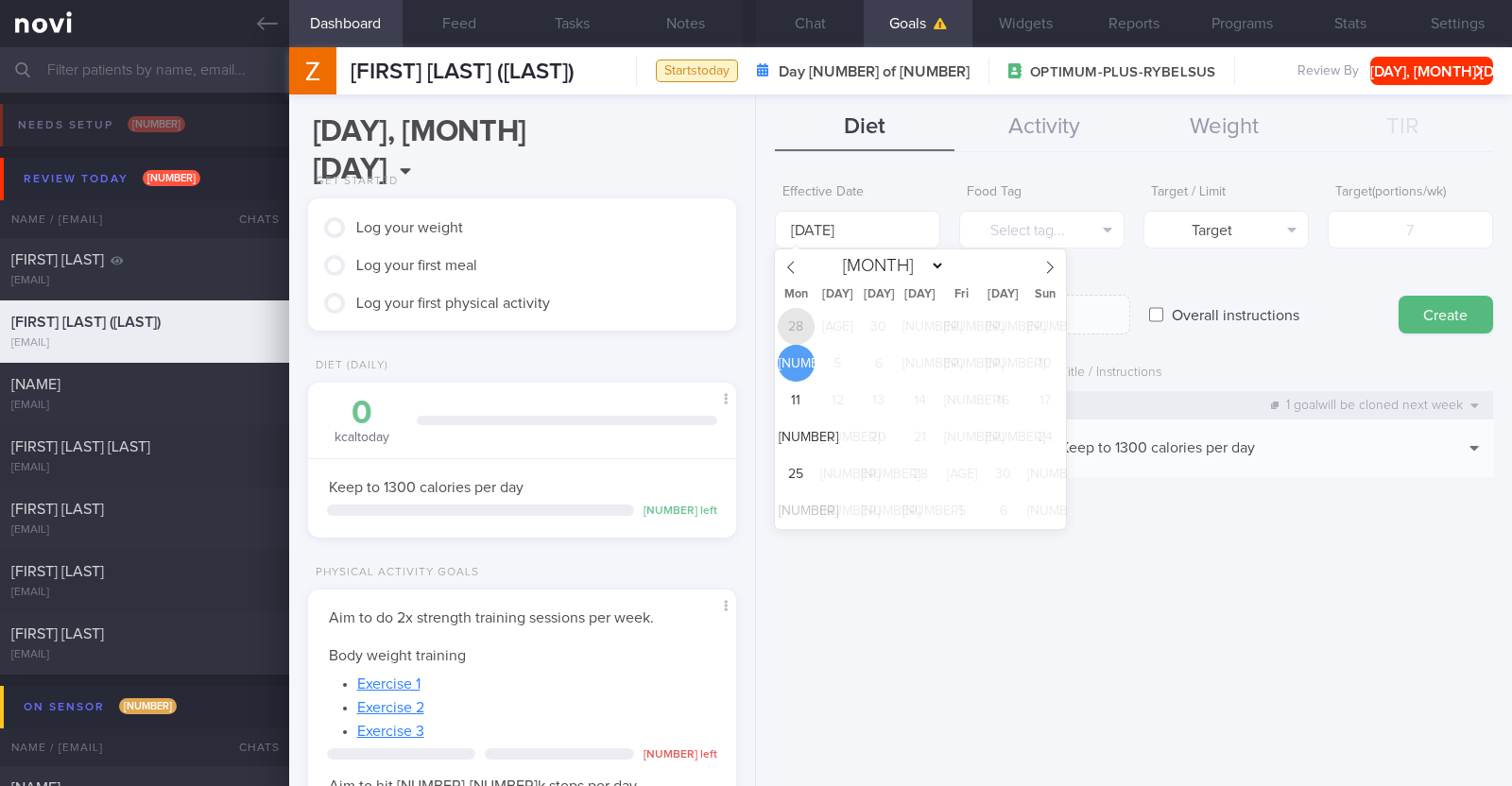 click on "28" at bounding box center [796, 326] 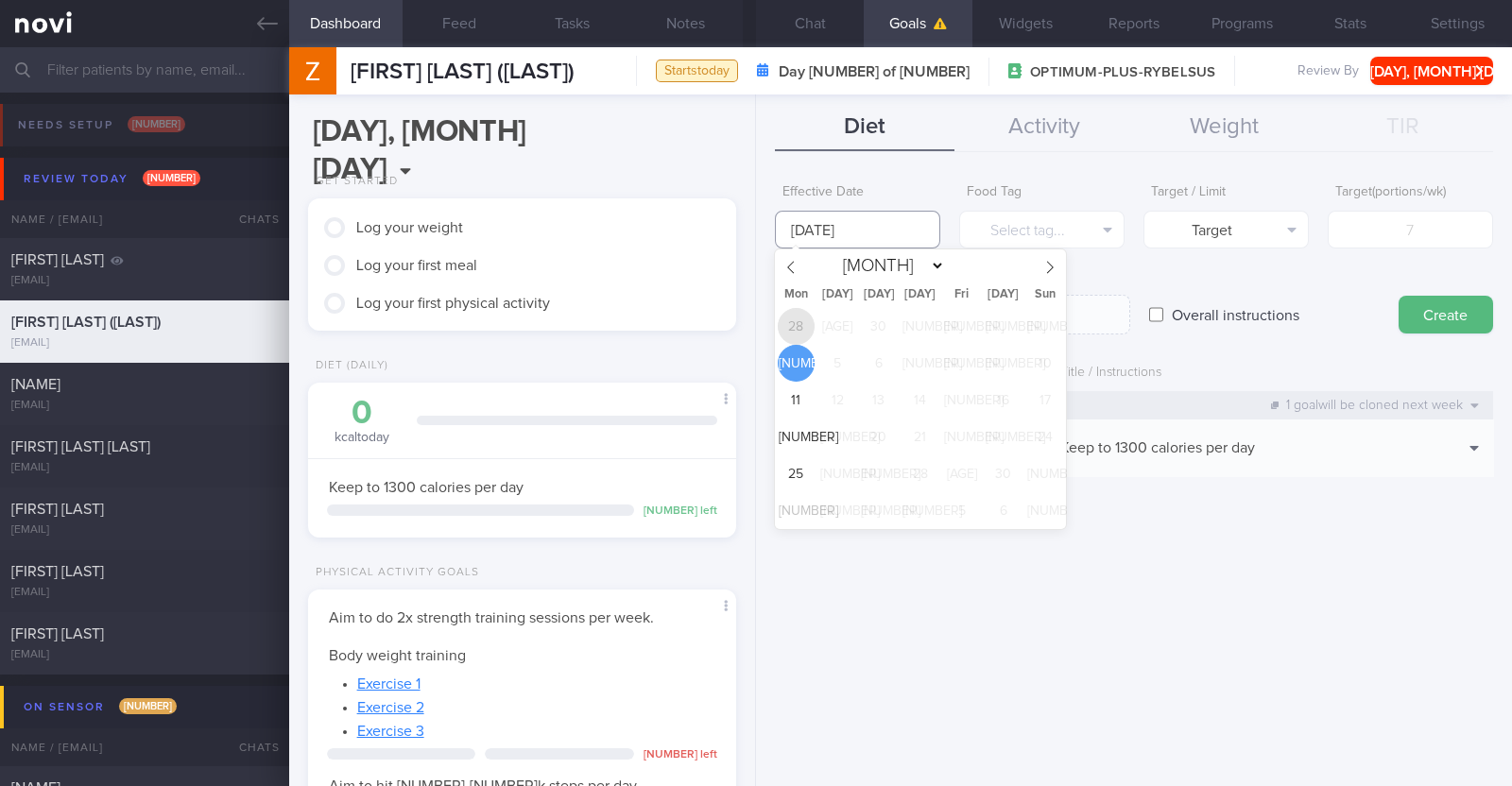 type on "[DATE]" 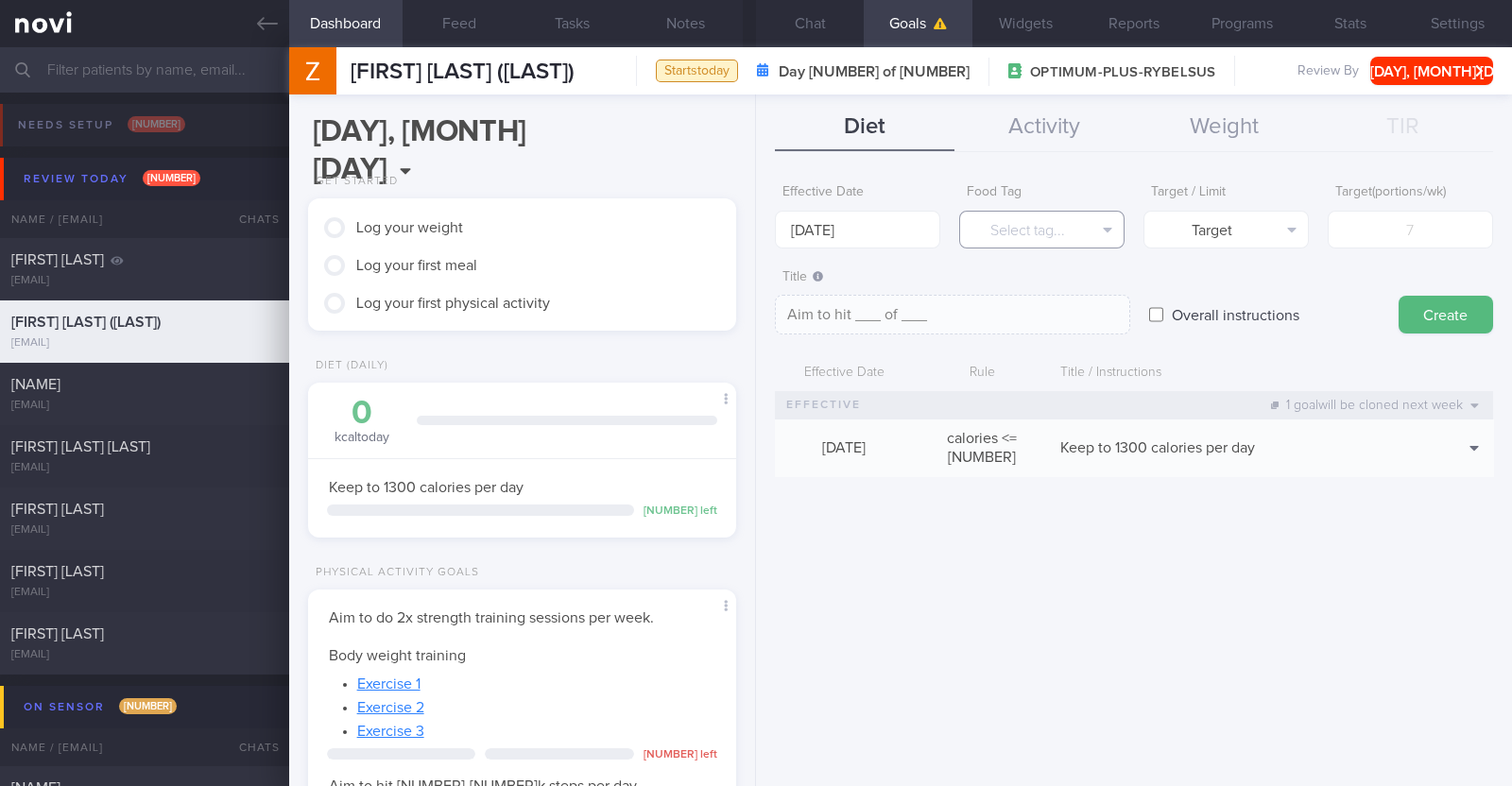 click on "Select tag..." at bounding box center [1041, 230] 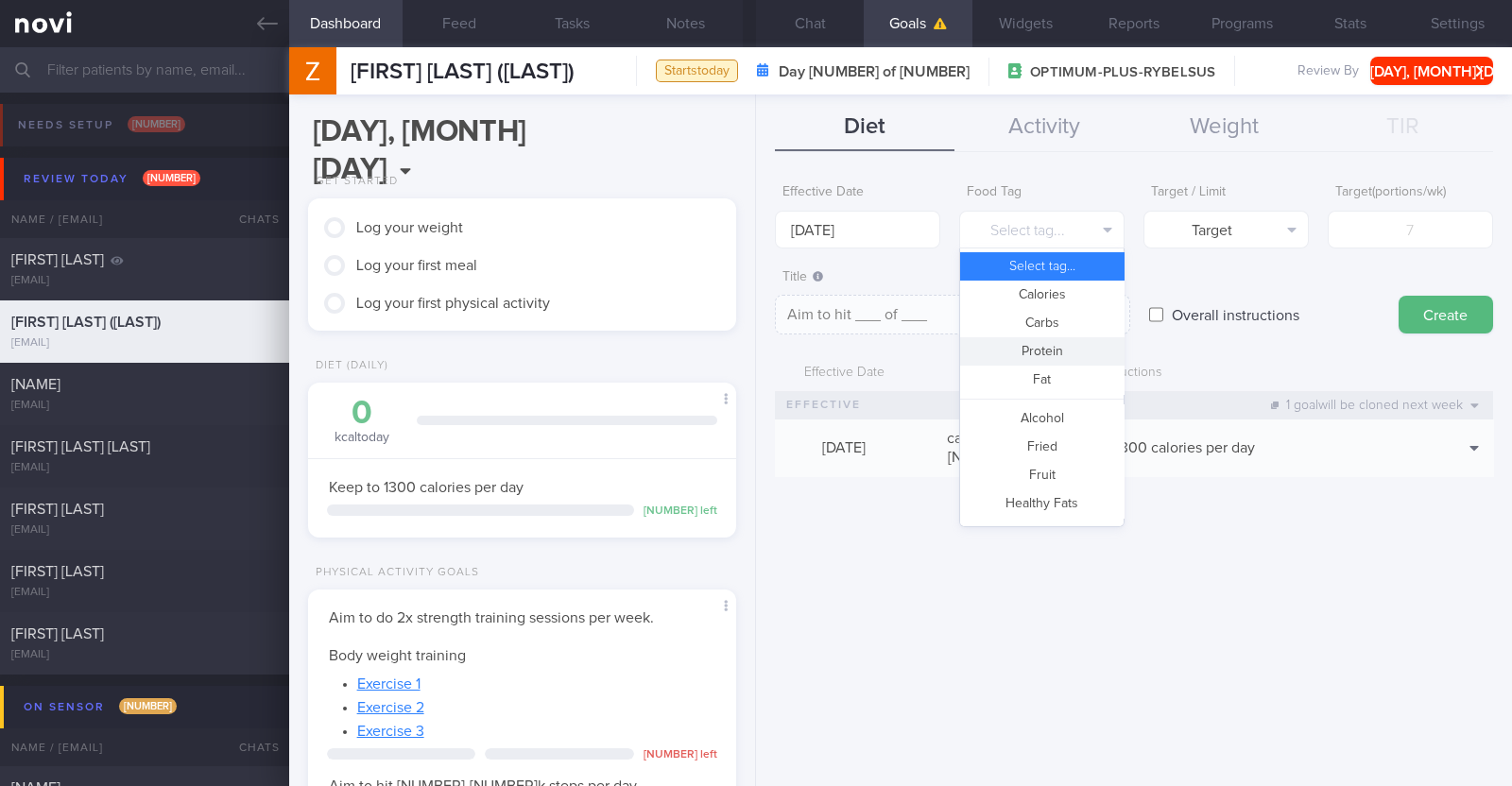click on "Protein" at bounding box center [1041, 351] 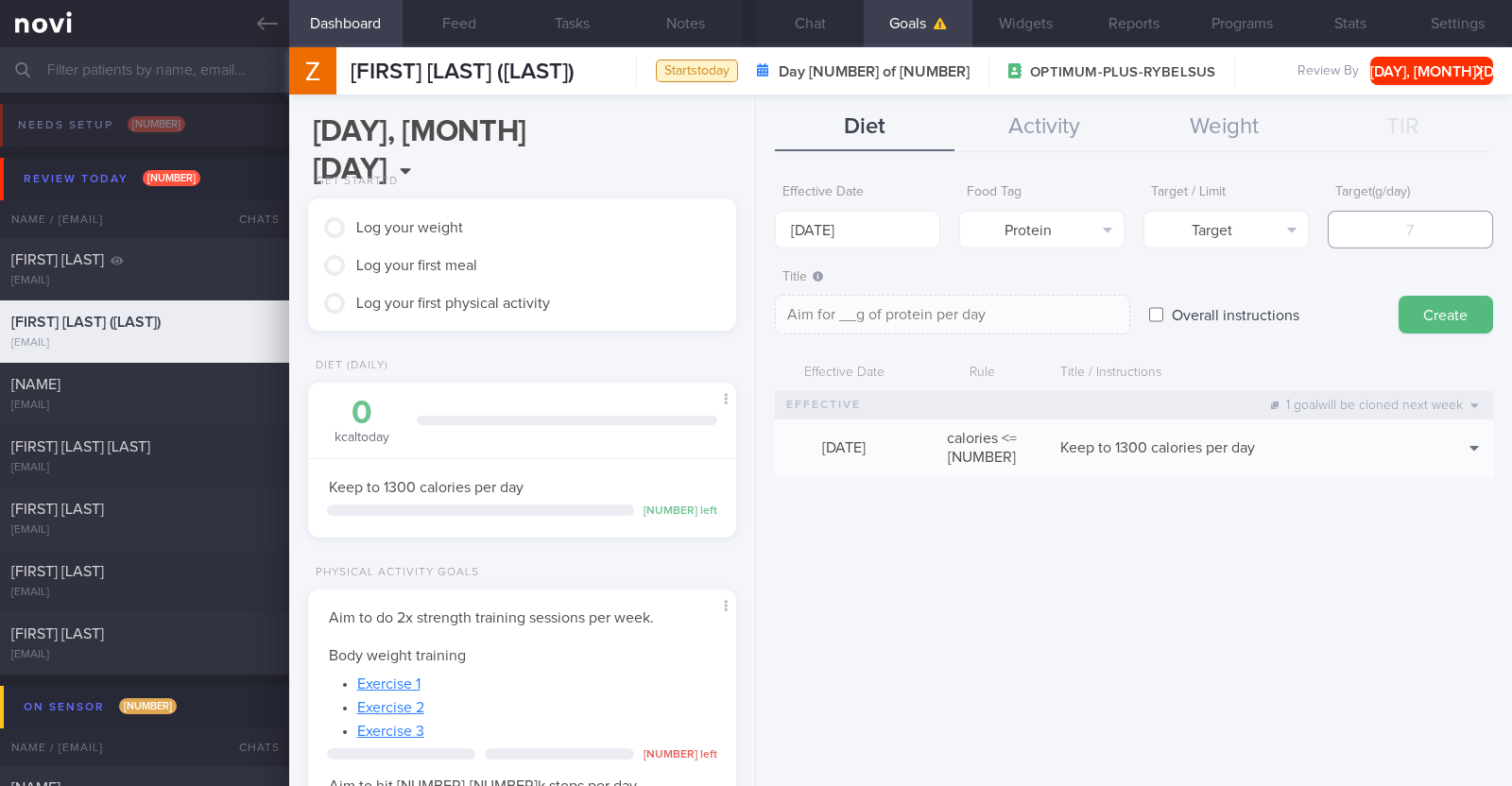 click at bounding box center [1410, 230] 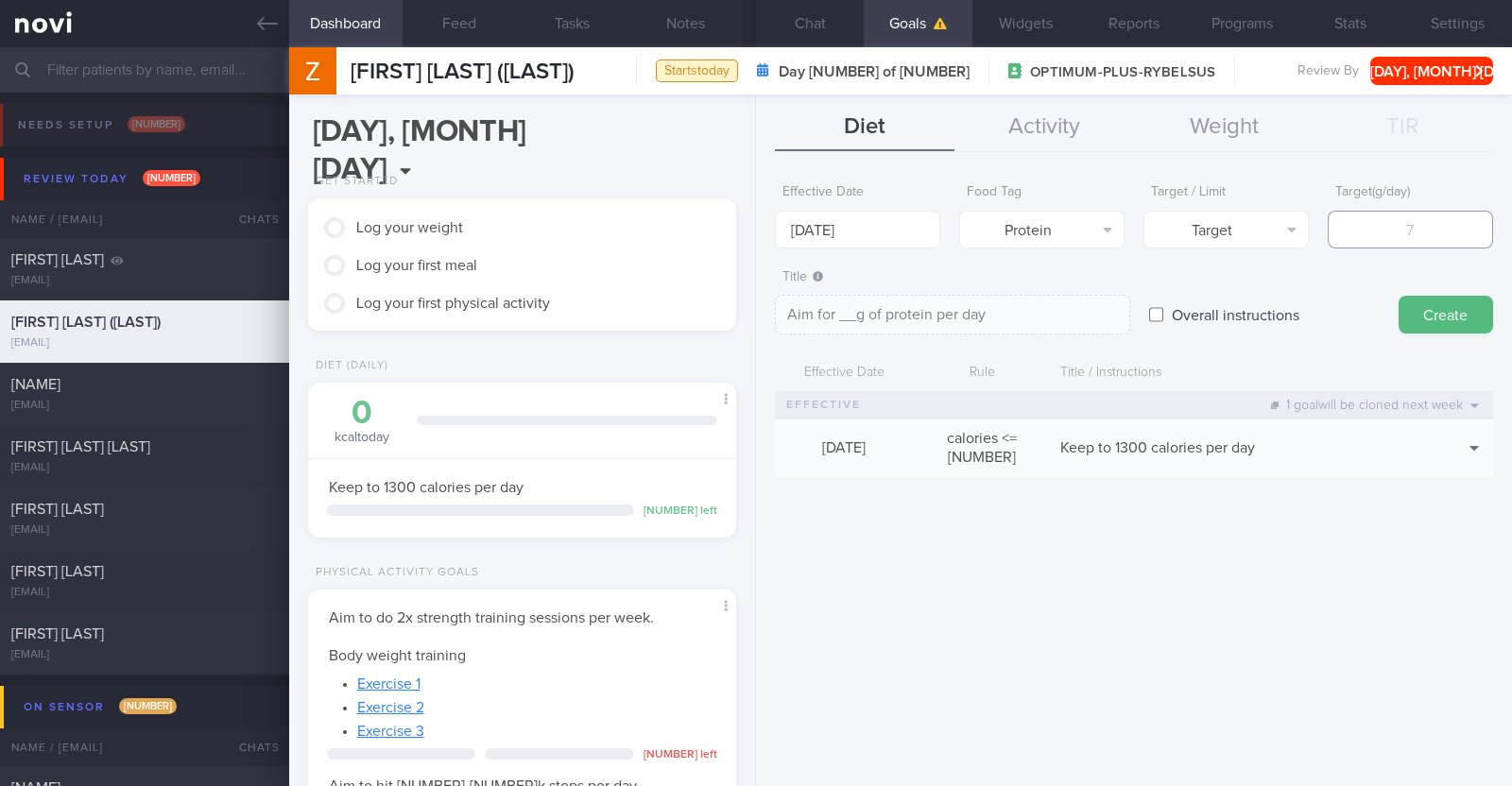 type on "6" 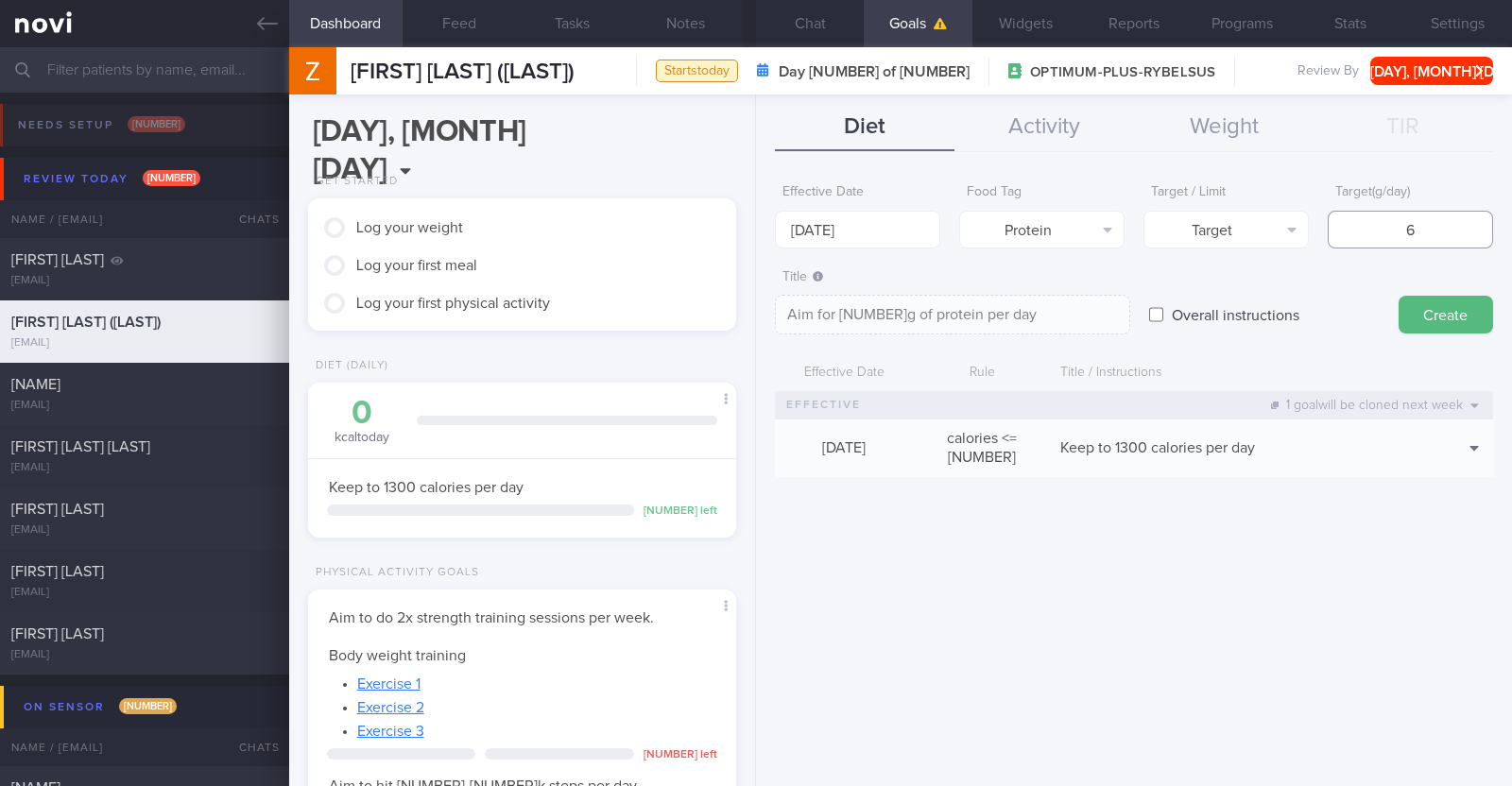 type on "[NUMBER]" 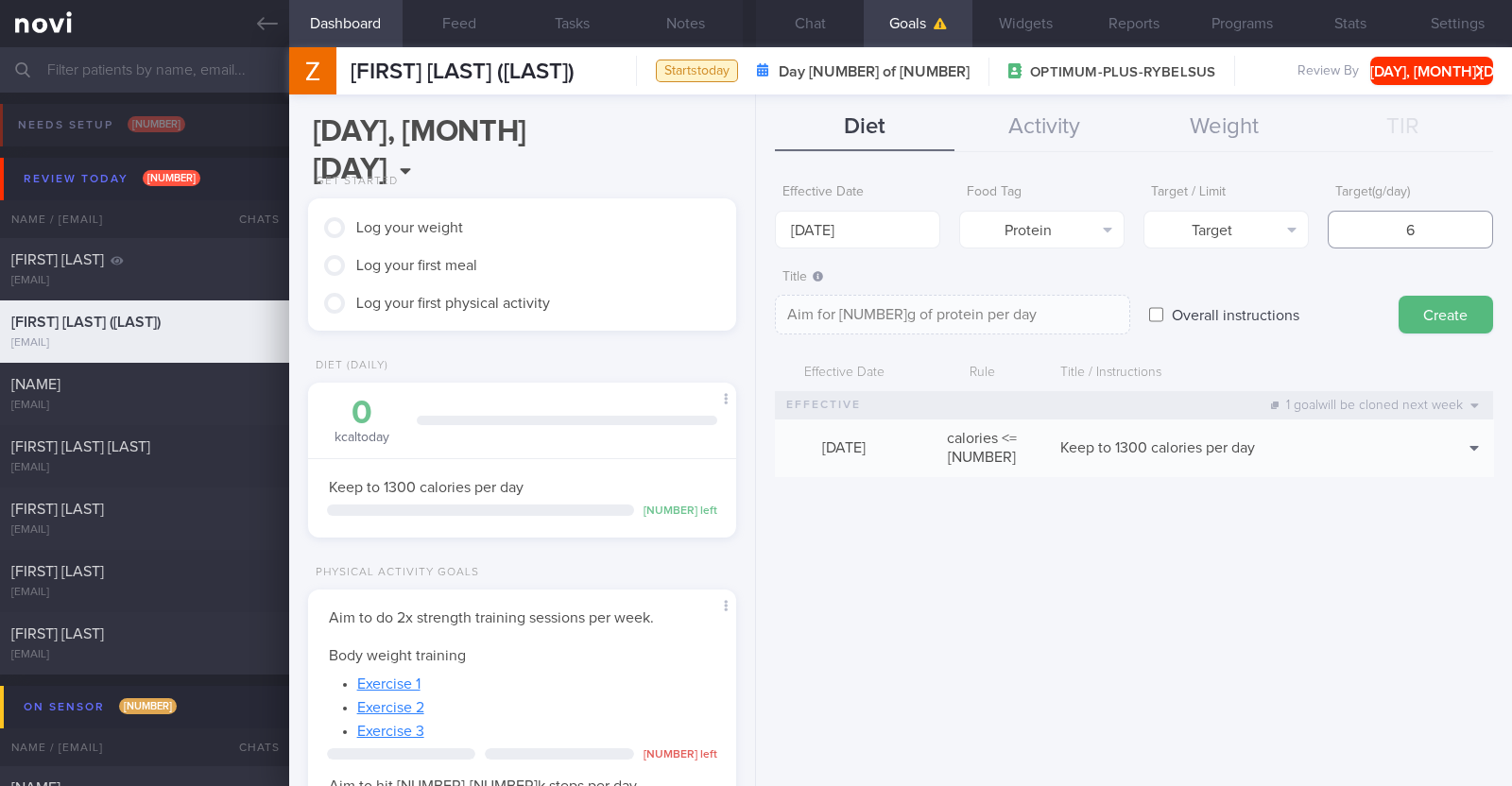 type on "Aim for 65g of protein per day" 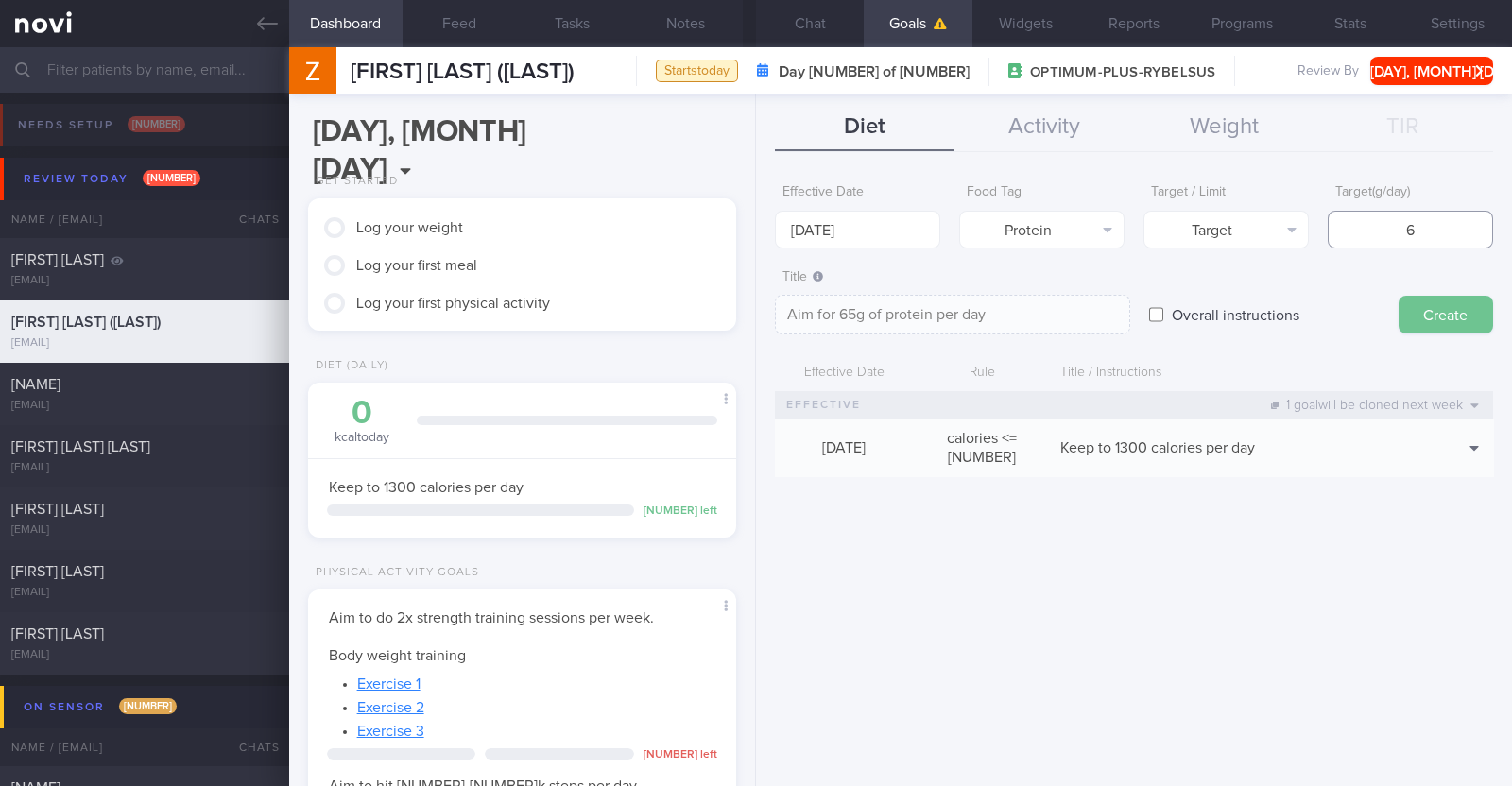 type on "[NUMBER]" 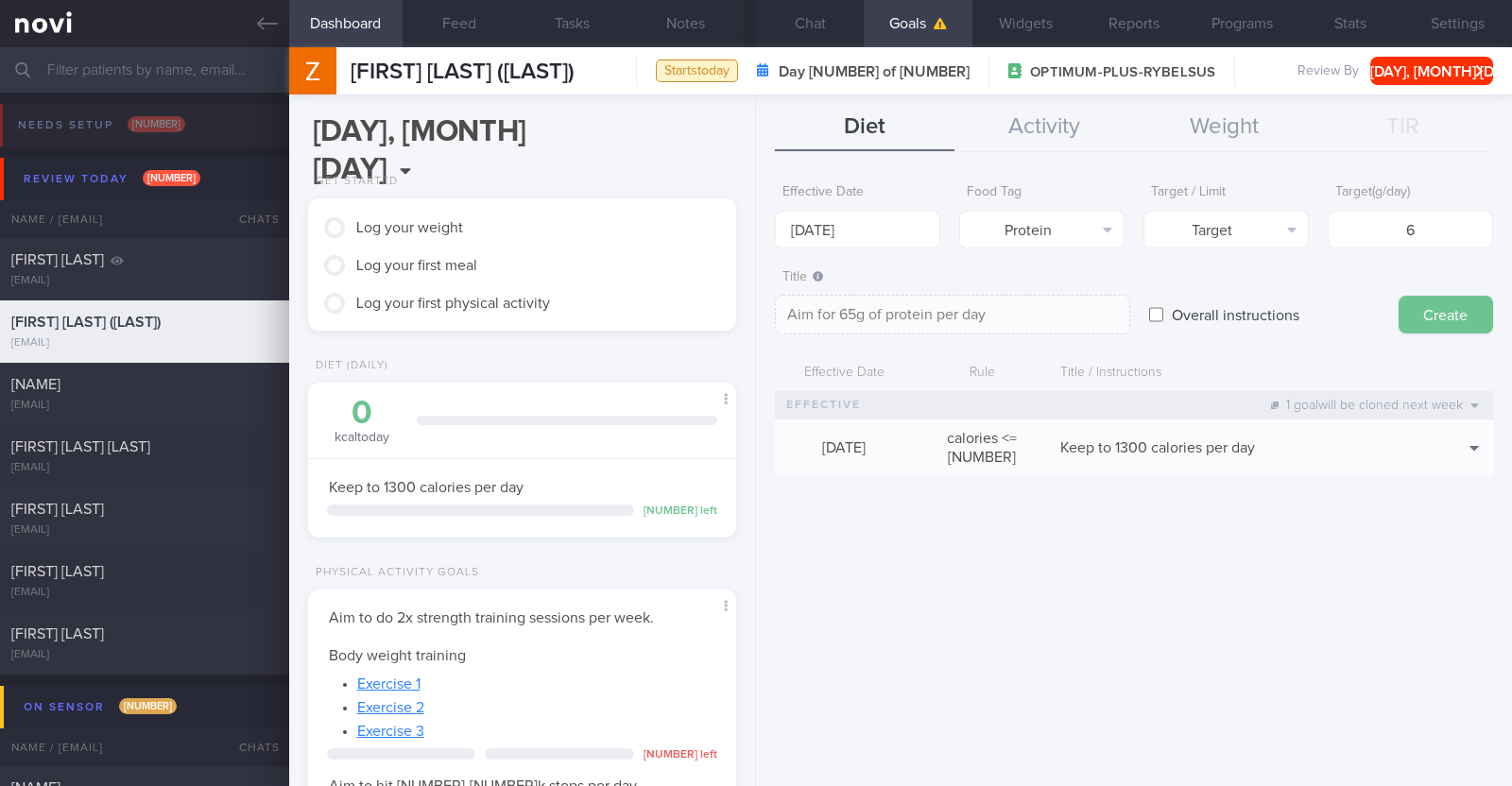 click on "Create" at bounding box center (1446, 315) 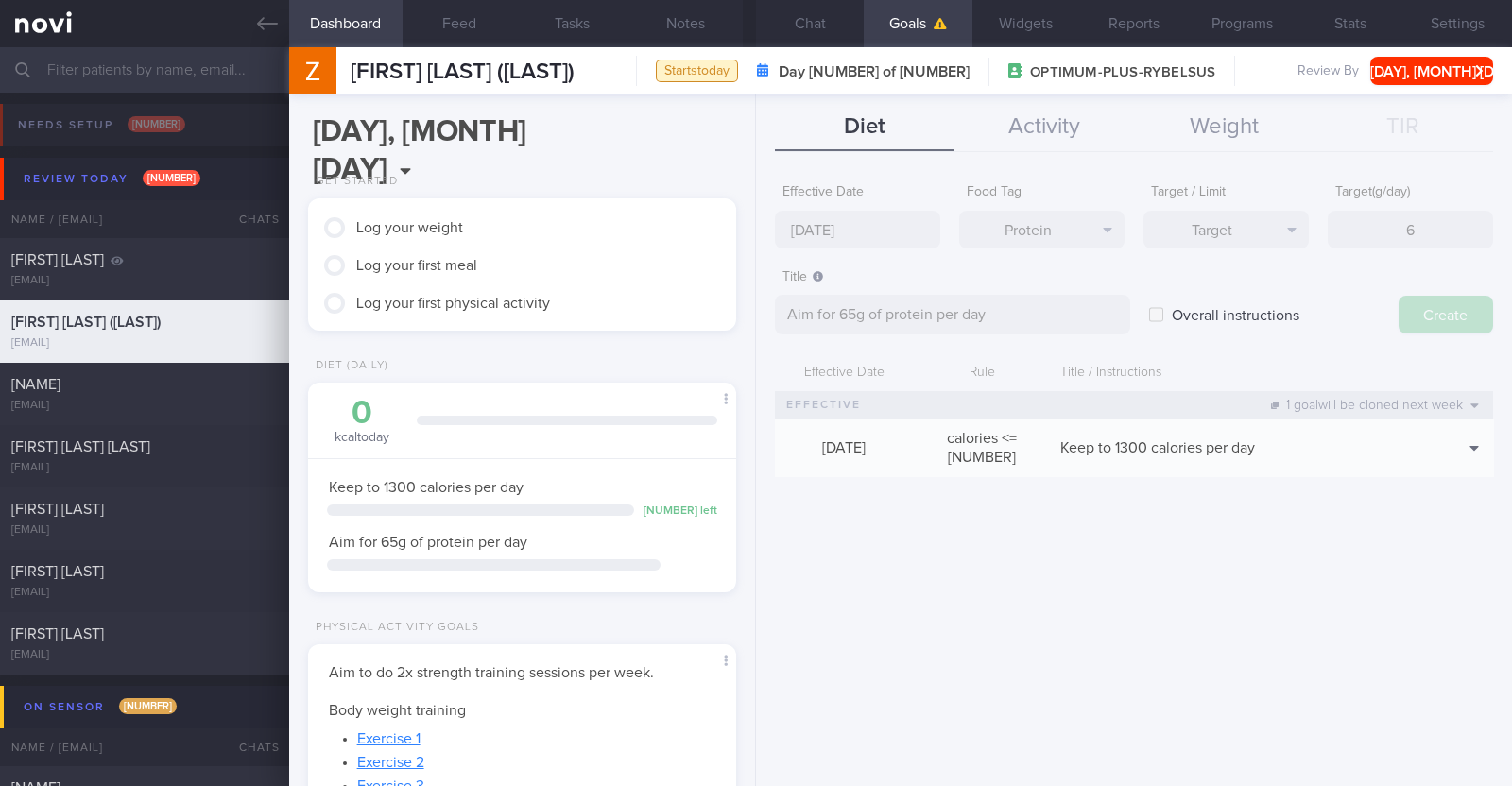 type on "[DATE]" 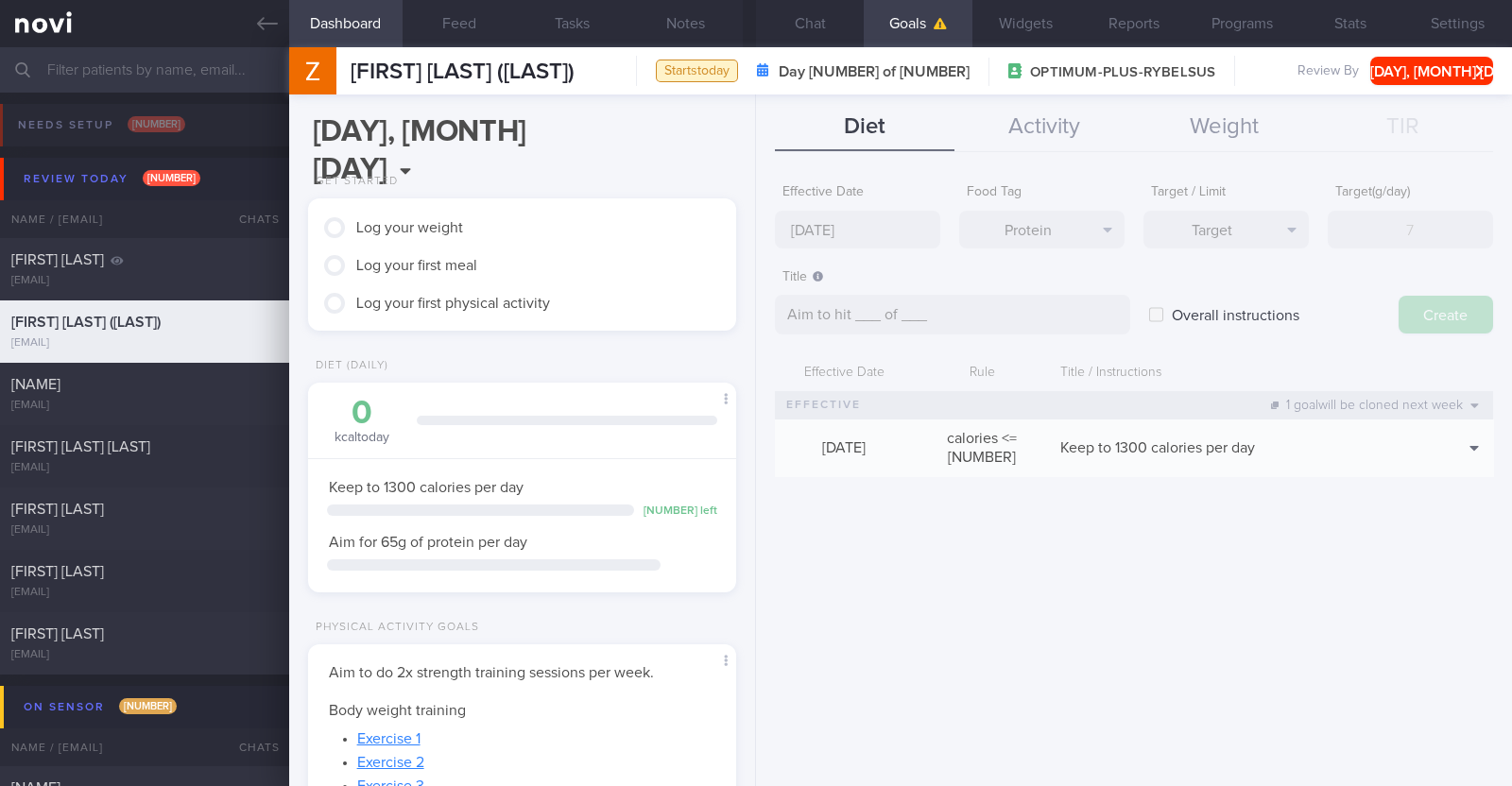 select on "[NUMBER]" 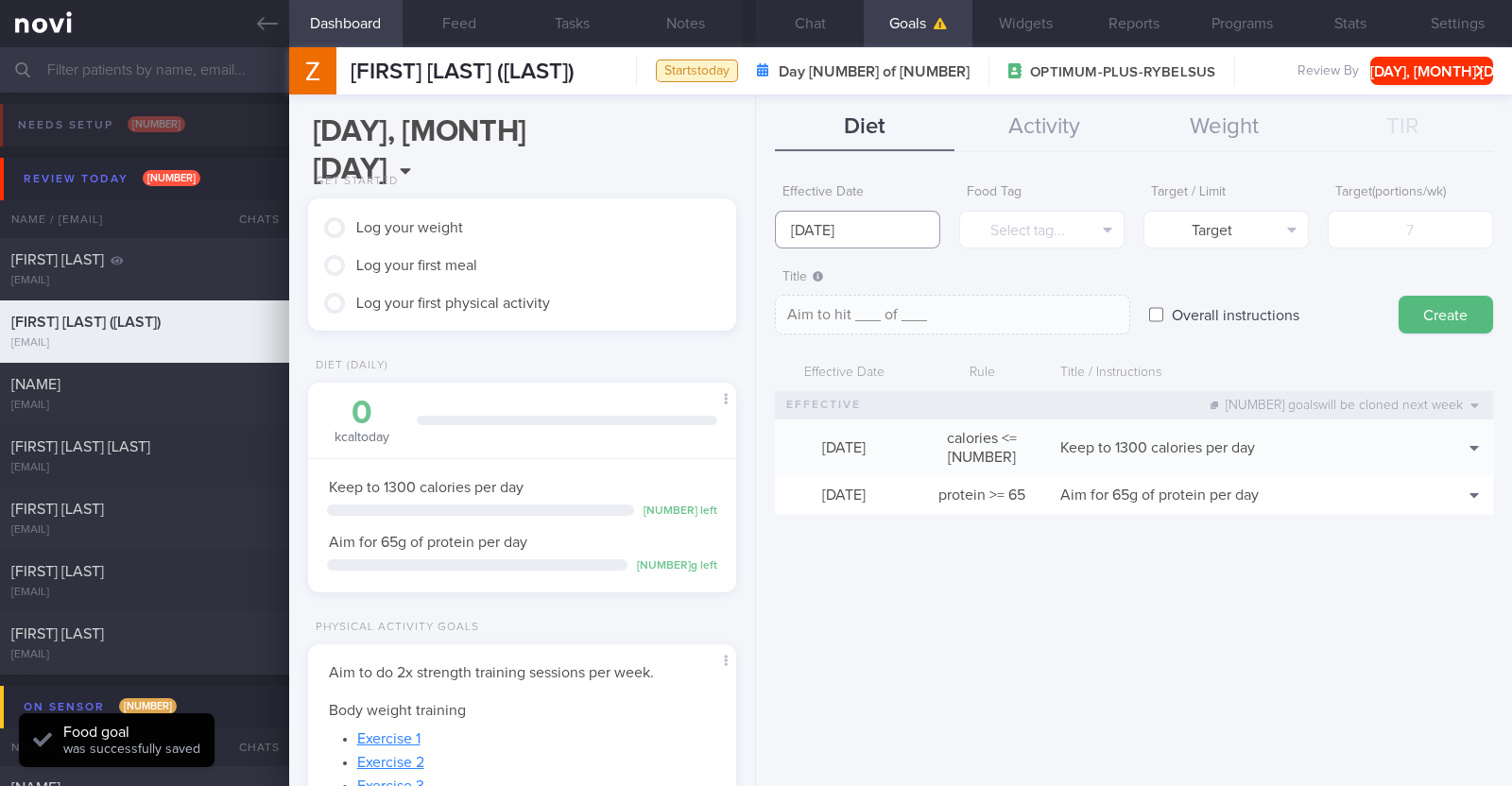 click on "[DATE]" at bounding box center [857, 230] 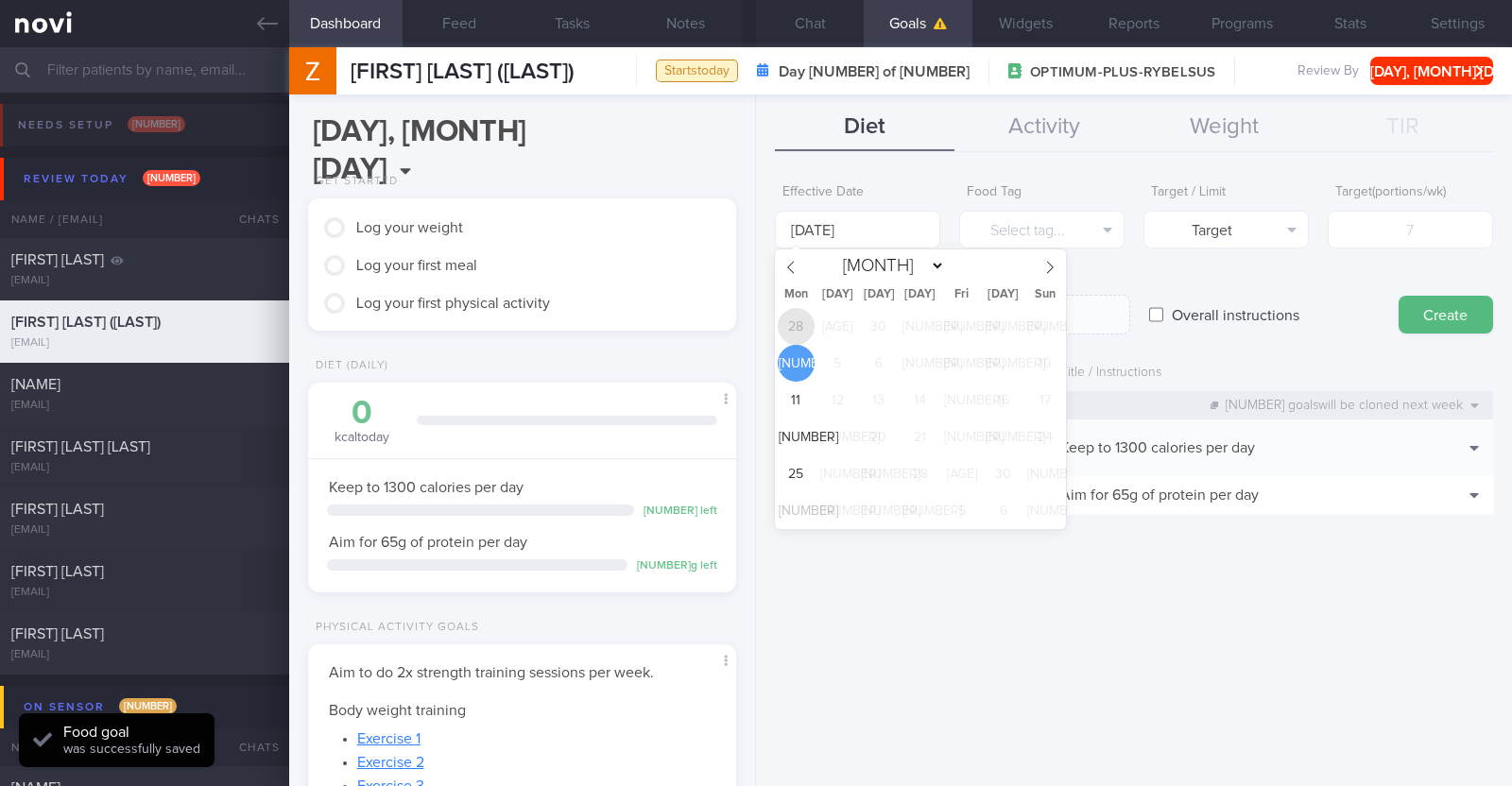 click on "28" at bounding box center (796, 326) 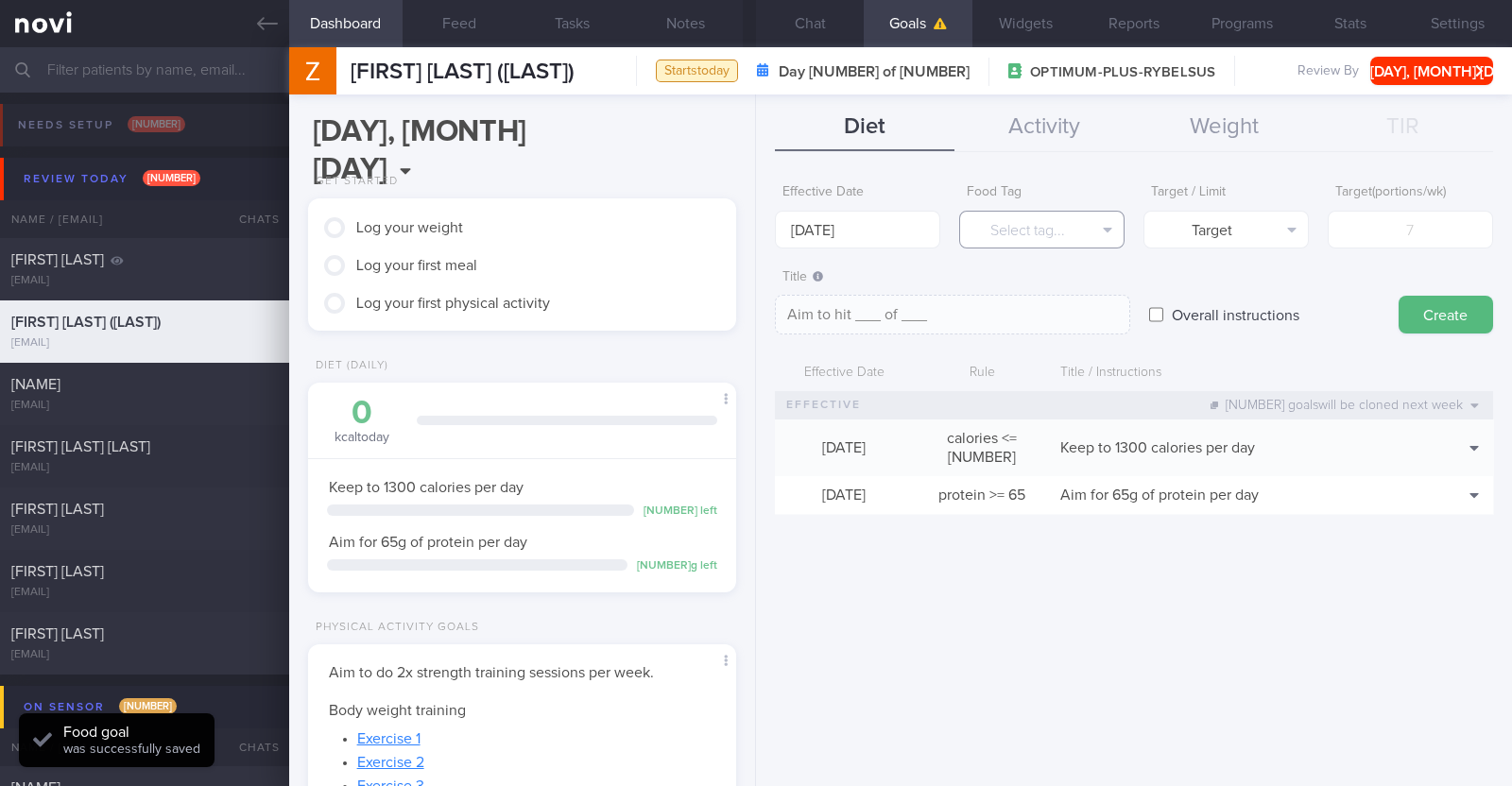 click on "Select tag..." at bounding box center [1041, 230] 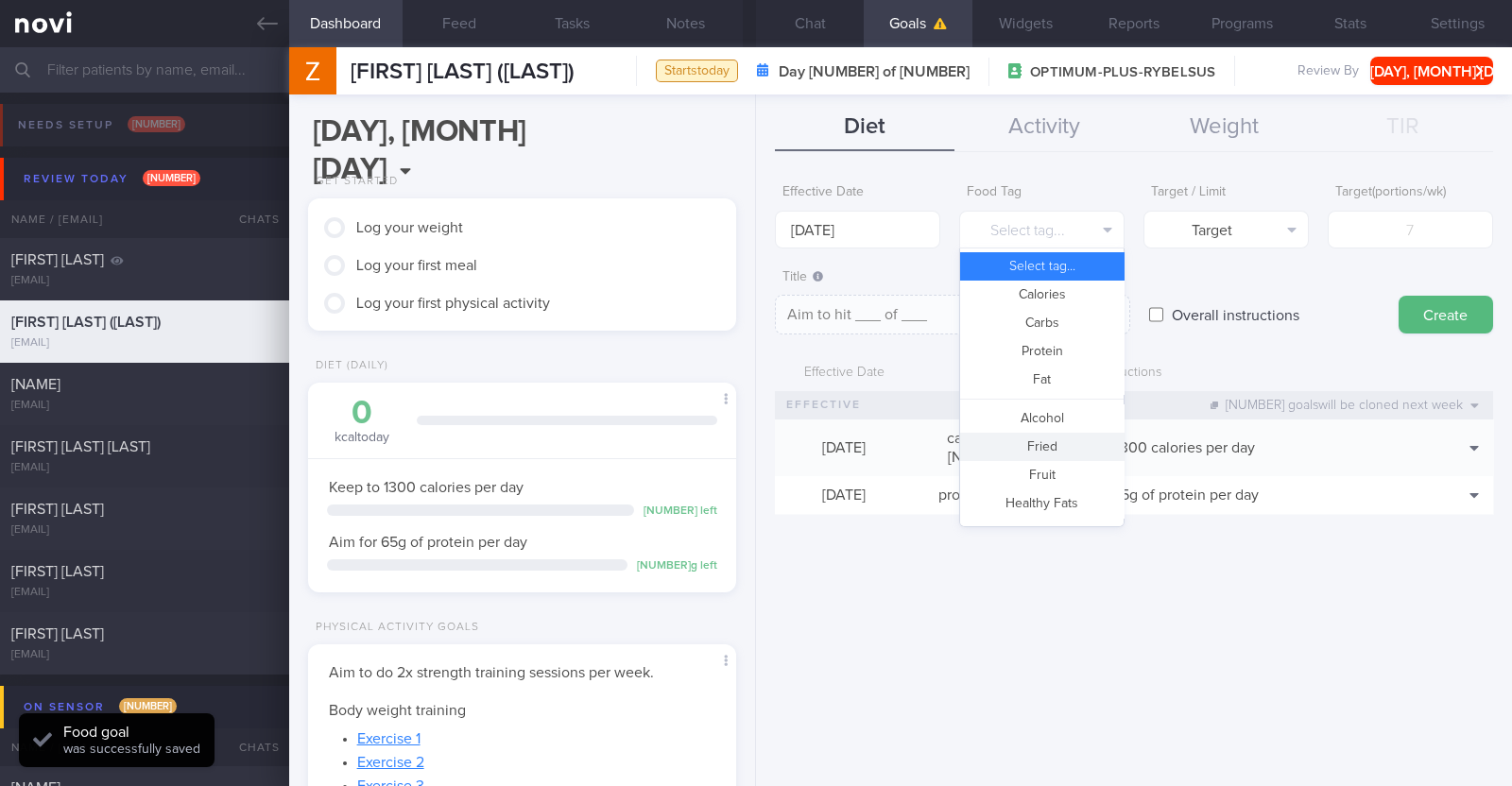 click on "Fried" at bounding box center [1041, 447] 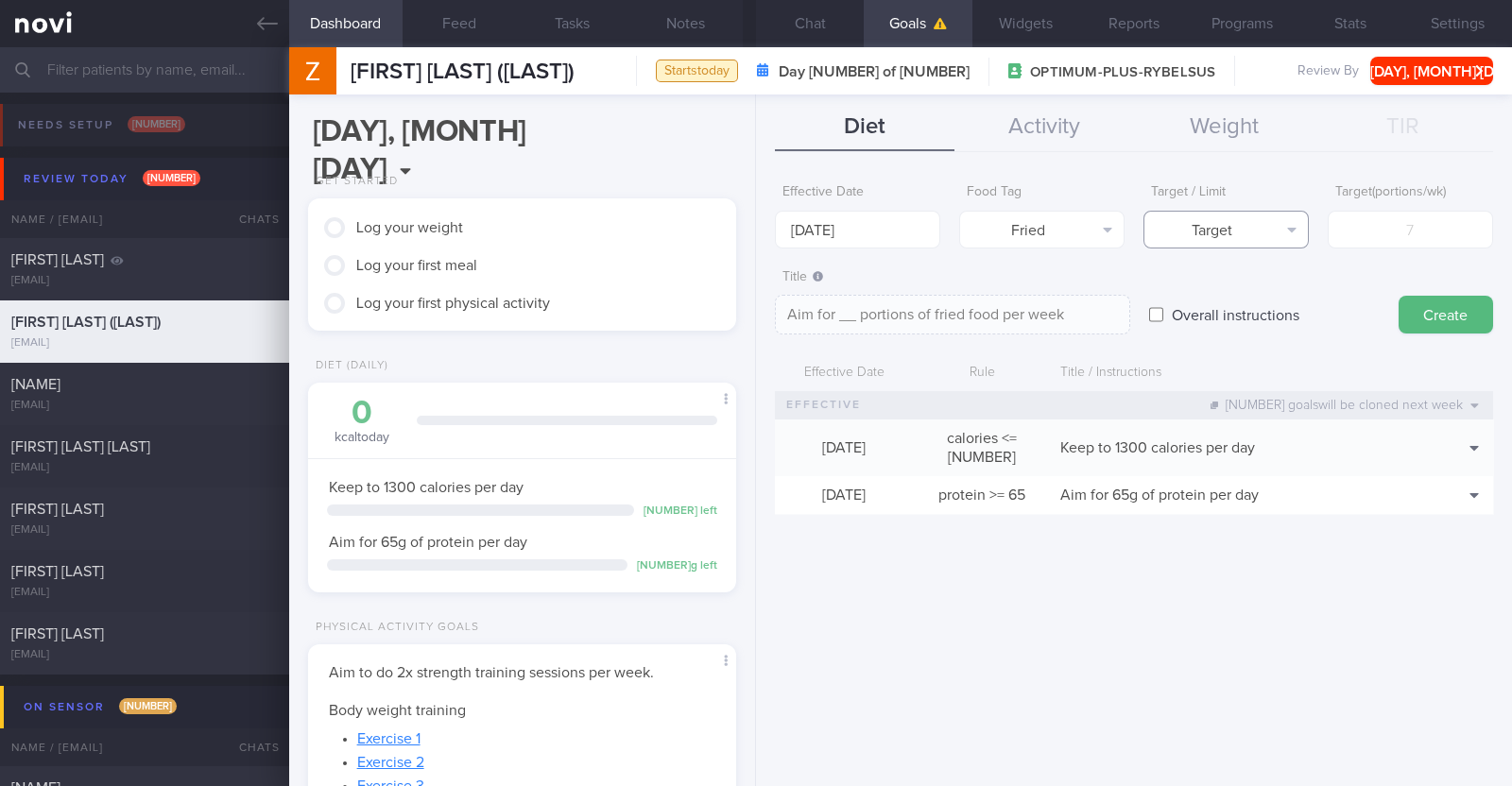 click on "Target" at bounding box center [1226, 230] 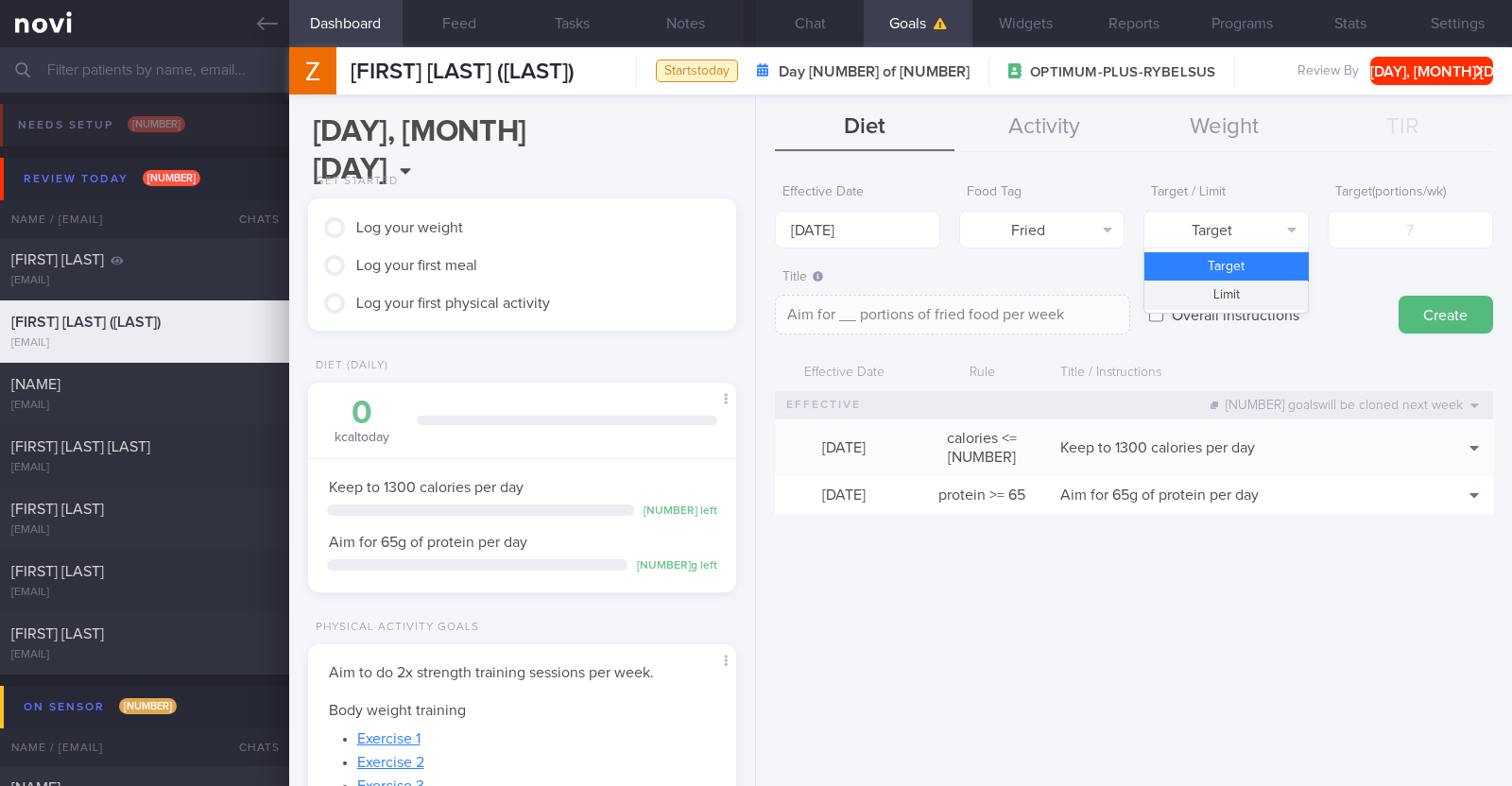 click on "Limit" at bounding box center [1226, 295] 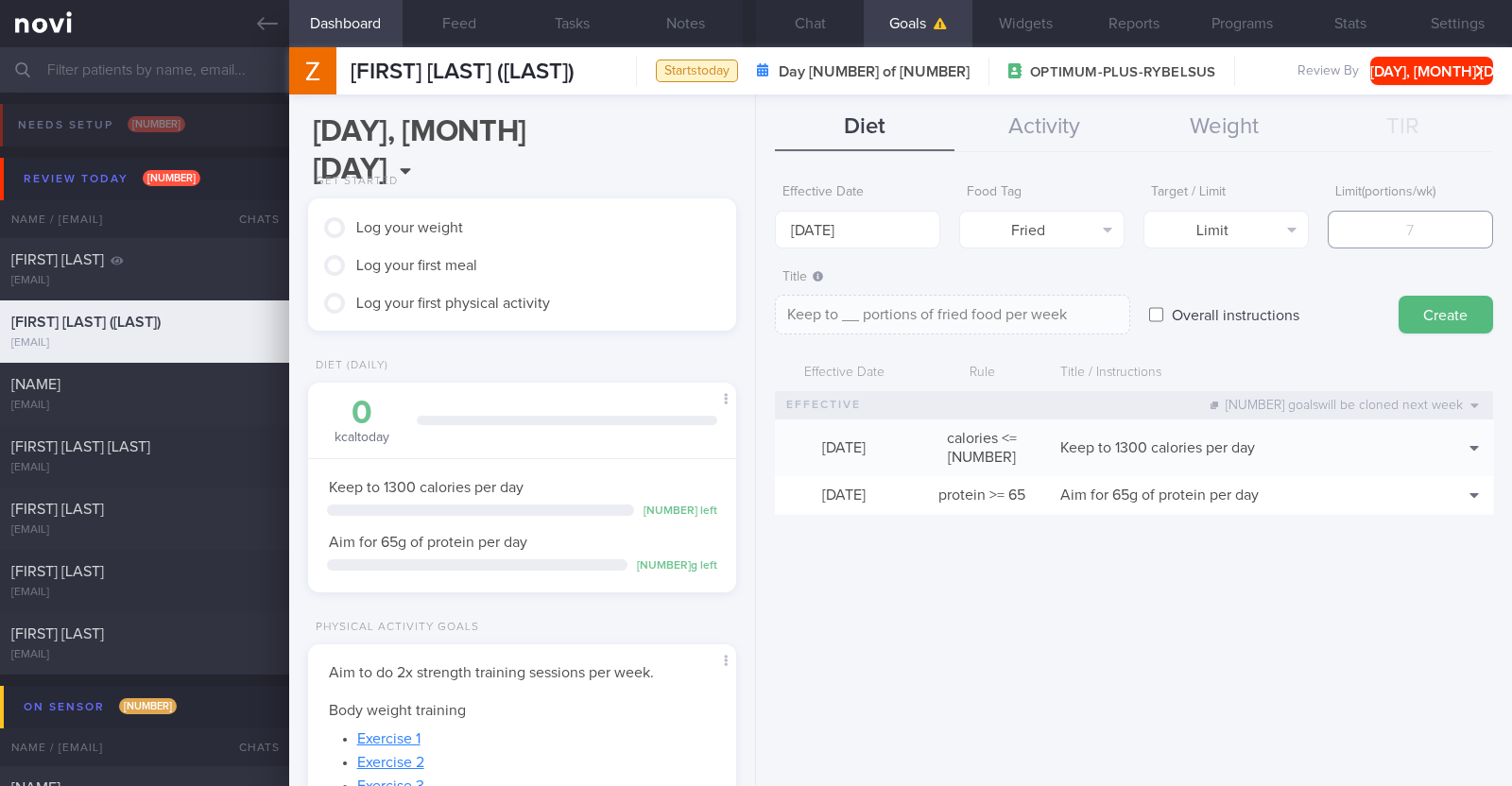 click at bounding box center (1410, 230) 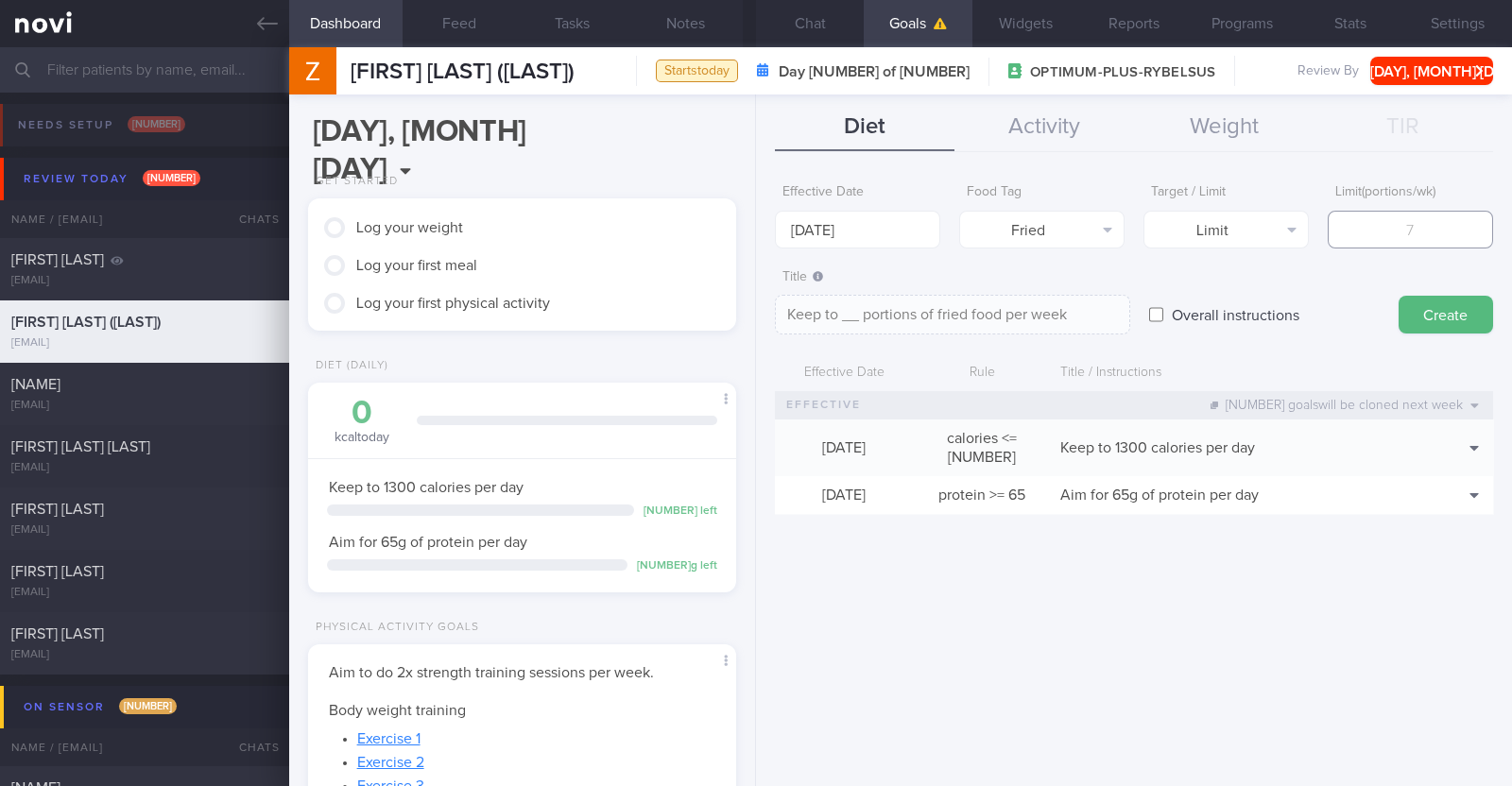 type on "[NUMBER]" 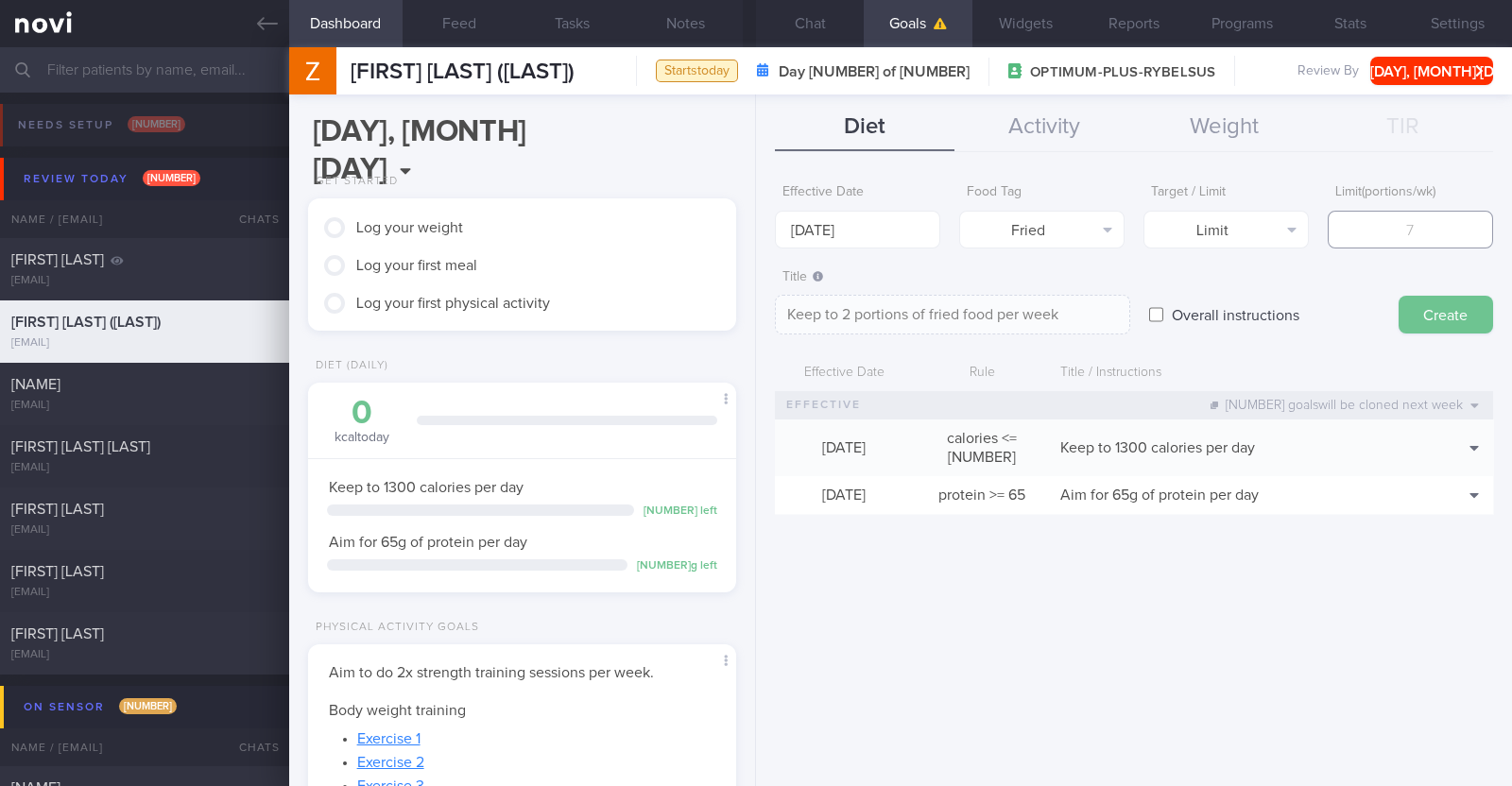 type on "[NUMBER]" 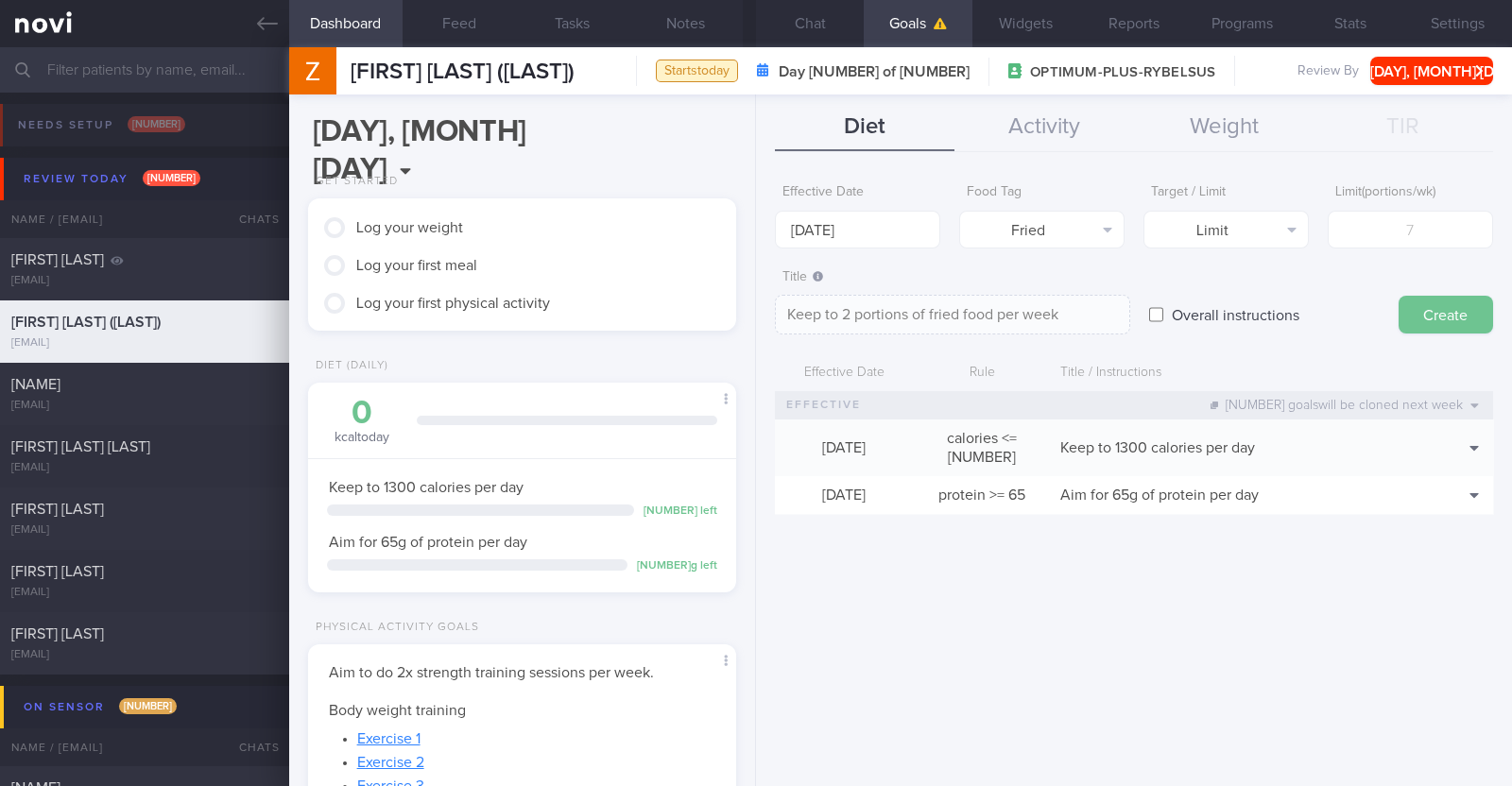 click on "Create" at bounding box center (1446, 315) 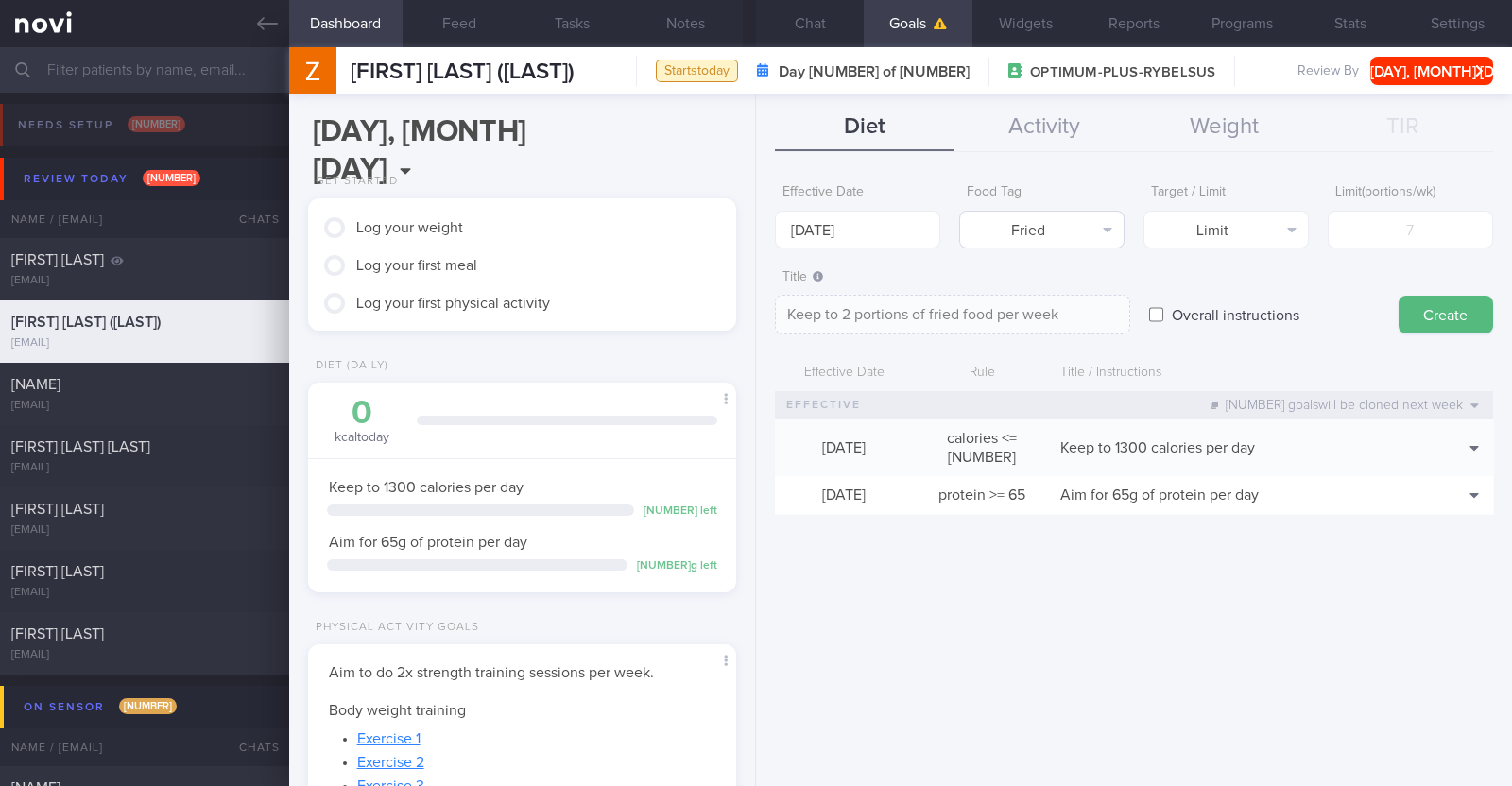 type on "[DATE]" 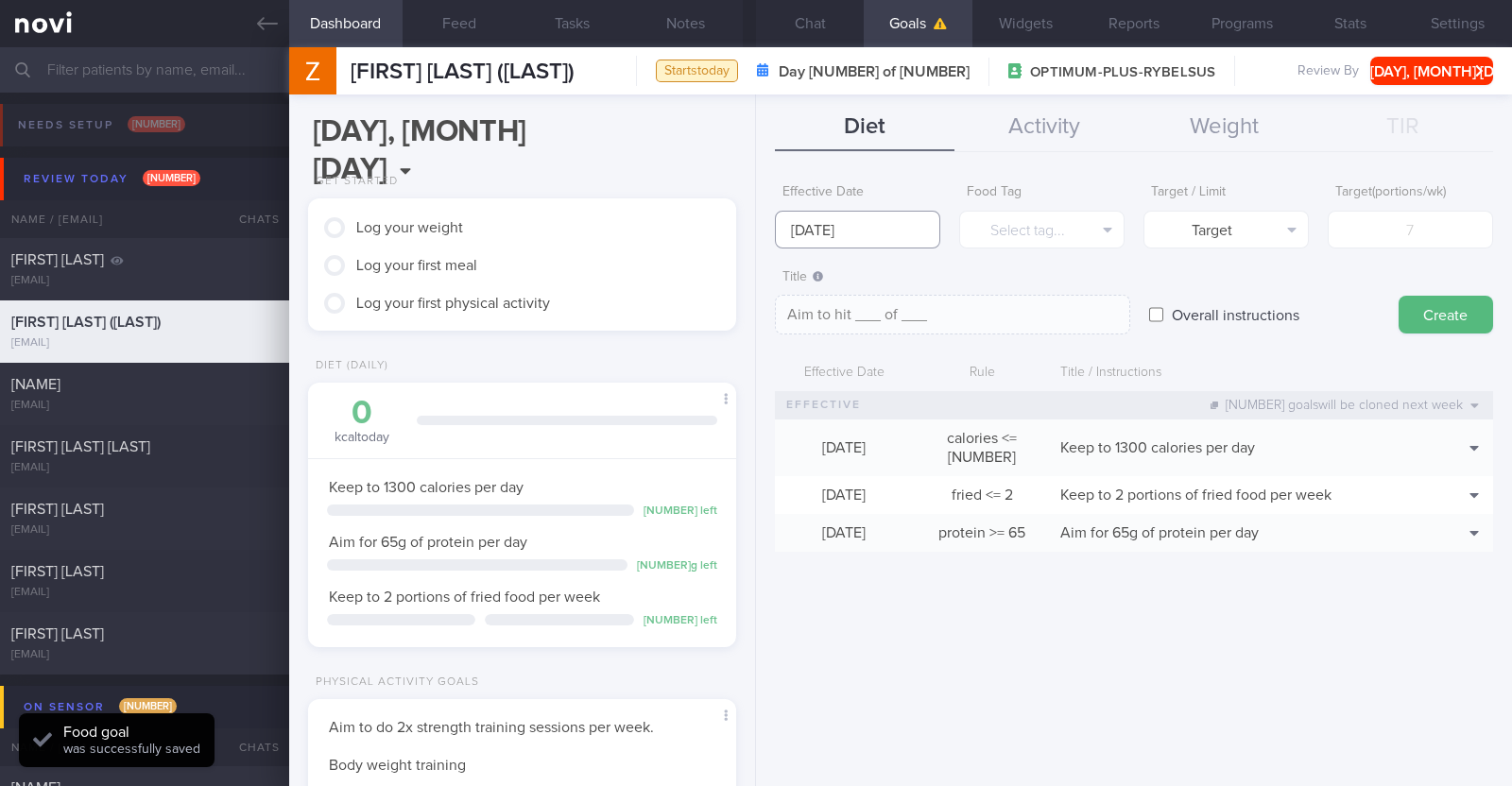 click on "[DATE]" at bounding box center [857, 230] 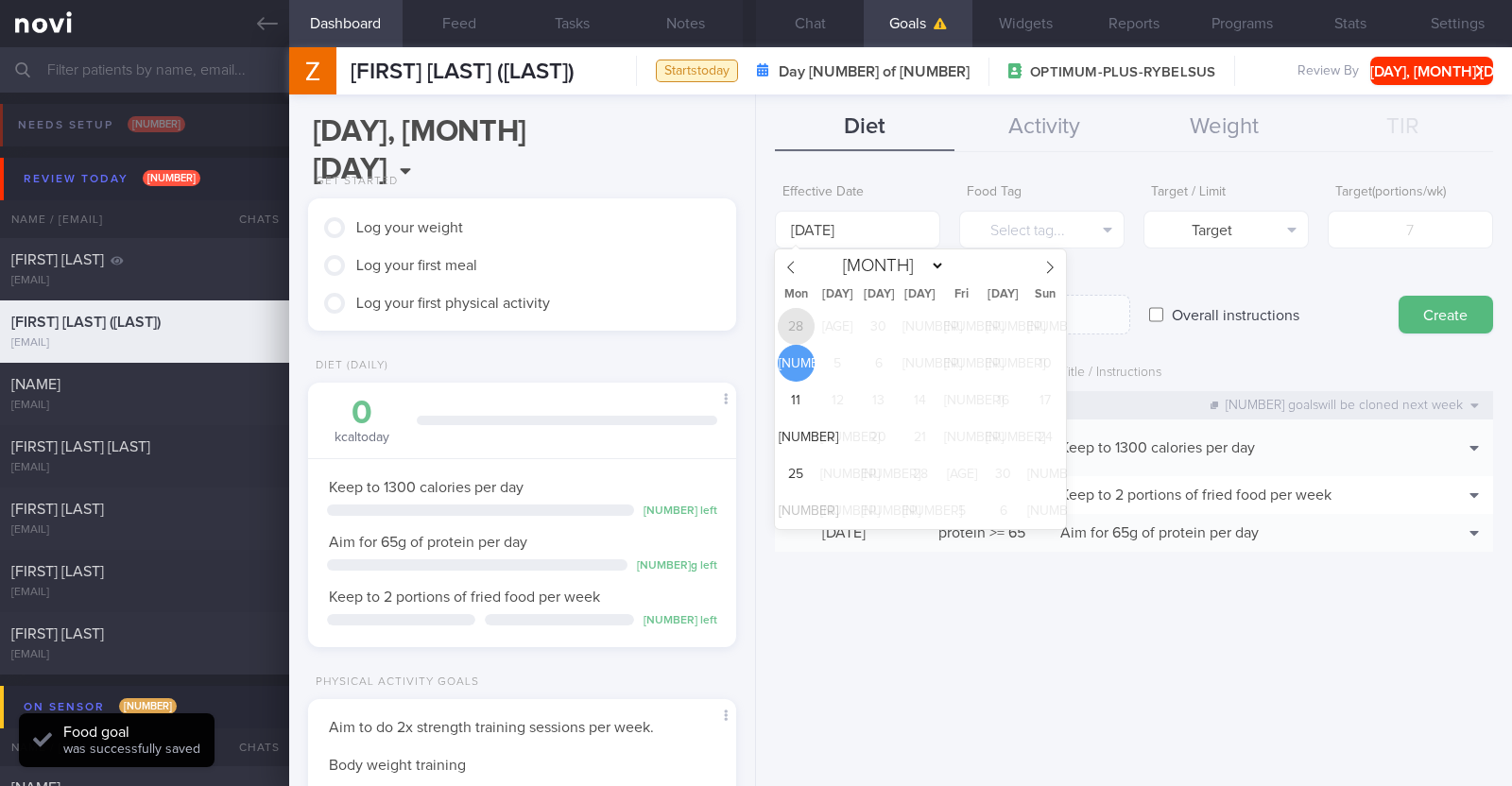 click on "28" at bounding box center (796, 326) 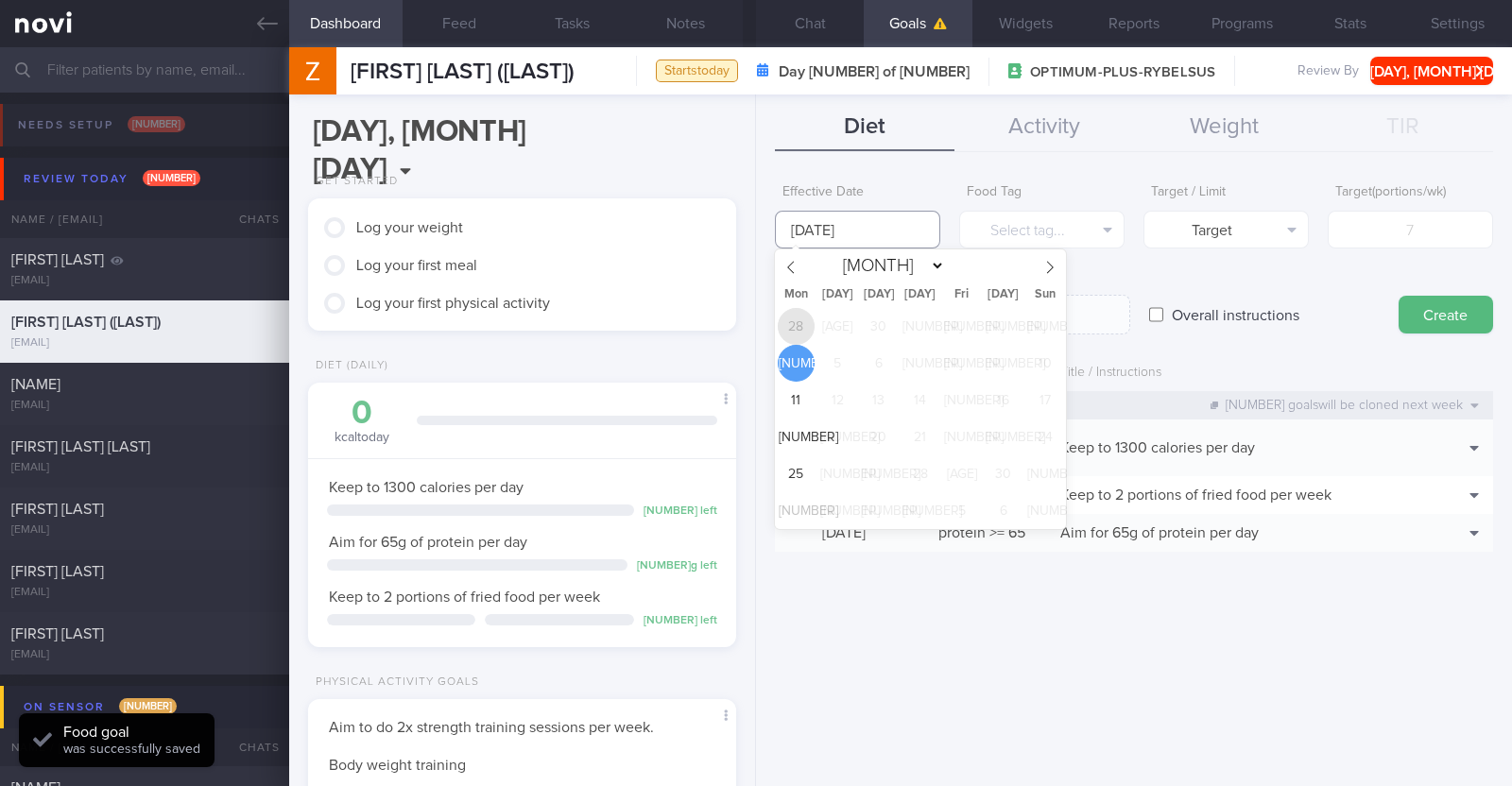 type on "[DATE]" 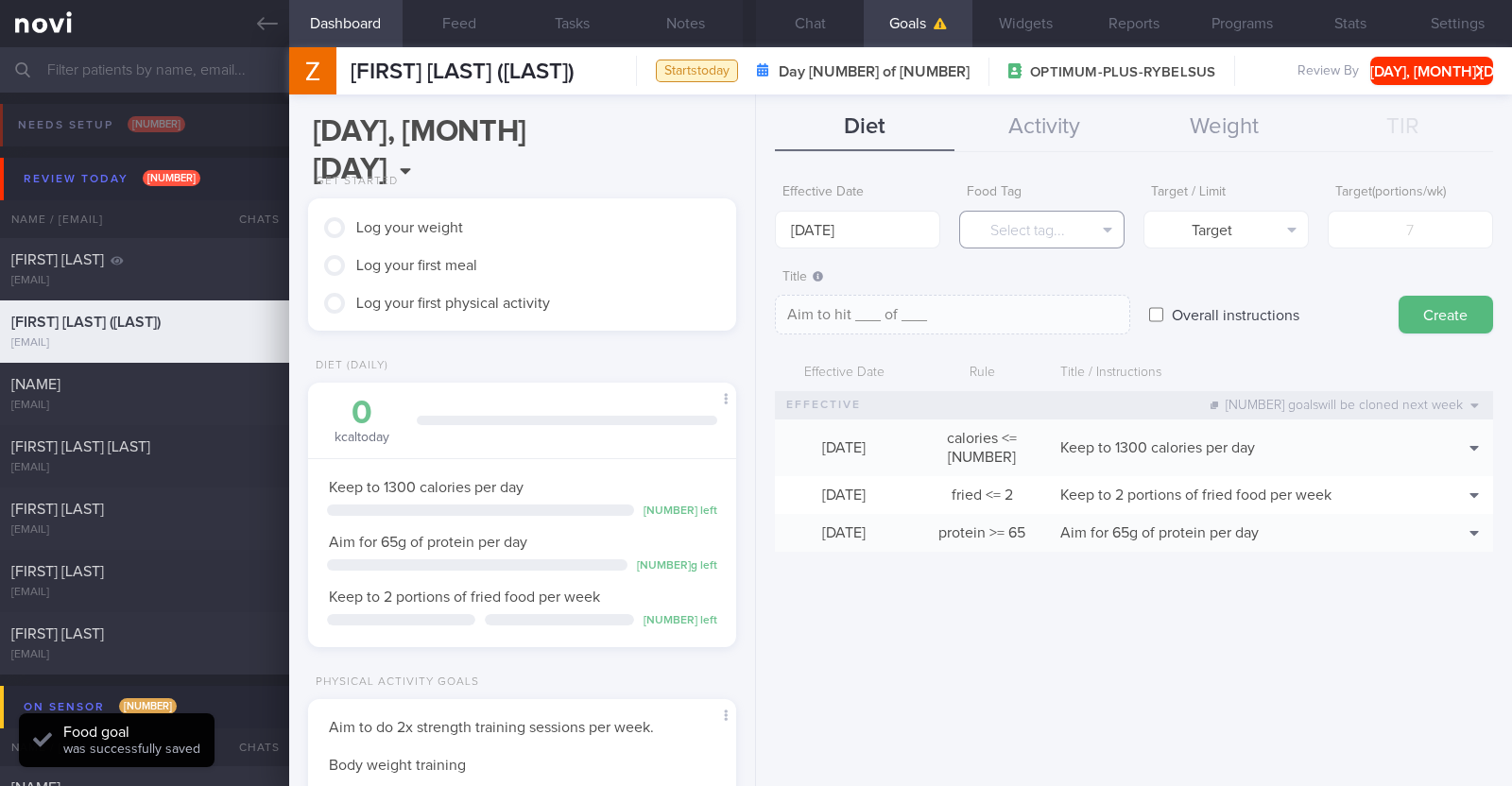 click on "Select tag..." at bounding box center [1041, 230] 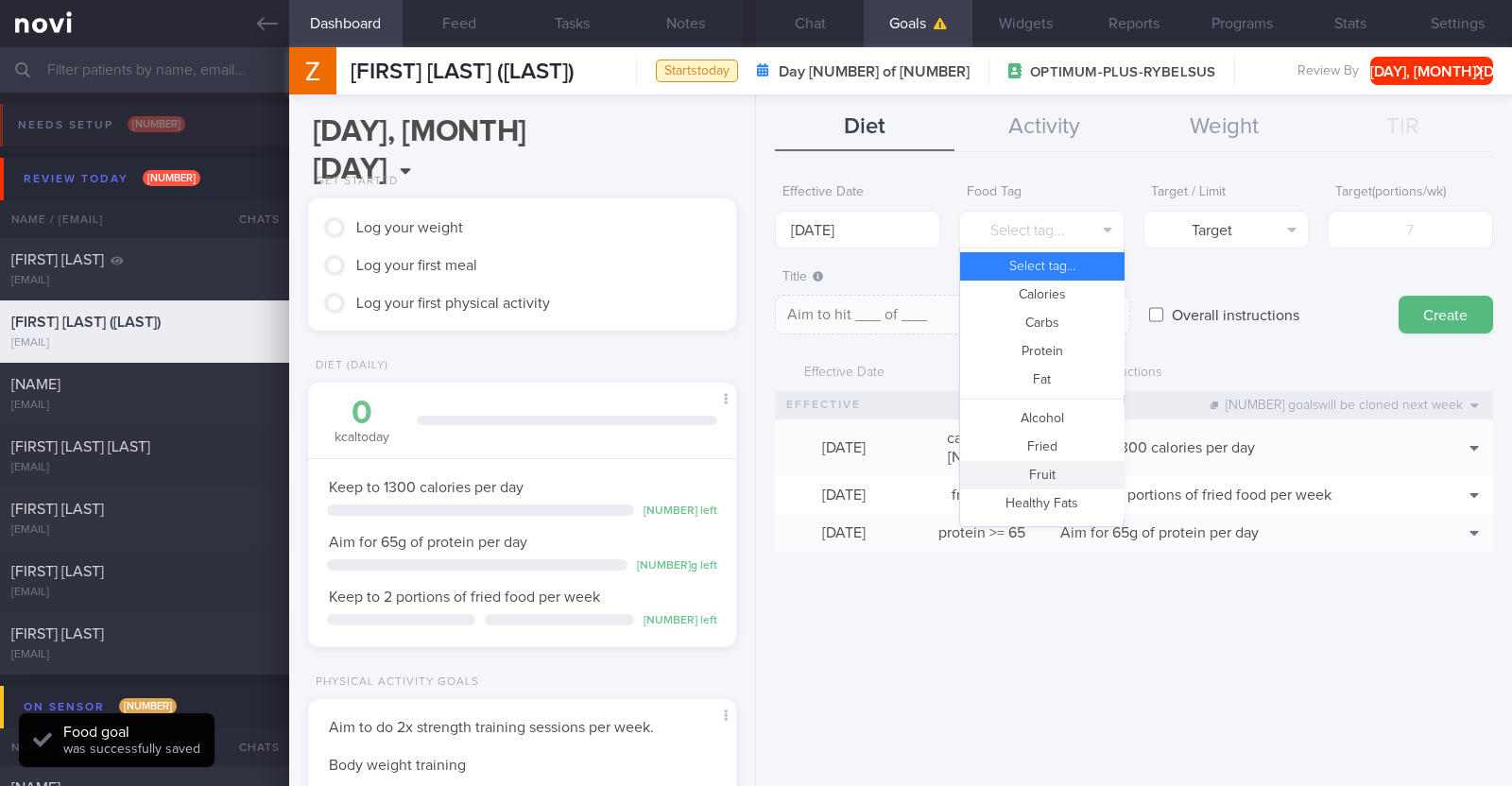 click on "Fruit" at bounding box center (1041, 475) 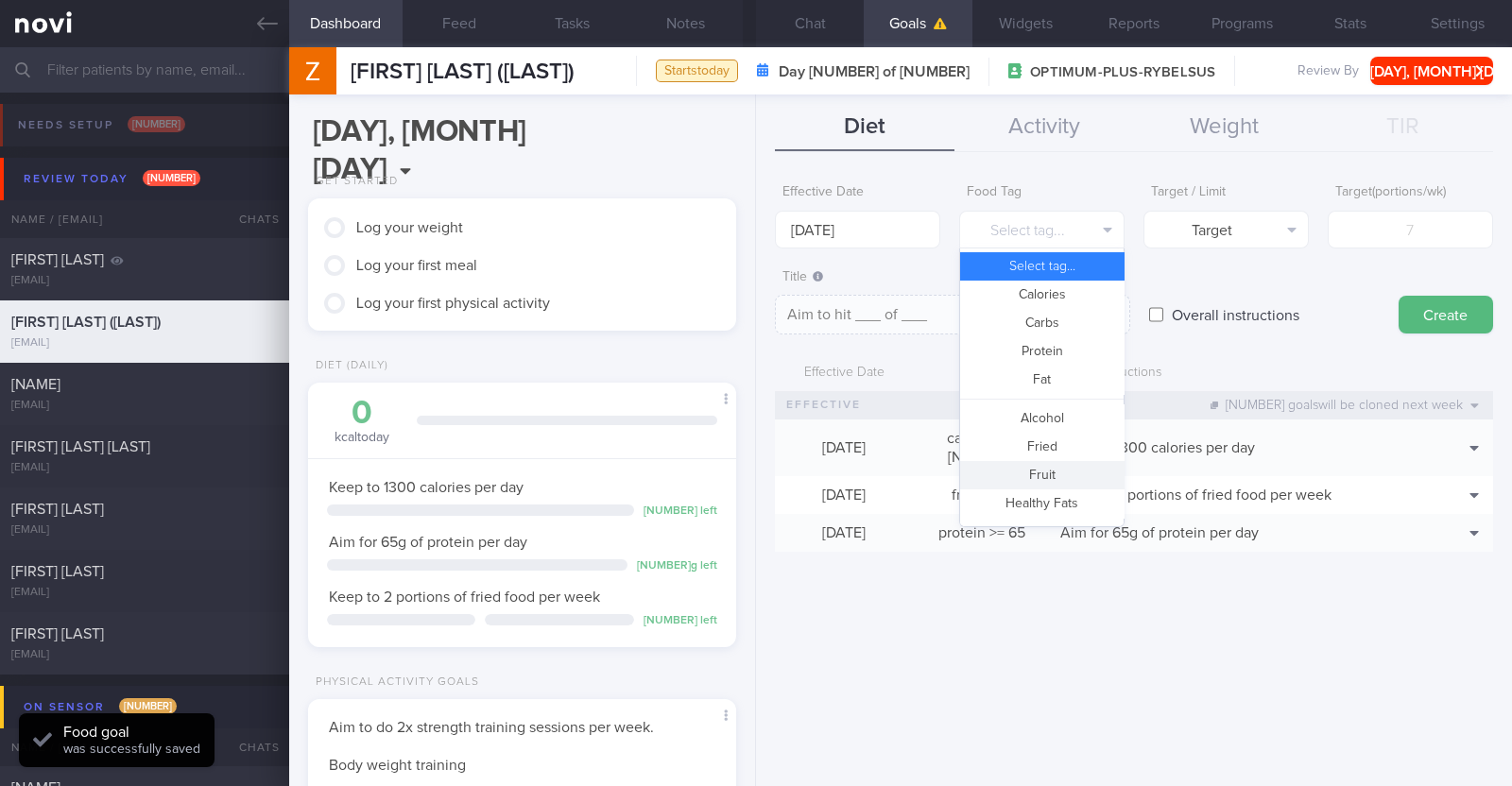 type on "Aim for __ portions of fruits per week" 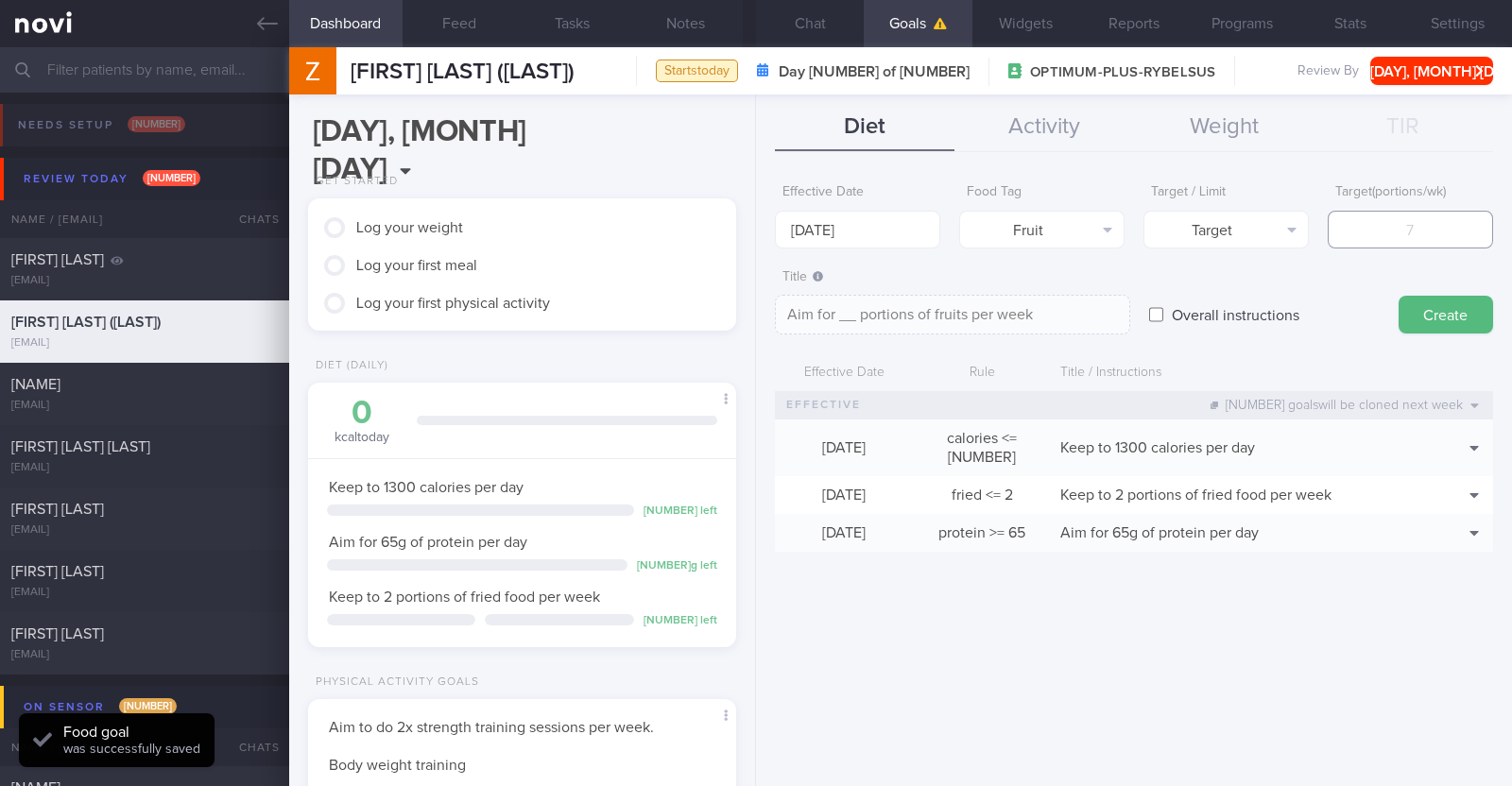 click at bounding box center [1410, 230] 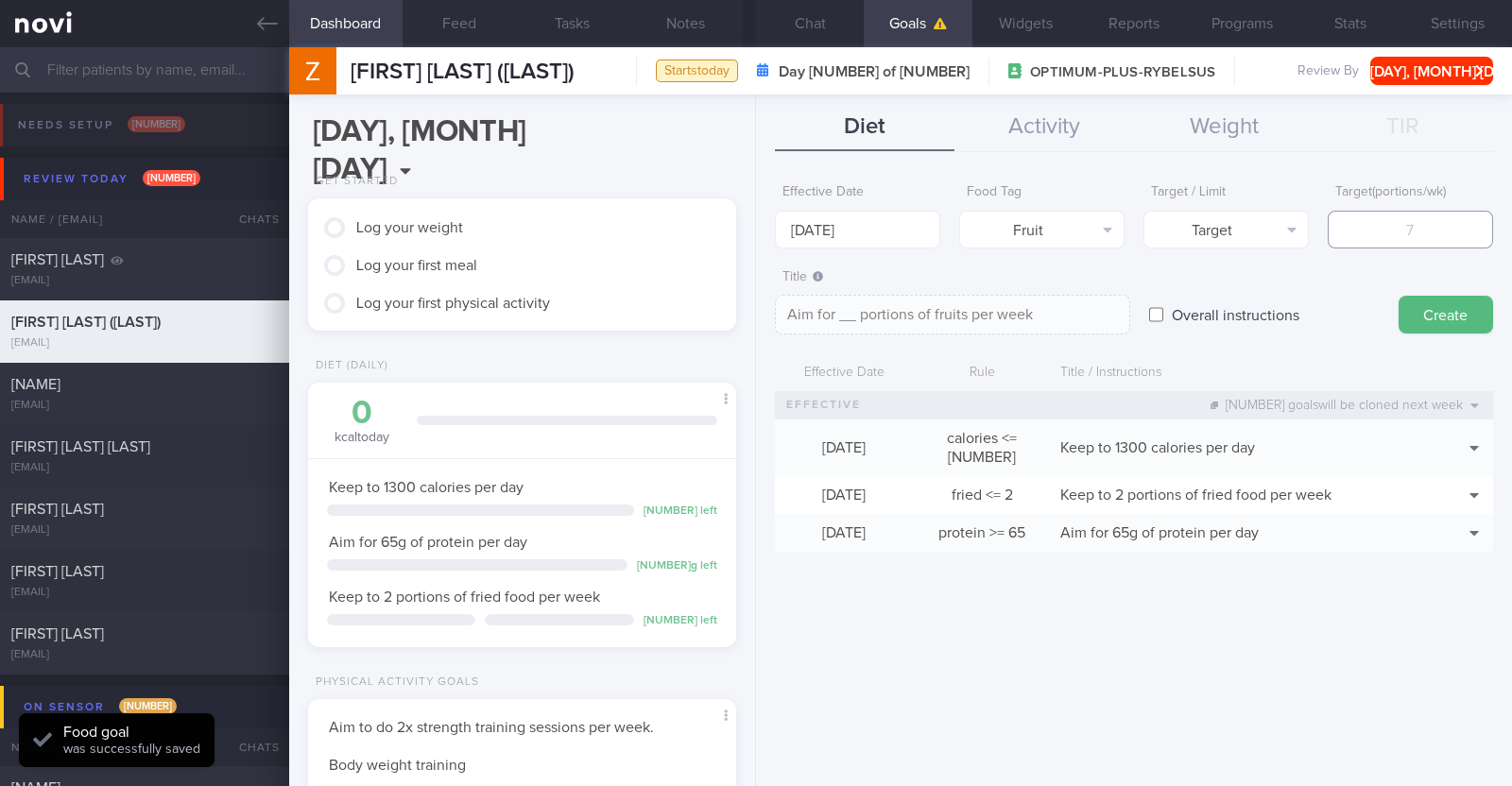 type on "[NUMBER]" 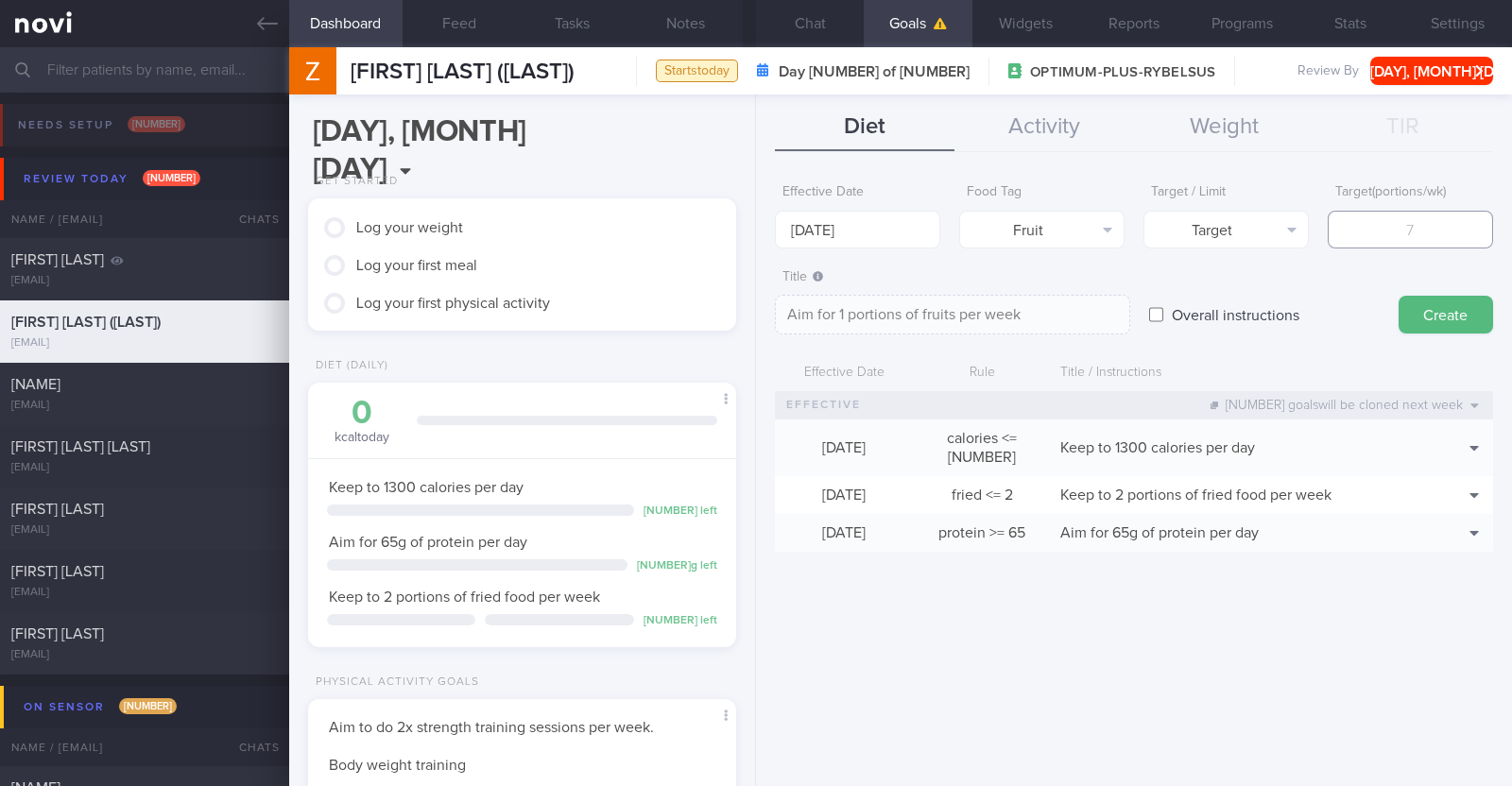 type on "14" 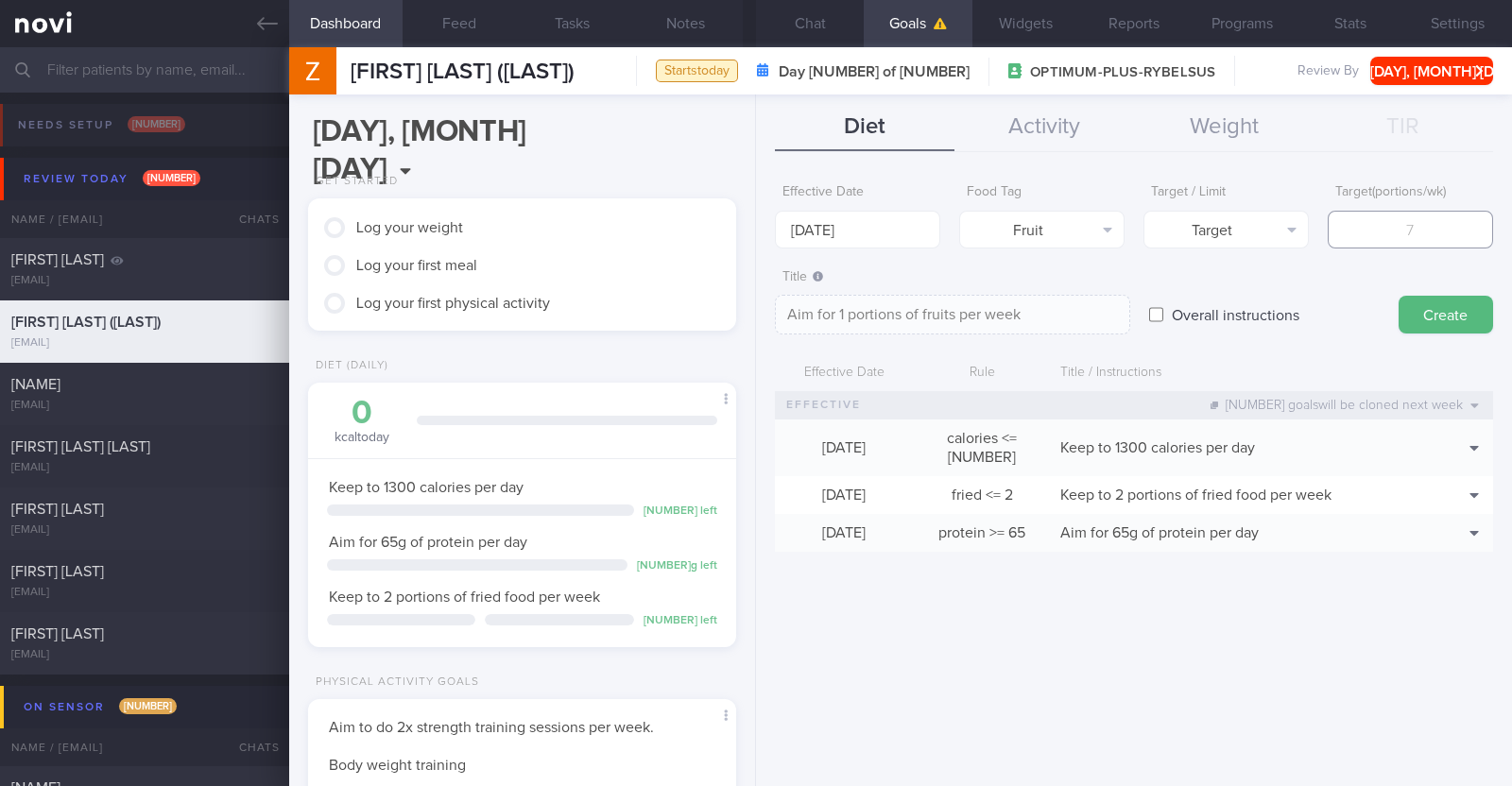 type on "Aim for 14 portions of fruits per week" 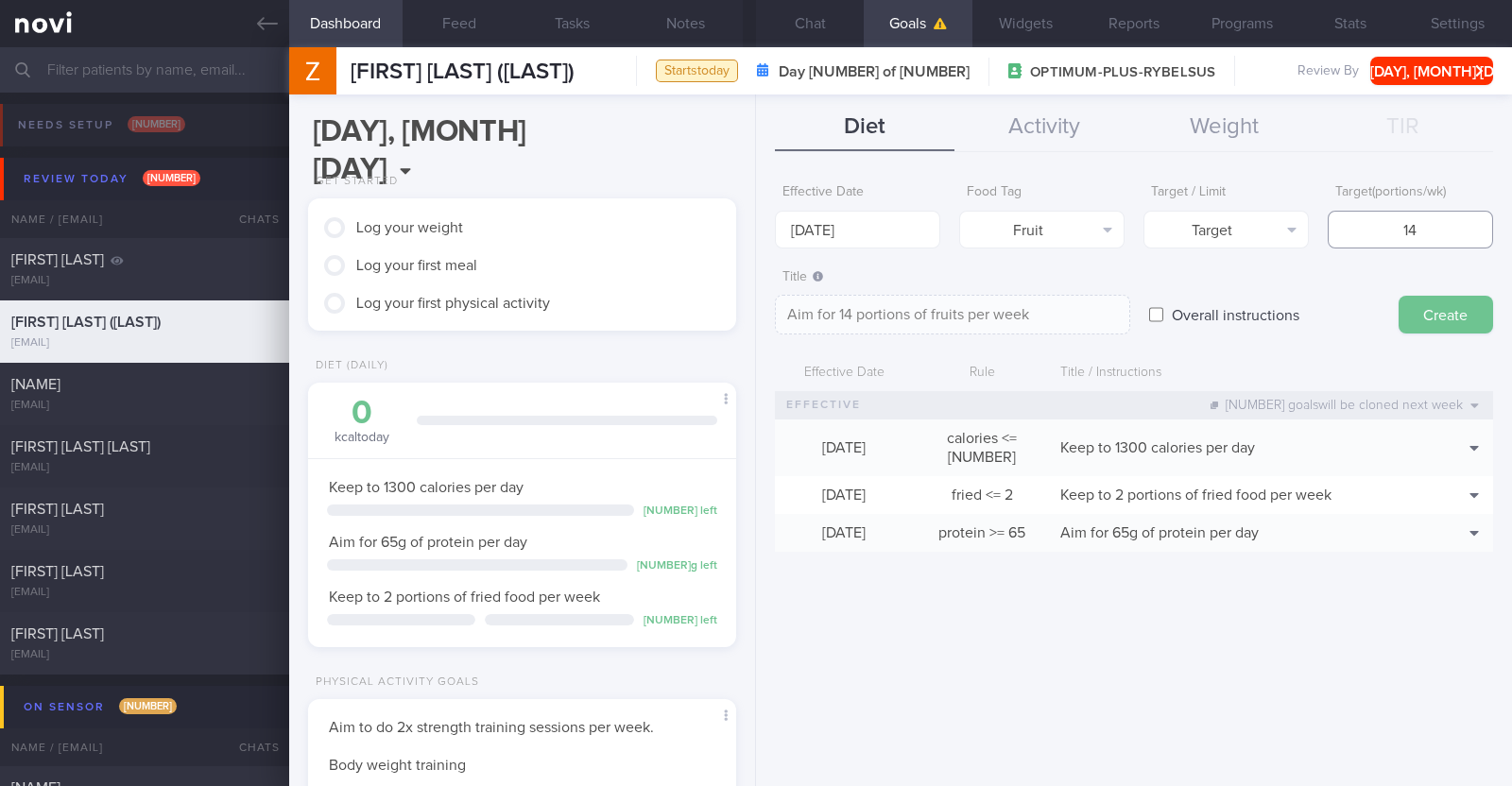 type on "14" 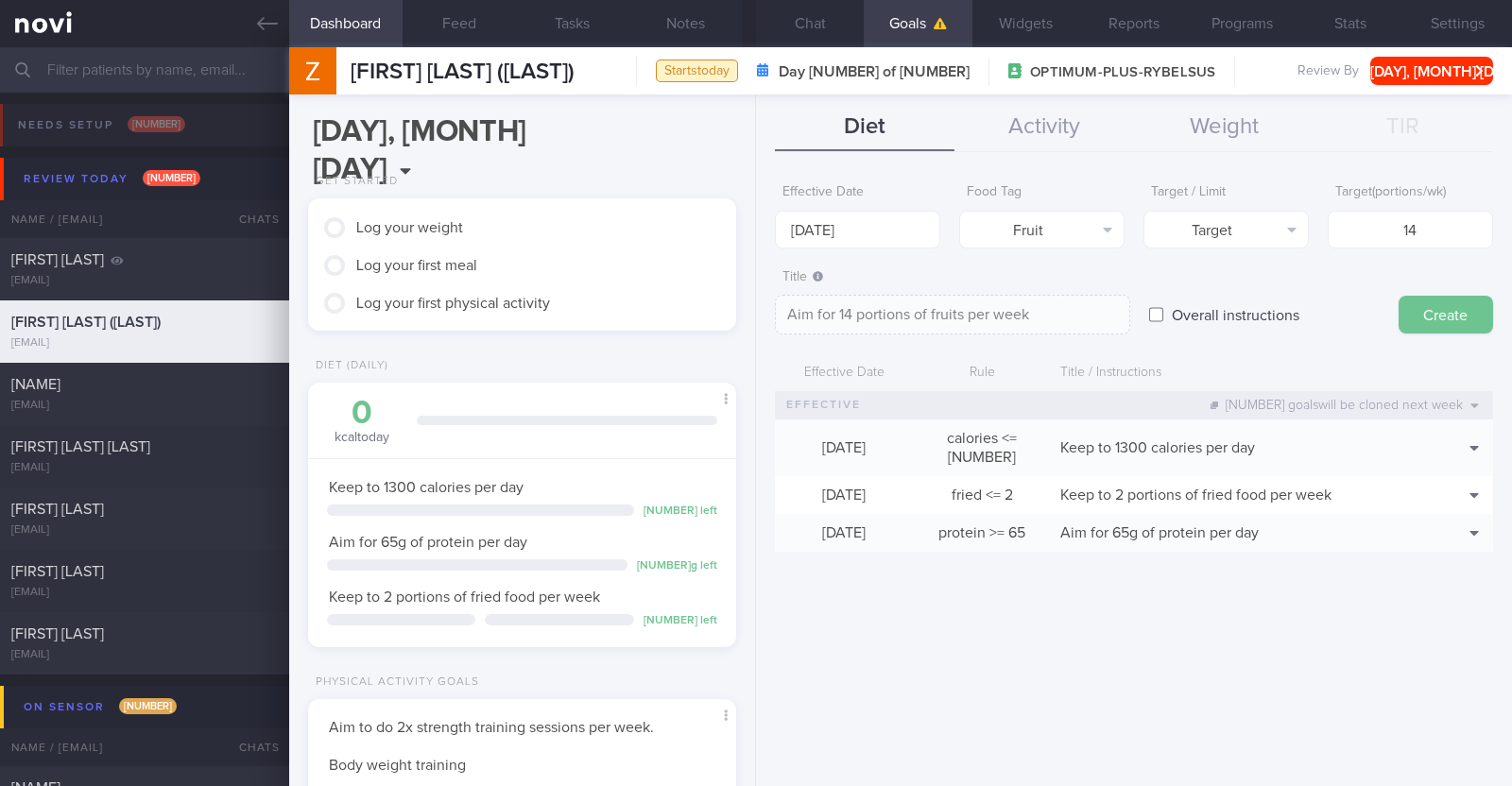 click on "Create" at bounding box center (1446, 315) 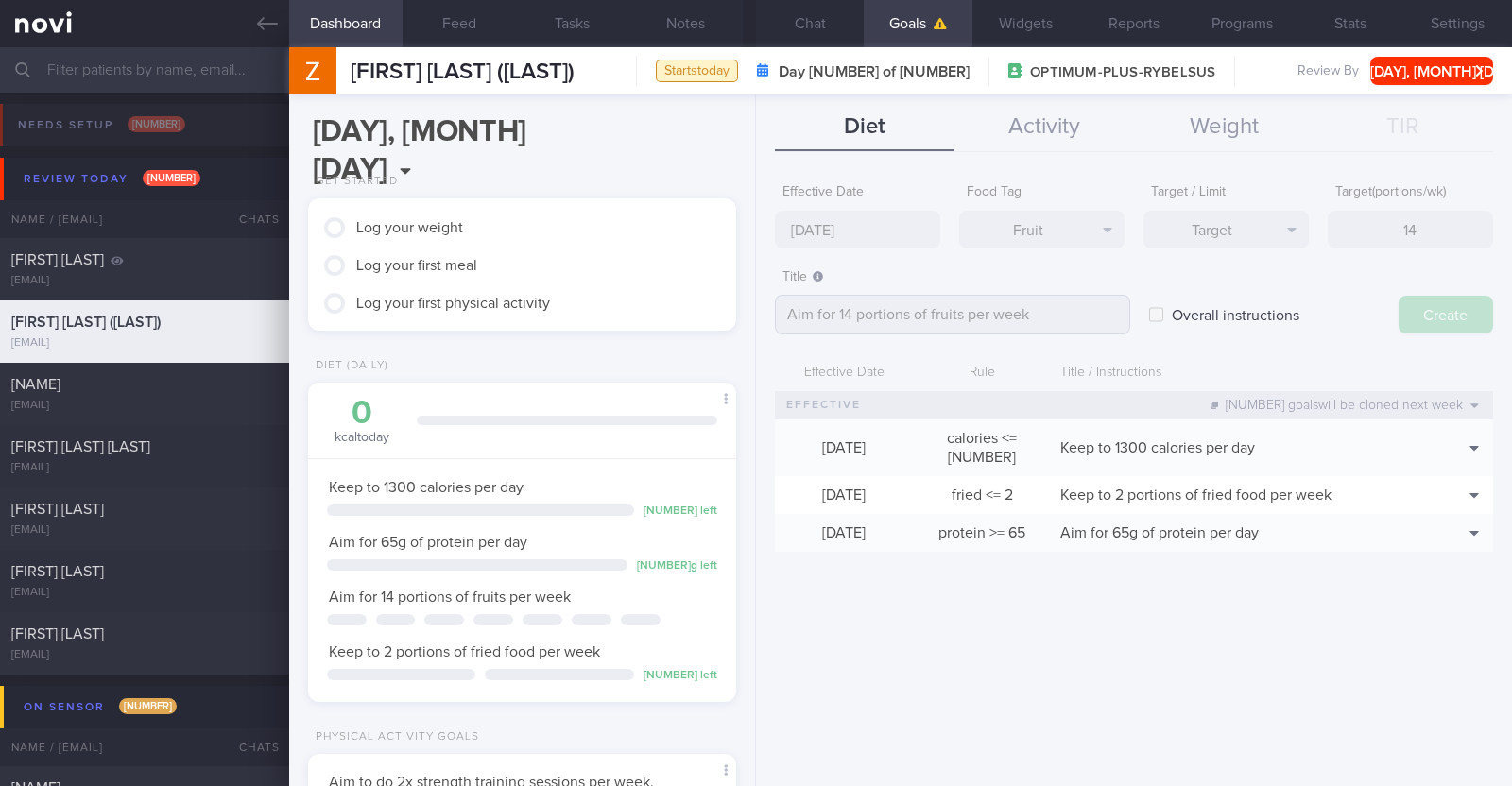 type on "[DATE]" 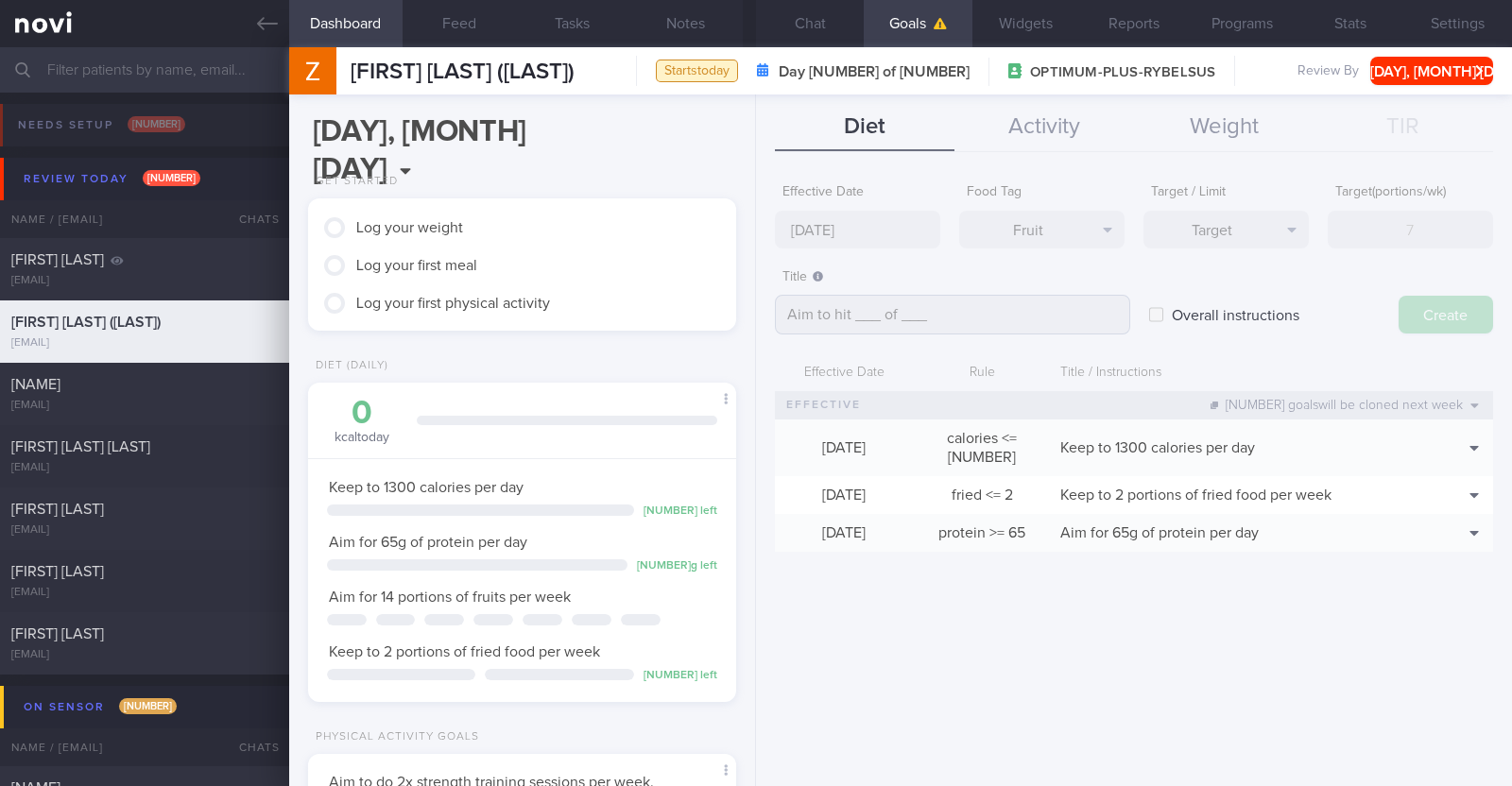 select on "[NUMBER]" 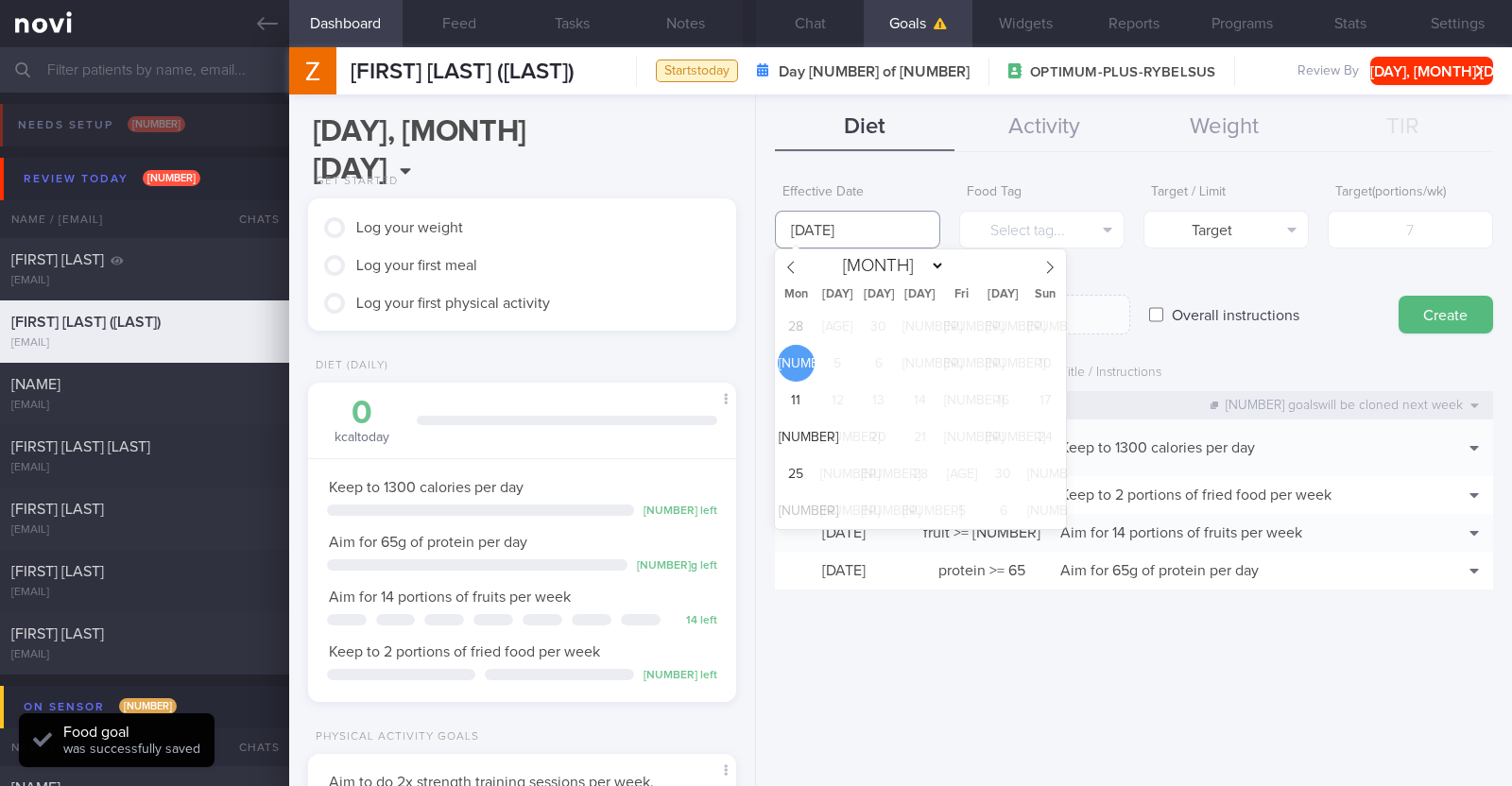 click on "[DATE]" at bounding box center [857, 230] 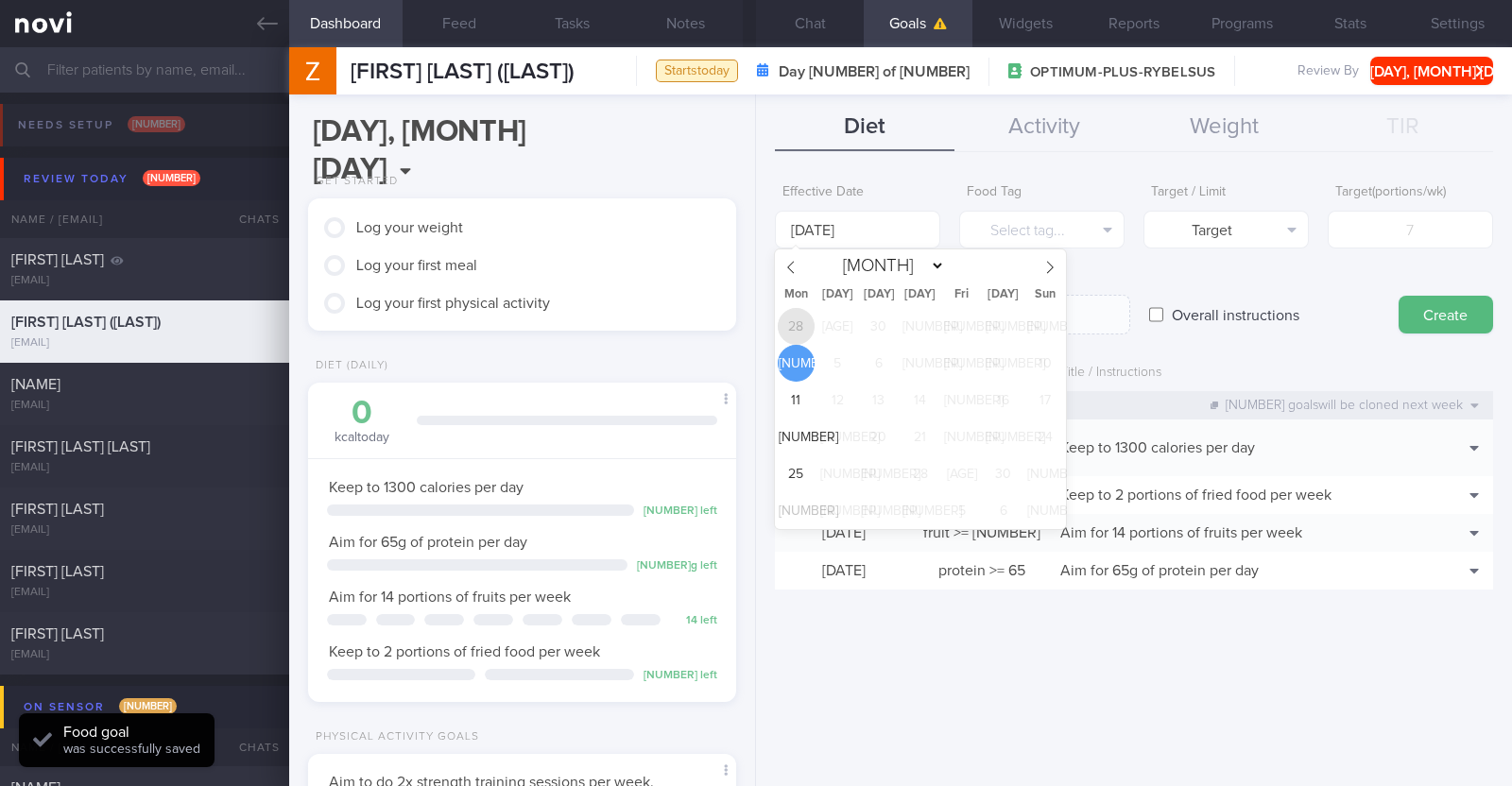 click on "28" at bounding box center [796, 326] 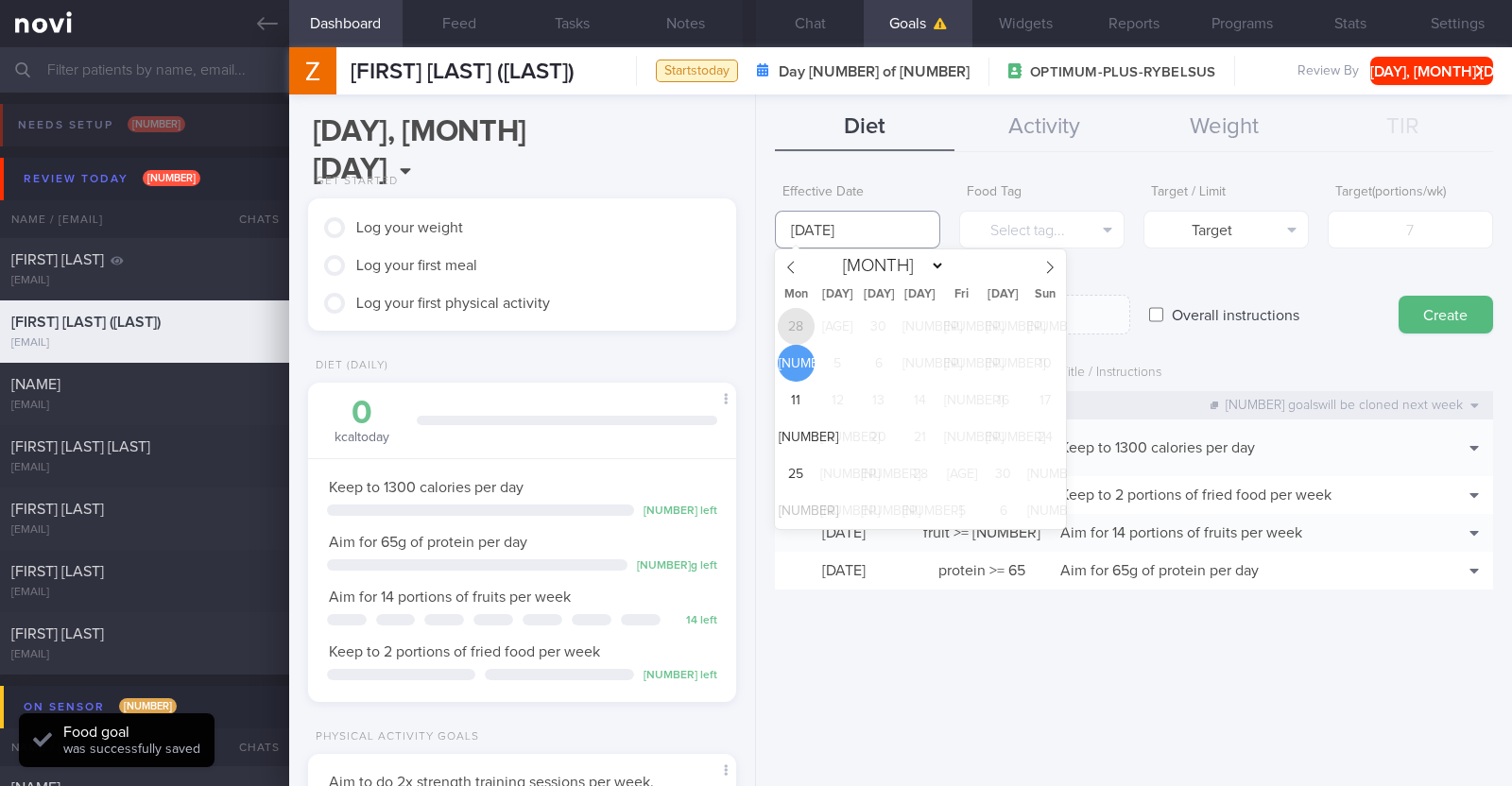 type on "[DATE]" 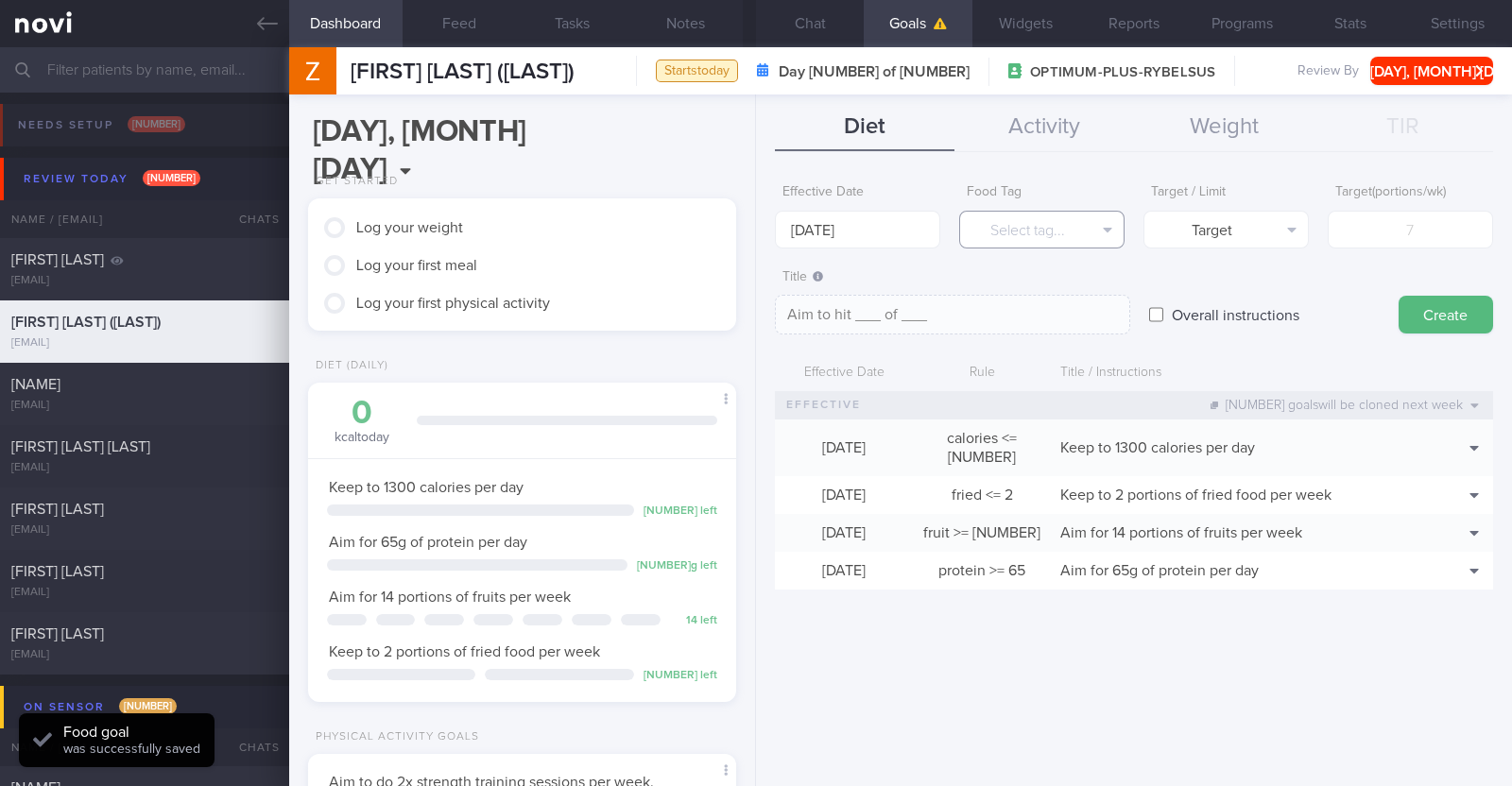 click on "Select tag..." at bounding box center (1041, 230) 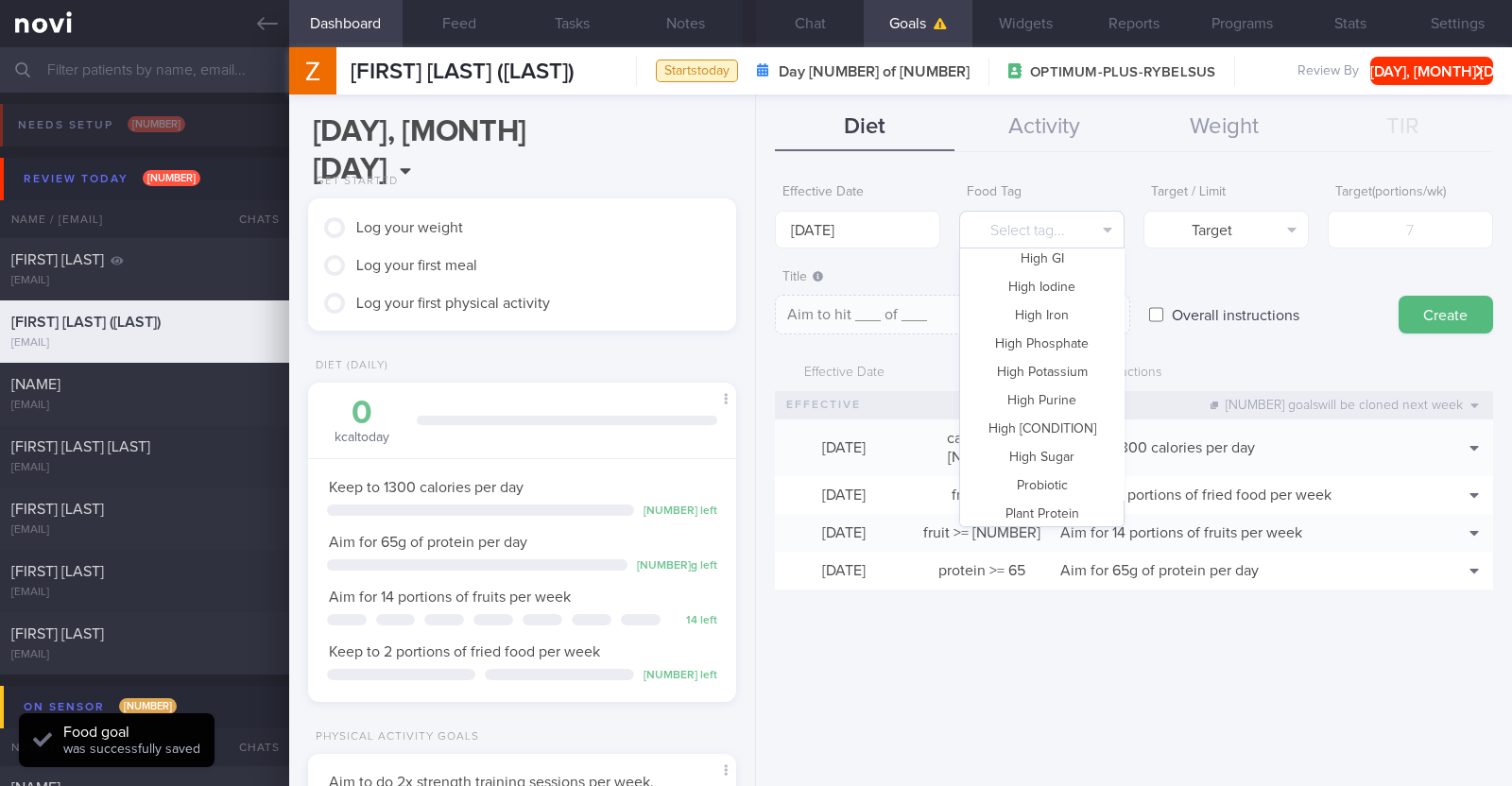 scroll, scrollTop: 562, scrollLeft: 0, axis: vertical 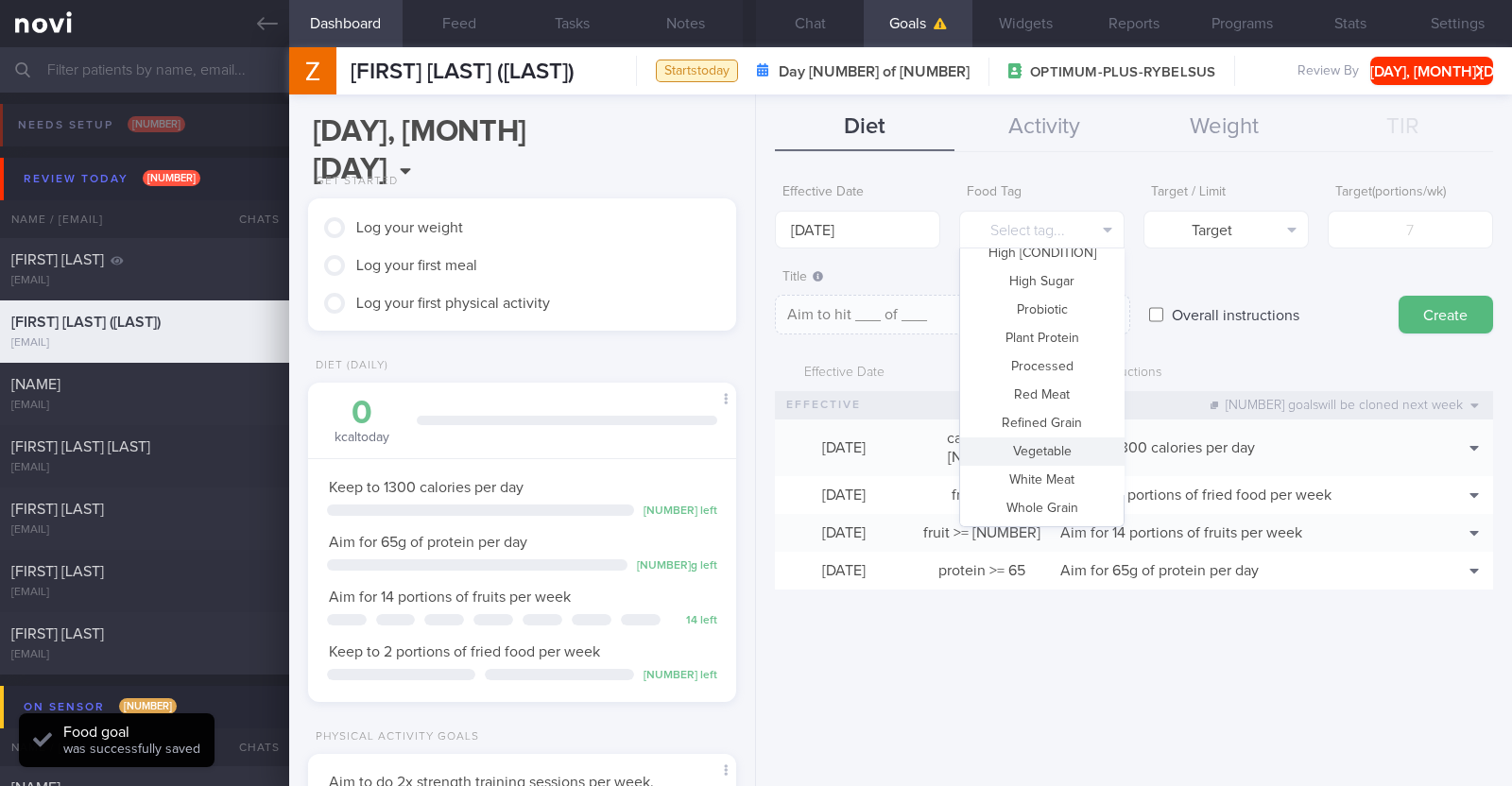 click on "Vegetable" at bounding box center (1041, 452) 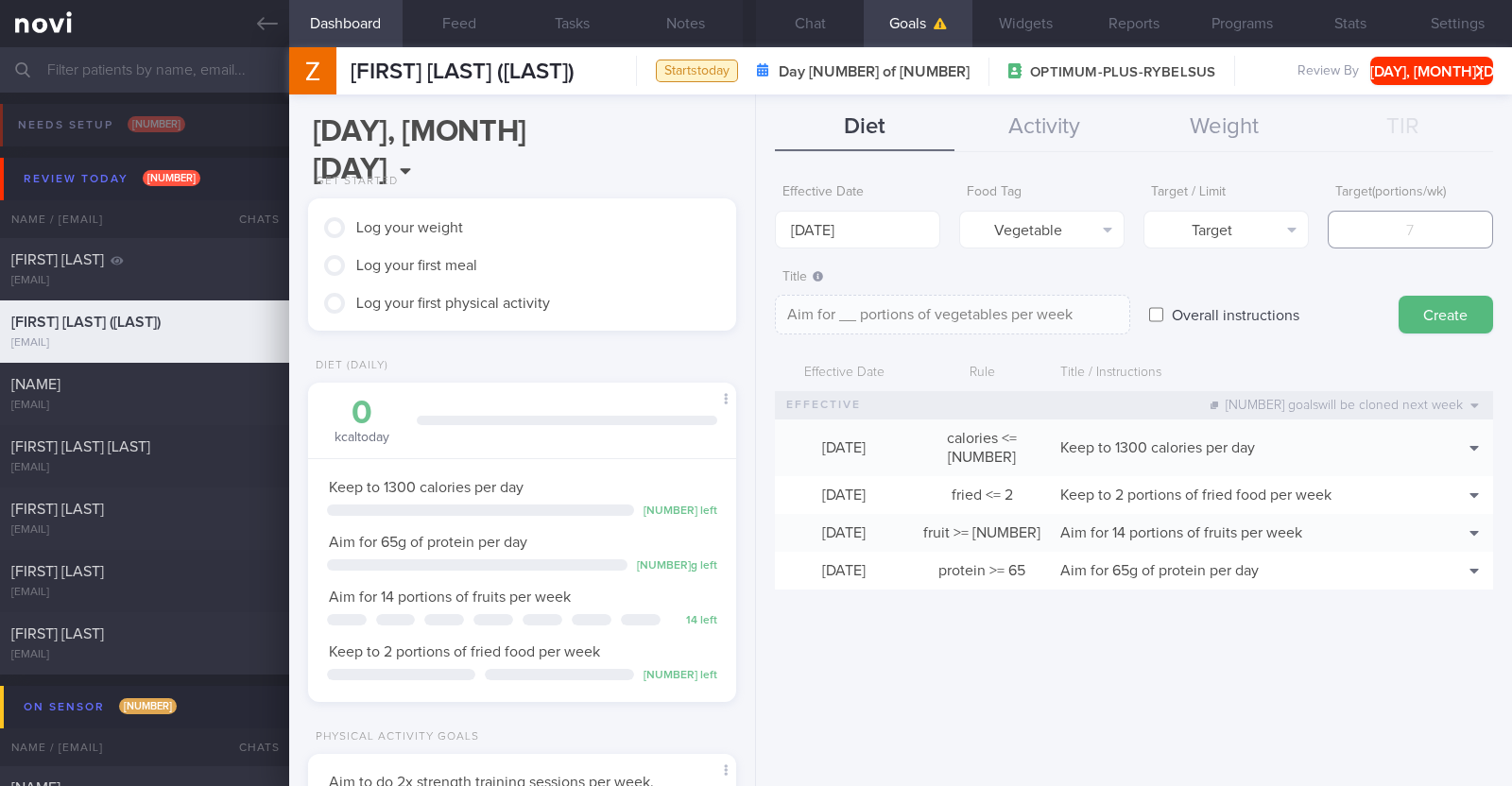 click at bounding box center (1410, 230) 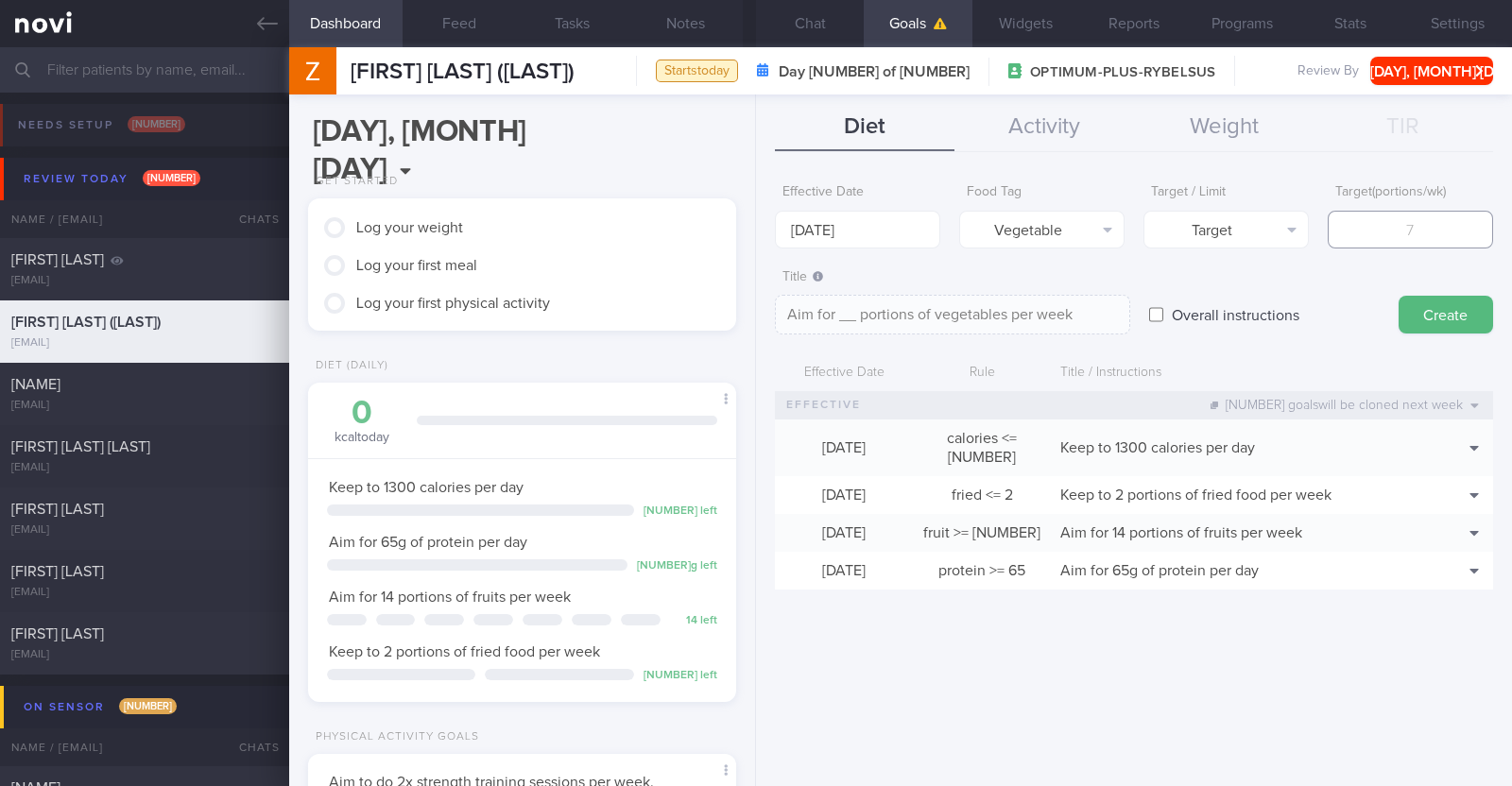 type on "[NUMBER]" 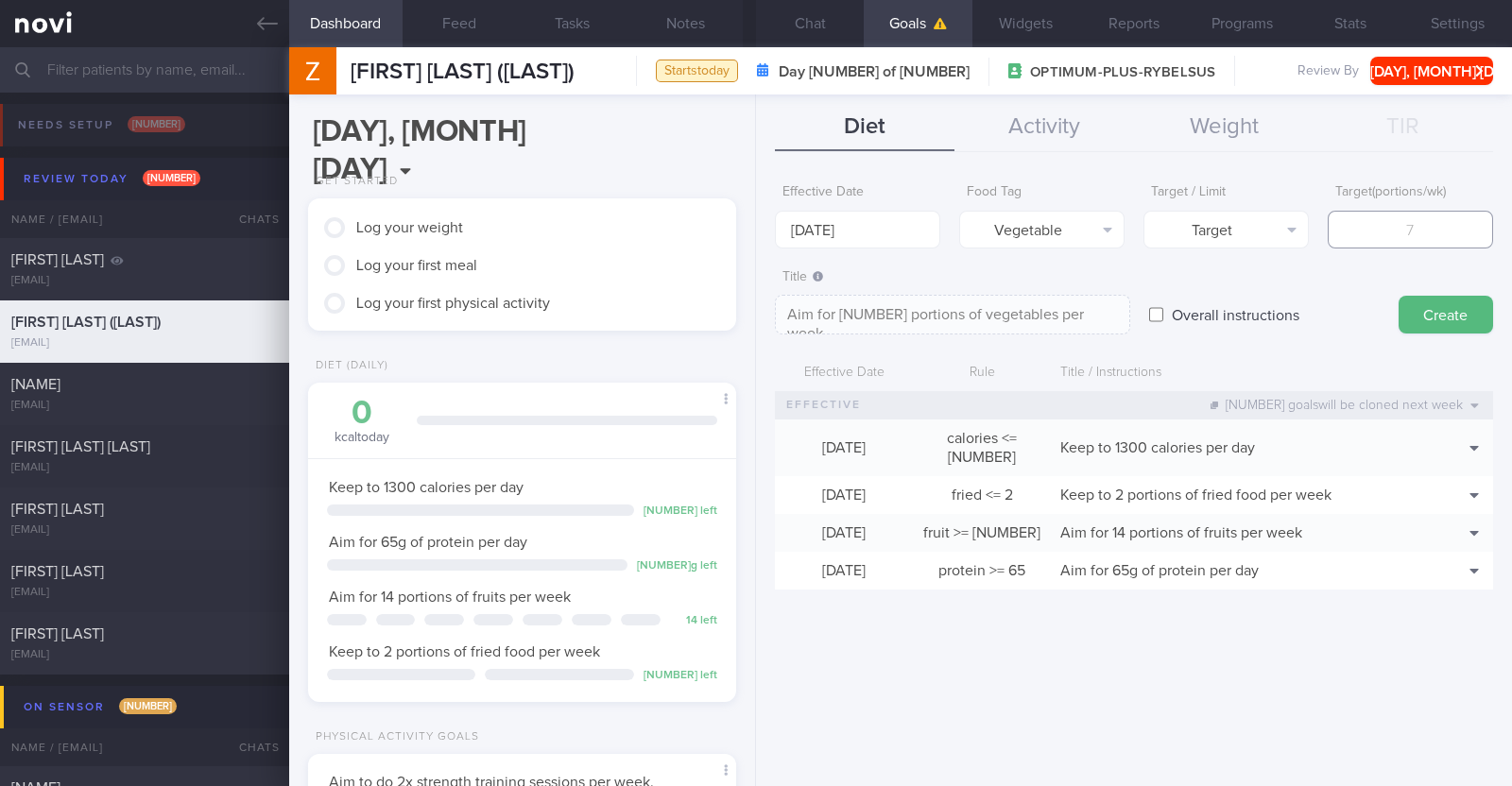 type on "14" 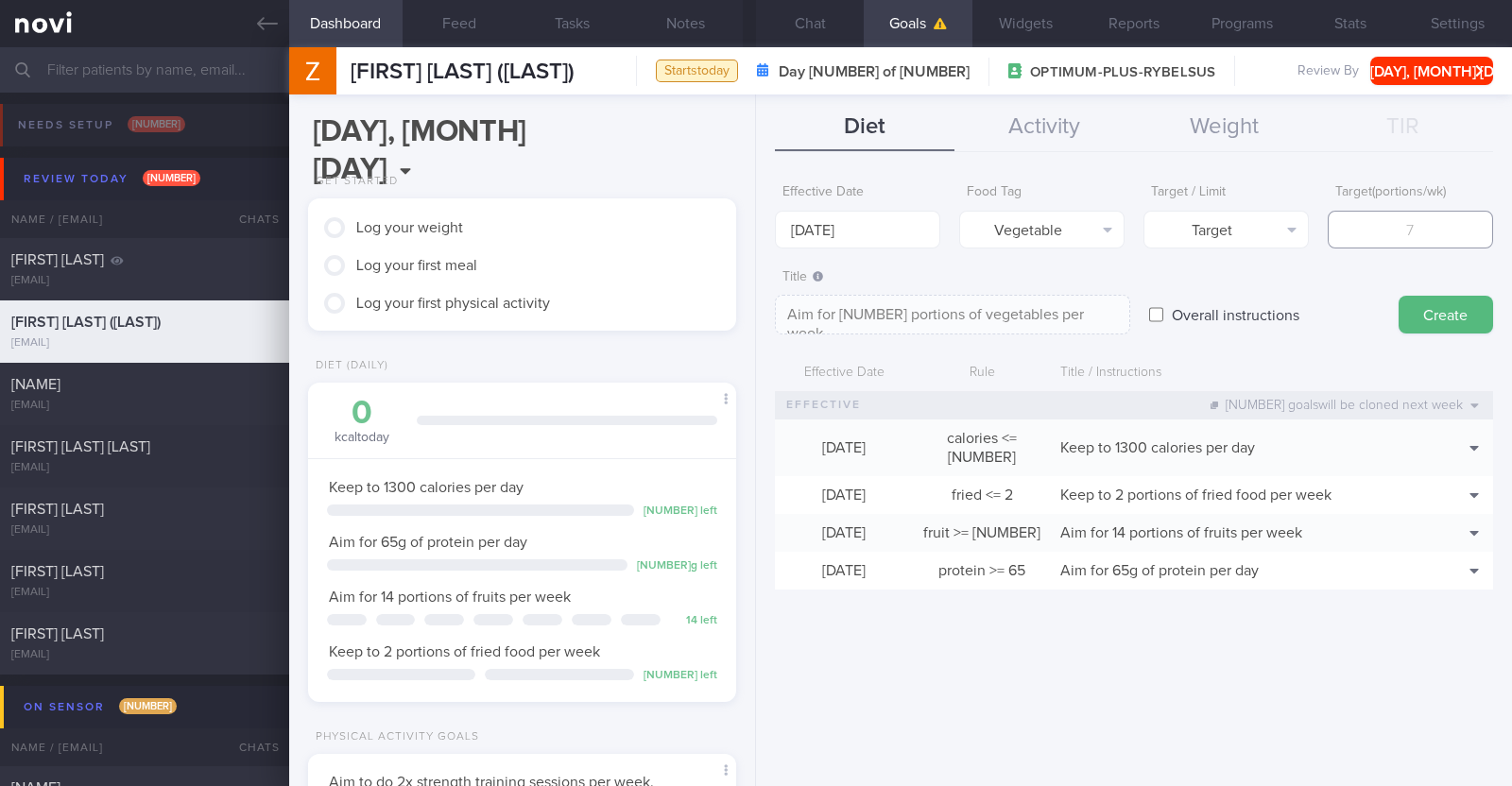 type on "Aim for 14 portions of vegetables per week" 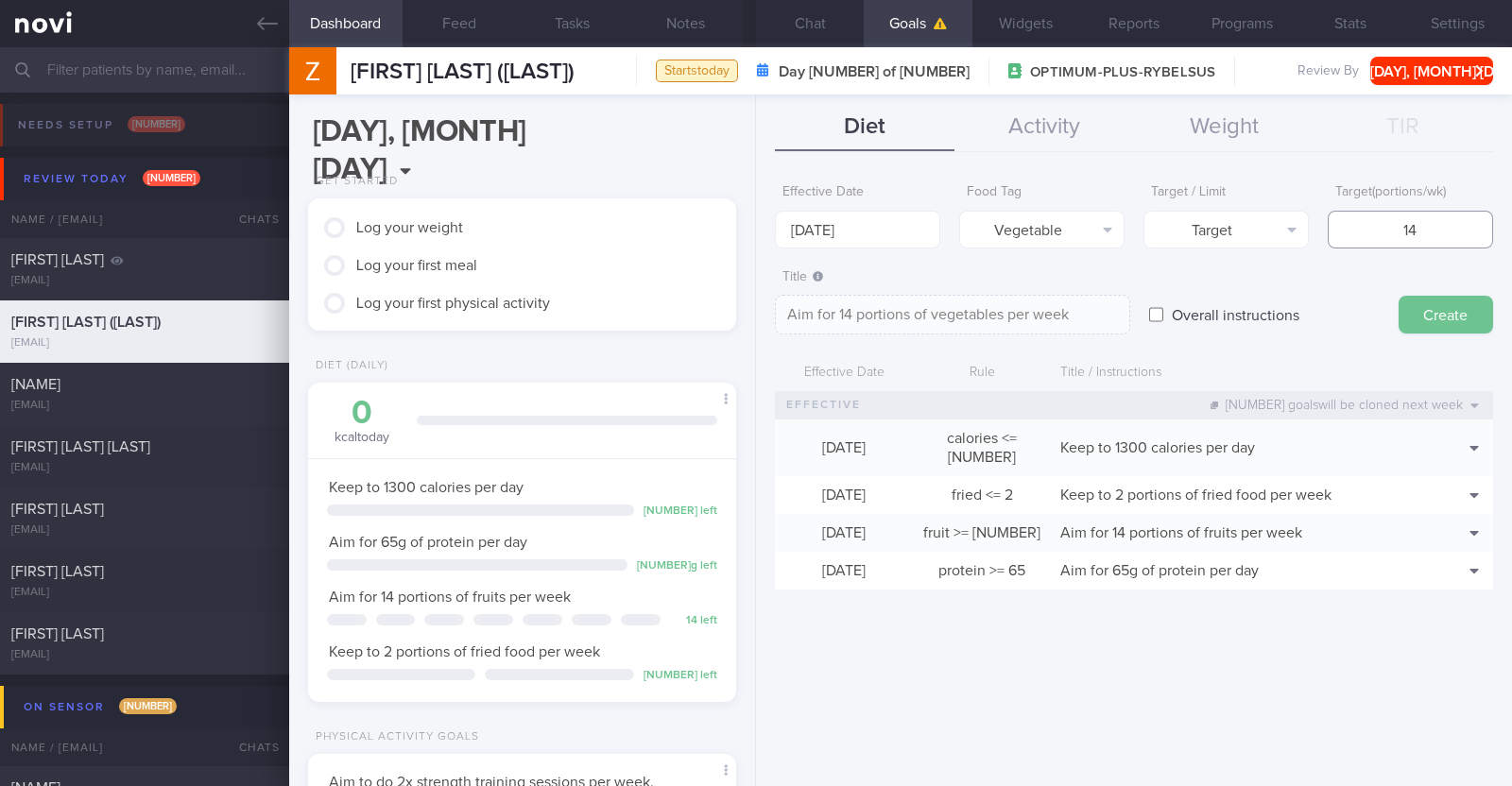 type on "14" 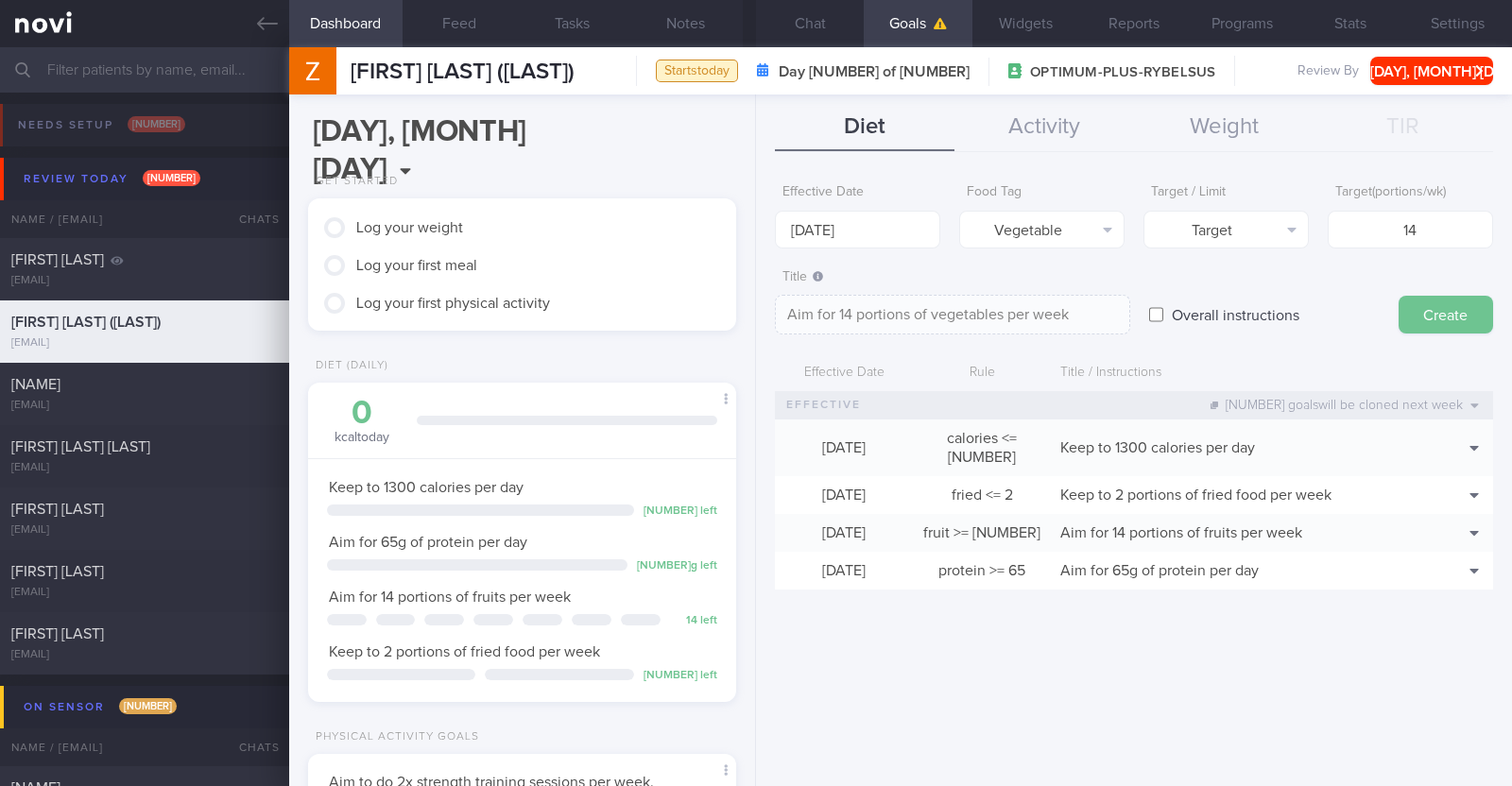 click on "Create" at bounding box center (1446, 315) 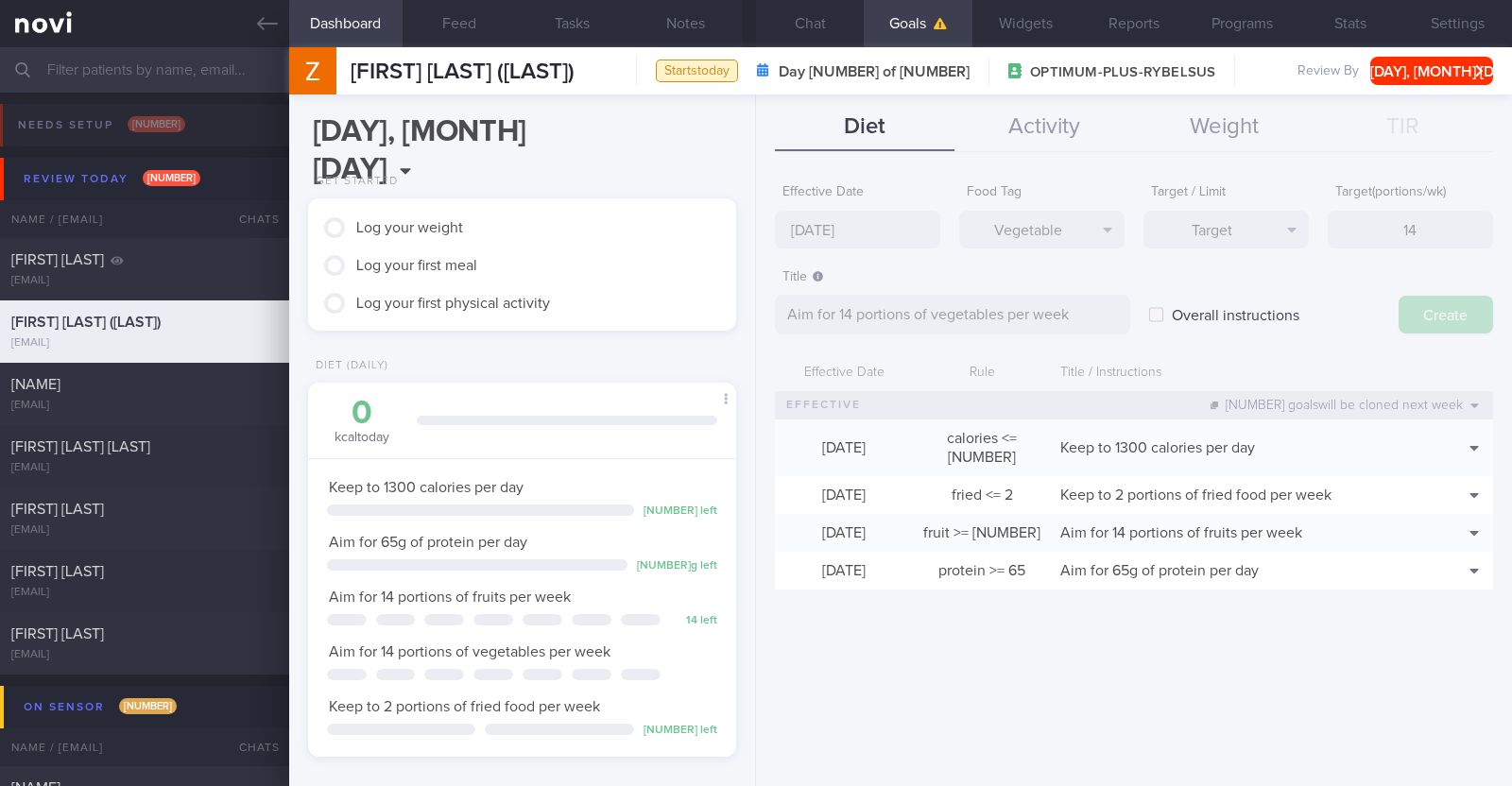 type on "[DATE]" 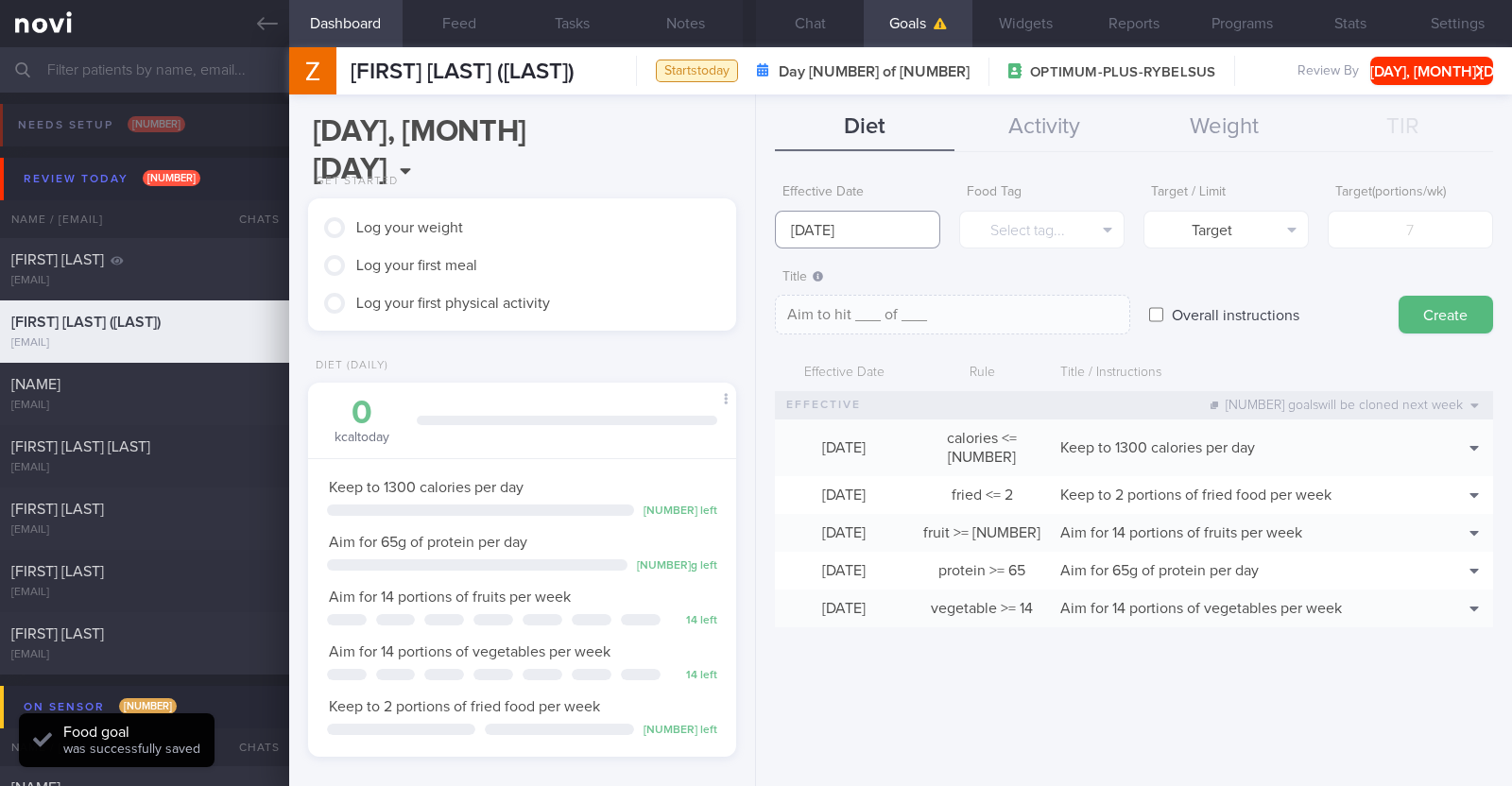 click on "[DATE]" at bounding box center (857, 230) 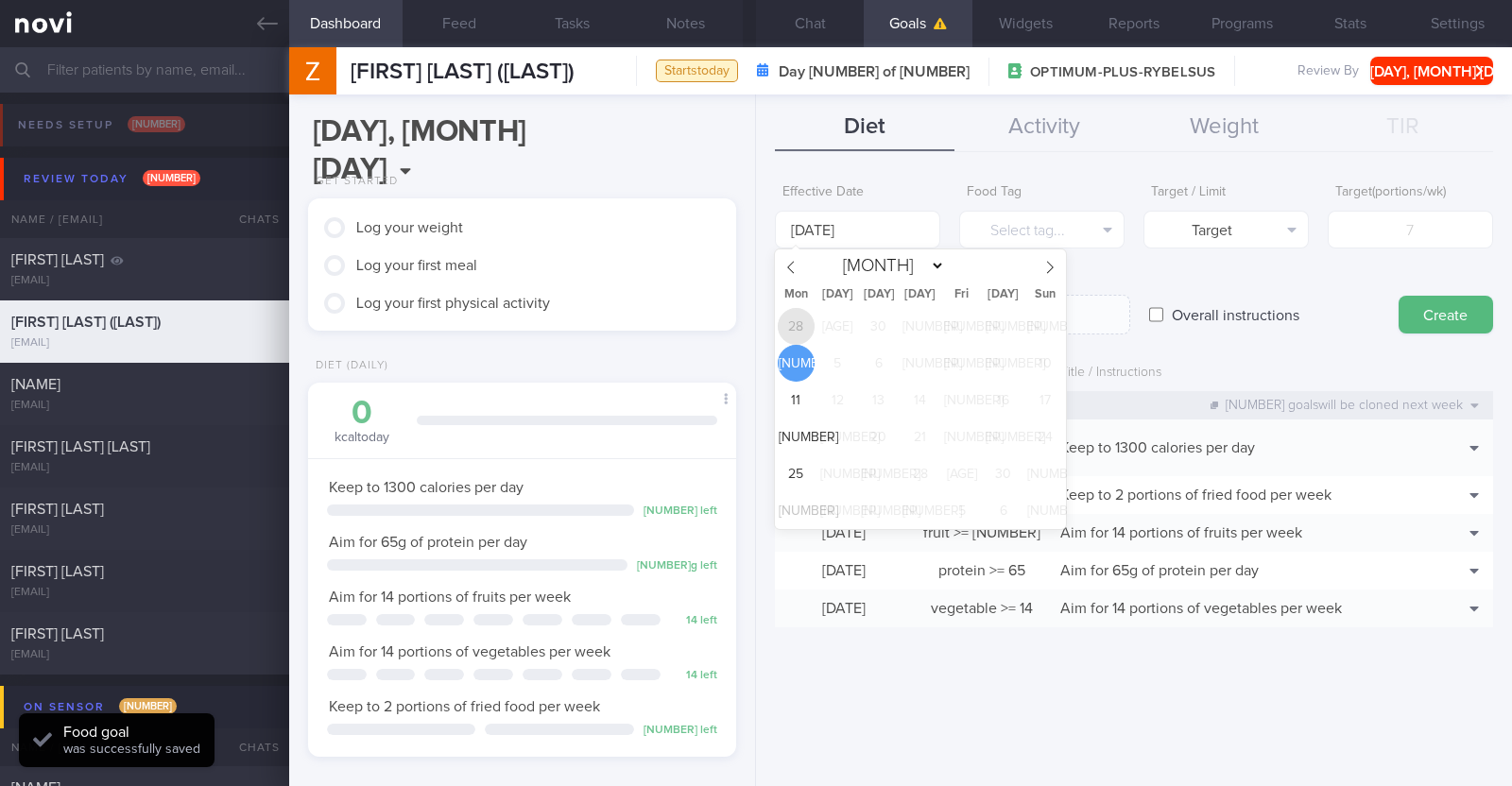 click on "28" at bounding box center [796, 326] 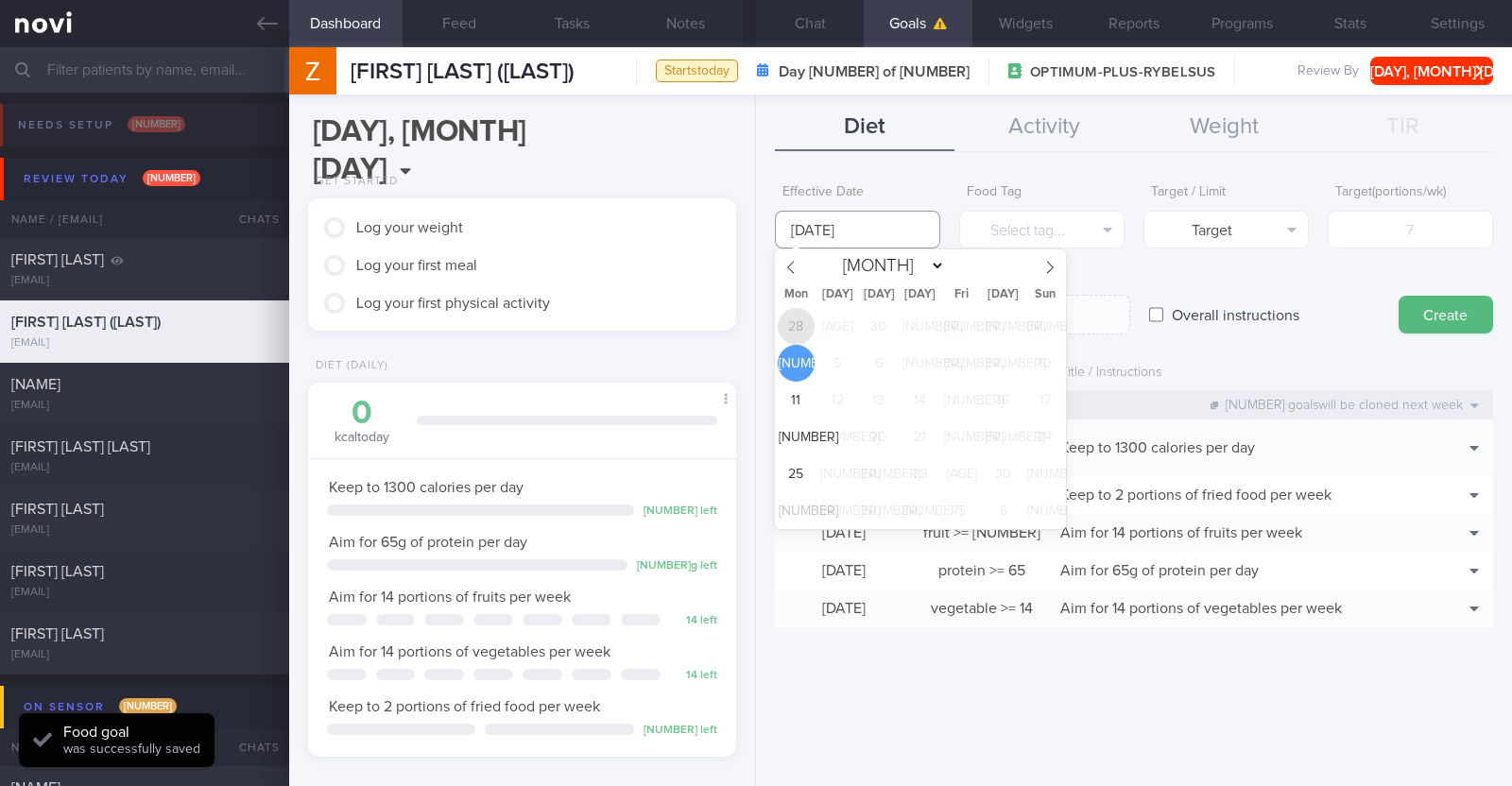 type on "[DATE]" 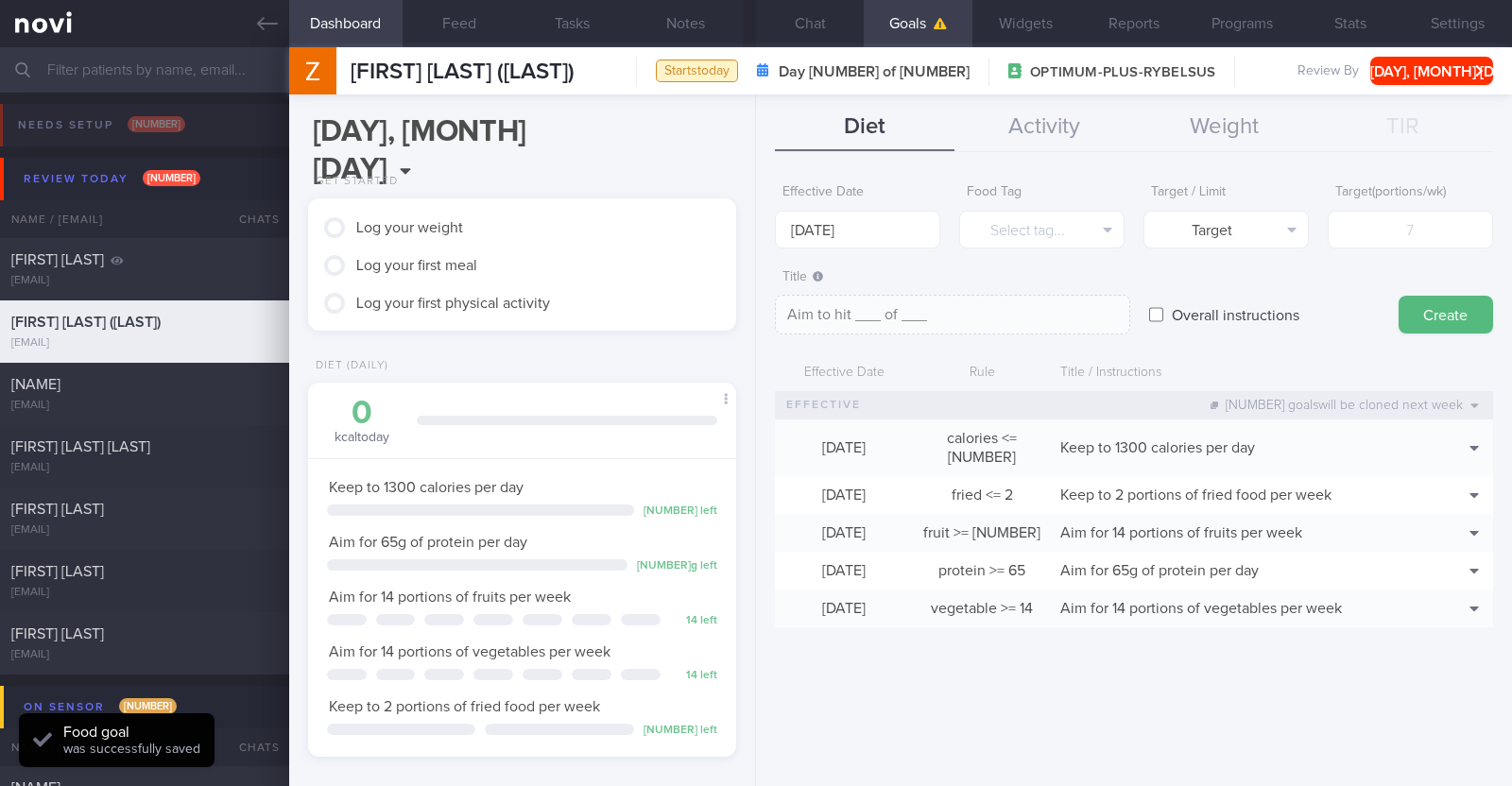 click on "Overall instructions" at bounding box center [1156, 315] 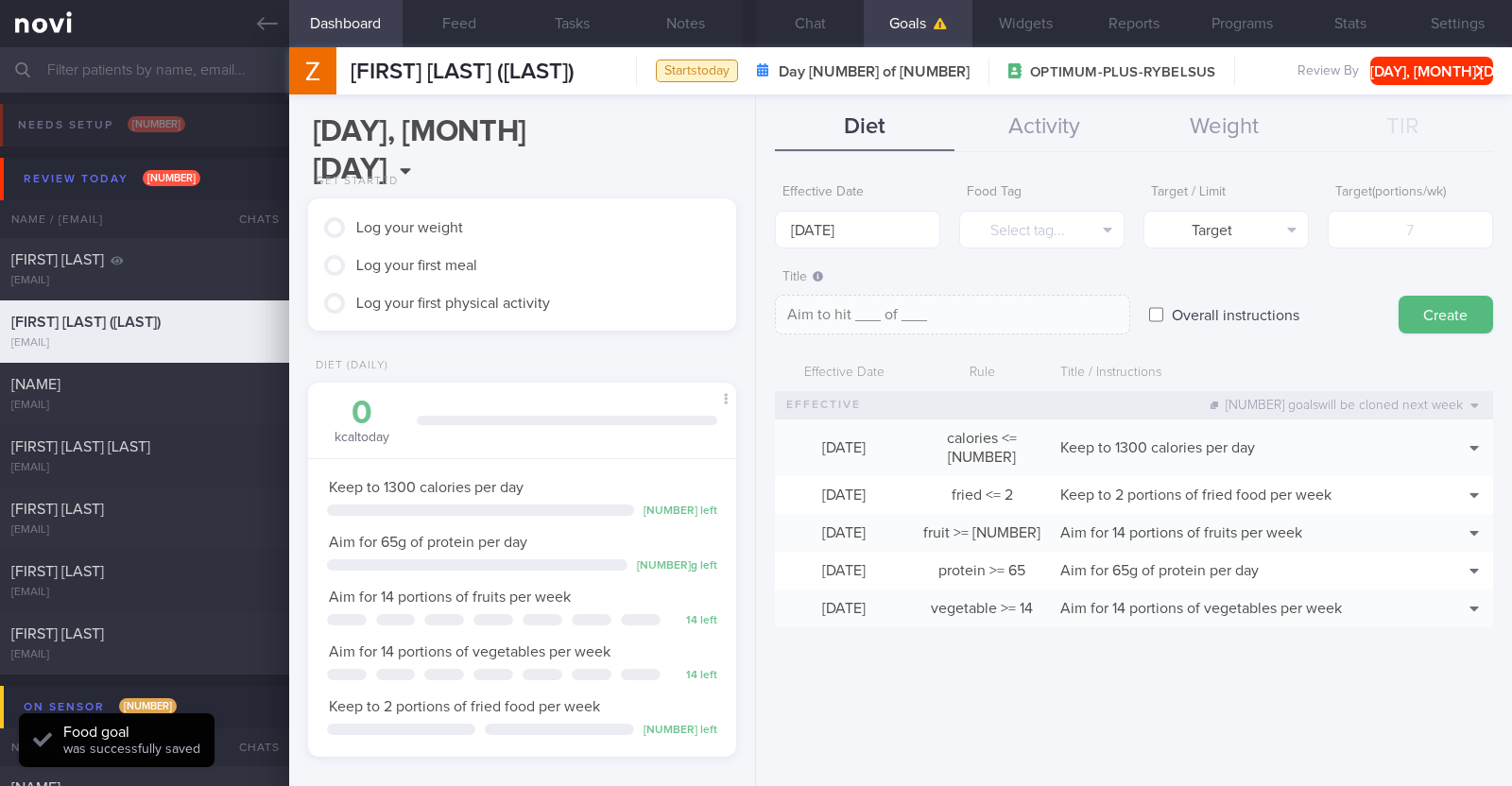 checkbox on "true" 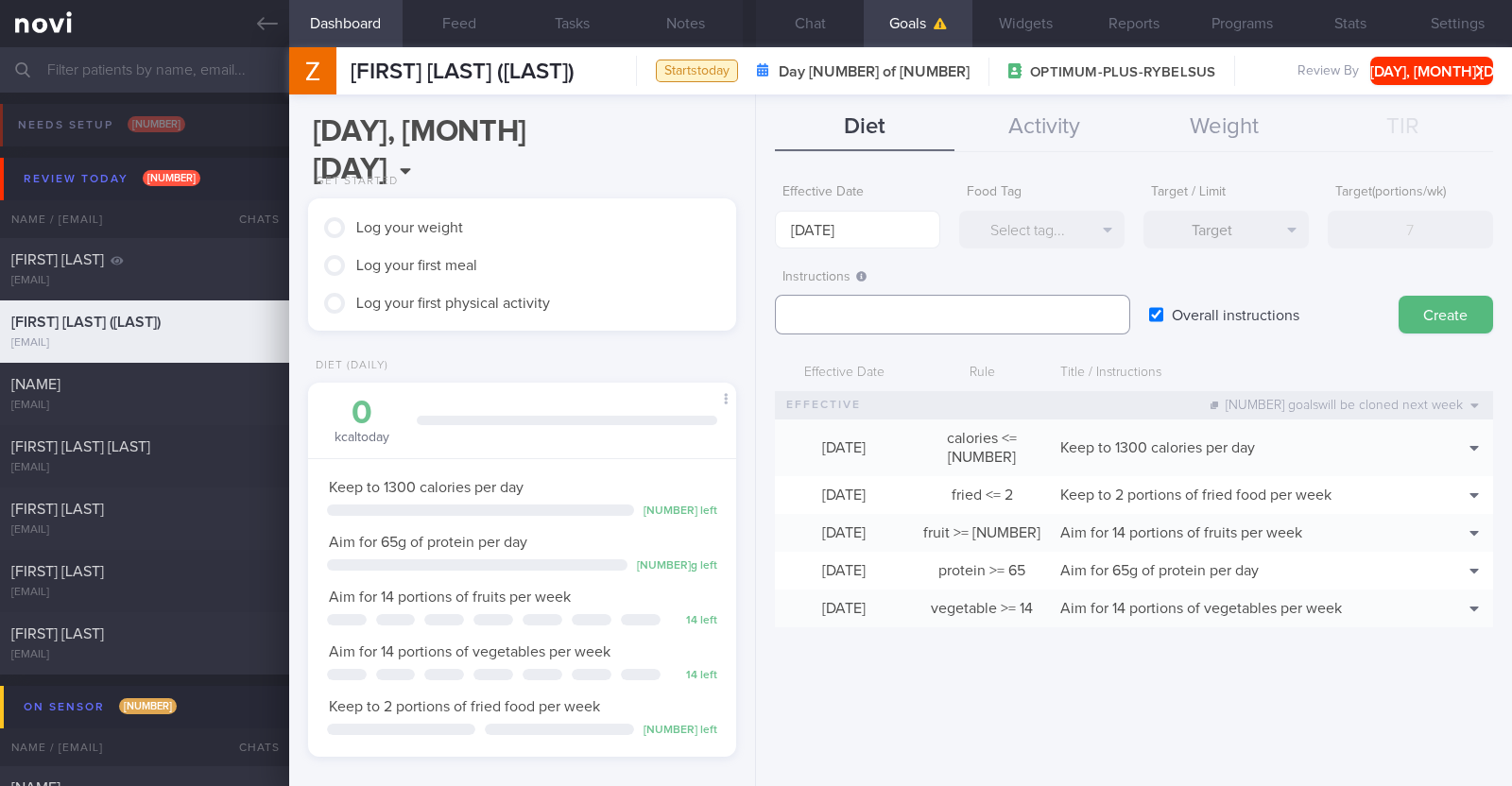click at bounding box center (953, 315) 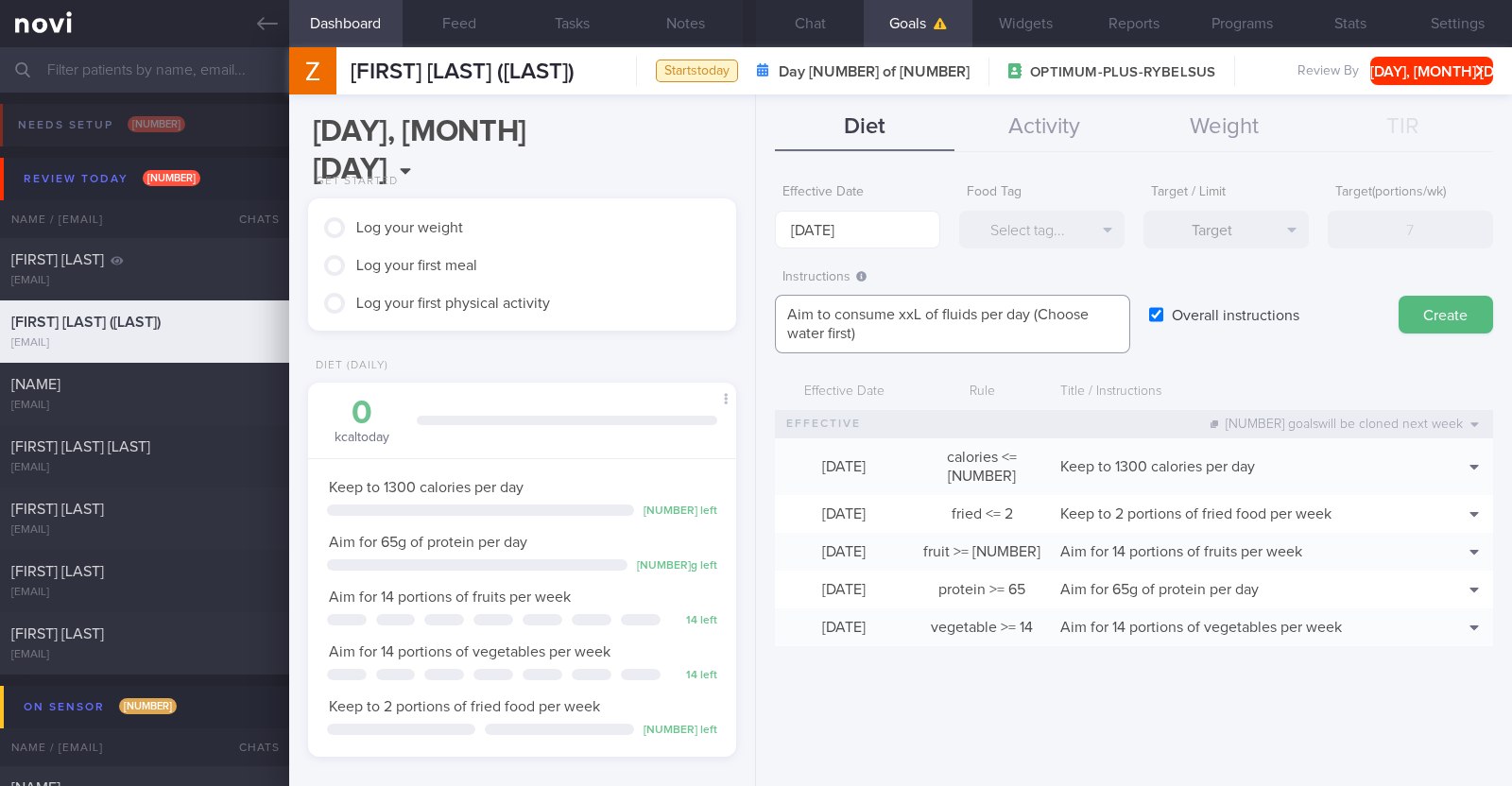 scroll, scrollTop: 0, scrollLeft: 0, axis: both 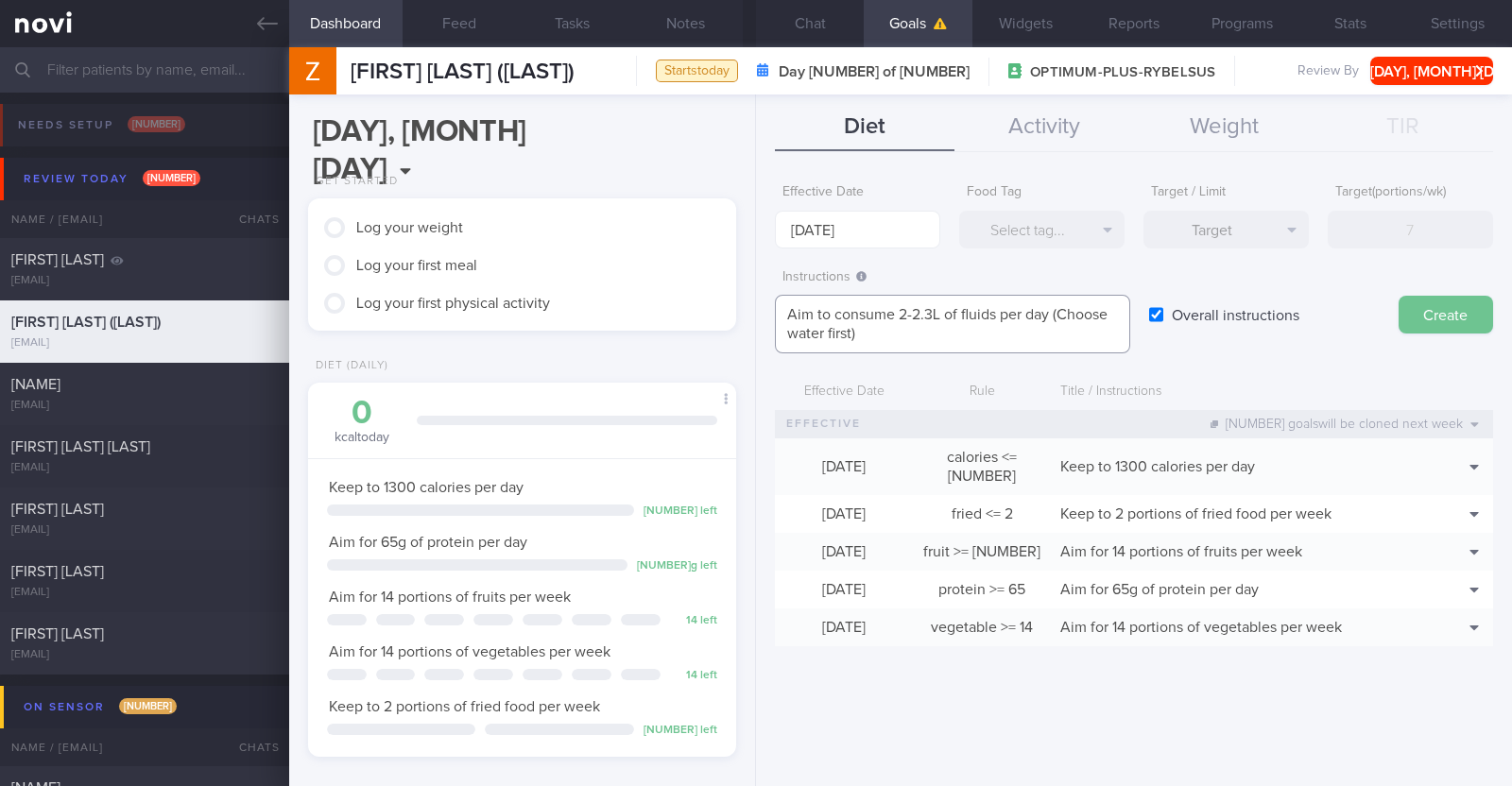 type on "Aim to consume 2-2.3L of fluids per day (Choose water first)" 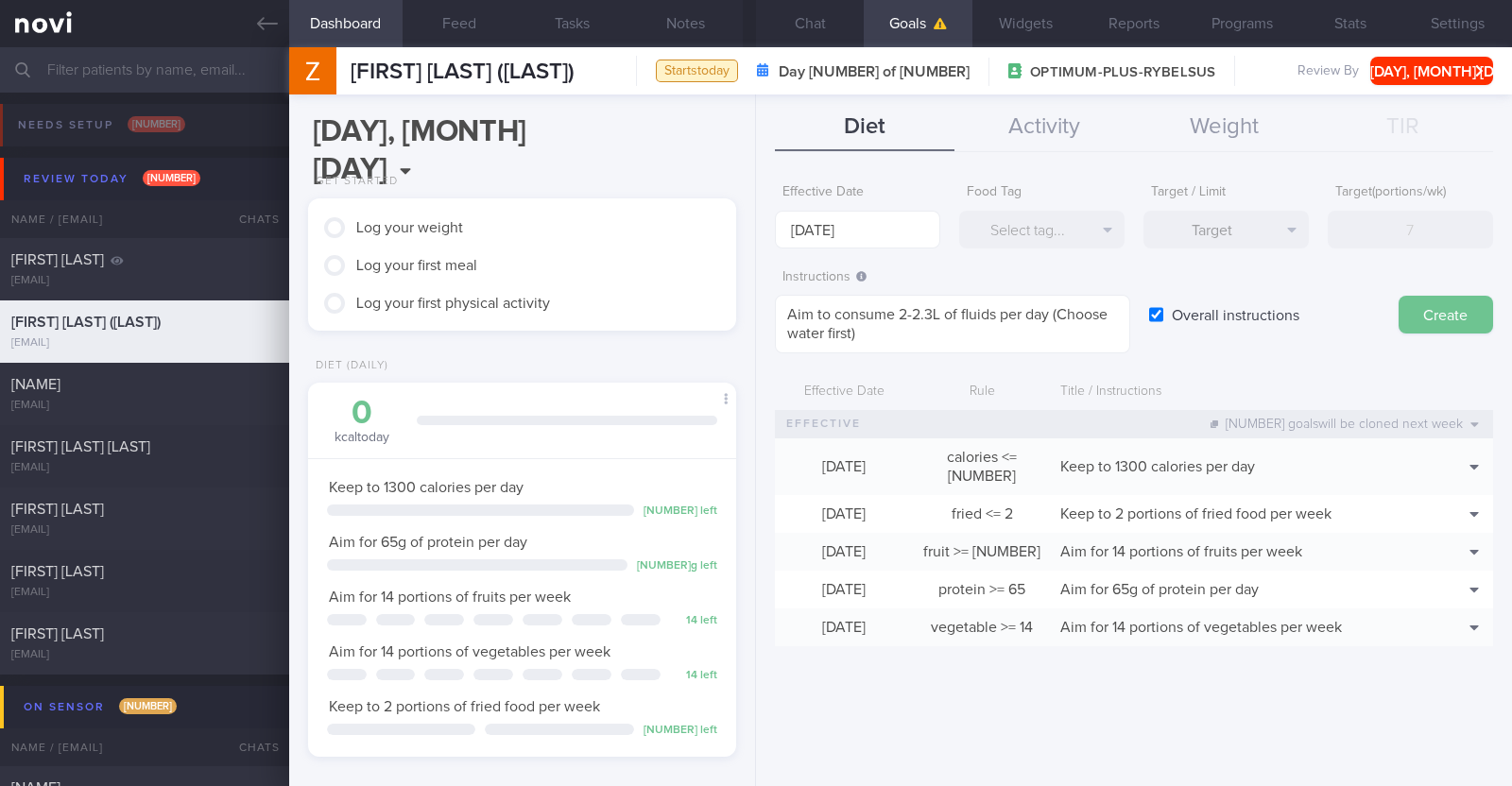 click on "Create" at bounding box center [1446, 315] 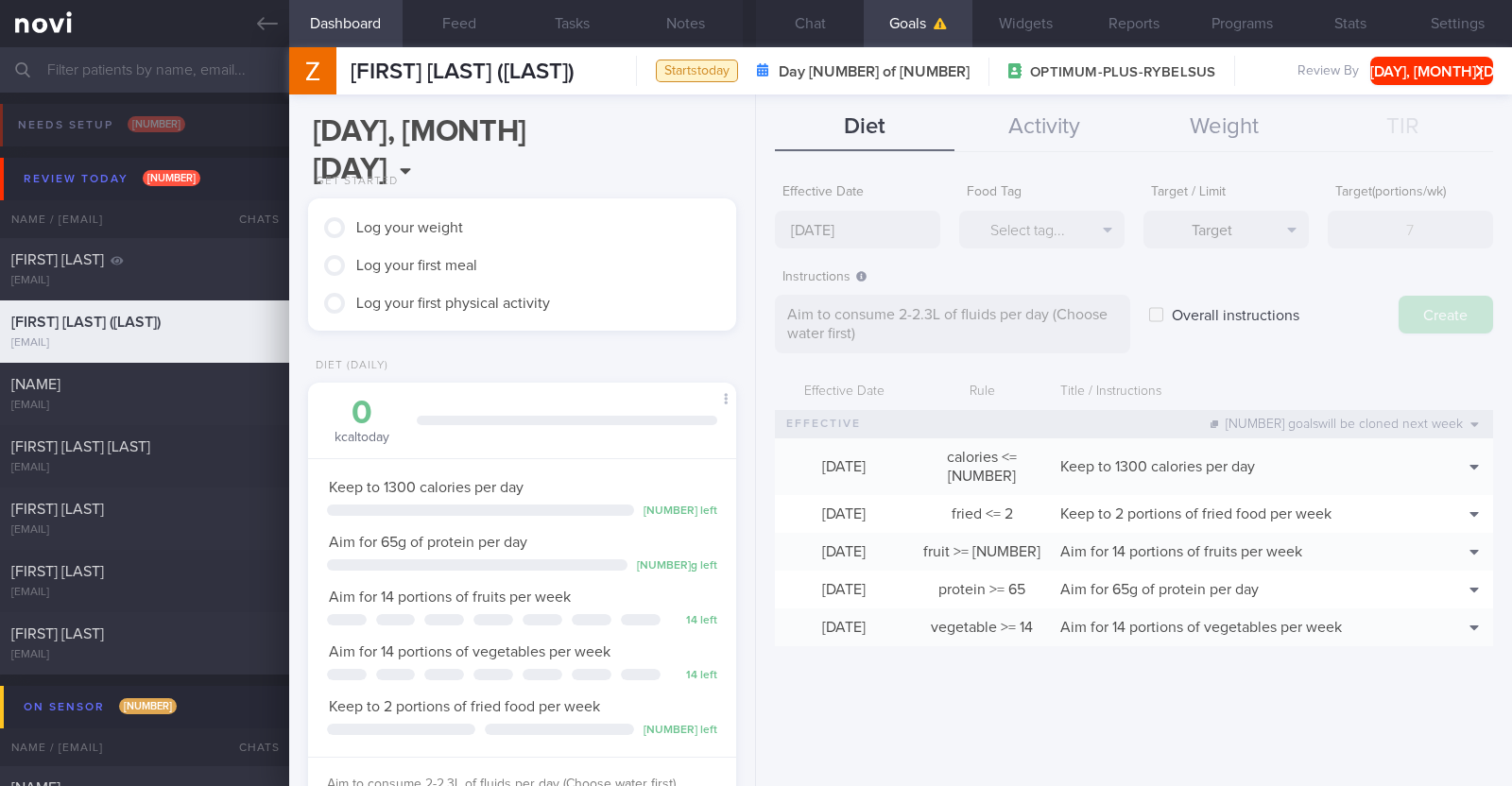 type on "[DATE]" 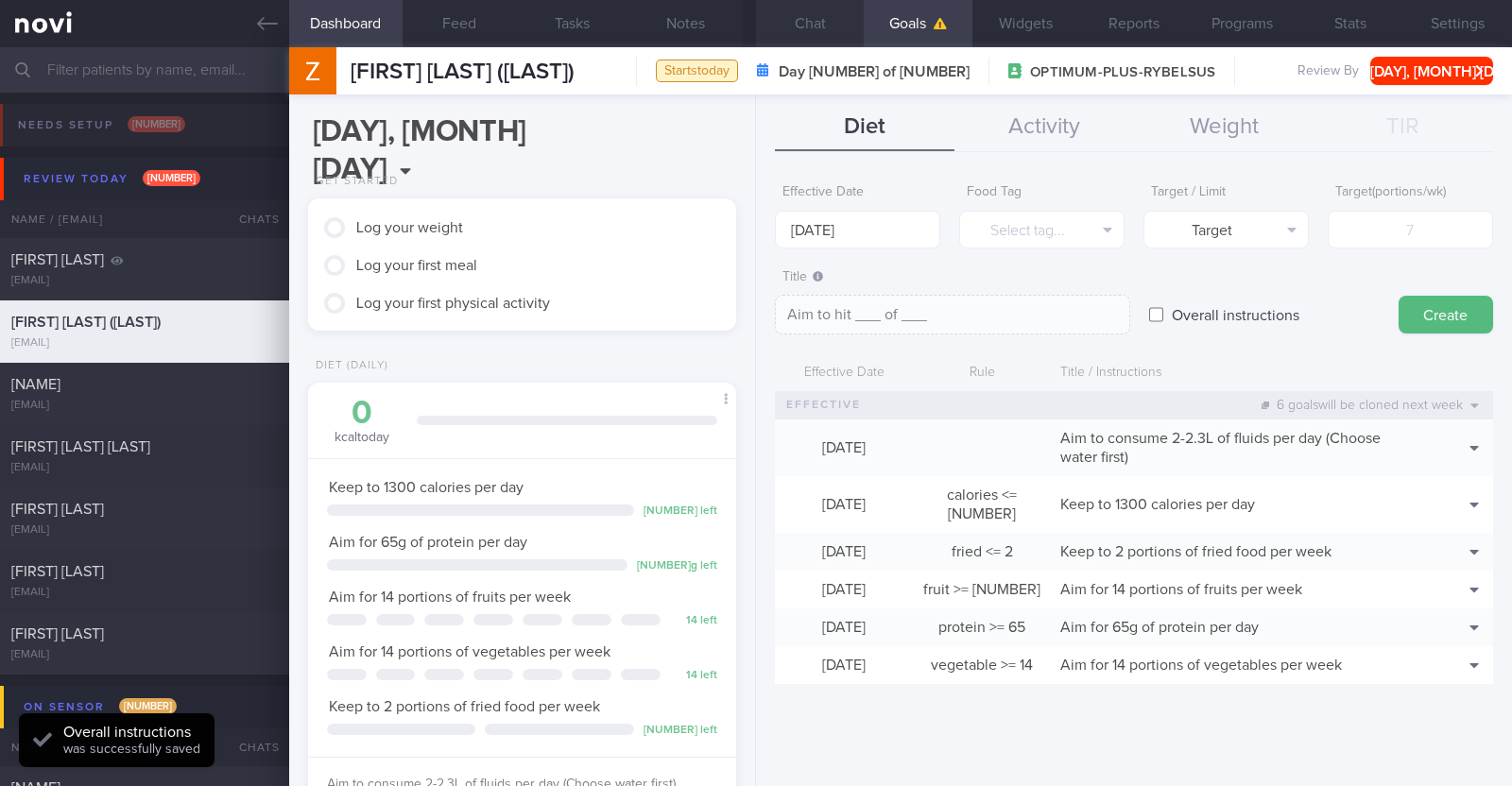click on "Chat" at bounding box center [810, 24] 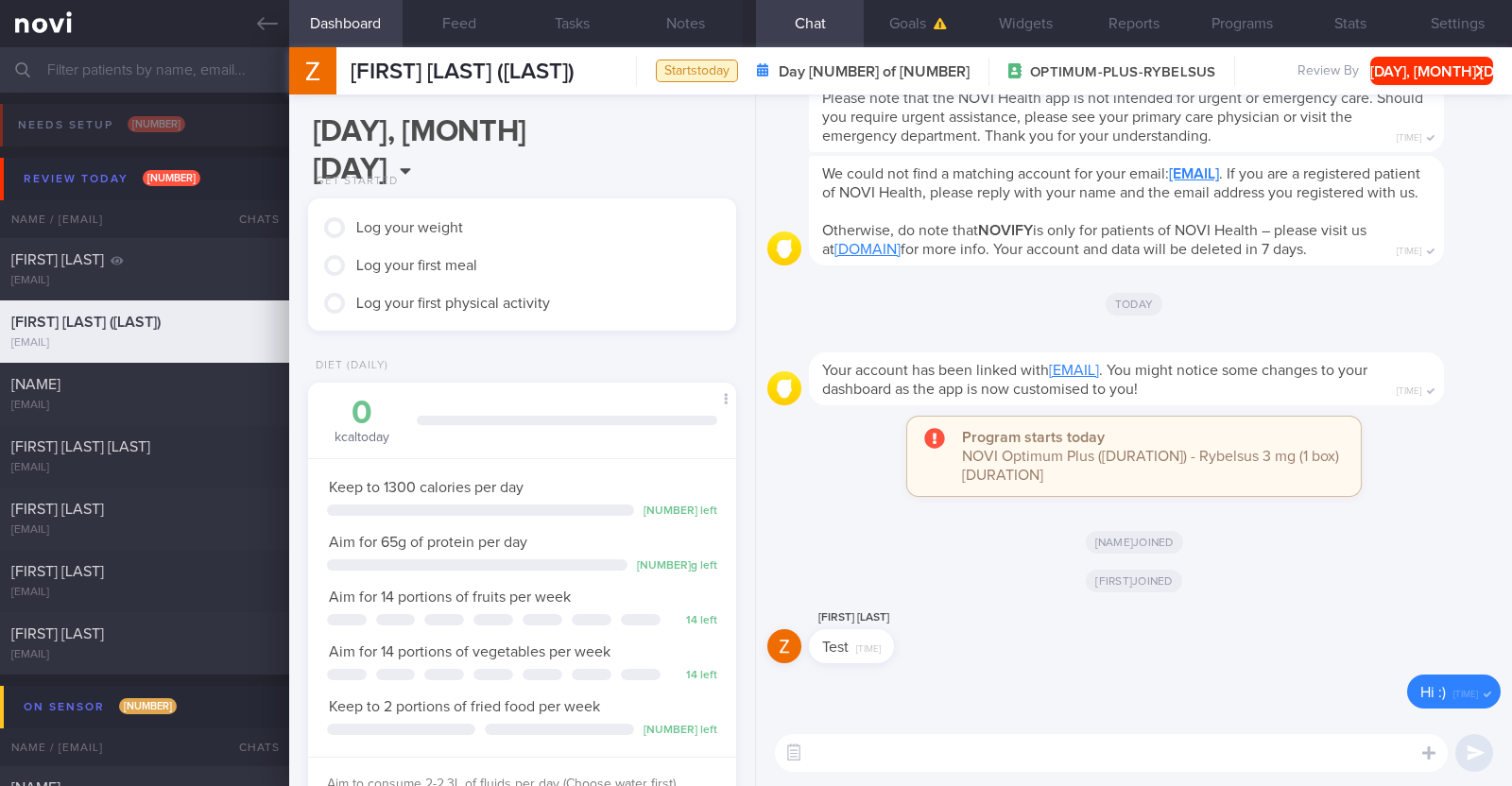 click at bounding box center (1111, 753) 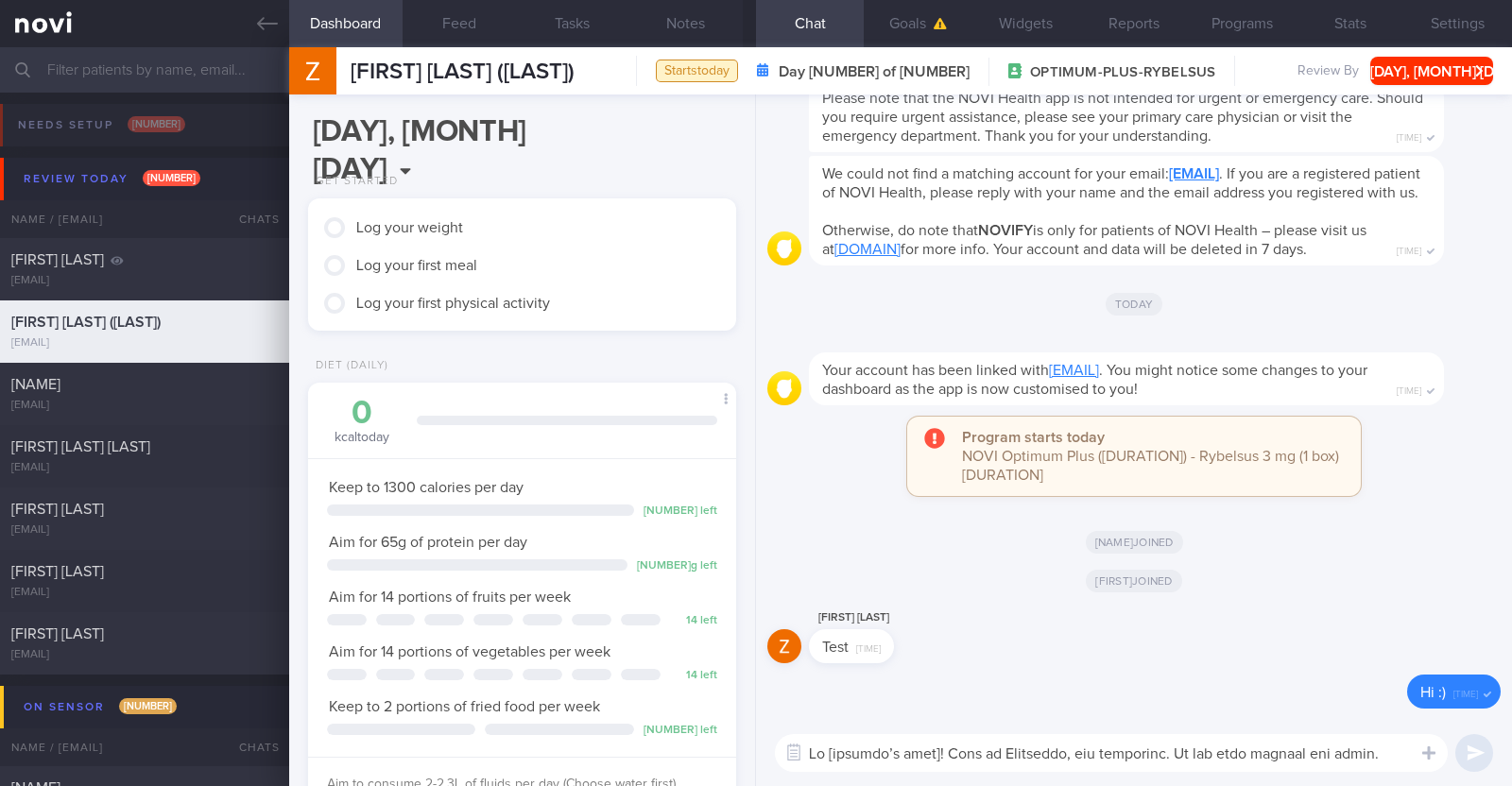 scroll, scrollTop: 94, scrollLeft: 0, axis: vertical 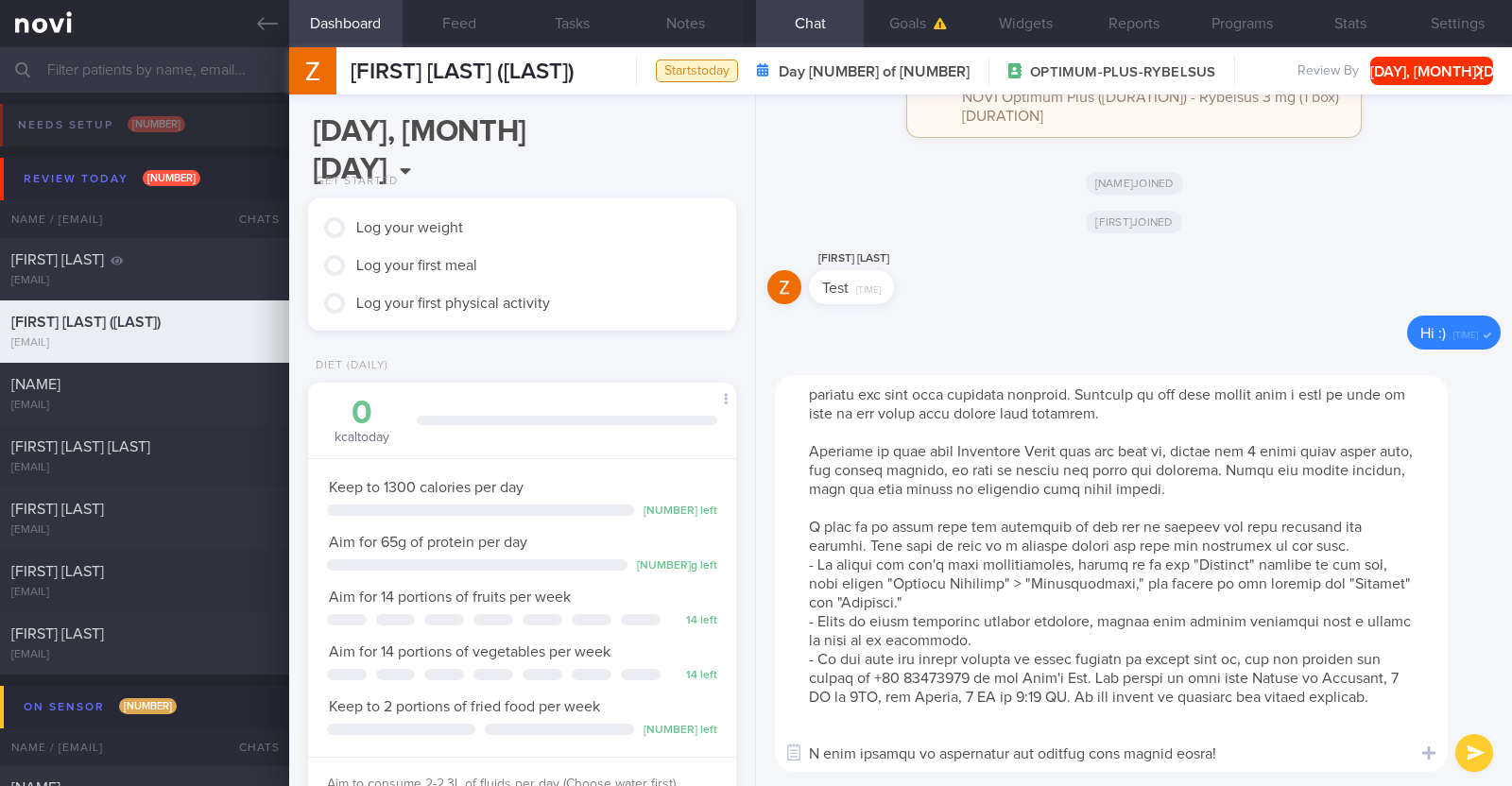 click at bounding box center (1111, 573) 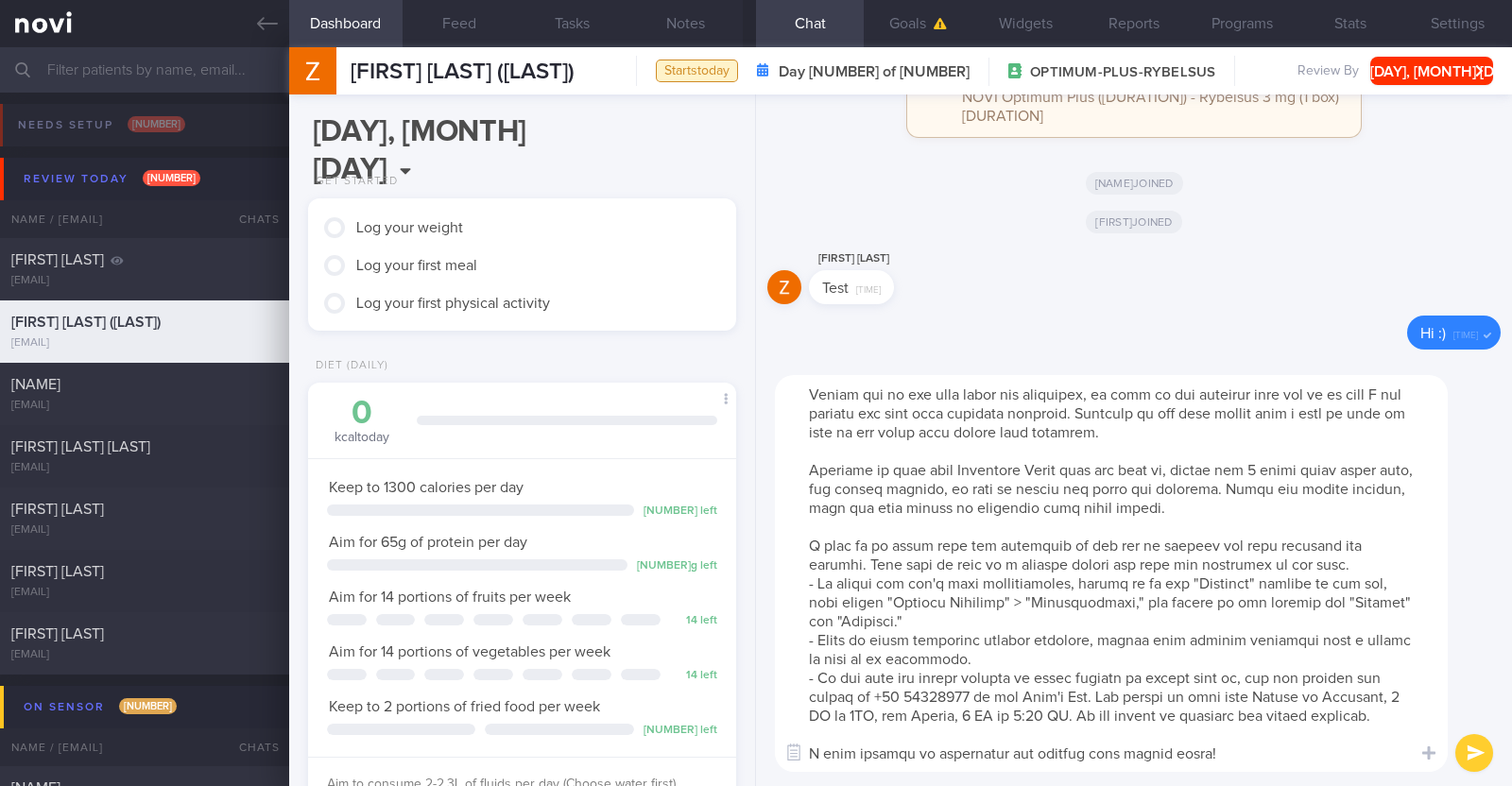 scroll, scrollTop: 56, scrollLeft: 0, axis: vertical 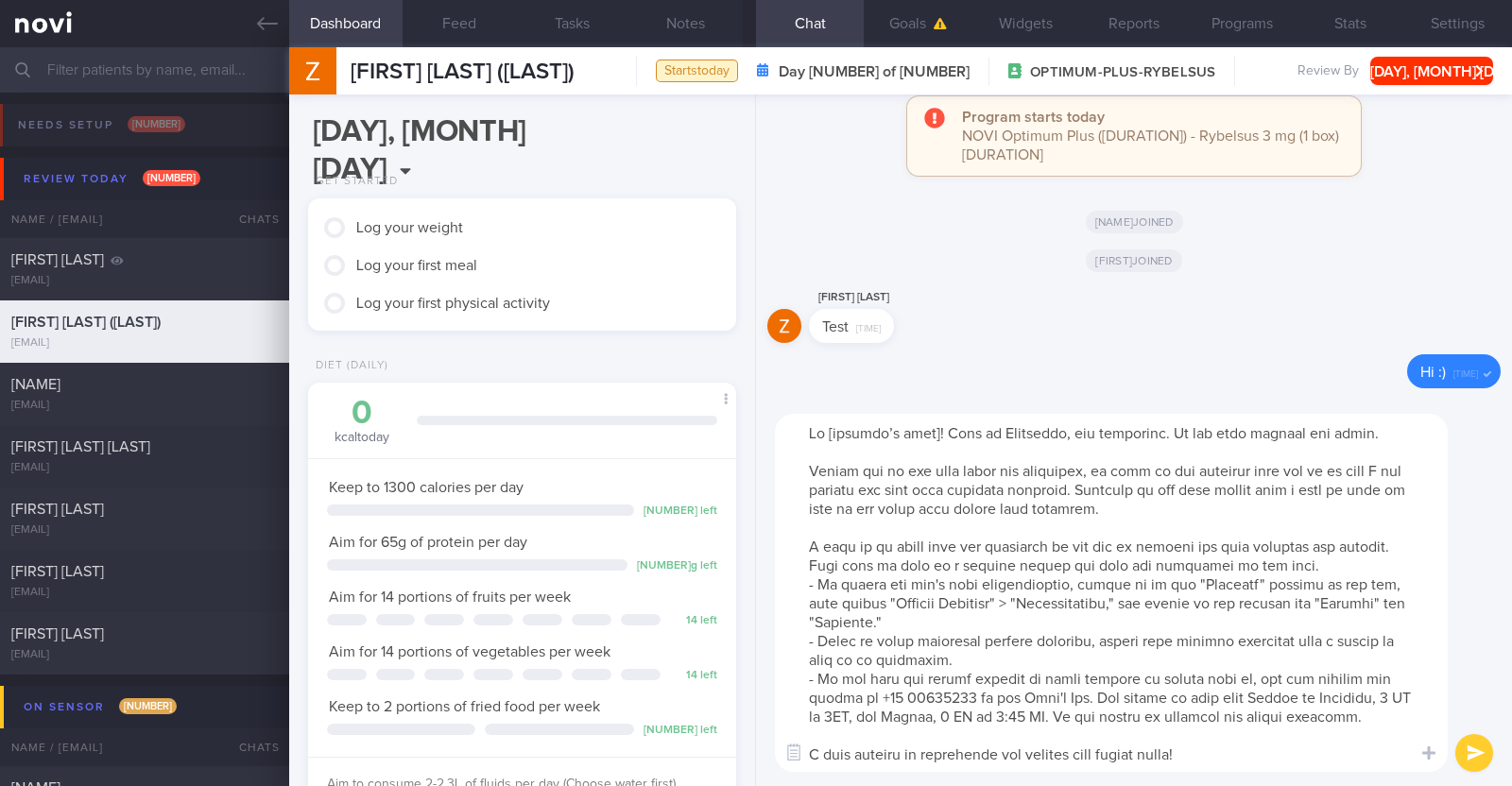 click at bounding box center [1111, 592] 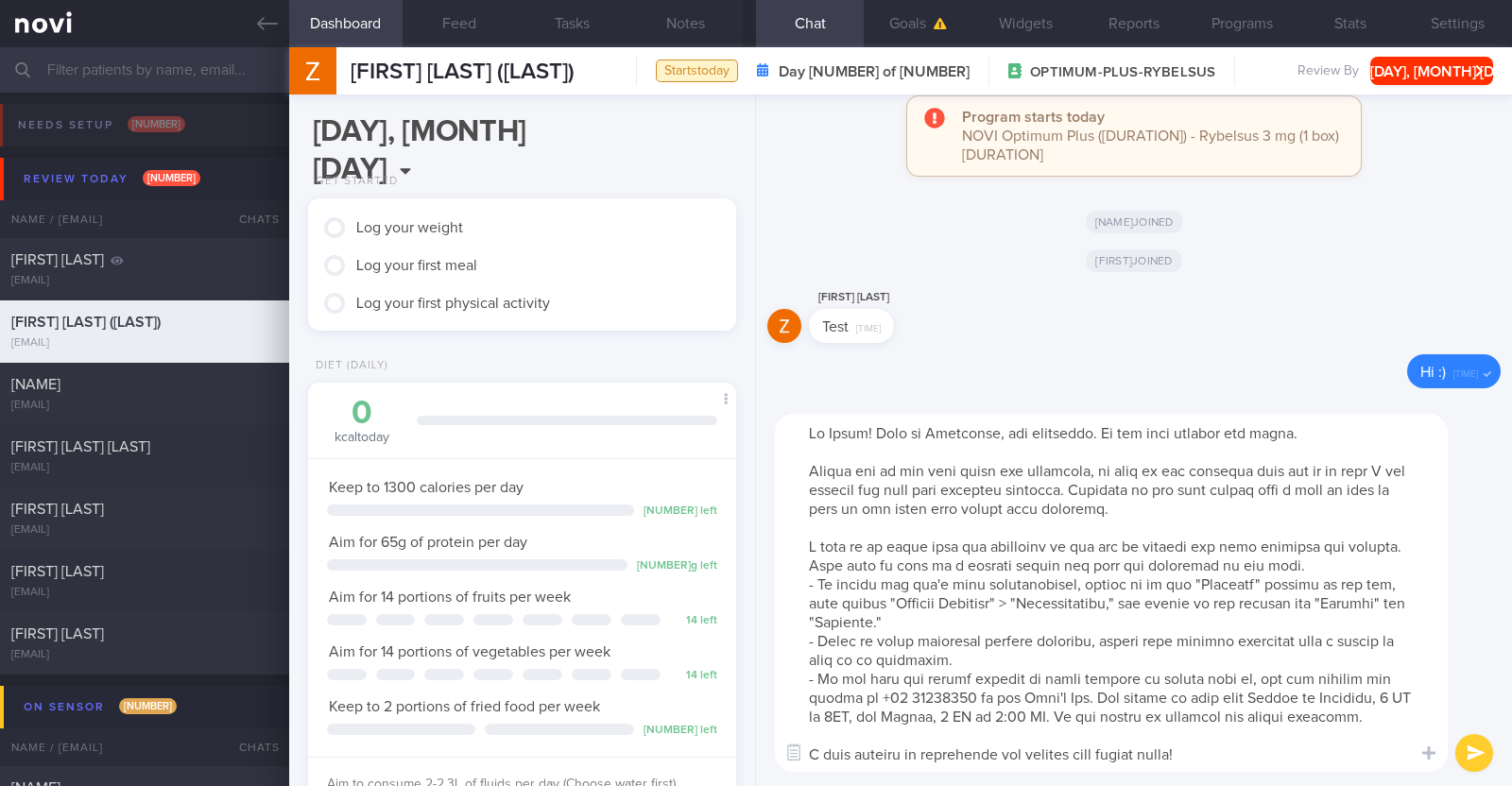 type on "Hi Sarah! This is Charlotte, the dietitian. It was nice meeting you today.
Please log in all your meals and beverages, as well as the exercise that you do so that I can provide you with more specific feedback. Remember to log your weight once a week as well so that we can track your weight loss progress.
I will be in touch with you regularly on the app to provide you with guidance and support. Feel free to drop me a message should you have any questions at any time.
- To ensure you don't miss notifications, please go to the "Settings" section of the app, then select "Account Settings" > "Notifications," and toggle on all options for "General" and "Coaching."
- Since we offer lifestyle support services, please seek medical attention from a doctor in case of an emergency.
- If you have any urgent queries or admin matters to settle with us, you can contact our clinic at +65 [PHONE] or via What's App. The clinic is open from Monday to Thursday, 9 AM to 6PM, and Friday, 9 AM to 5:30 PM. We are closed on week..." 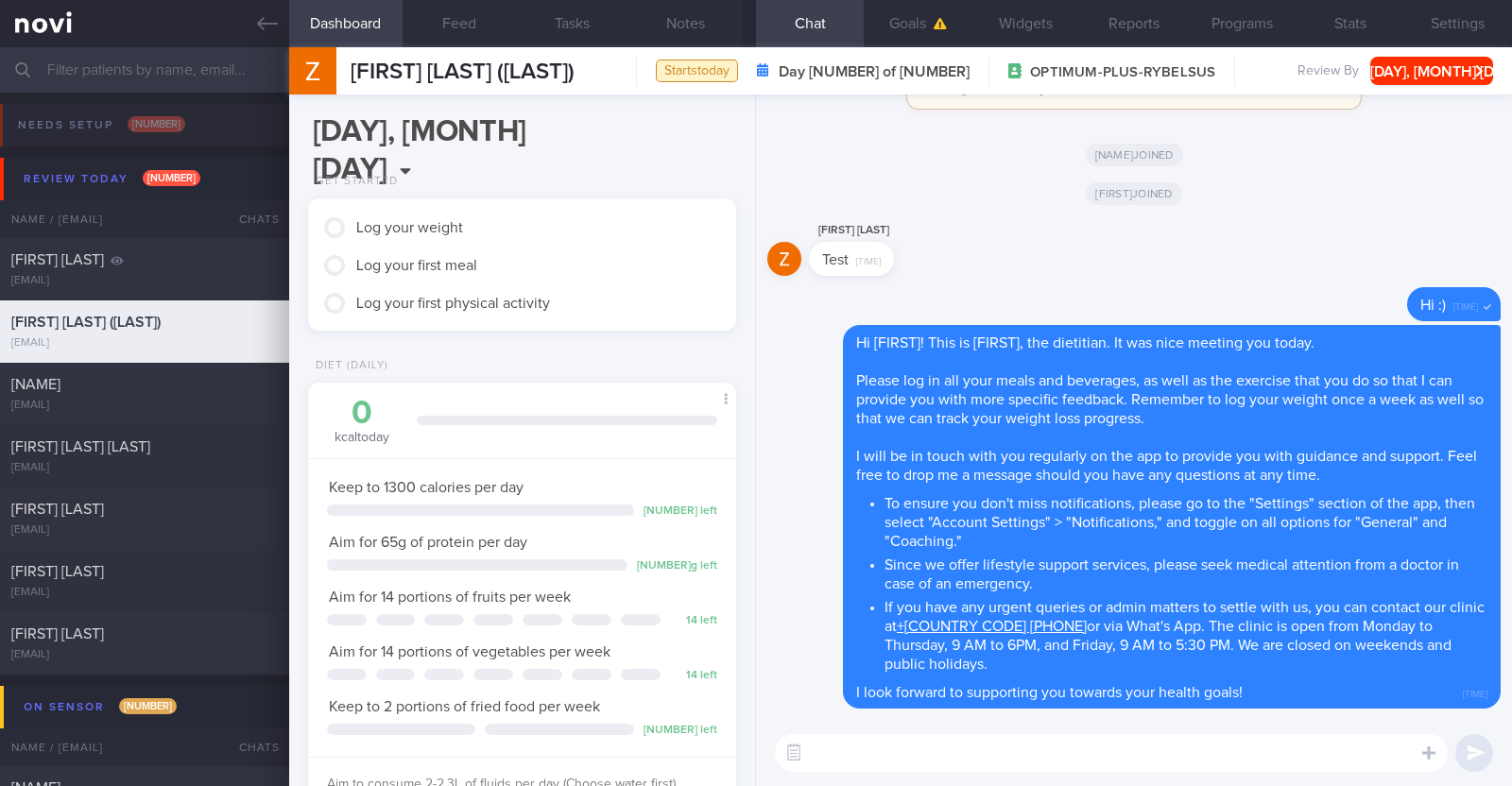 click at bounding box center [1111, 753] 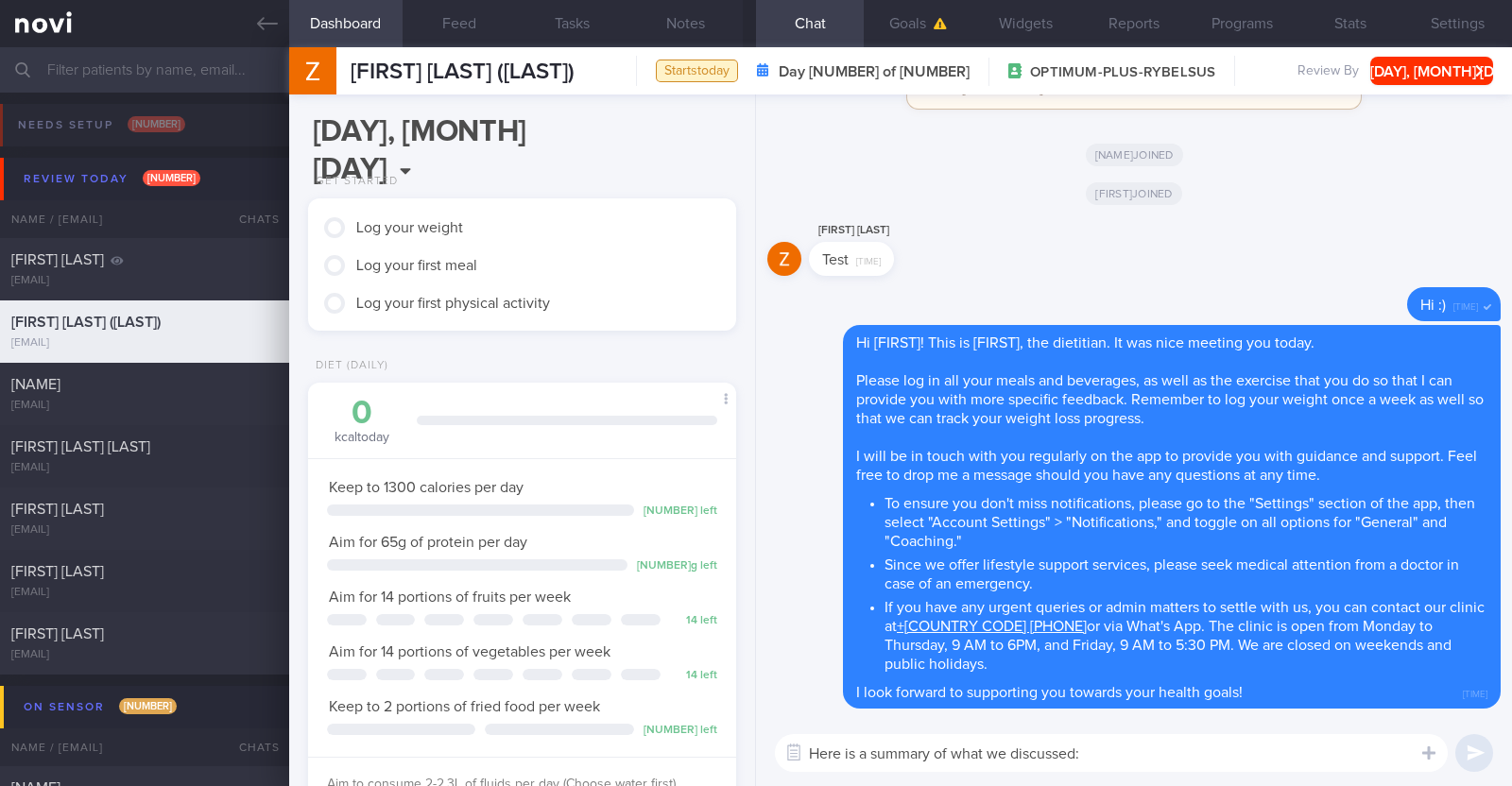 scroll, scrollTop: 0, scrollLeft: 0, axis: both 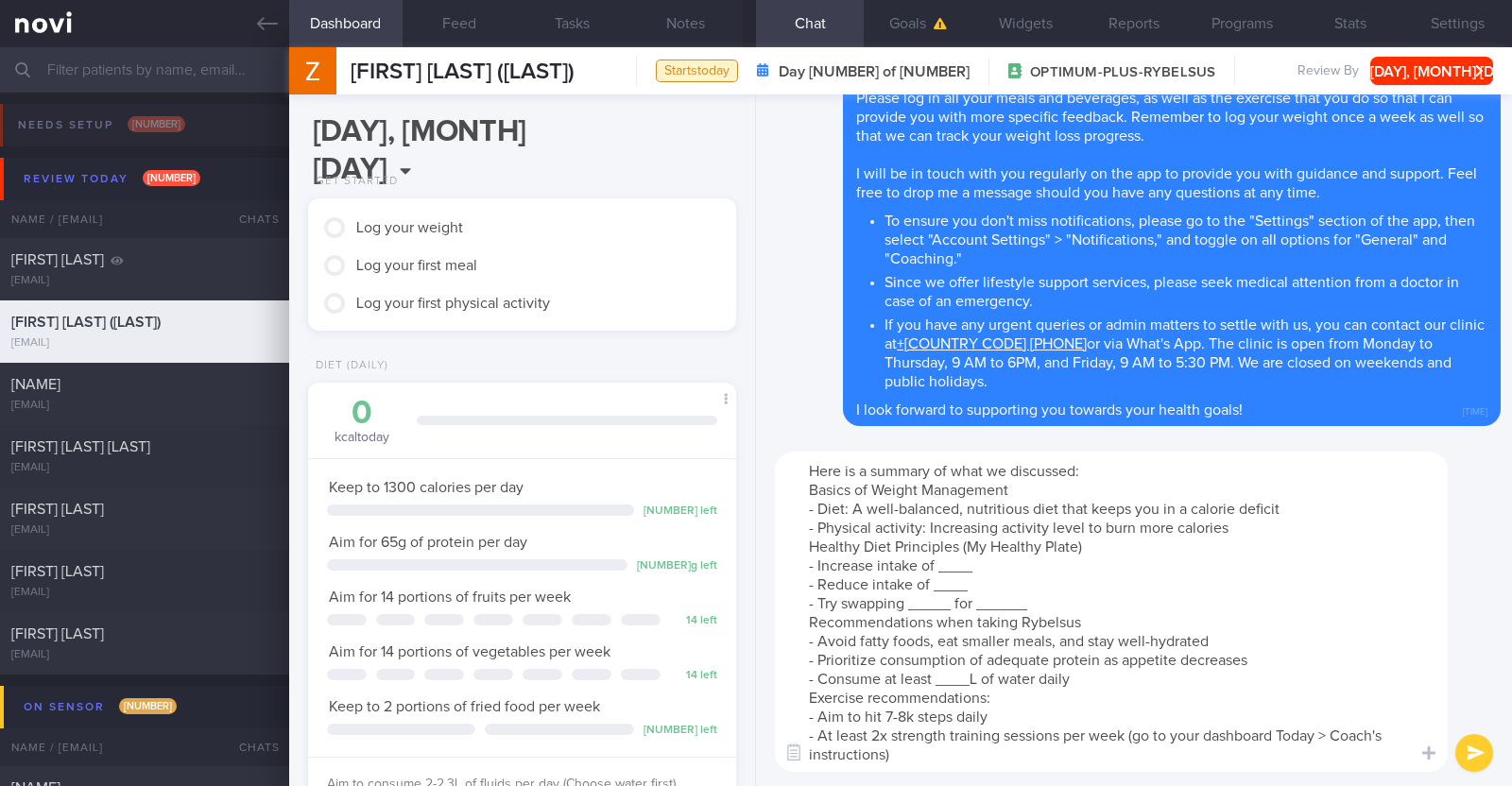 click on "Here is a summary of what we discussed:
Basics of Weight Management
- Diet: A well-balanced, nutritious diet that keeps you in a calorie deficit
- Physical activity: Increasing activity level to burn more calories
Healthy Diet Principles (My Healthy Plate)
- Increase intake of ____
- Reduce intake of ____
- Try swapping _____ for ______
Recommendations when taking Rybelsus
- Avoid fatty foods, eat smaller meals, and stay well-hydrated
- Prioritize consumption of adequate protein as appetite decreases
- Consume at least ____L of water daily
Exercise recommendations:
- Aim to hit 7-8k steps daily
- At least 2x strength training sessions per week (go to your dashboard Today > Coach's instructions)" at bounding box center [1111, 611] 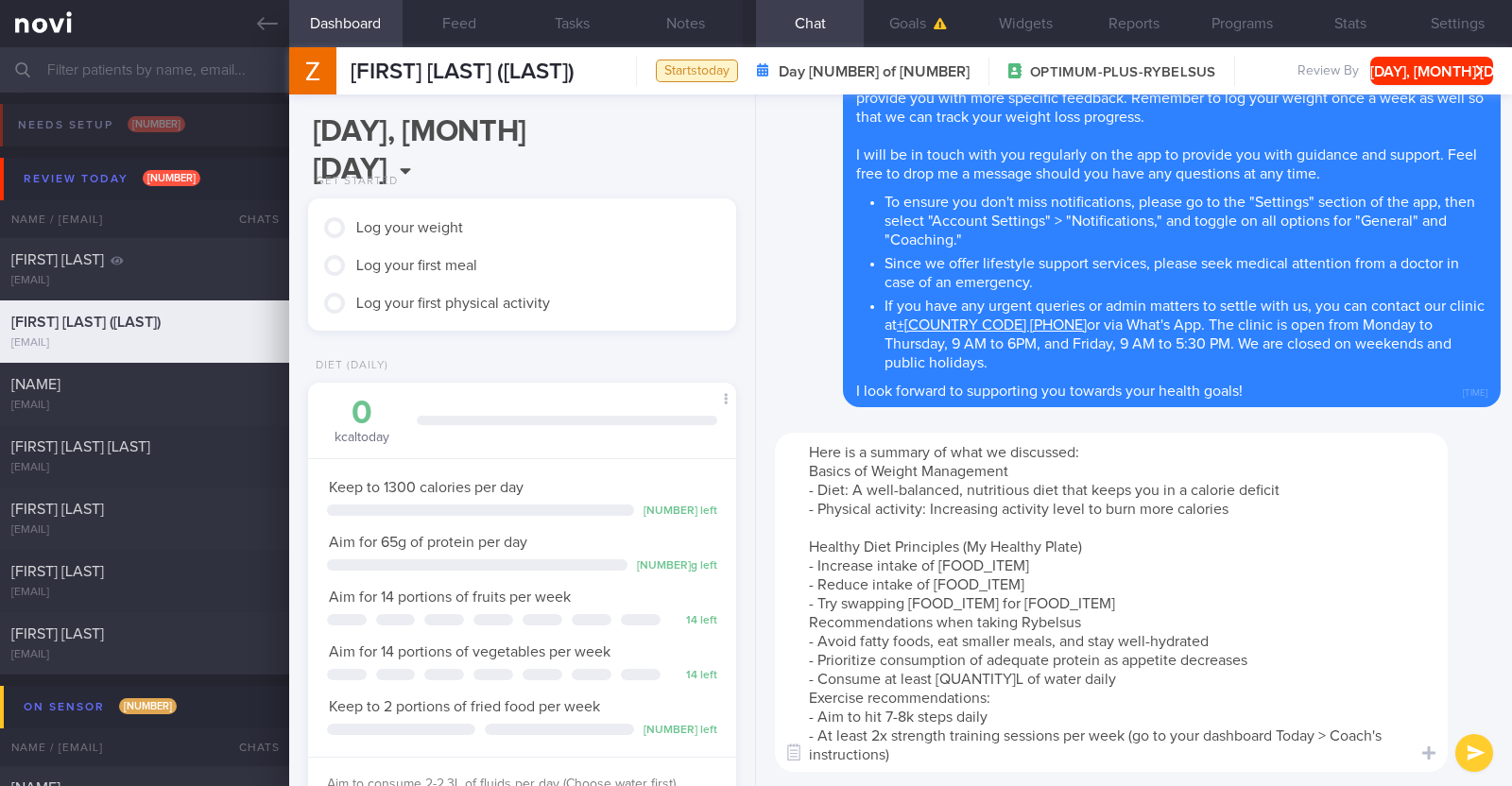 drag, startPoint x: 1120, startPoint y: 543, endPoint x: 967, endPoint y: 546, distance: 153.02941 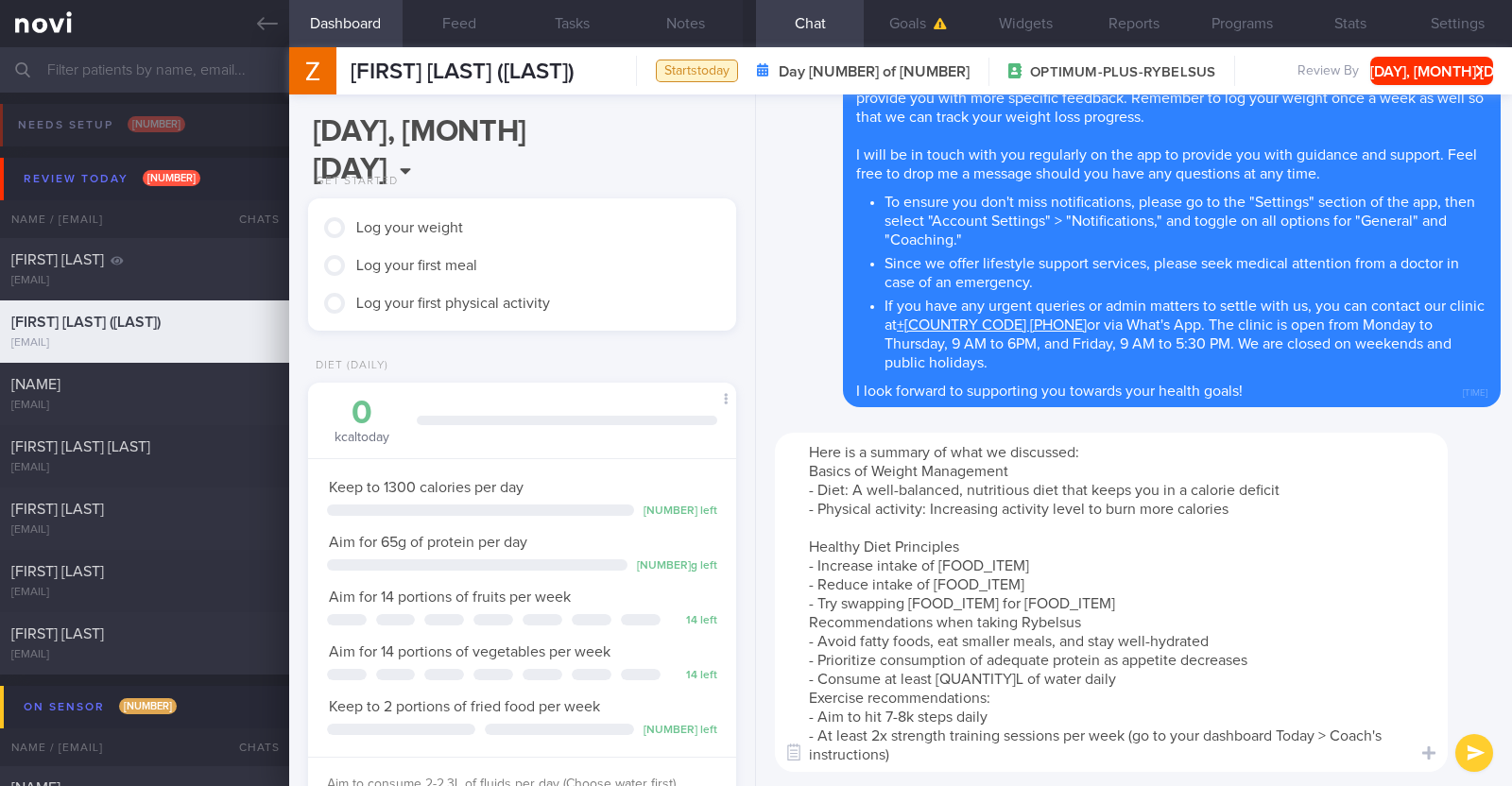 click on "Here is a summary of what we discussed:
Basics of Weight Management
- Diet: A well-balanced, nutritious diet that keeps you in a calorie deficit
- Physical activity: Increasing activity level to burn more calories
Healthy Diet Principles
- Increase intake of [FOOD_ITEM]
- Reduce intake of [FOOD_ITEM]
- Try swapping [FOOD_ITEM] for [FOOD_ITEM]
Recommendations when taking Rybelsus
- Avoid fatty foods, eat smaller meals, and stay well-hydrated
- Prioritize consumption of adequate protein as appetite decreases
- Consume at least [QUANTITY]L of water daily
Exercise recommendations:
- Aim to hit 7-8k steps daily
- At least 2x strength training sessions per week (go to your dashboard Today > Coach's instructions)" at bounding box center (1111, 602) 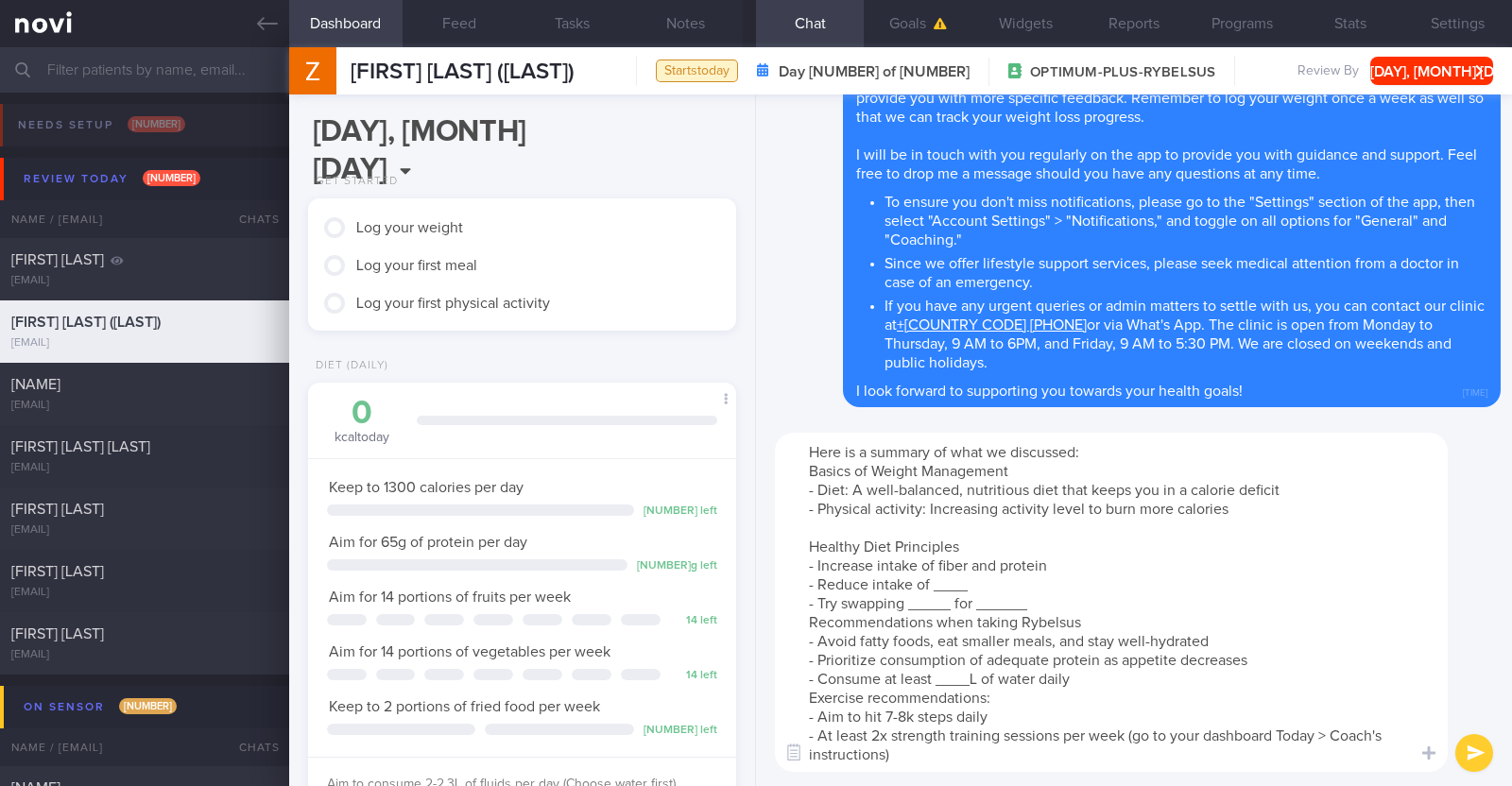 click on "Here is a summary of what we discussed:
Basics of Weight Management
- Diet: A well-balanced, nutritious diet that keeps you in a calorie deficit
- Physical activity: Increasing activity level to burn more calories
Healthy Diet Principles
- Increase intake of fiber and protein
- Reduce intake of ____
- Try swapping _____ for ______
Recommendations when taking Rybelsus
- Avoid fatty foods, eat smaller meals, and stay well-hydrated
- Prioritize consumption of adequate protein as appetite decreases
- Consume at least ____L of water daily
Exercise recommendations:
- Aim to hit 7-8k steps daily
- At least 2x strength training sessions per week (go to your dashboard Today > Coach's instructions)" at bounding box center [1111, 602] 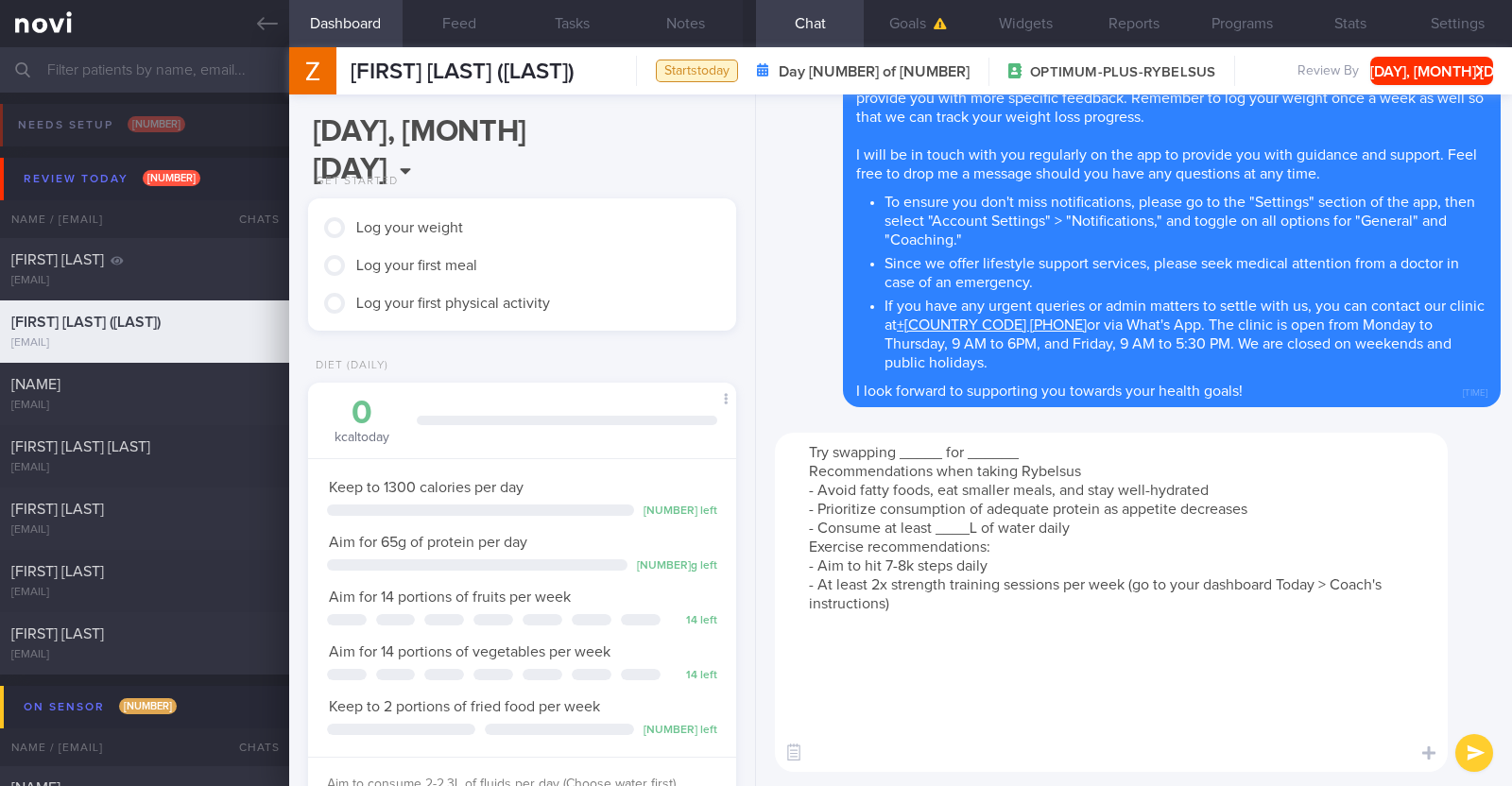 click on "Try swapping _____ for ______
Recommendations when taking Rybelsus
- Avoid fatty foods, eat smaller meals, and stay well-hydrated
- Prioritize consumption of adequate protein as appetite decreases
- Consume at least ____L of water daily
Exercise recommendations:
- Aim to hit 7-8k steps daily
- At least 2x strength training sessions per week (go to your dashboard Today > Coach's instructions)" at bounding box center (1111, 602) 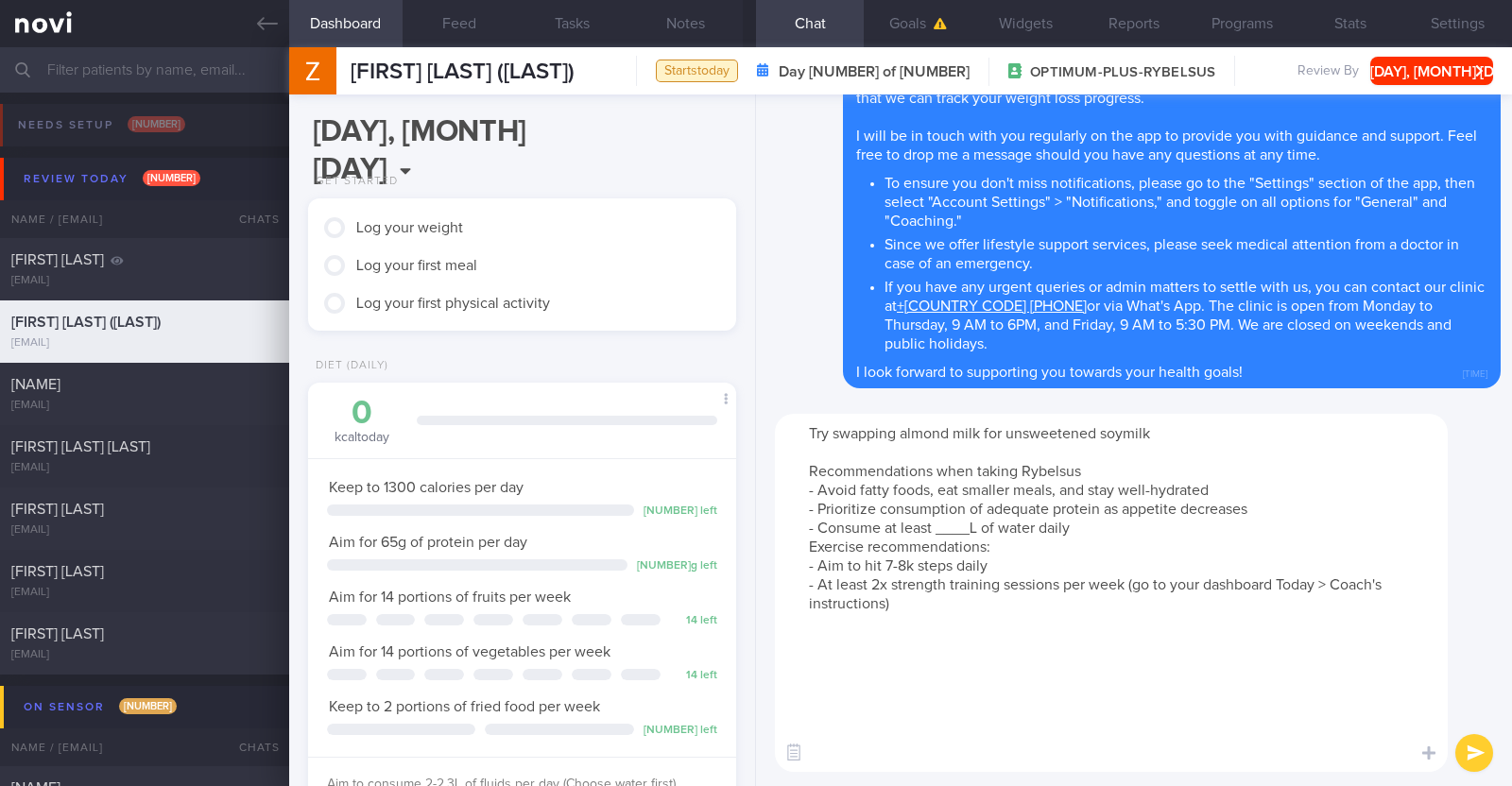 click on "Try swapping almond milk for unsweetened soymilk
Recommendations when taking Rybelsus
- Avoid fatty foods, eat smaller meals, and stay well-hydrated
- Prioritize consumption of adequate protein as appetite decreases
- Consume at least ____L of water daily
Exercise recommendations:
- Aim to hit 7-8k steps daily
- At least 2x strength training sessions per week (go to your dashboard Today > Coach's instructions)" at bounding box center (1111, 592) 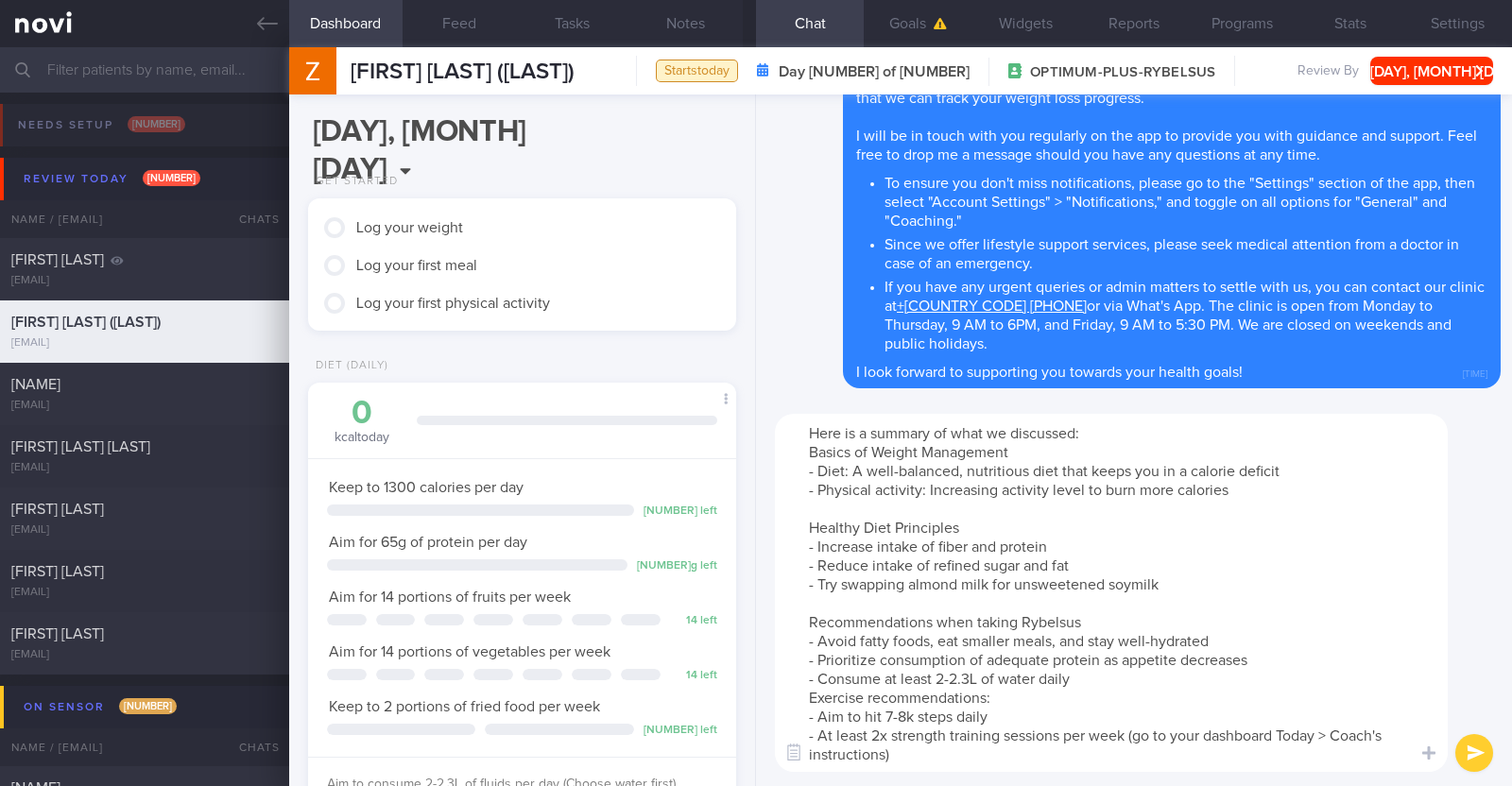 click on "Here is a summary of what we discussed:
Basics of Weight Management
- Diet: A well-balanced, nutritious diet that keeps you in a calorie deficit
- Physical activity: Increasing activity level to burn more calories
Healthy Diet Principles
- Increase intake of fiber and protein
- Reduce intake of refined sugar and fat
- Try swapping almond milk for unsweetened soymilk
Recommendations when taking Rybelsus
- Avoid fatty foods, eat smaller meals, and stay well-hydrated
- Prioritize consumption of adequate protein as appetite decreases
- Consume at least 2-2.3L of water daily
Exercise recommendations:
- Aim to hit 7-8k steps daily
- At least 2x strength training sessions per week (go to your dashboard Today > Coach's instructions)" at bounding box center [1111, 592] 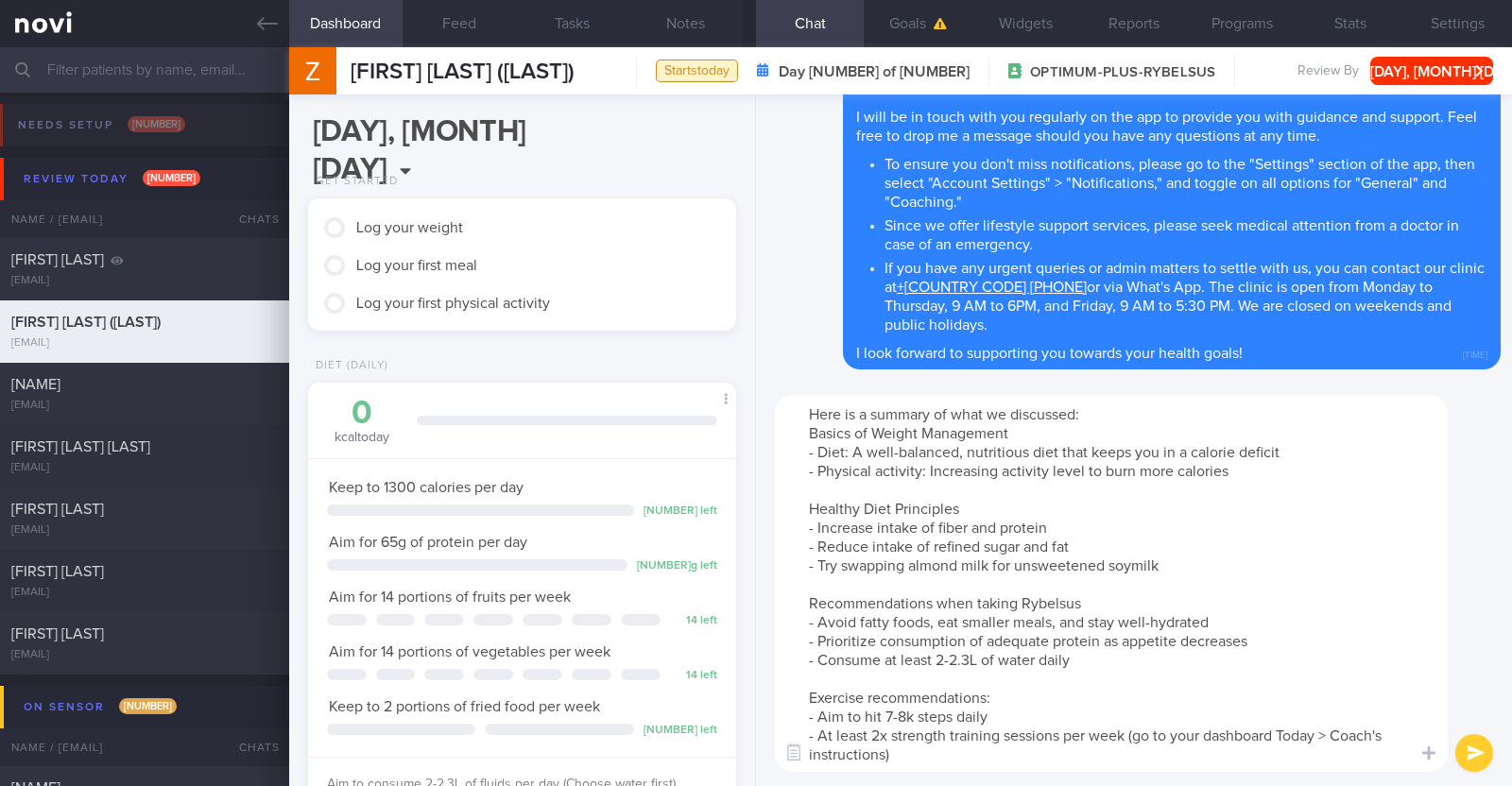 click on "Here is a summary of what we discussed:
Basics of Weight Management
- Diet: A well-balanced, nutritious diet that keeps you in a calorie deficit
- Physical activity: Increasing activity level to burn more calories
Healthy Diet Principles
- Increase intake of fiber and protein
- Reduce intake of refined sugar and fat
- Try swapping almond milk for unsweetened soymilk
Recommendations when taking Rybelsus
- Avoid fatty foods, eat smaller meals, and stay well-hydrated
- Prioritize consumption of adequate protein as appetite decreases
- Consume at least 2-2.3L of water daily
Exercise recommendations:
- Aim to hit 7-8k steps daily
- At least 2x strength training sessions per week (go to your dashboard Today > Coach's instructions)" at bounding box center [1111, 583] 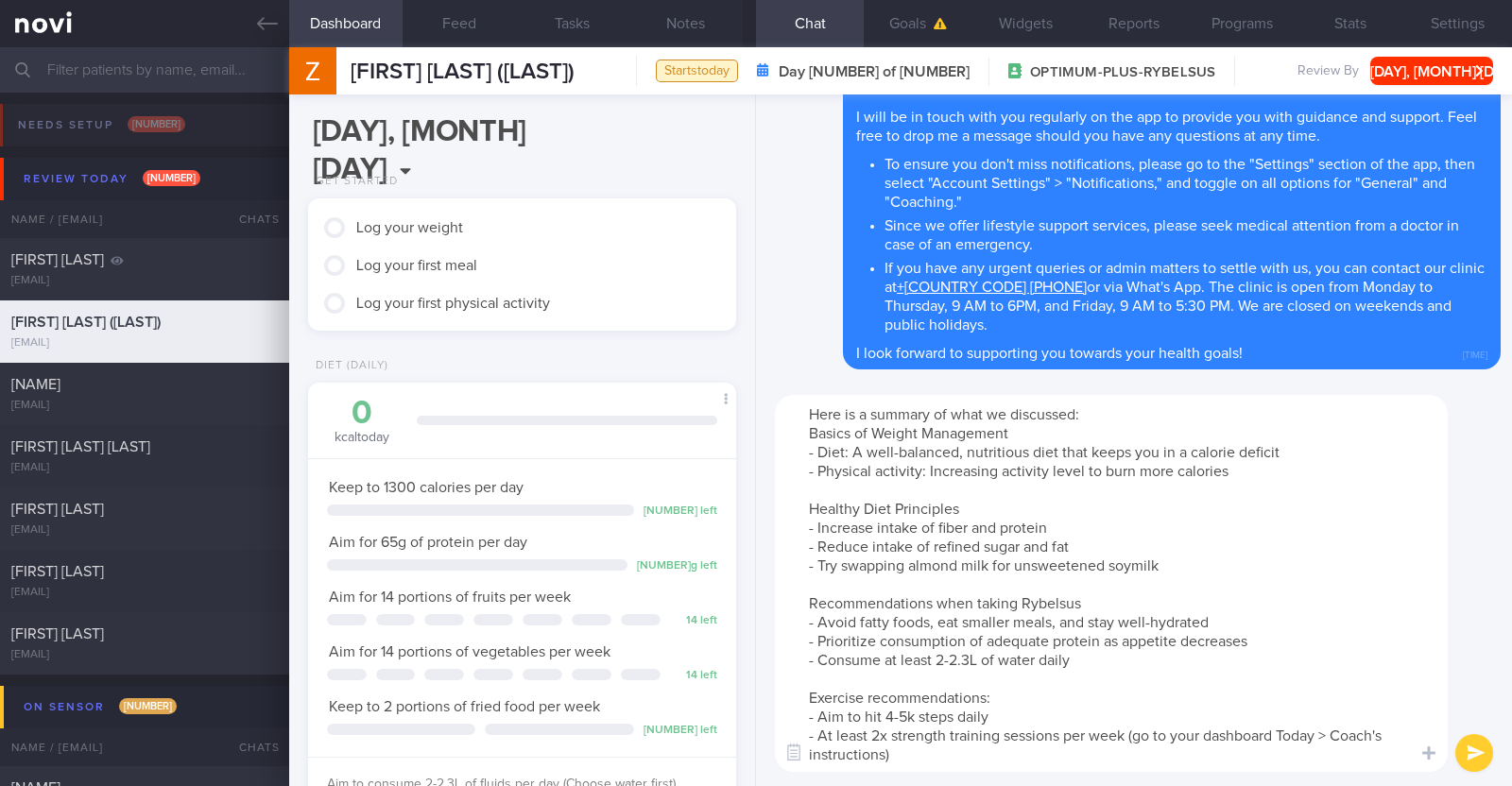 type on "Here is a summary of what we discussed:
Basics of Weight Management
- Diet: A well-balanced, nutritious diet that keeps you in a calorie deficit
- Physical activity: Increasing activity level to burn more calories
Healthy Diet Principles
- Increase intake of fiber and protein
- Reduce intake of refined sugar and fat
- Try swapping almond milk for unsweetened soymilk
Recommendations when taking Rybelsus
- Avoid fatty foods, eat smaller meals, and stay well-hydrated
- Prioritize consumption of adequate protein as appetite decreases
- Consume at least 2-2.3L of water daily
Exercise recommendations:
- Aim to hit 4-5k steps daily
- At least 2x strength training sessions per week (go to your dashboard Today > Coach's instructions)" 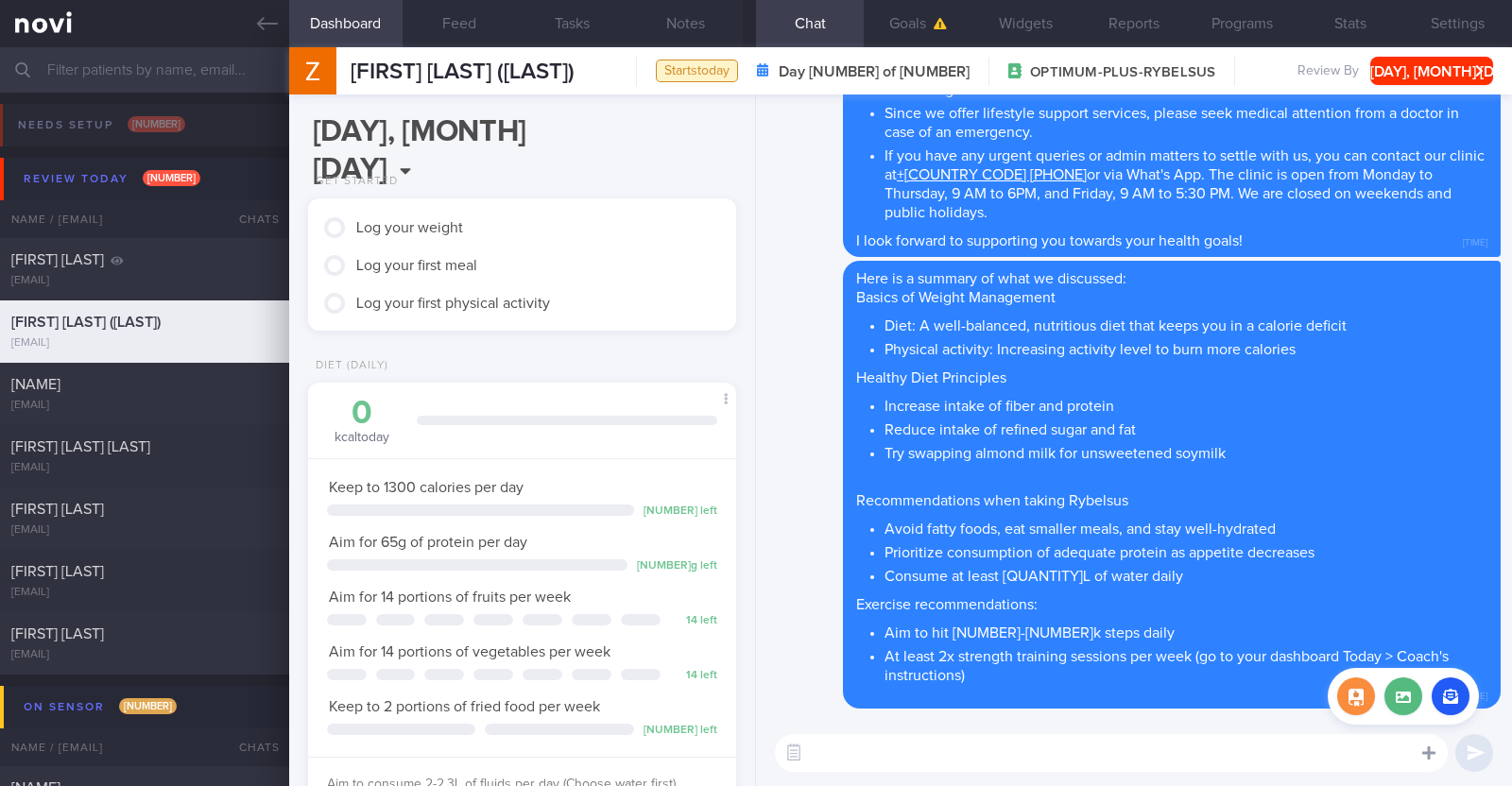 click at bounding box center (1429, 752) 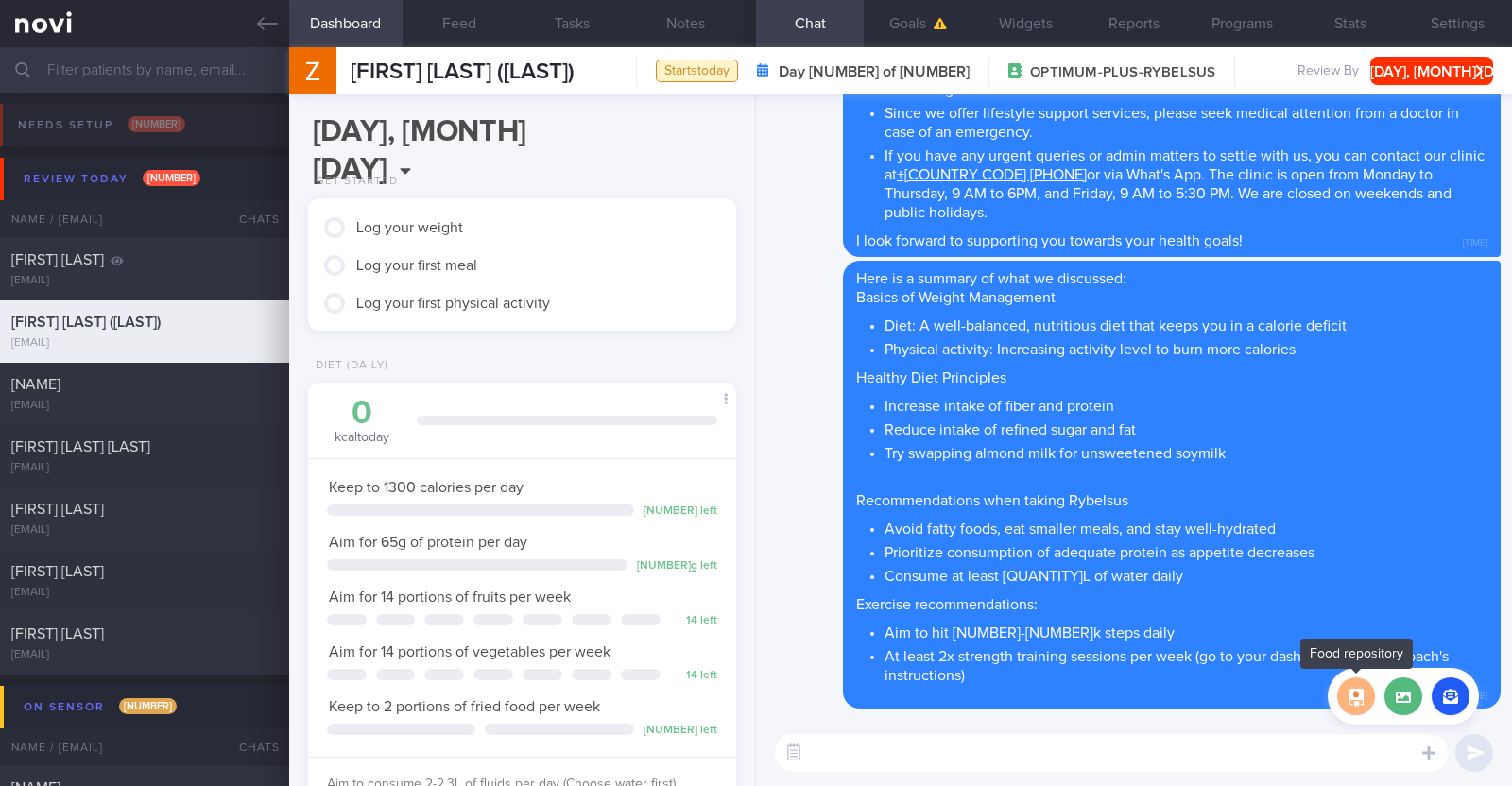click at bounding box center (1356, 696) 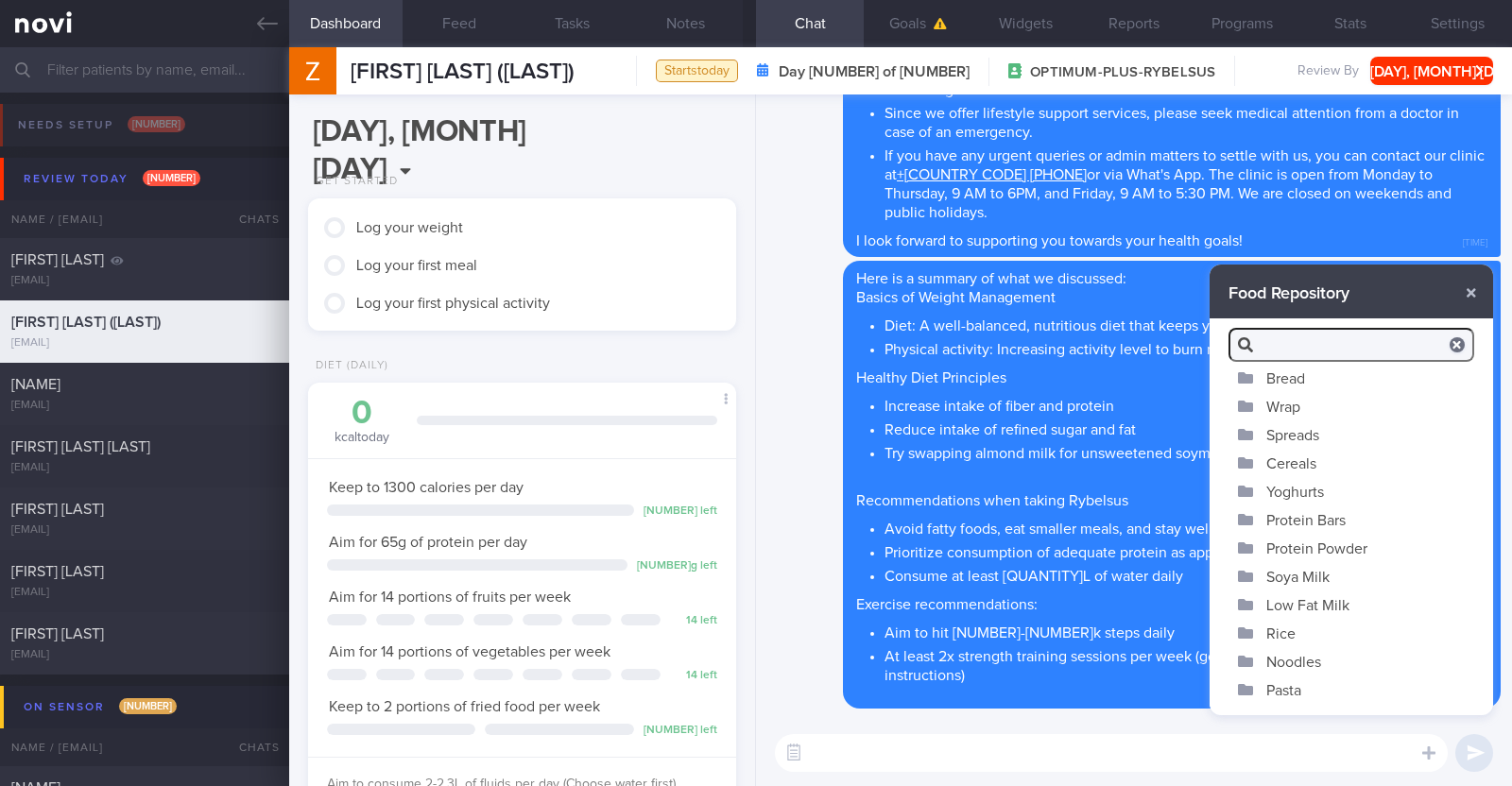 click on "Soya Milk" at bounding box center [1351, 576] 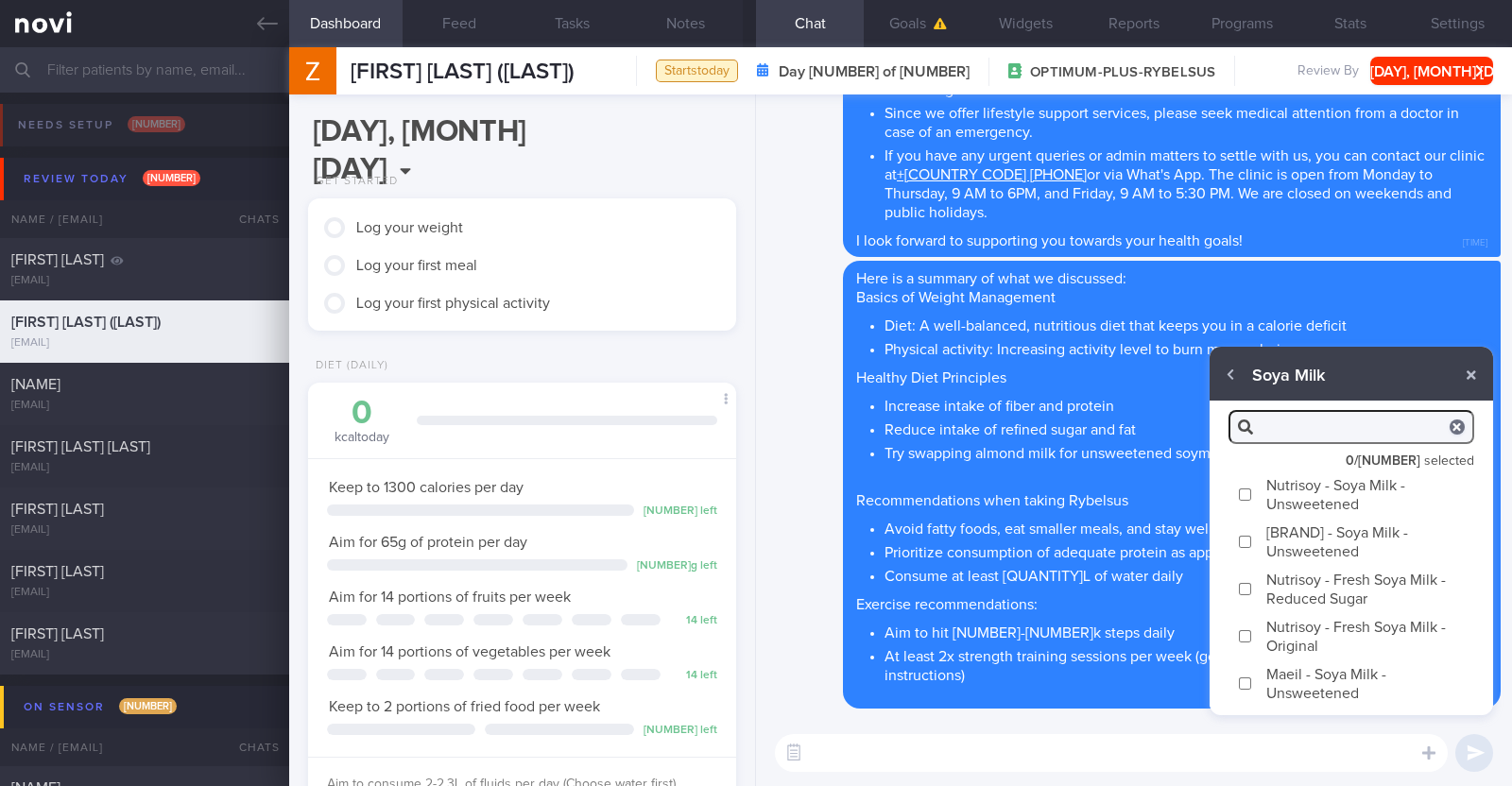 click on "Nutrisoy - Soya Milk - Unsweetened" at bounding box center (1351, 494) 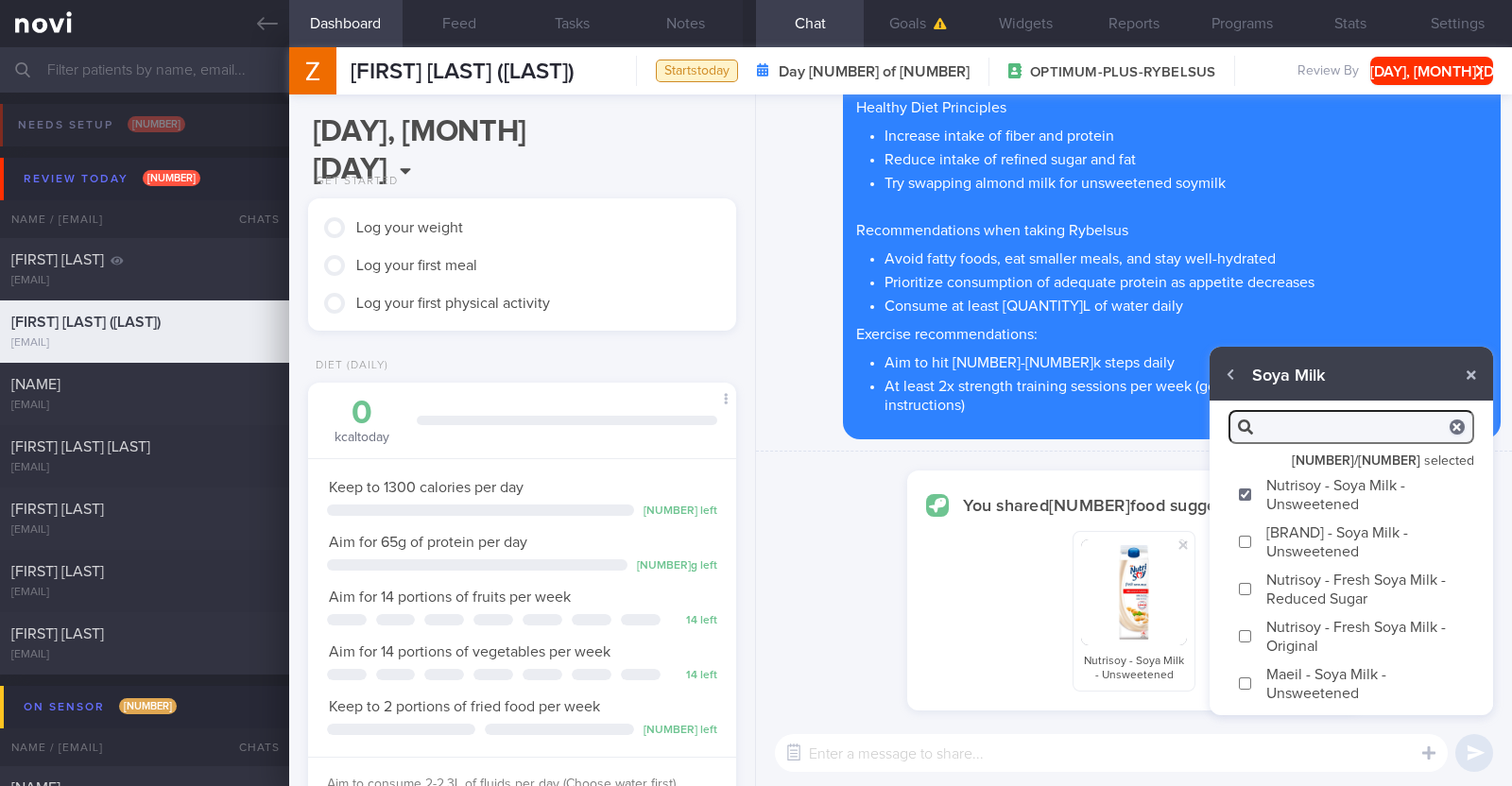 click on "[BRAND] - Soya Milk - Unsweetened" at bounding box center (1351, 541) 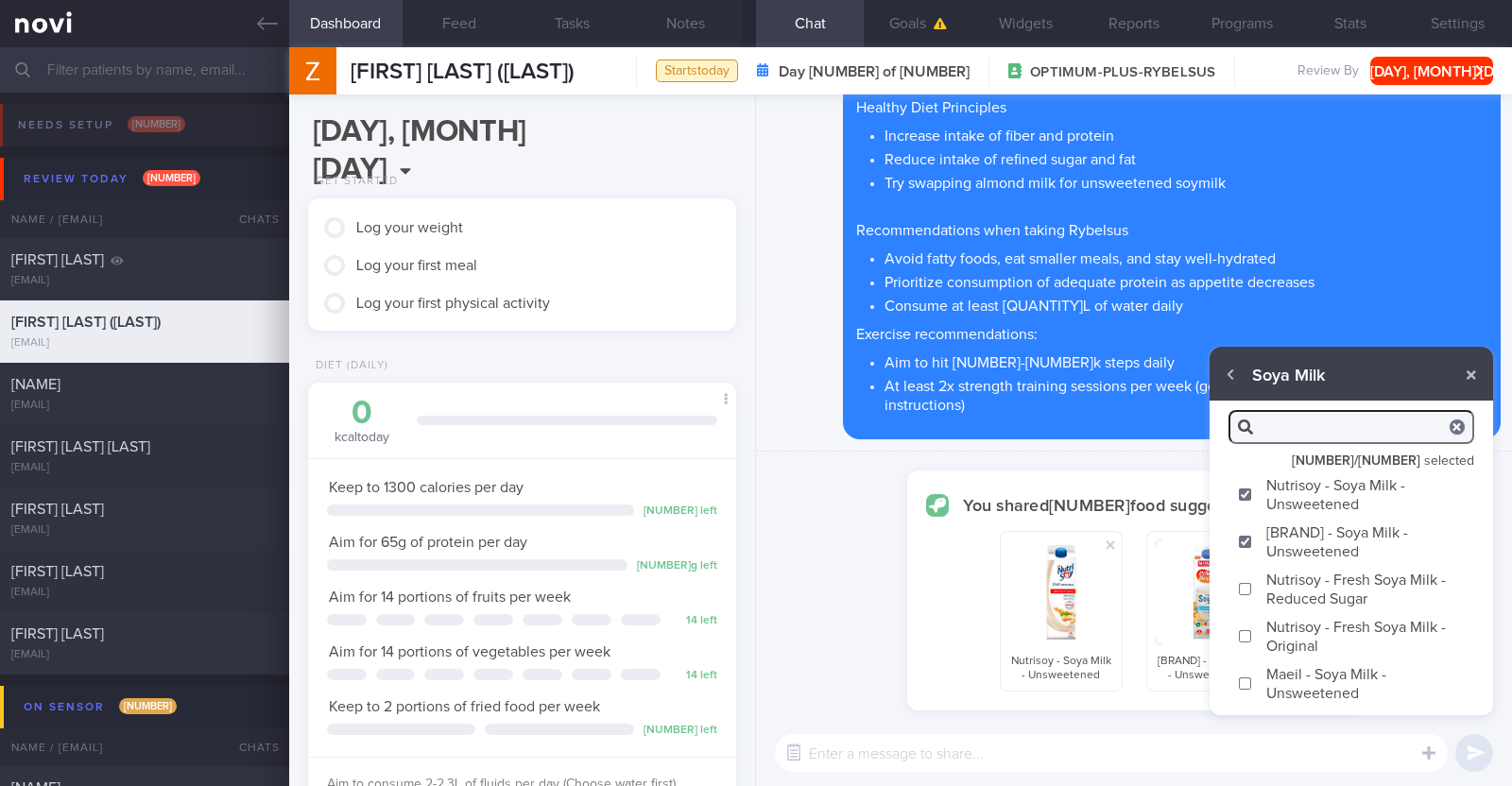 click on "Maeil - Soya Milk - Unsweetened" at bounding box center (1351, 683) 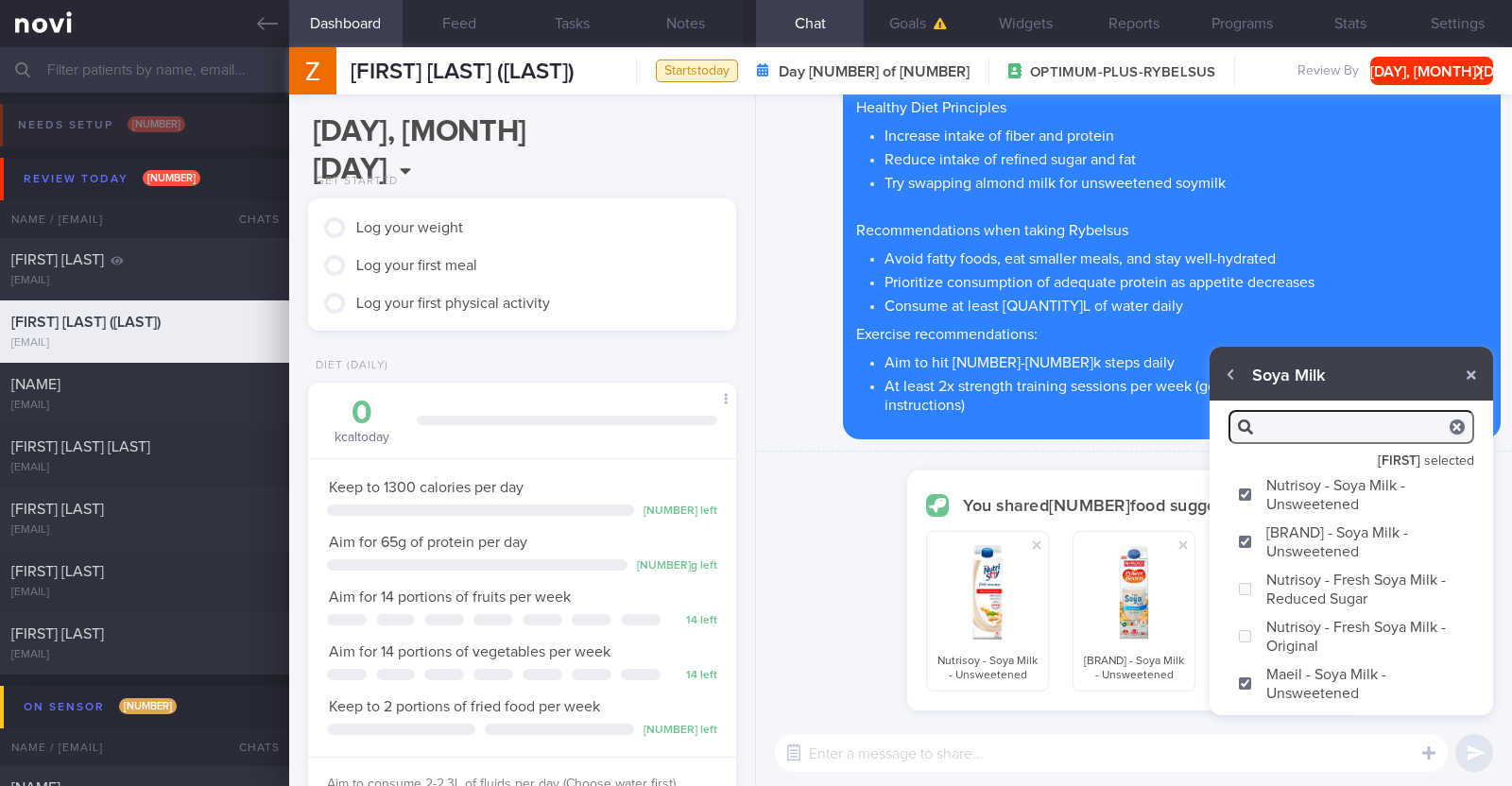 click at bounding box center [1111, 753] 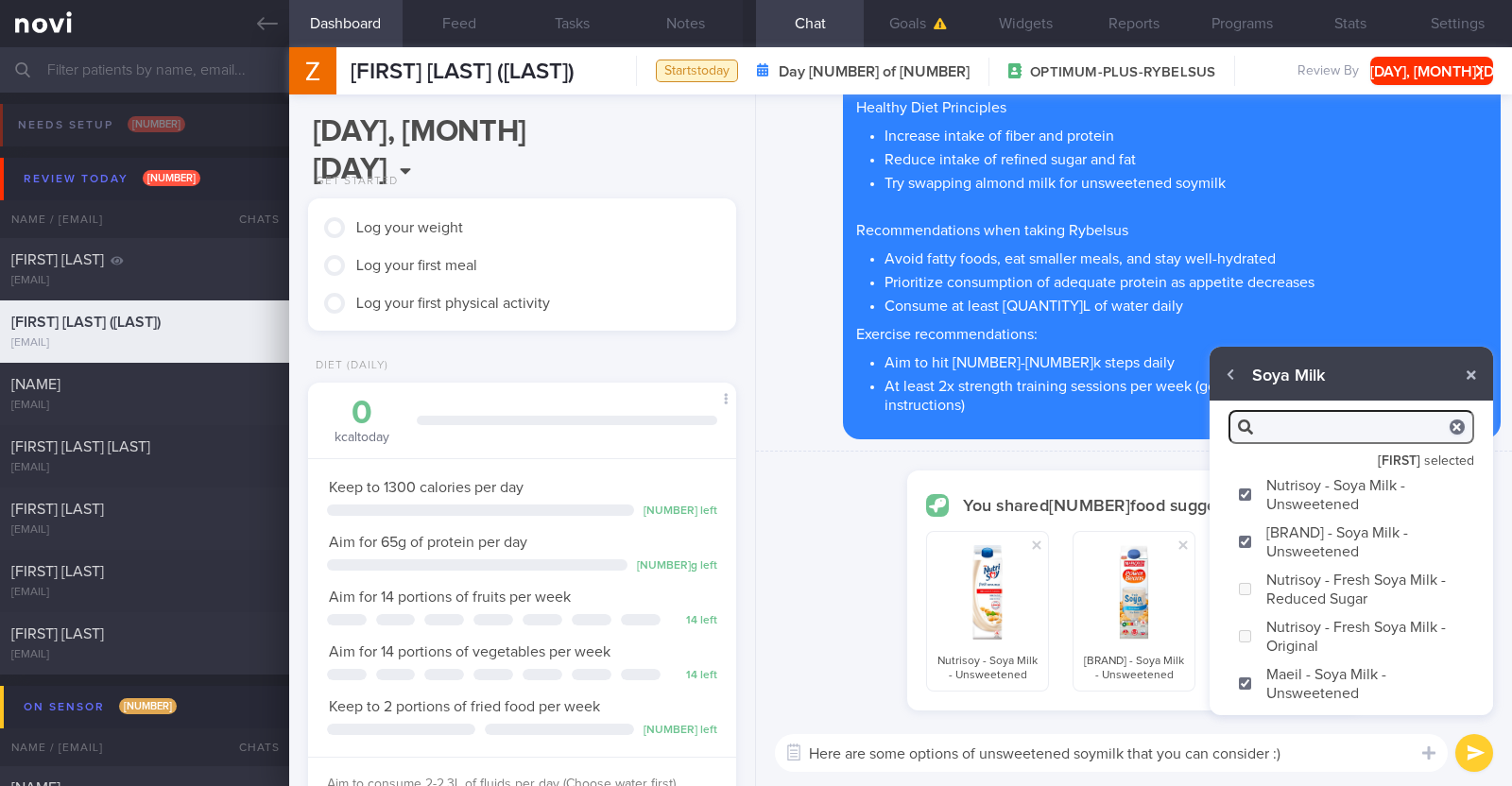 scroll, scrollTop: 0, scrollLeft: 0, axis: both 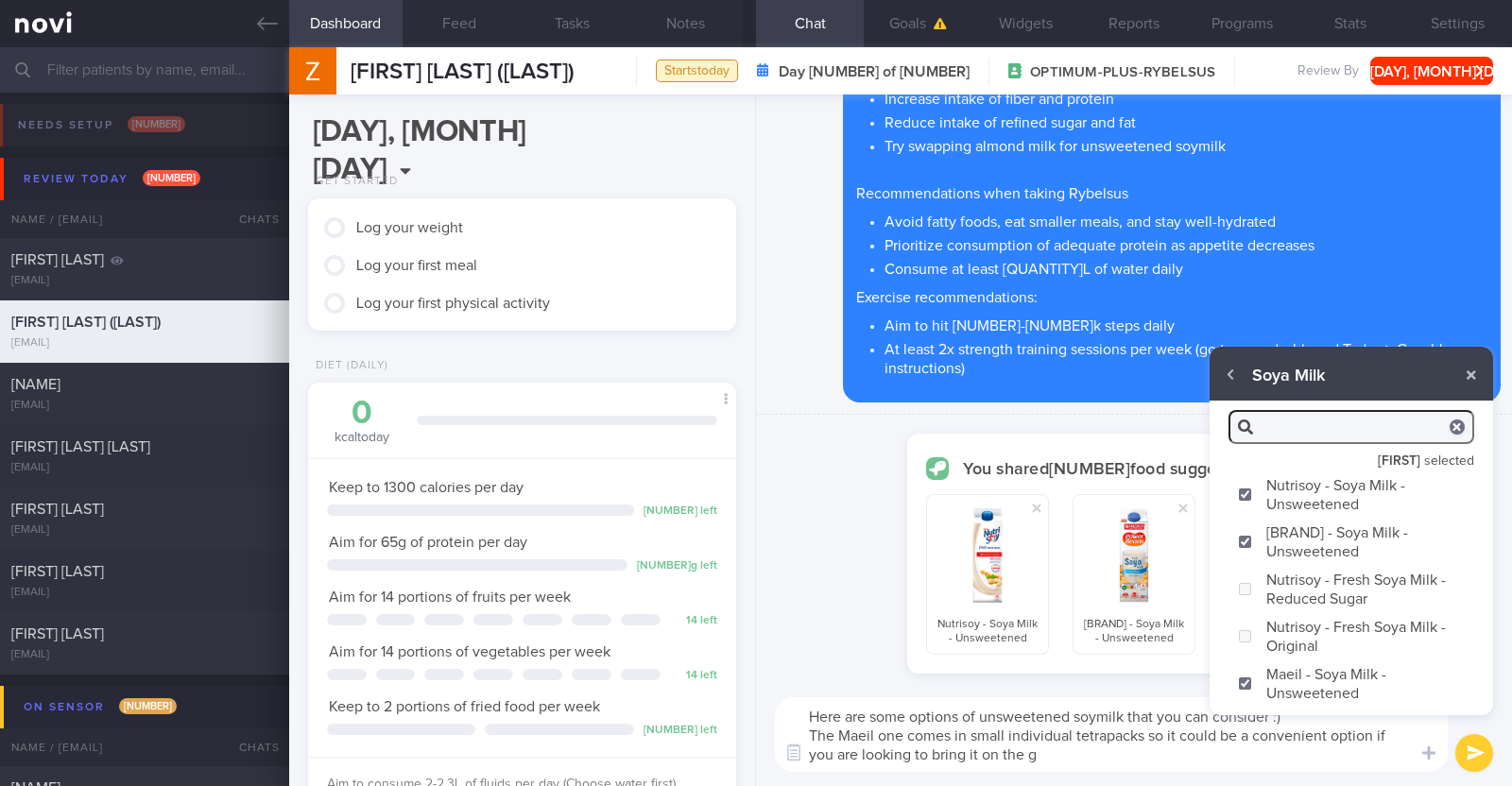type on "Here are some options of unsweetened soymilk that you can consider :)
The Maeil one comes in small individual tetrapacks so it could be a convenient option if you are looking to bring it on the go" 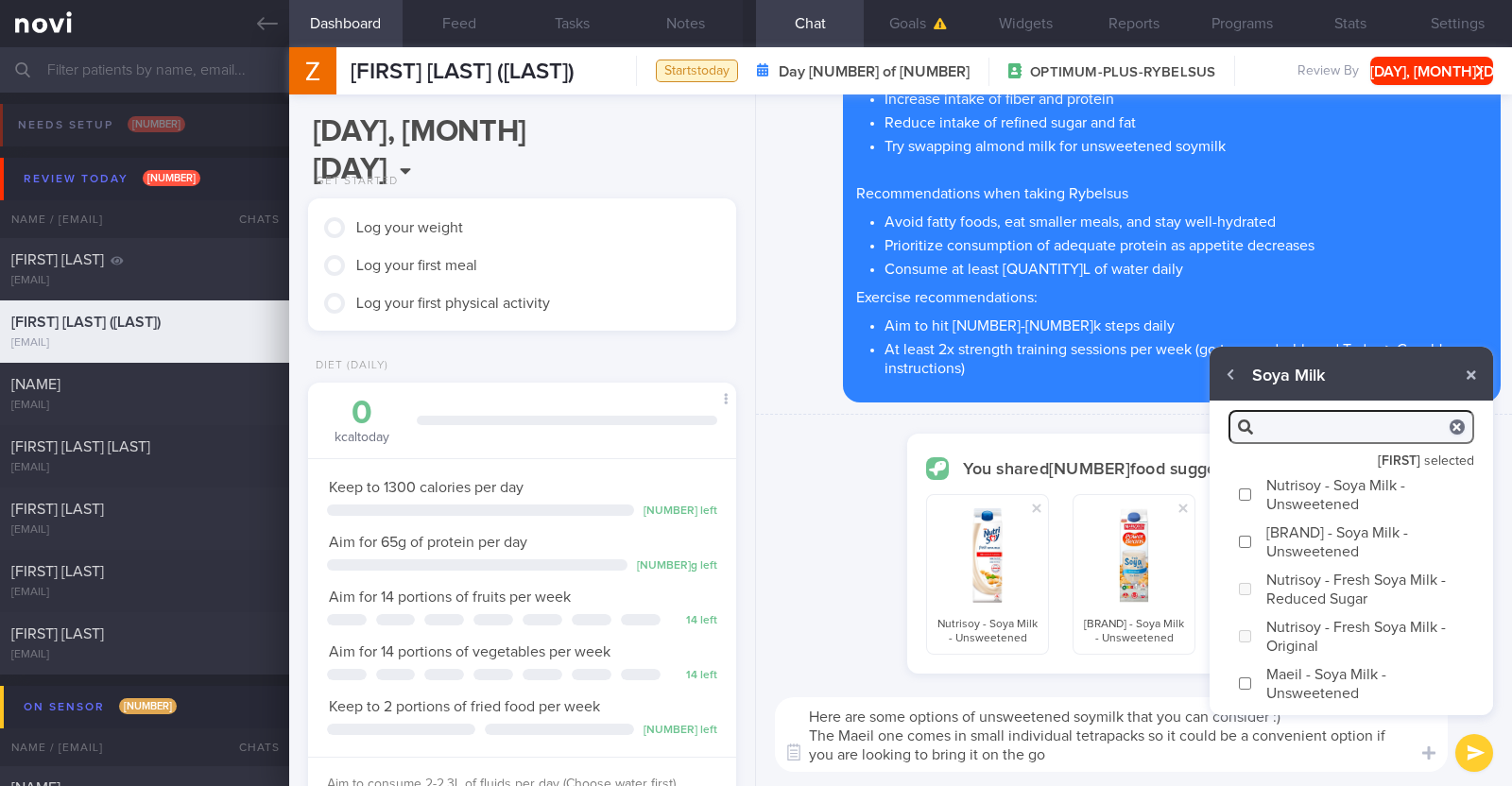 checkbox on "false" 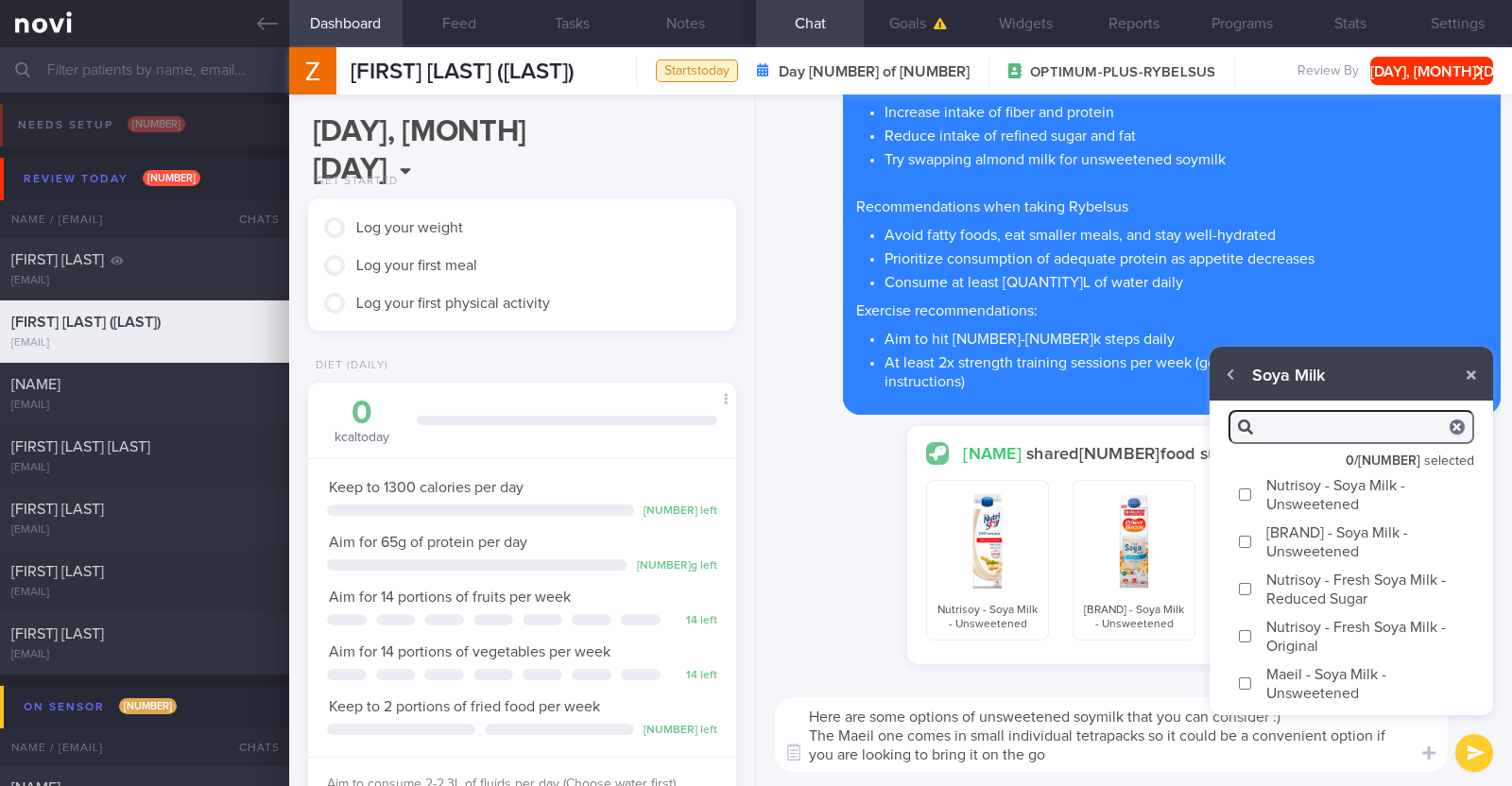 type 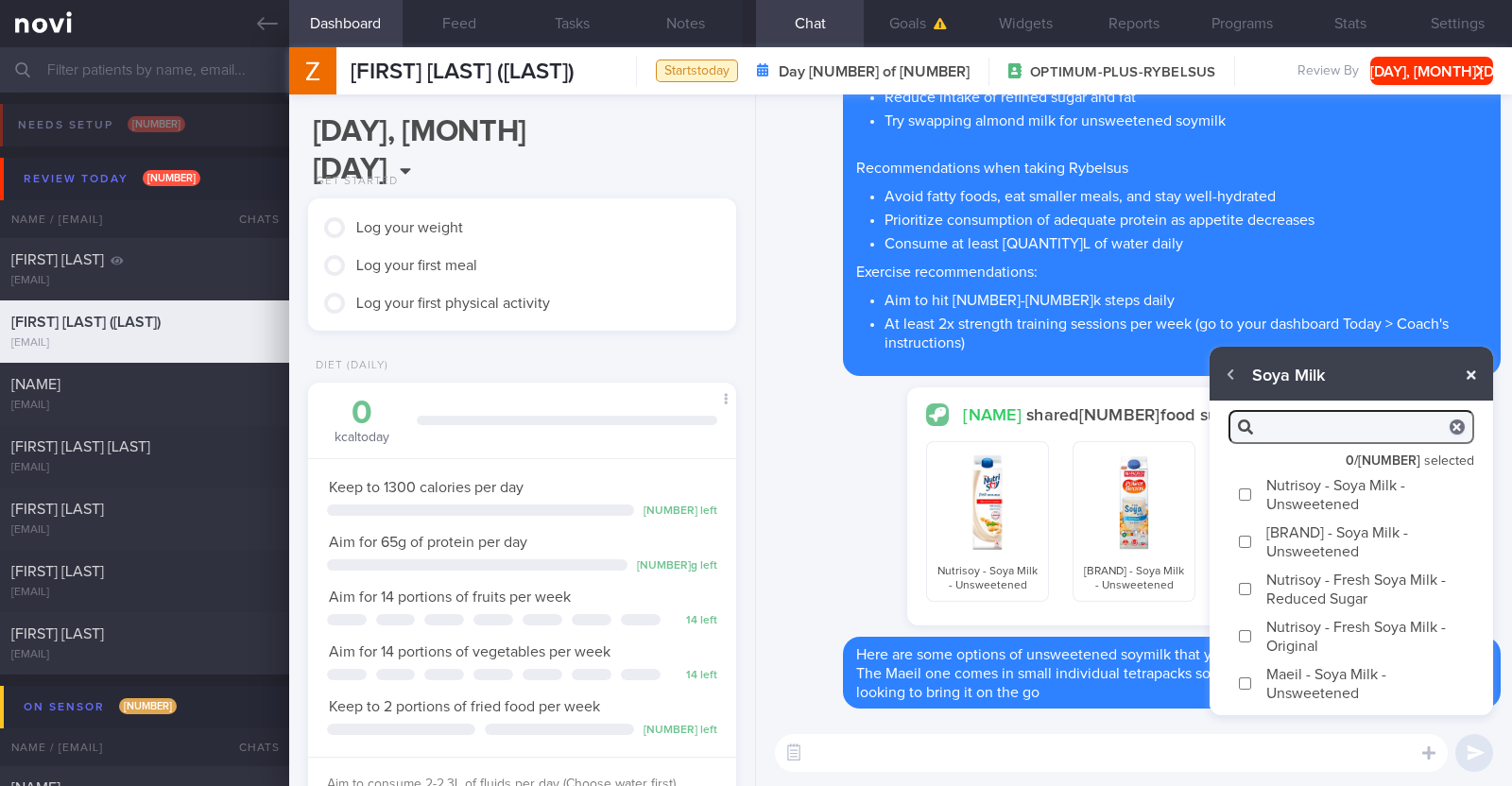 click at bounding box center [1471, 375] 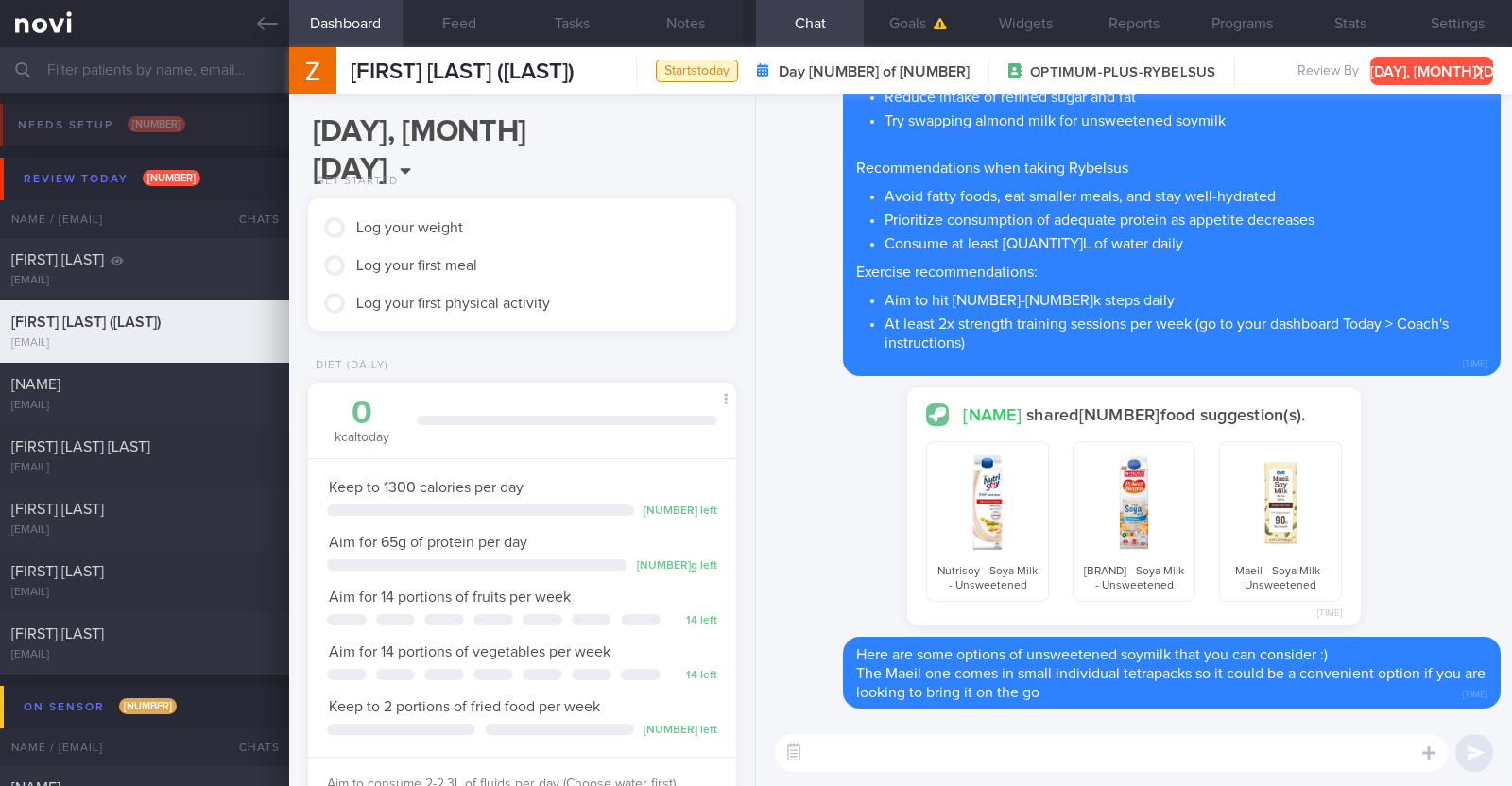 click on "[DAY], [MONTH] [DAY]" at bounding box center [1432, 71] 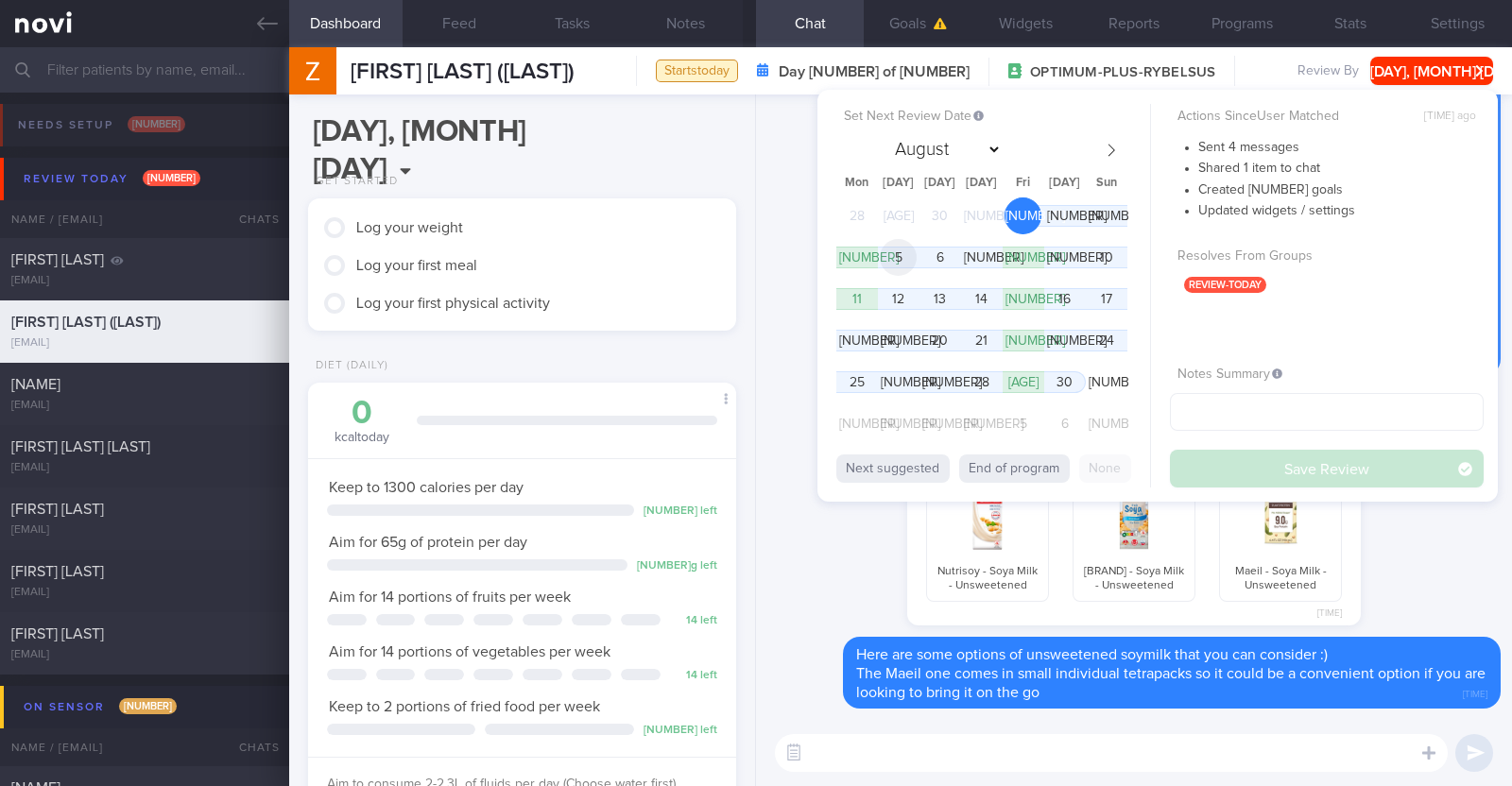 click on "5" at bounding box center (898, 257) 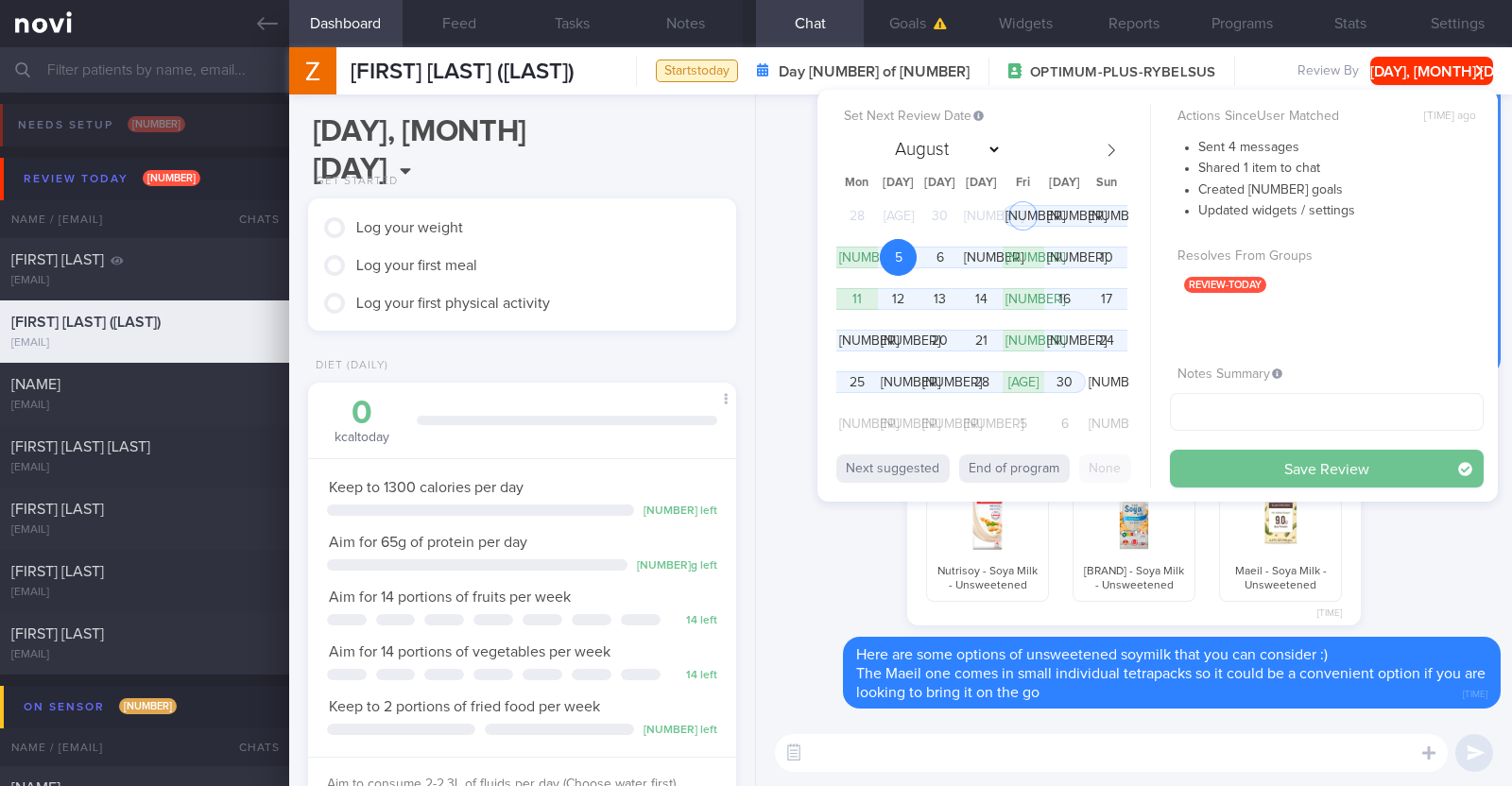 click on "Save Review" at bounding box center (1327, 469) 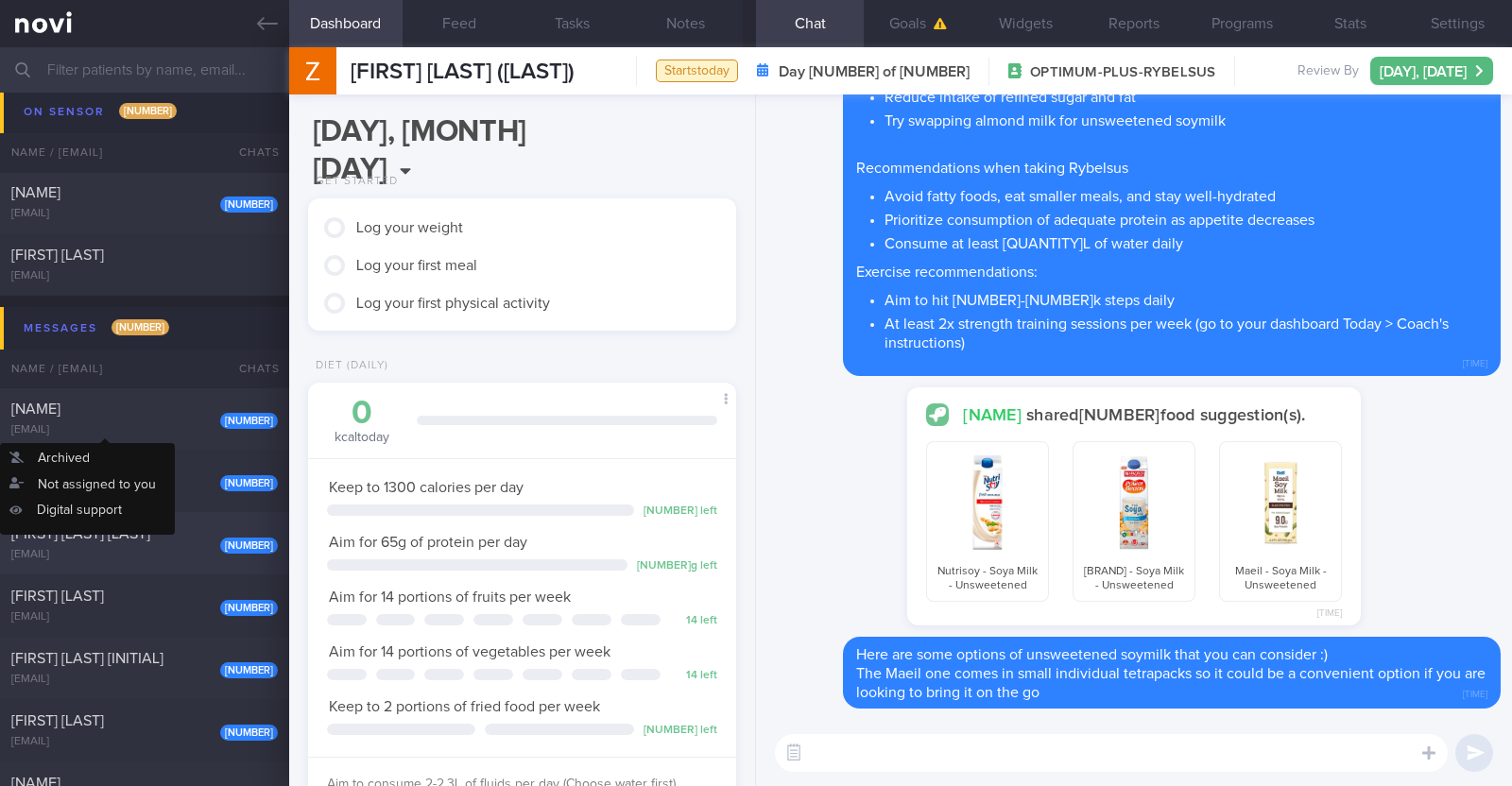 scroll, scrollTop: 471, scrollLeft: 0, axis: vertical 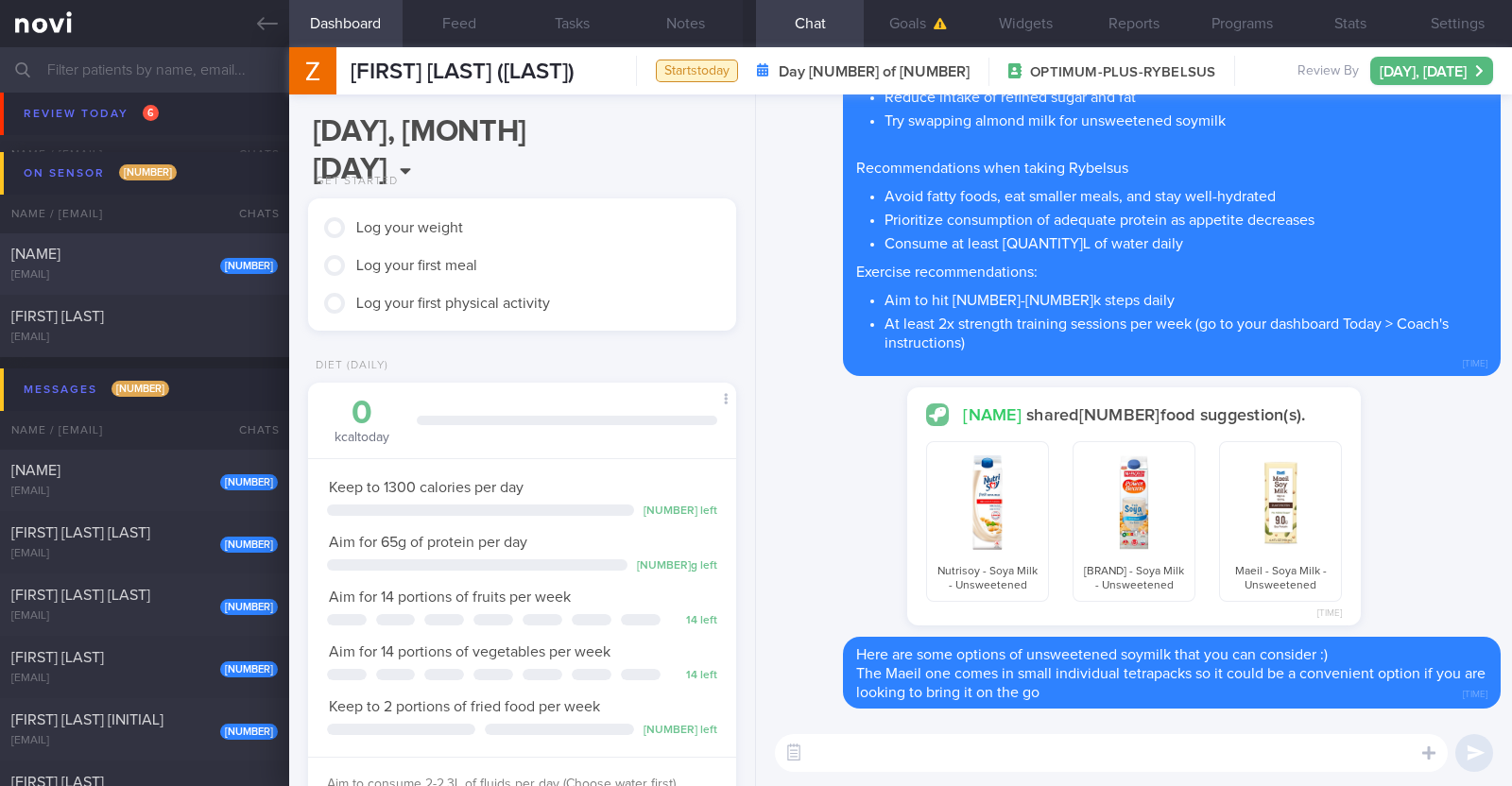 click on "[NAME]" at bounding box center [142, 254] 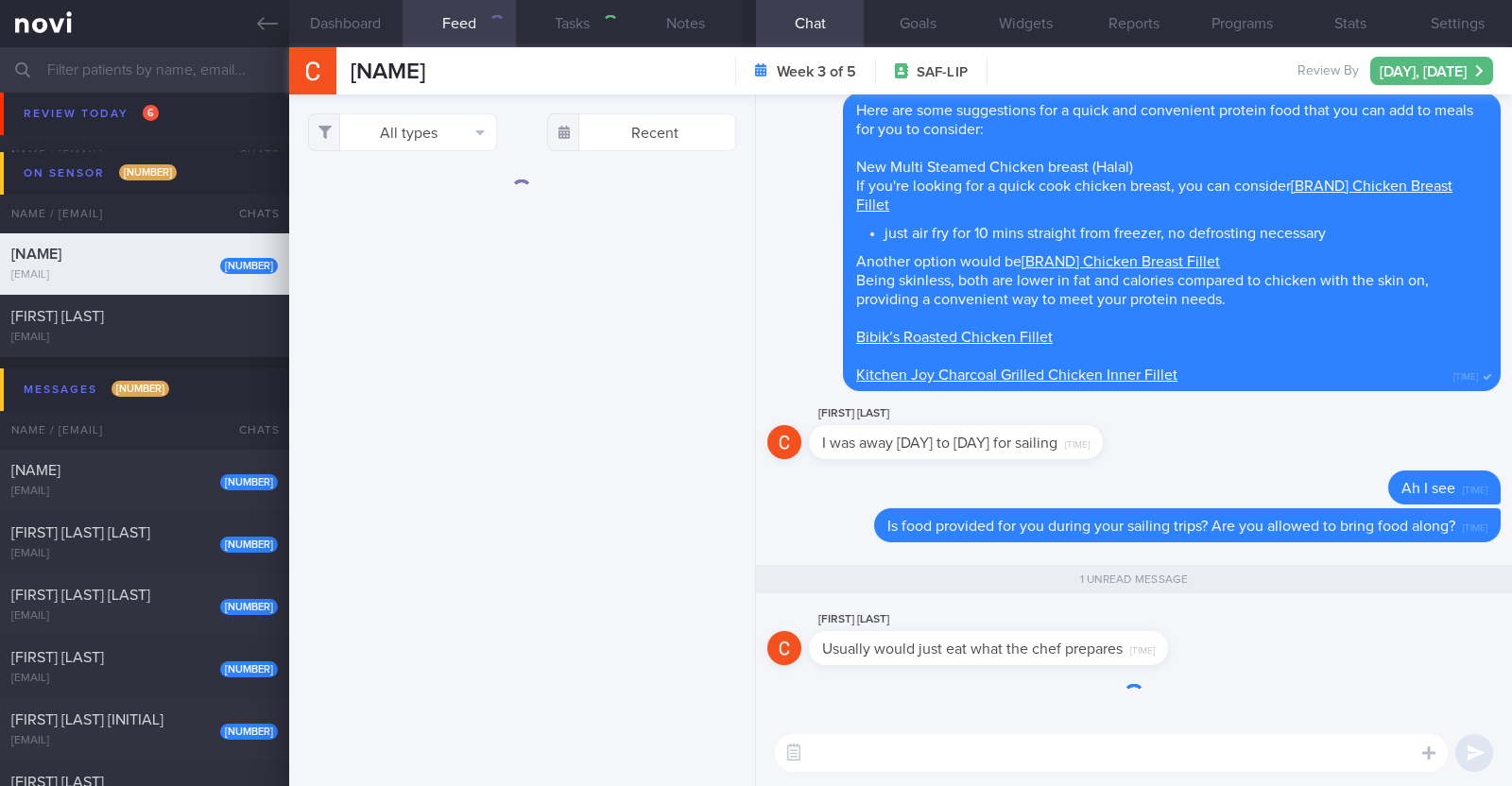 scroll, scrollTop: 0, scrollLeft: 0, axis: both 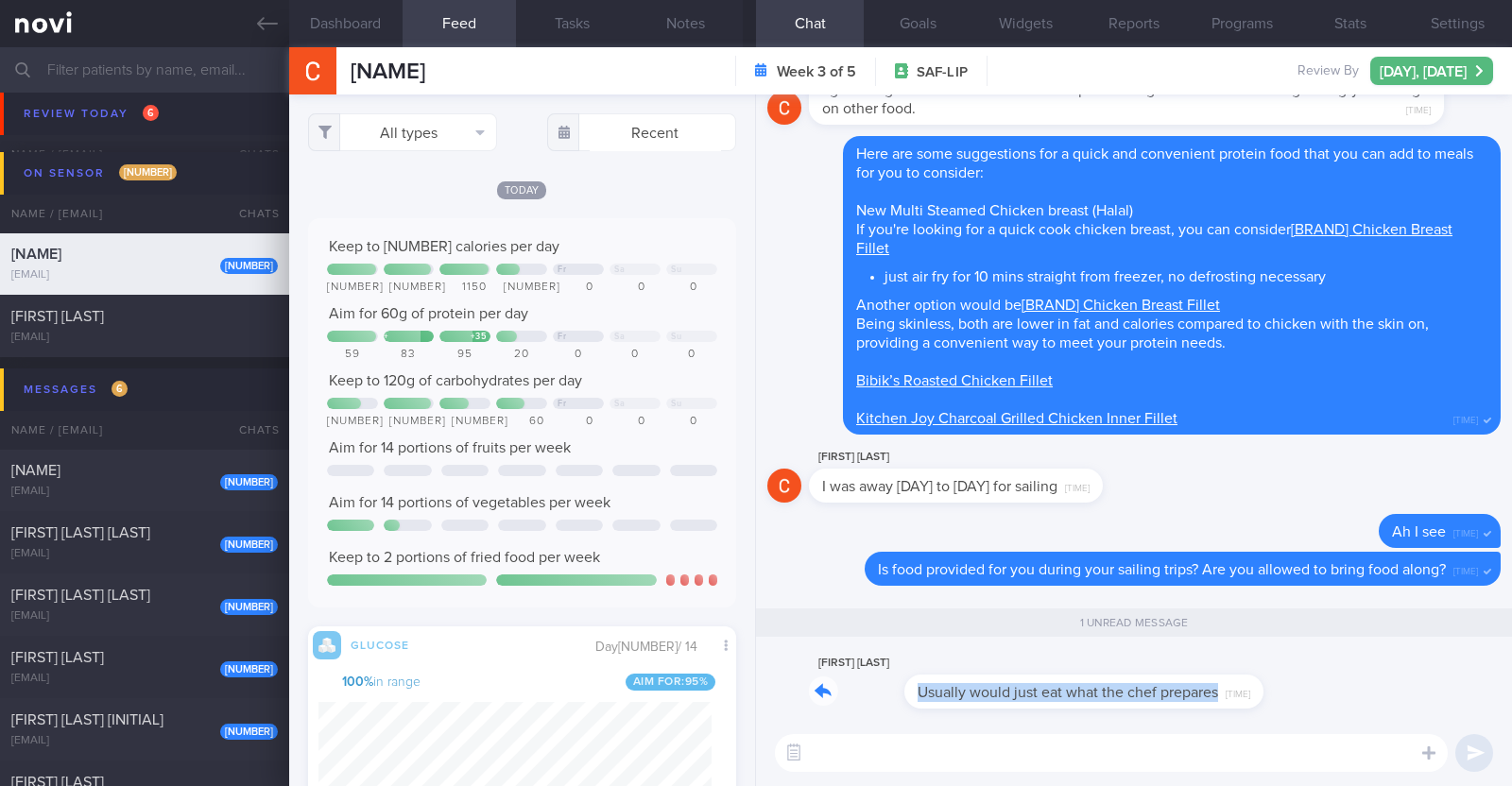 drag, startPoint x: 1160, startPoint y: 689, endPoint x: 1411, endPoint y: 692, distance: 251.0179 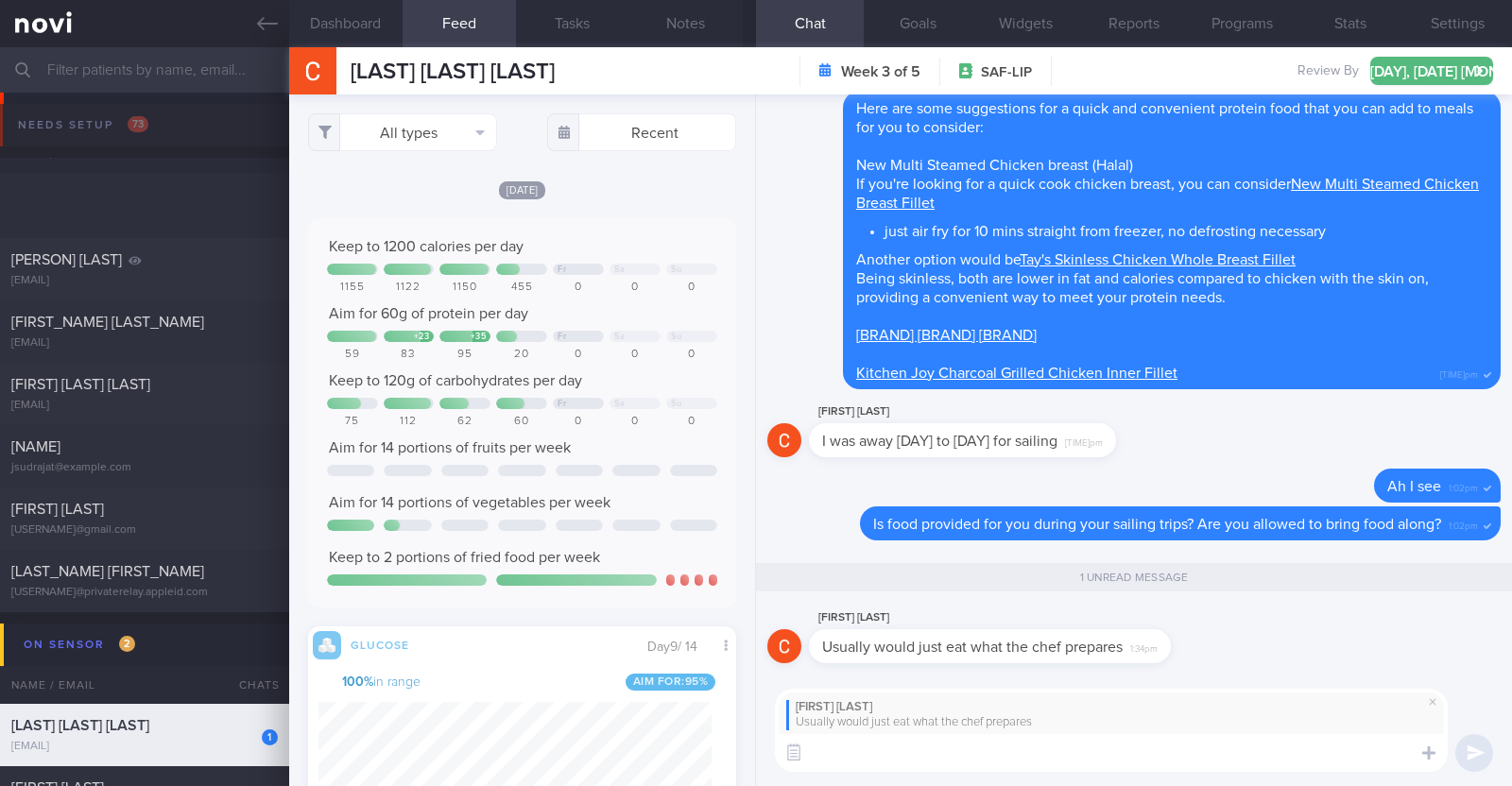 select on "7" 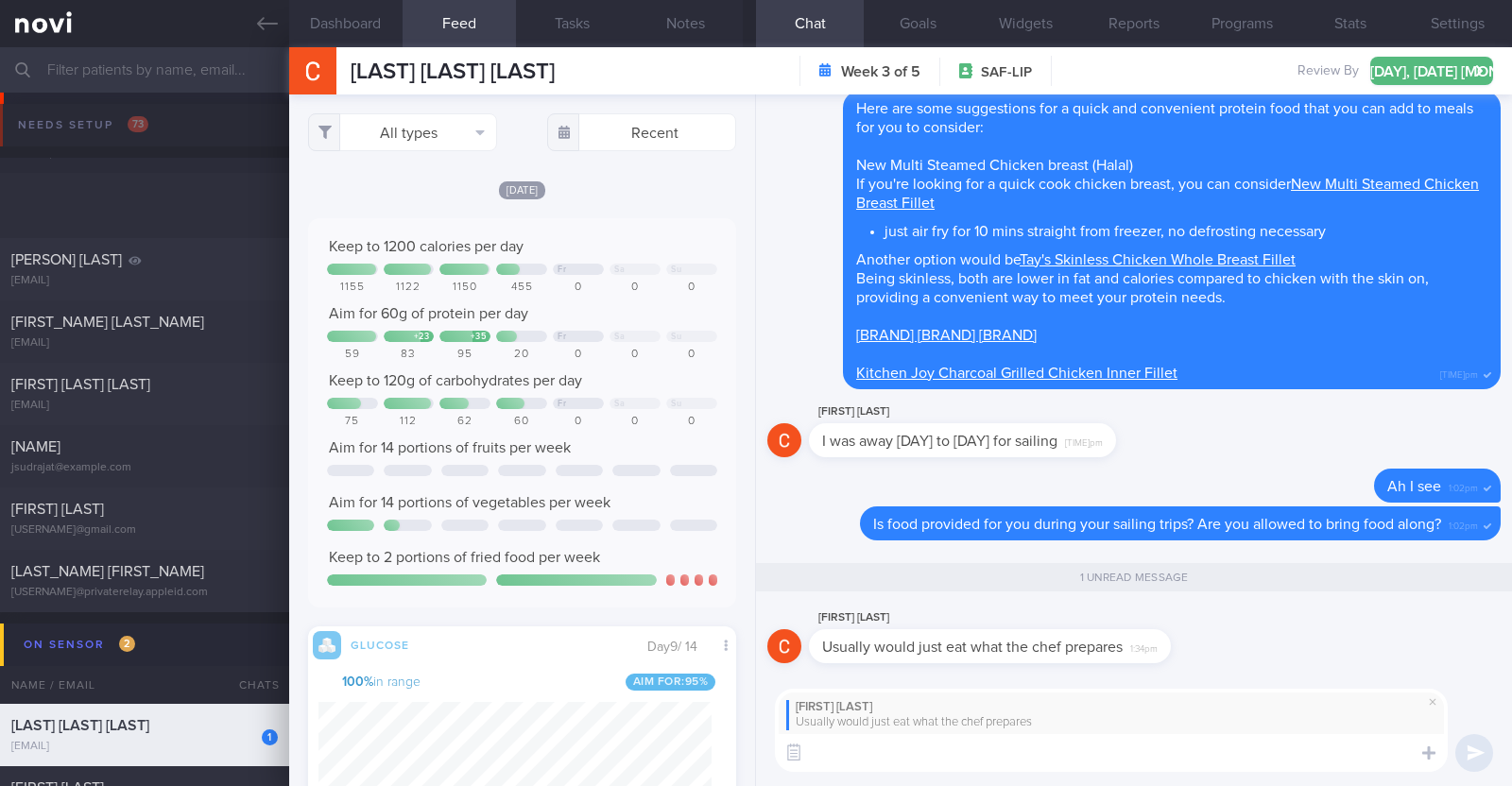 scroll, scrollTop: 0, scrollLeft: 0, axis: both 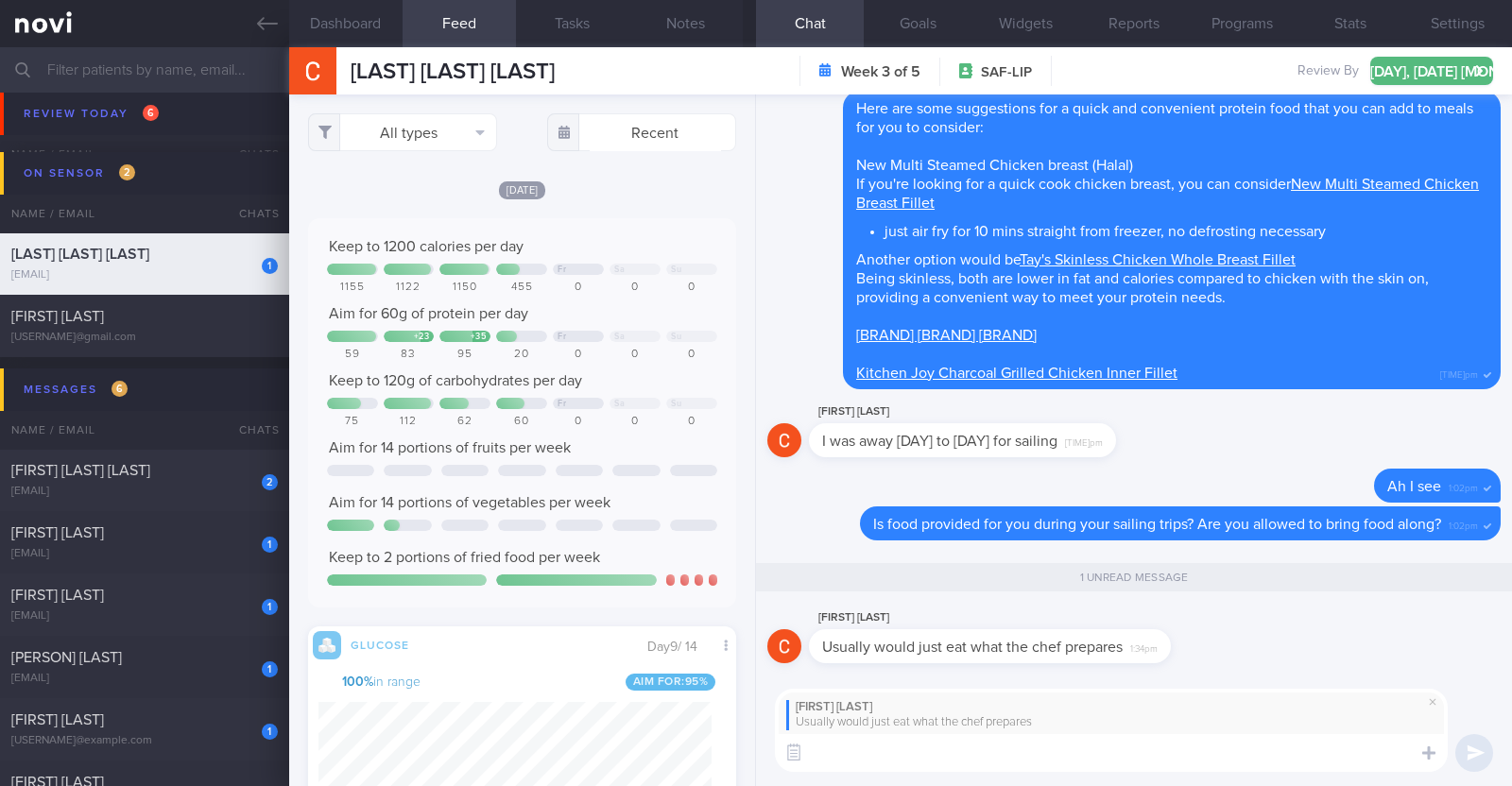 click at bounding box center [1111, 753] 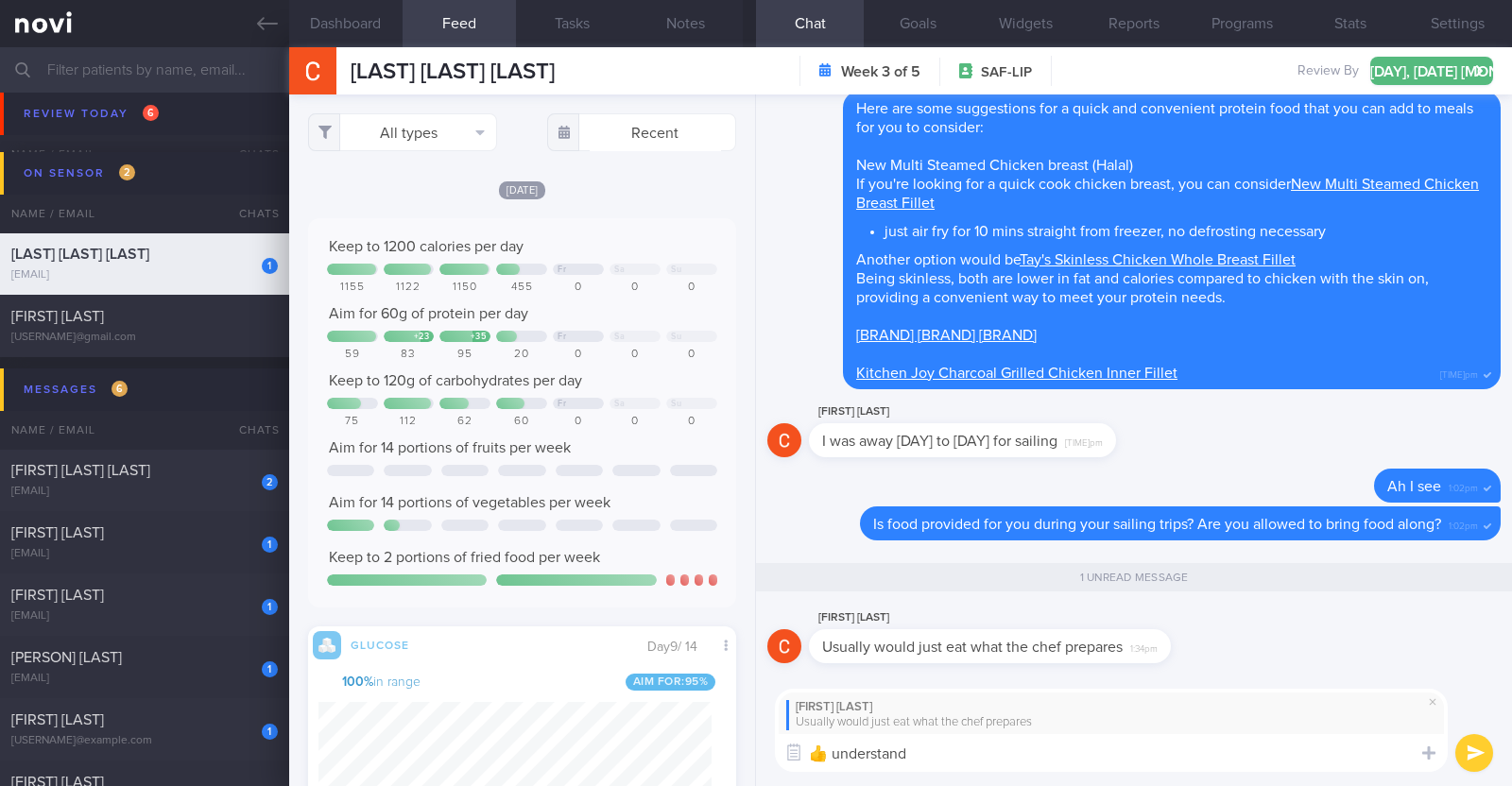 type on "👍 understand!" 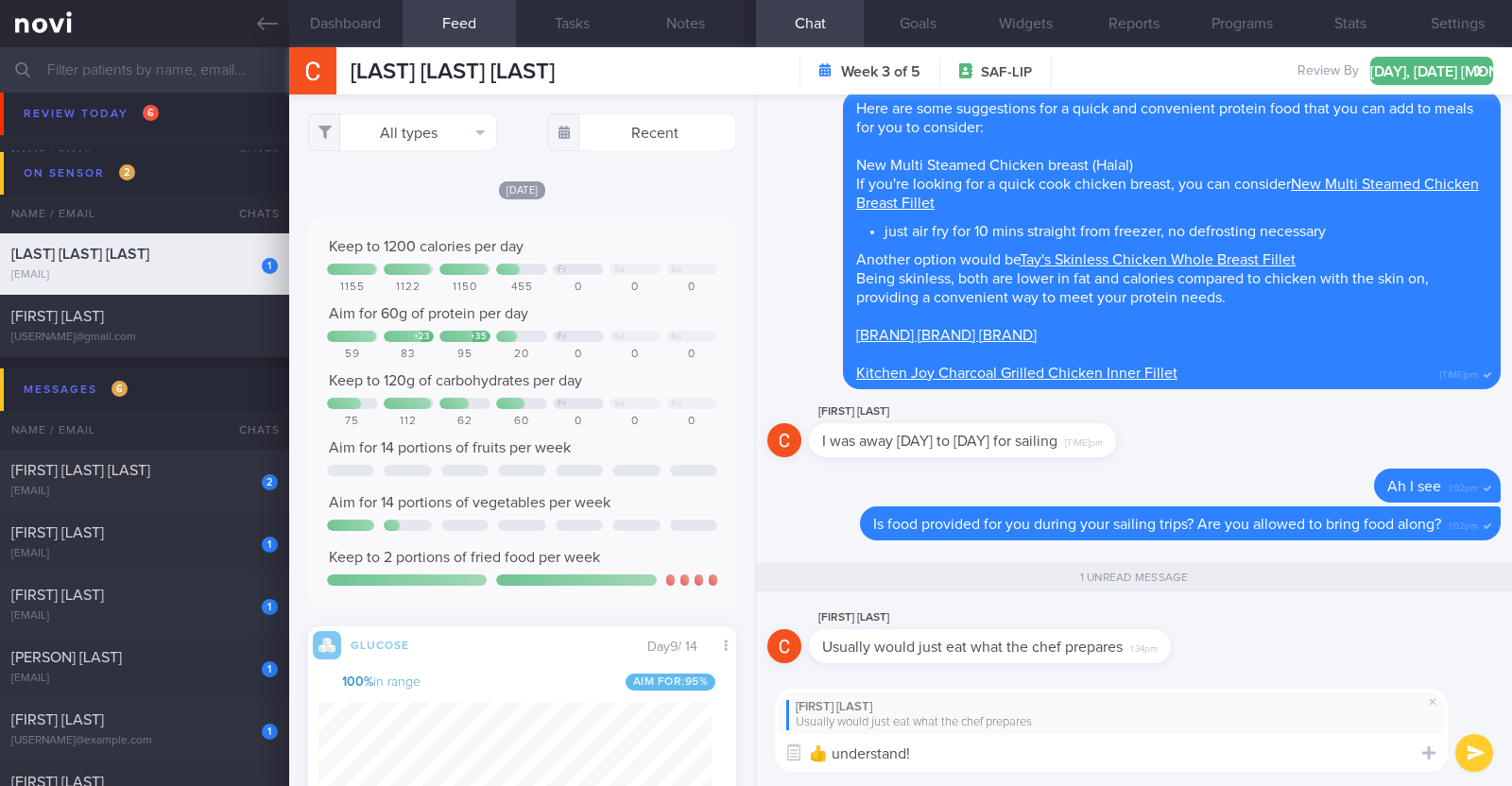 type 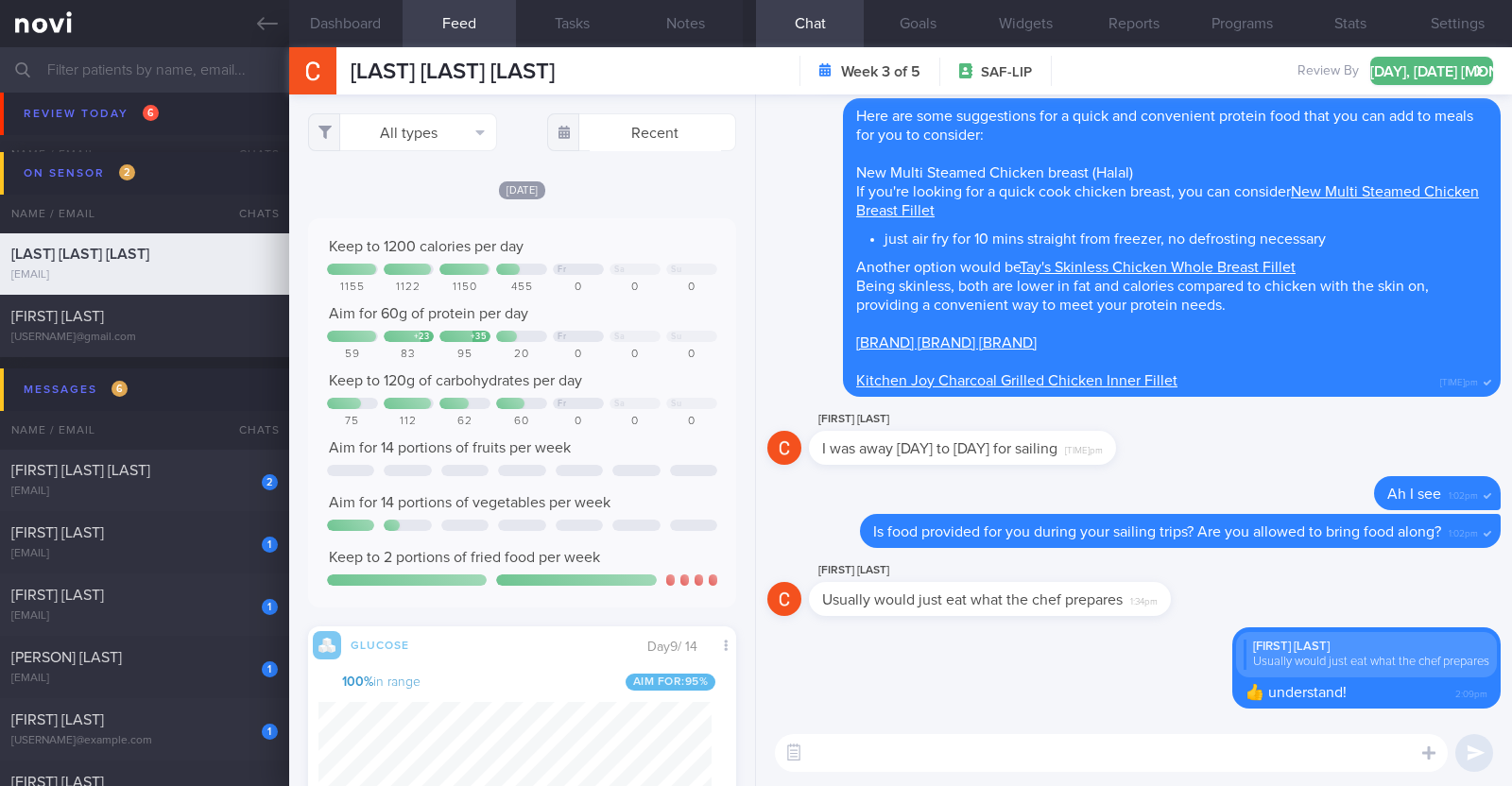 click at bounding box center (756, 70) 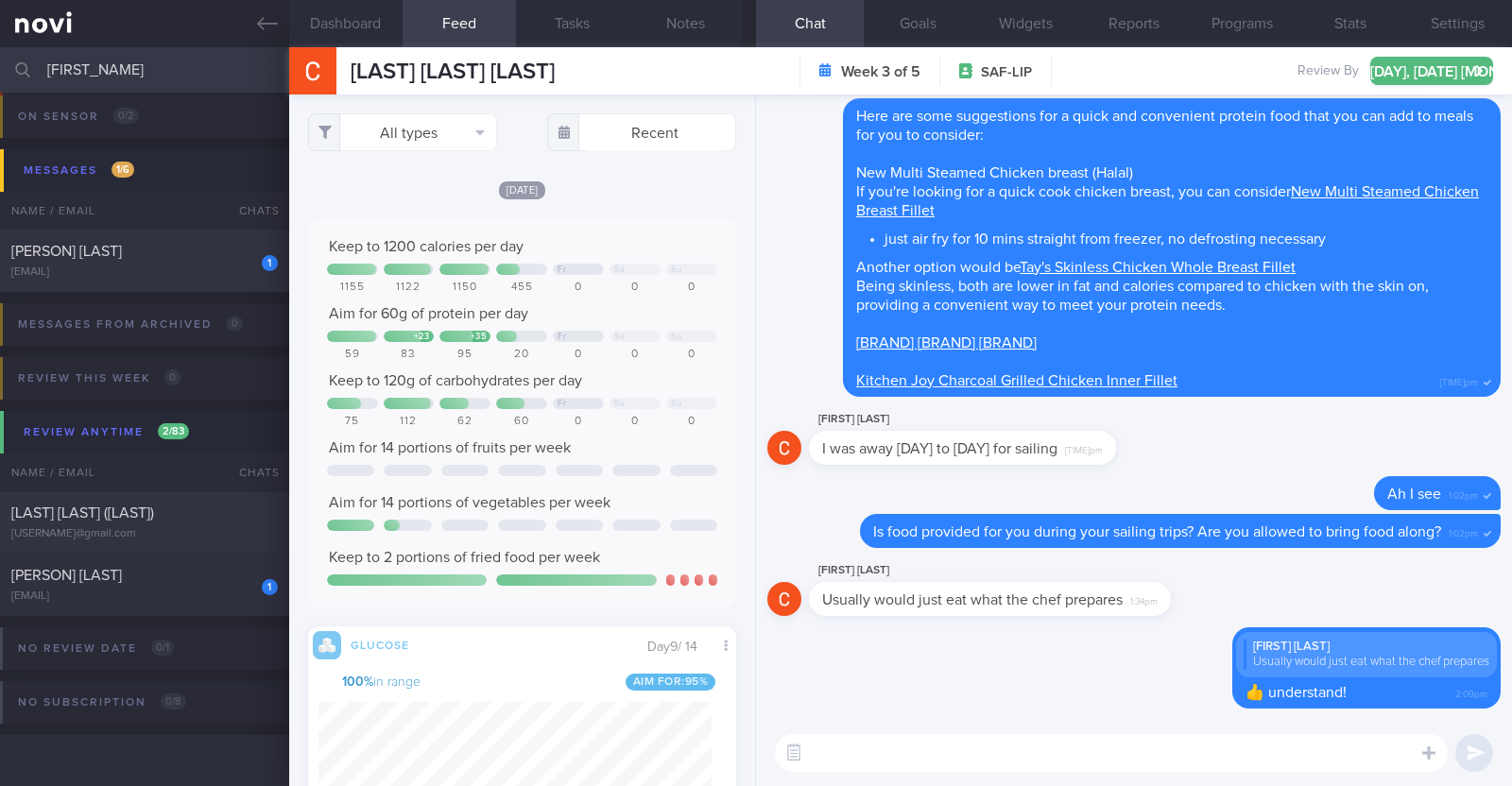 scroll, scrollTop: 116, scrollLeft: 0, axis: vertical 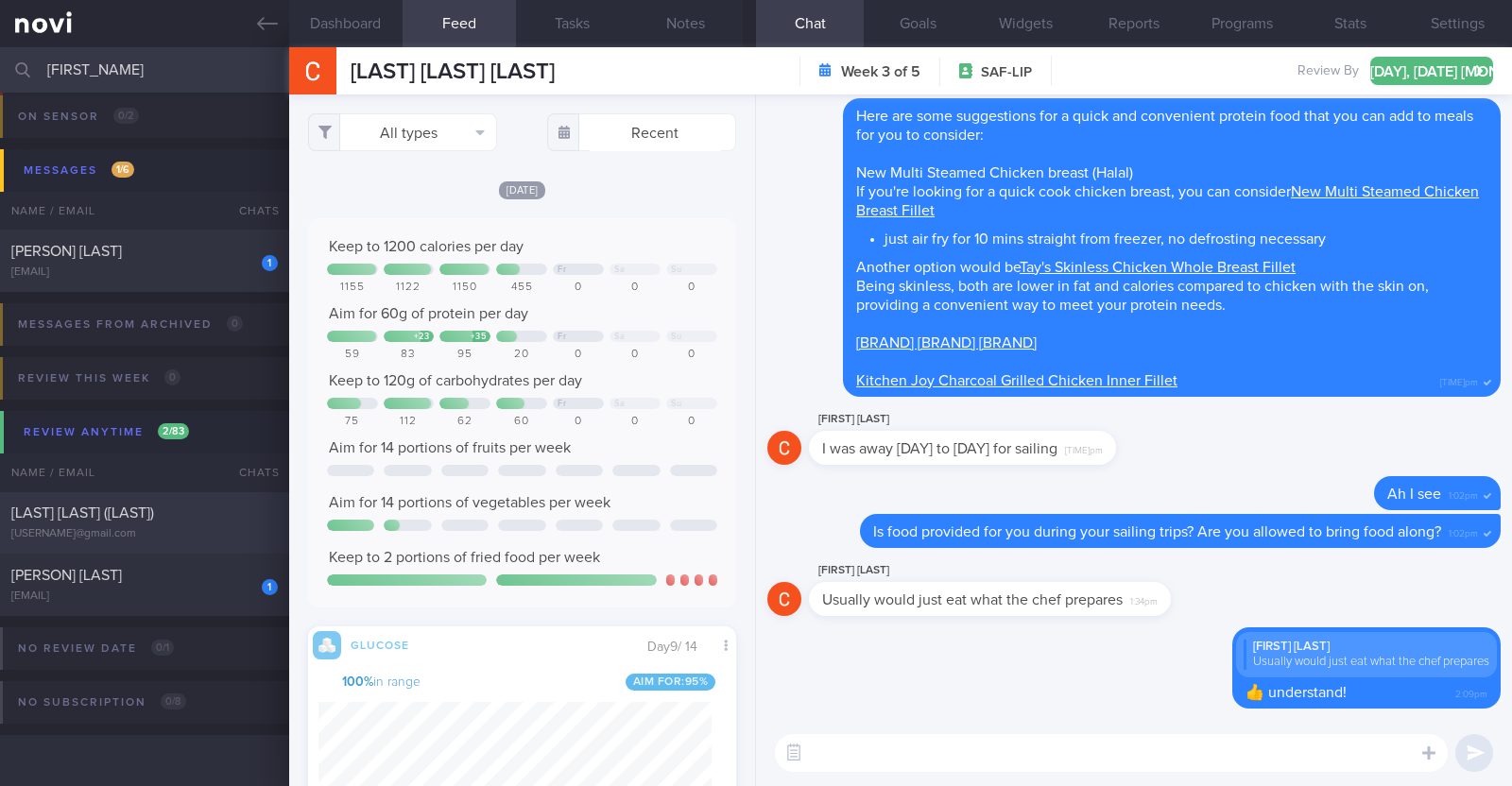 type on "sarah" 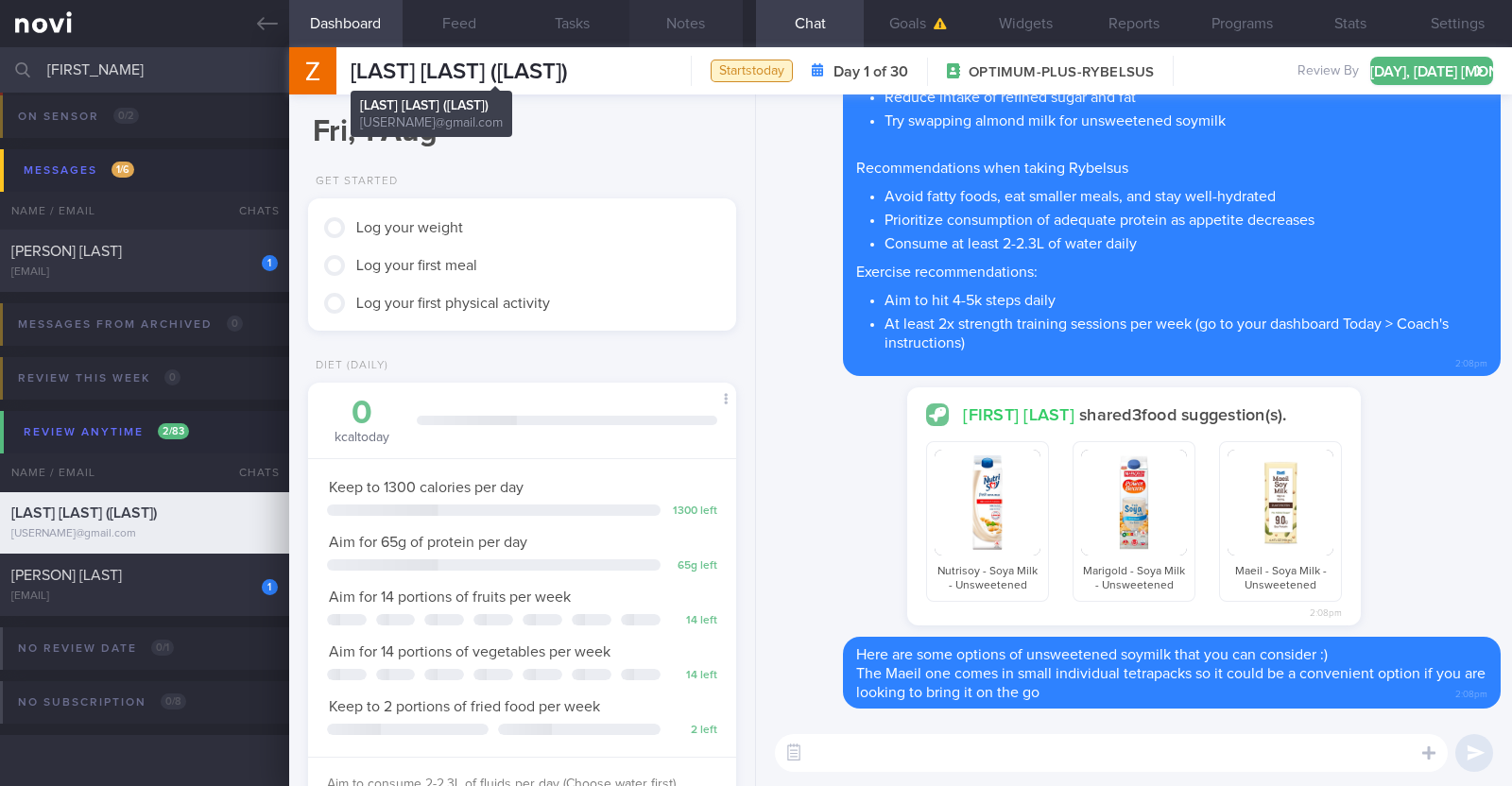 scroll, scrollTop: 944495, scrollLeft: 944623, axis: both 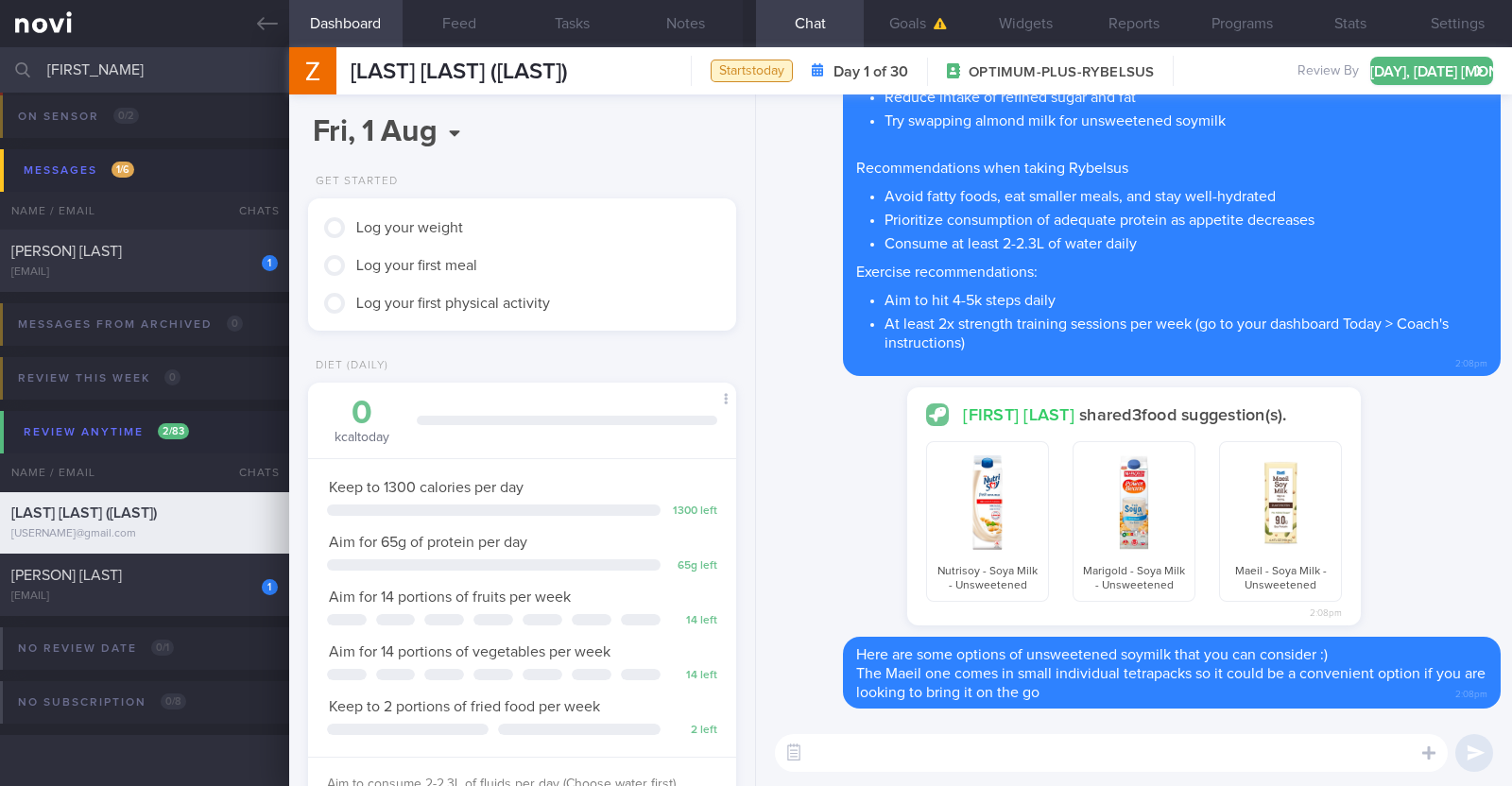 click on "Notes" at bounding box center [686, 24] 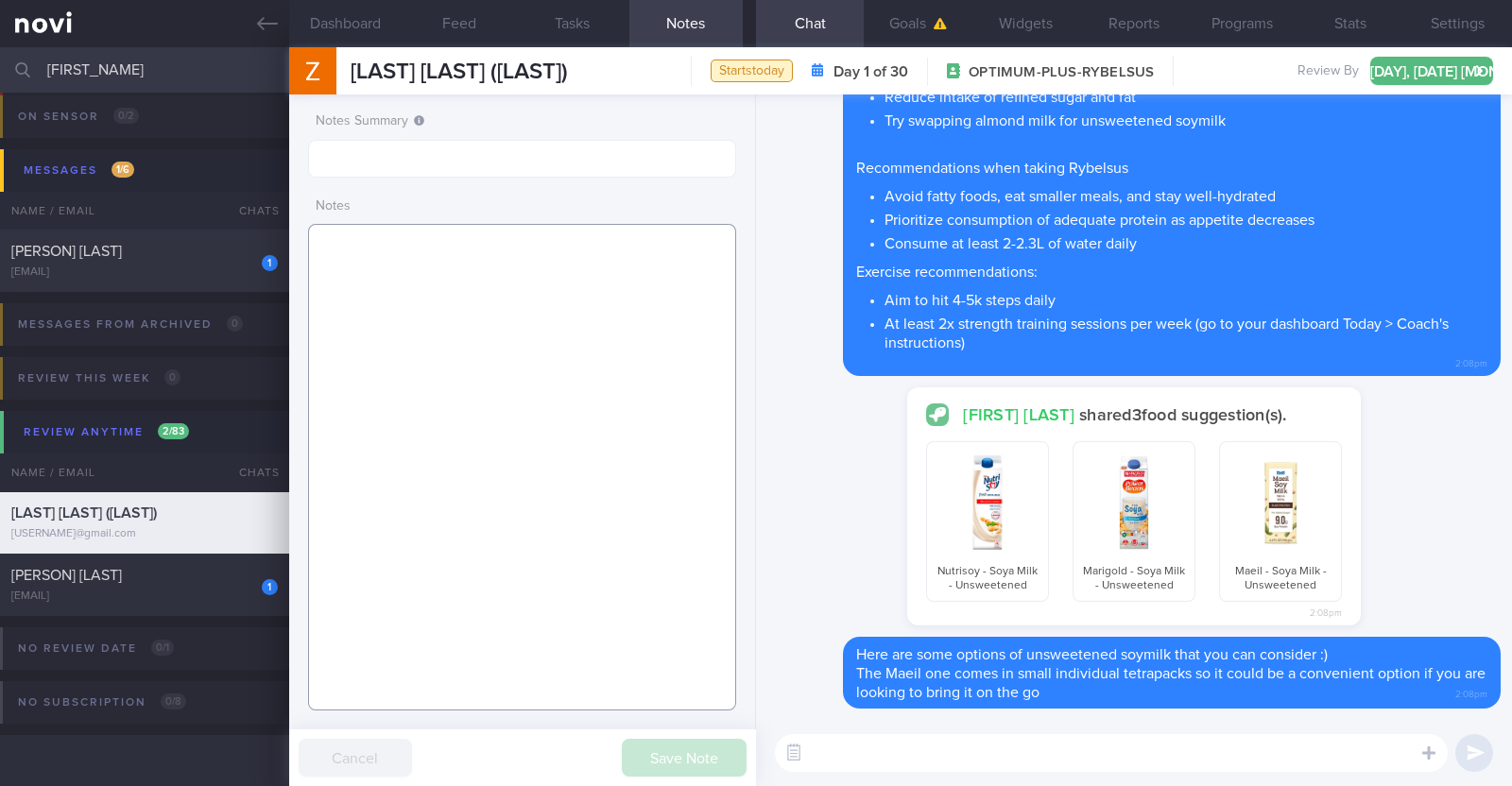 click at bounding box center (522, 467) 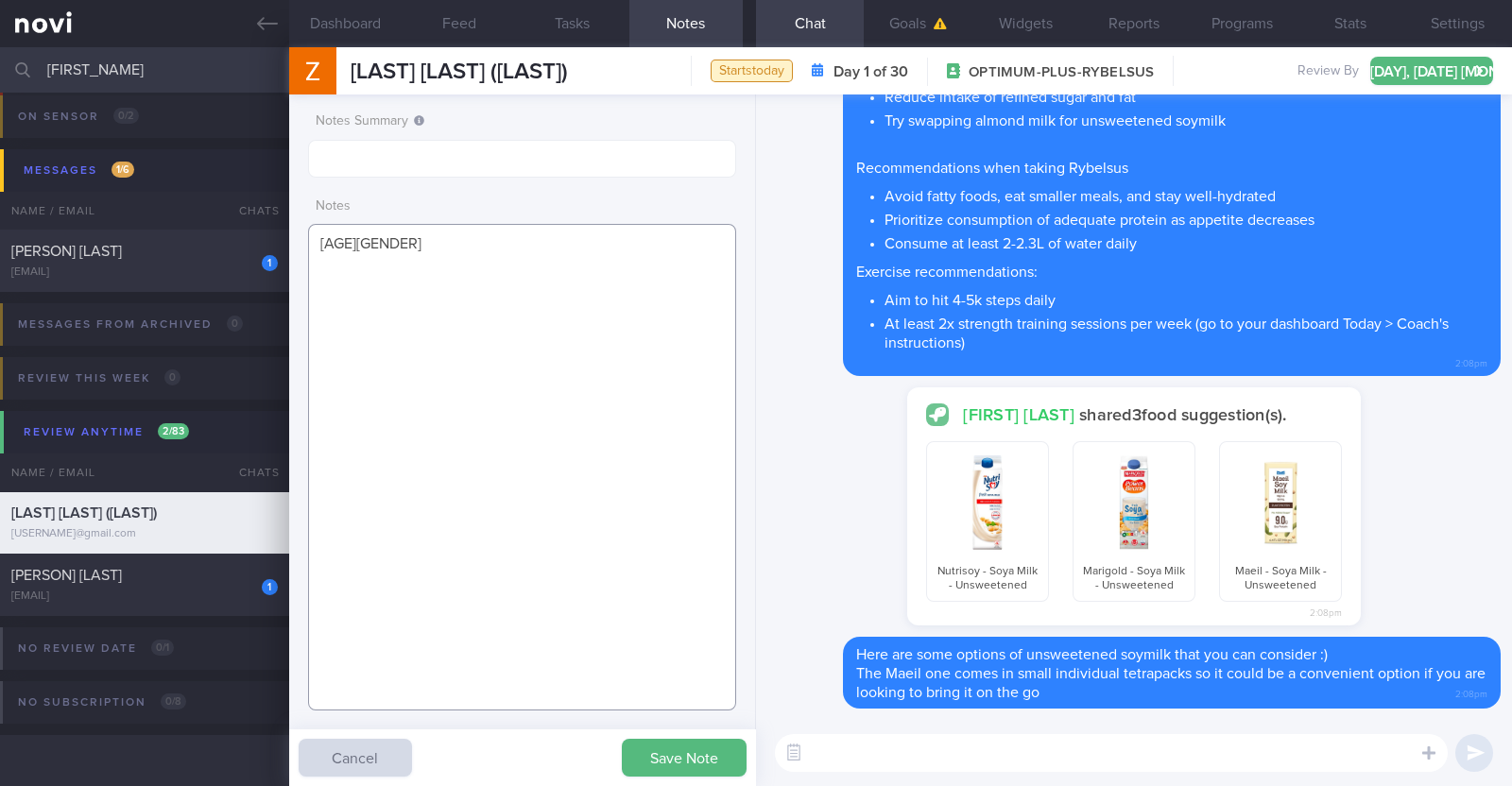 paste on "Co-morbidities
Schizophrenia
Subclinical hypothyroid
Health screen in Raffles 2024
Rpt TFT 2025- nad
Other Providers
CGH PSY
Medication/Supplements
Flupentixol IM Depot
Escitalopram 10mg ON
Trihexyphenidyl Benzhexol 2mg TDS PRN Tremors
Propranolol 10mg TDS PRN Tremors" 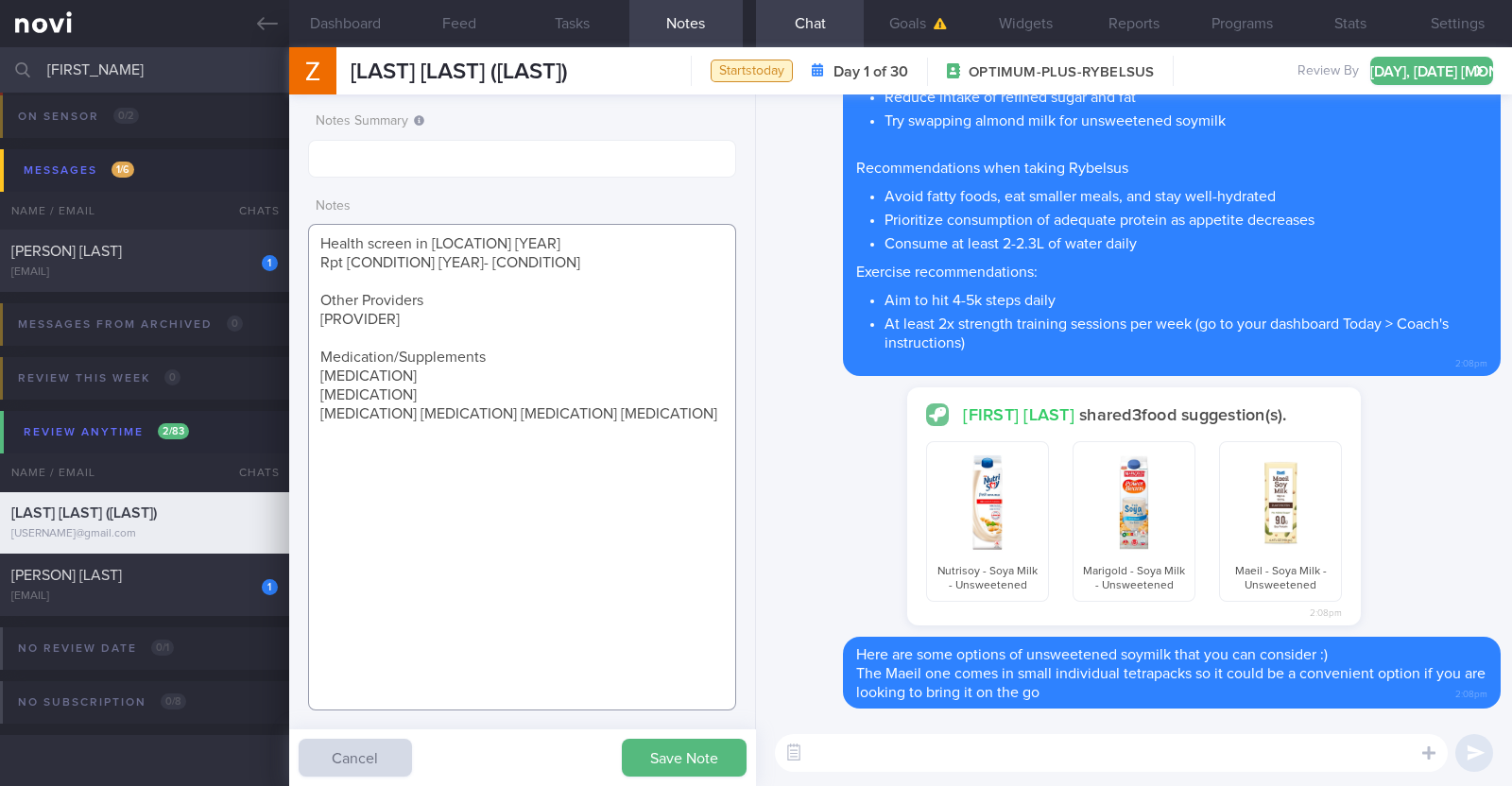 drag, startPoint x: 313, startPoint y: 349, endPoint x: 430, endPoint y: 368, distance: 118.532696 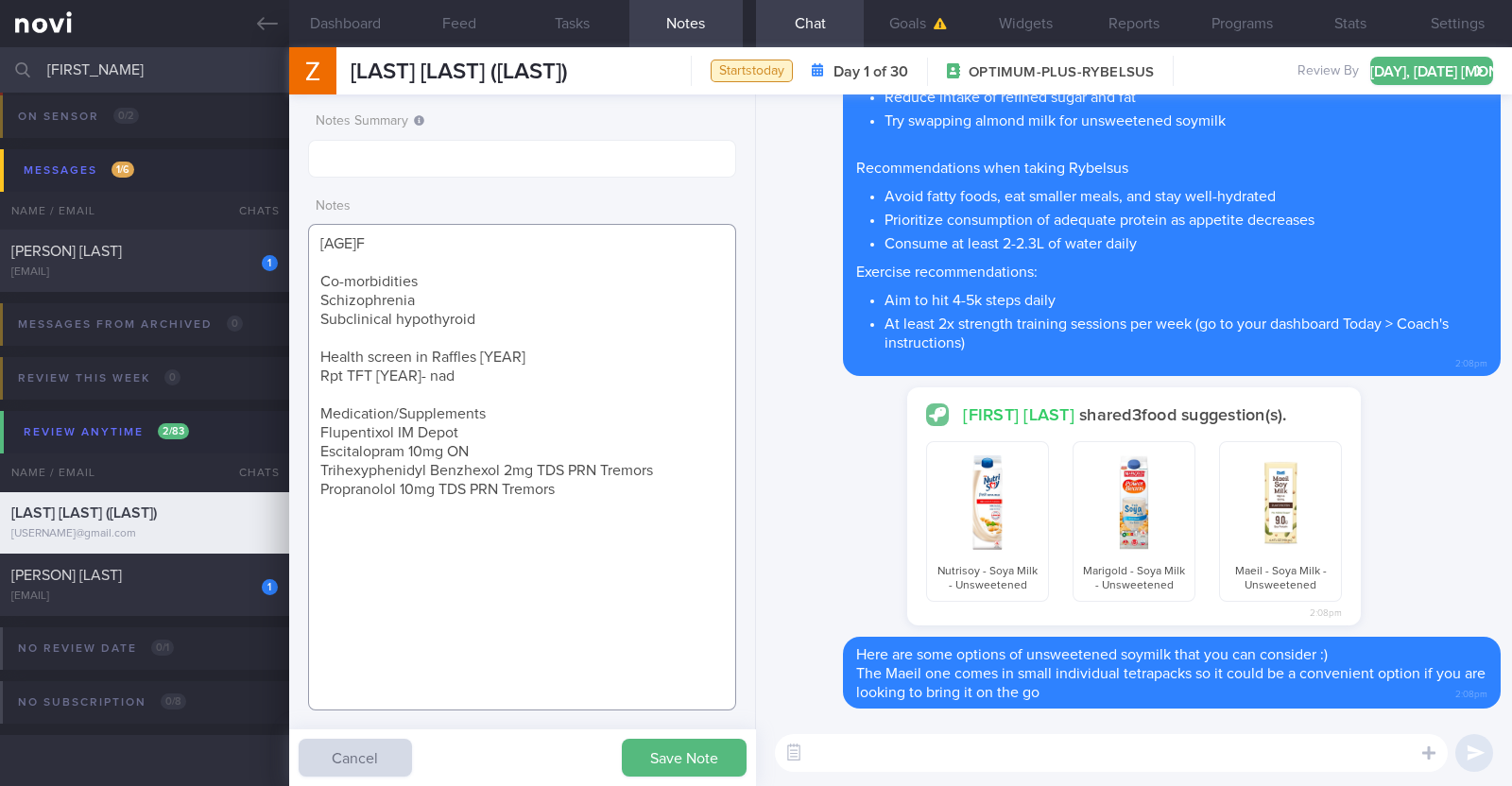 click on "41F
Co-morbidities
Schizophrenia
Subclinical hypothyroid
Health screen in Raffles 2024
Rpt TFT 2025- nad
Medication/Supplements
Flupentixol IM Depot
Escitalopram 10mg ON
Trihexyphenidyl Benzhexol 2mg TDS PRN Tremors
Propranolol 10mg TDS PRN Tremors" at bounding box center [522, 467] 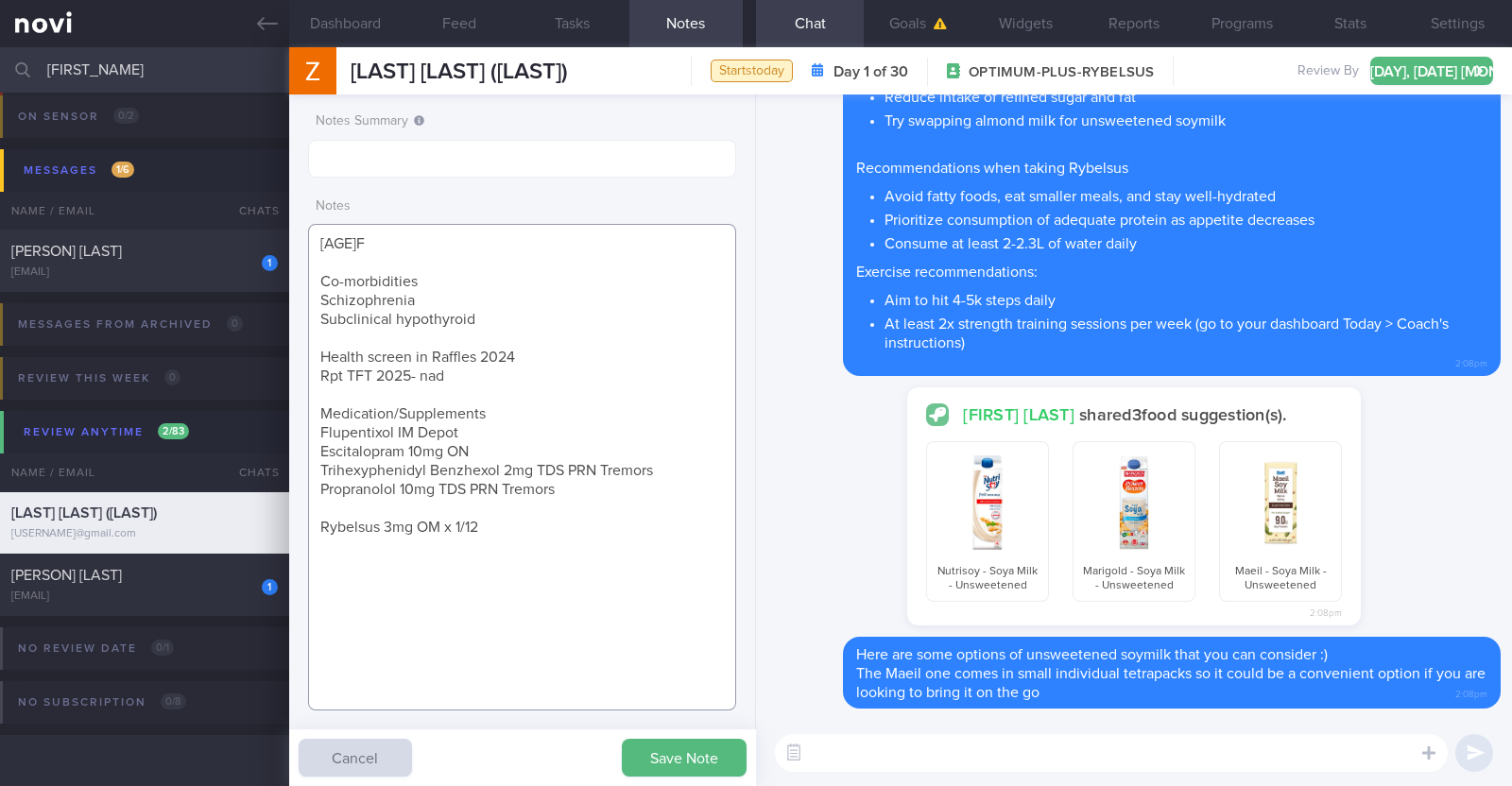 paste on "Running 2x/wk 25 min" 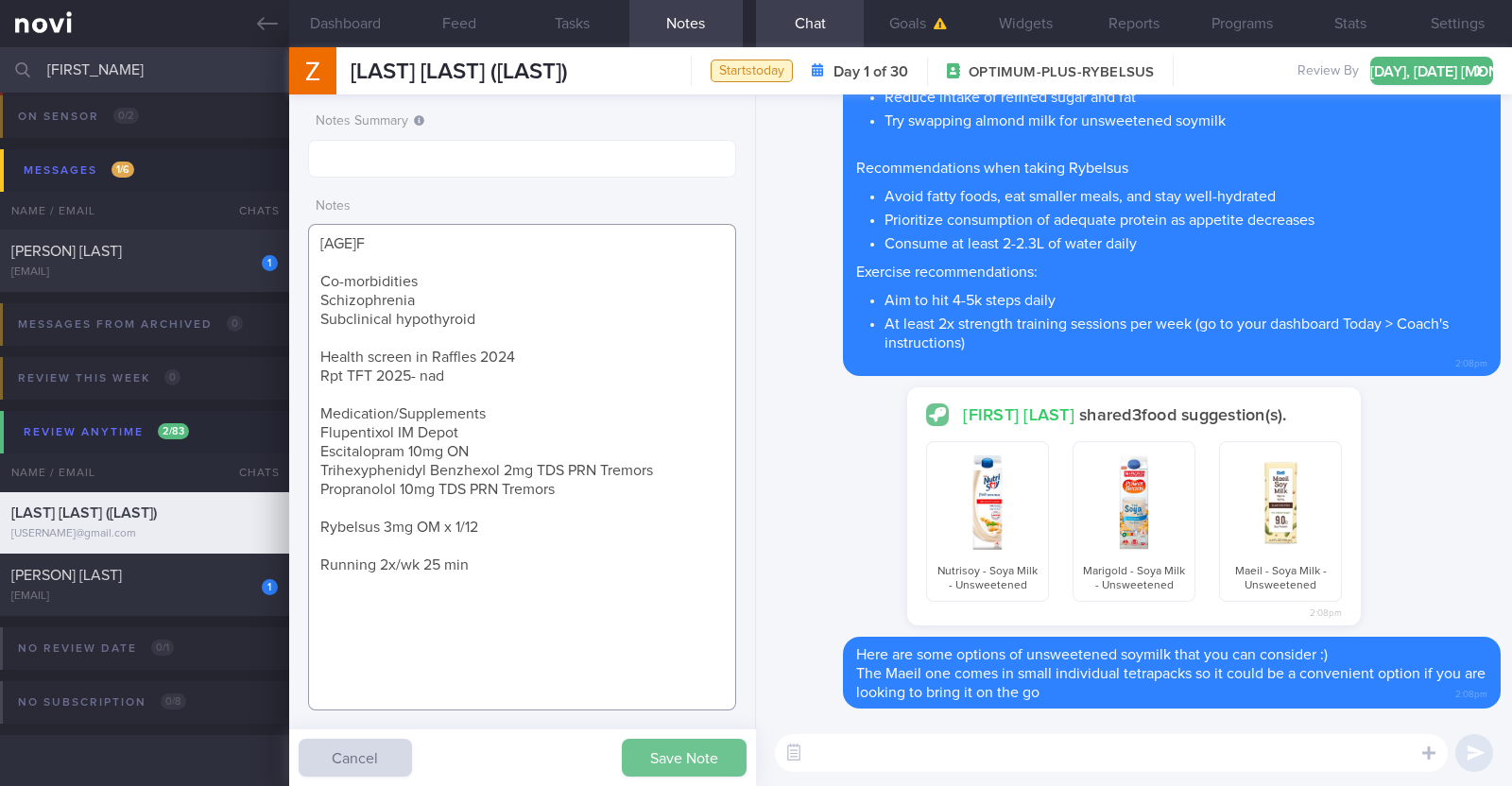 type on "41F
Co-morbidities
Schizophrenia
Subclinical hypothyroid
Health screen in Raffles 2024
Rpt TFT 2025- nad
Medication/Supplements
Flupentixol IM Depot
Escitalopram 10mg ON
Trihexyphenidyl Benzhexol 2mg TDS PRN Tremors
Propranolol 10mg TDS PRN Tremors
Rybelsus 3mg OM x 1/12
Running 2x/wk 25 min" 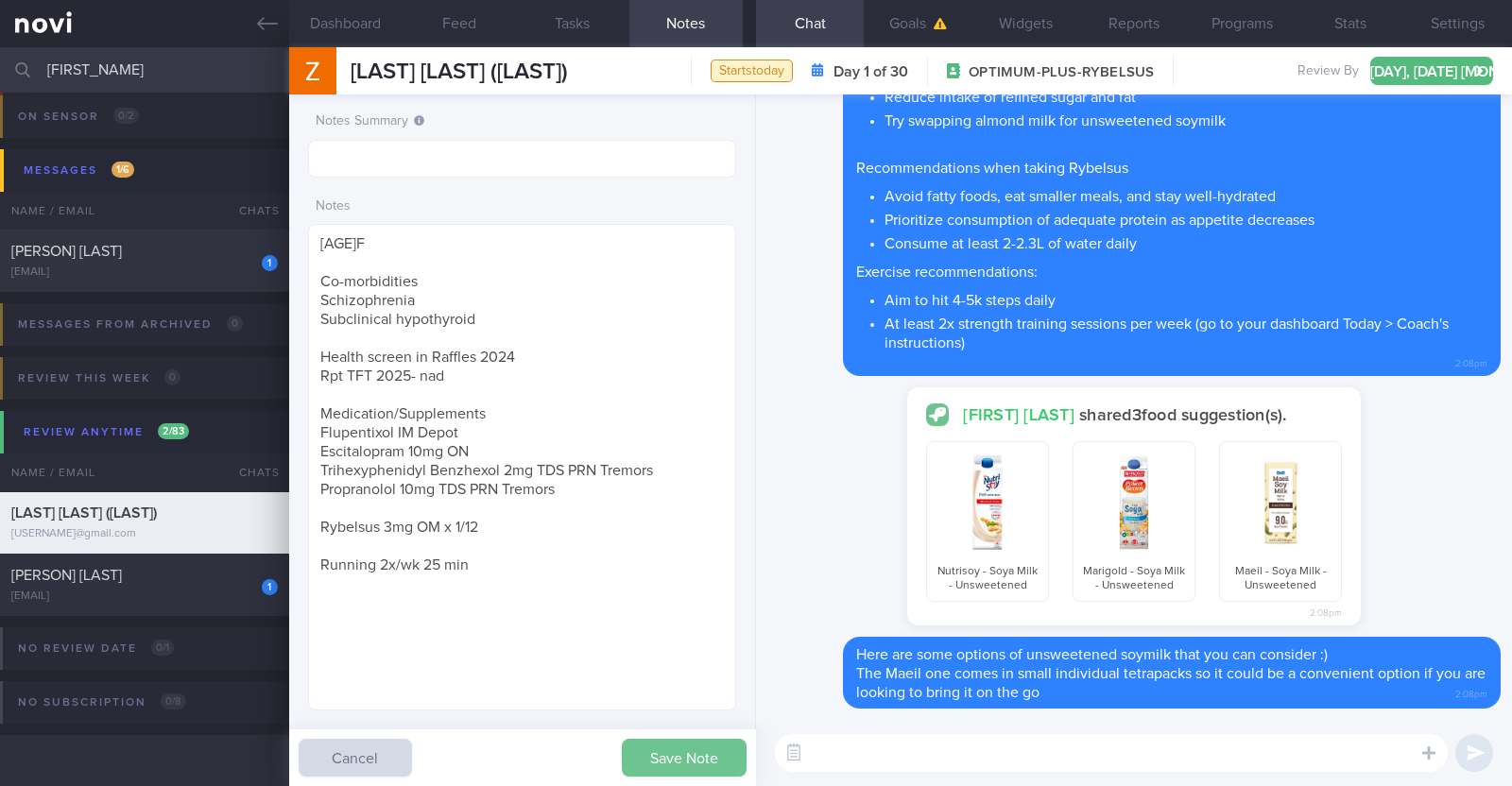 click on "Save Note" at bounding box center [684, 758] 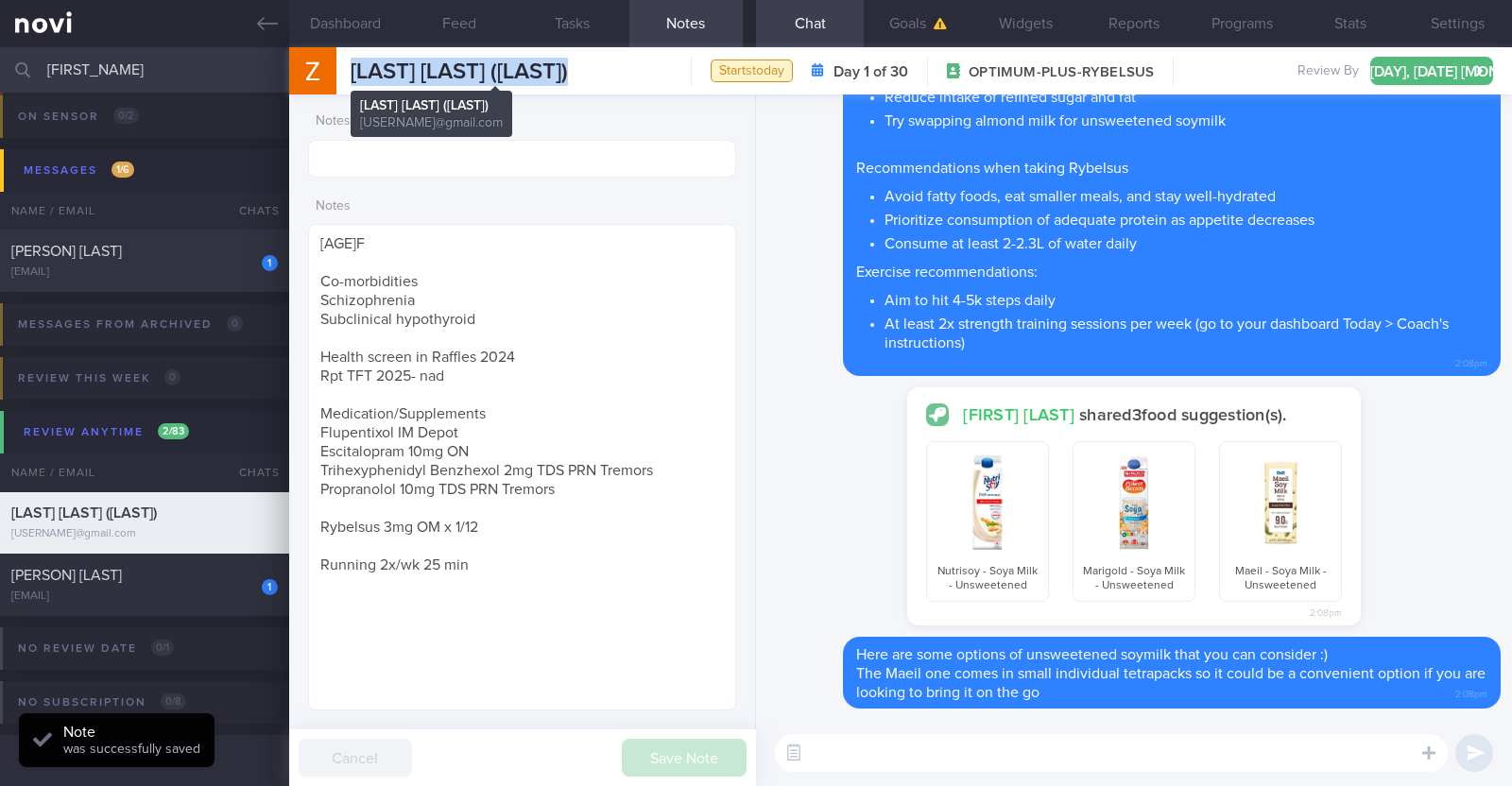 drag, startPoint x: 661, startPoint y: 65, endPoint x: 354, endPoint y: 73, distance: 307.10422 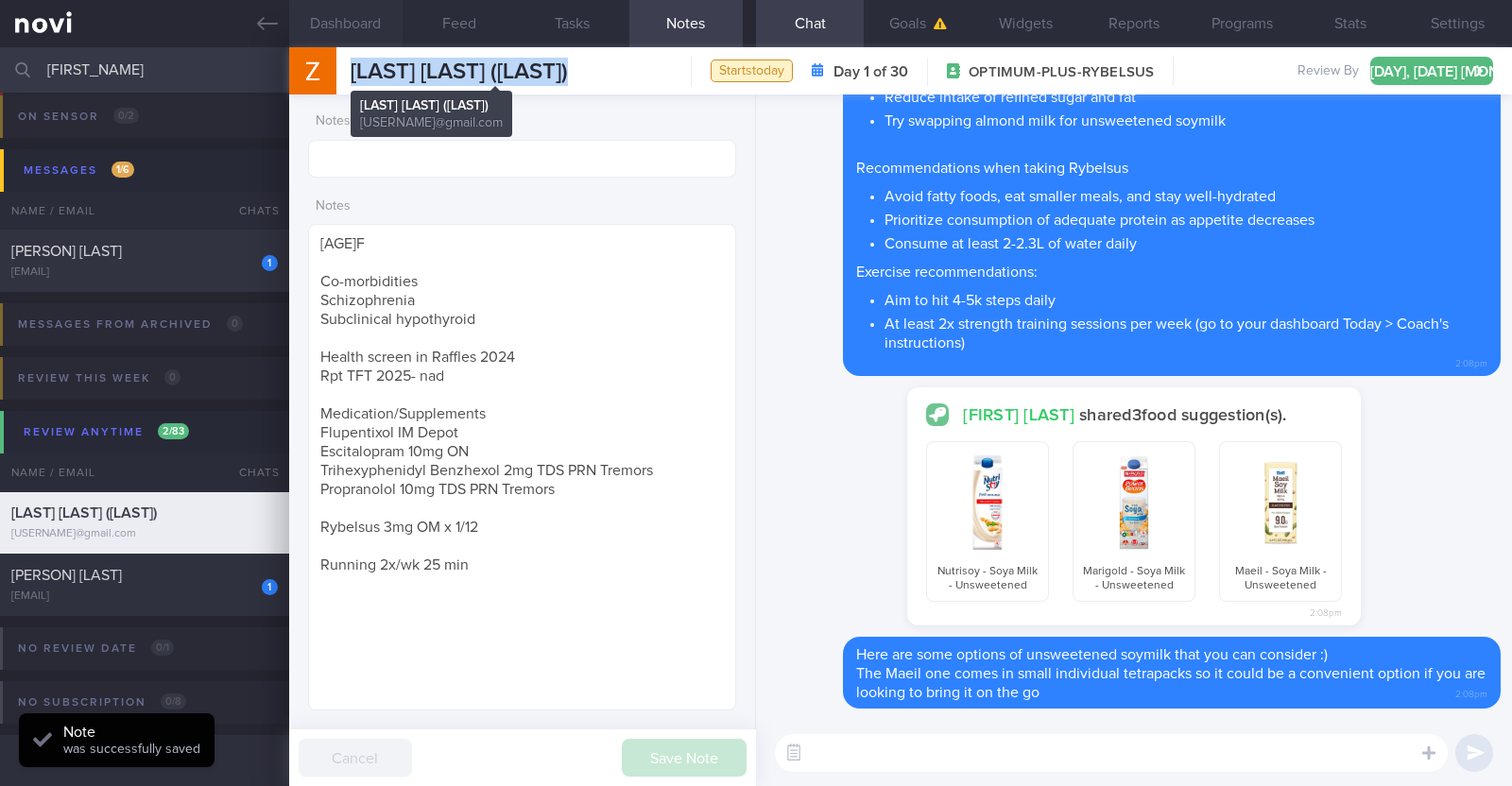 copy on "[FIRST] [LAST] ([LAST])" 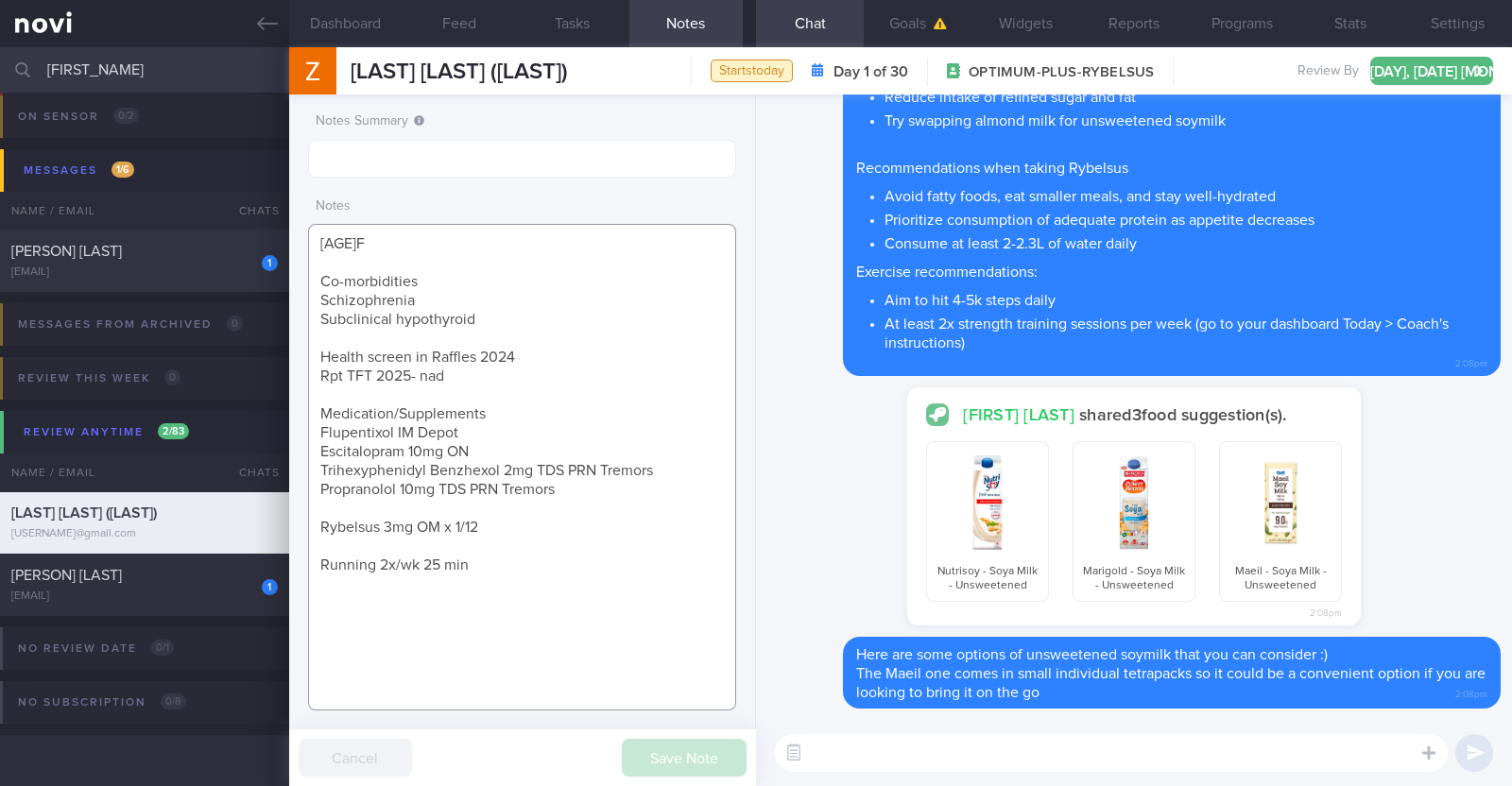 drag, startPoint x: 475, startPoint y: 568, endPoint x: 312, endPoint y: 248, distance: 359.1225 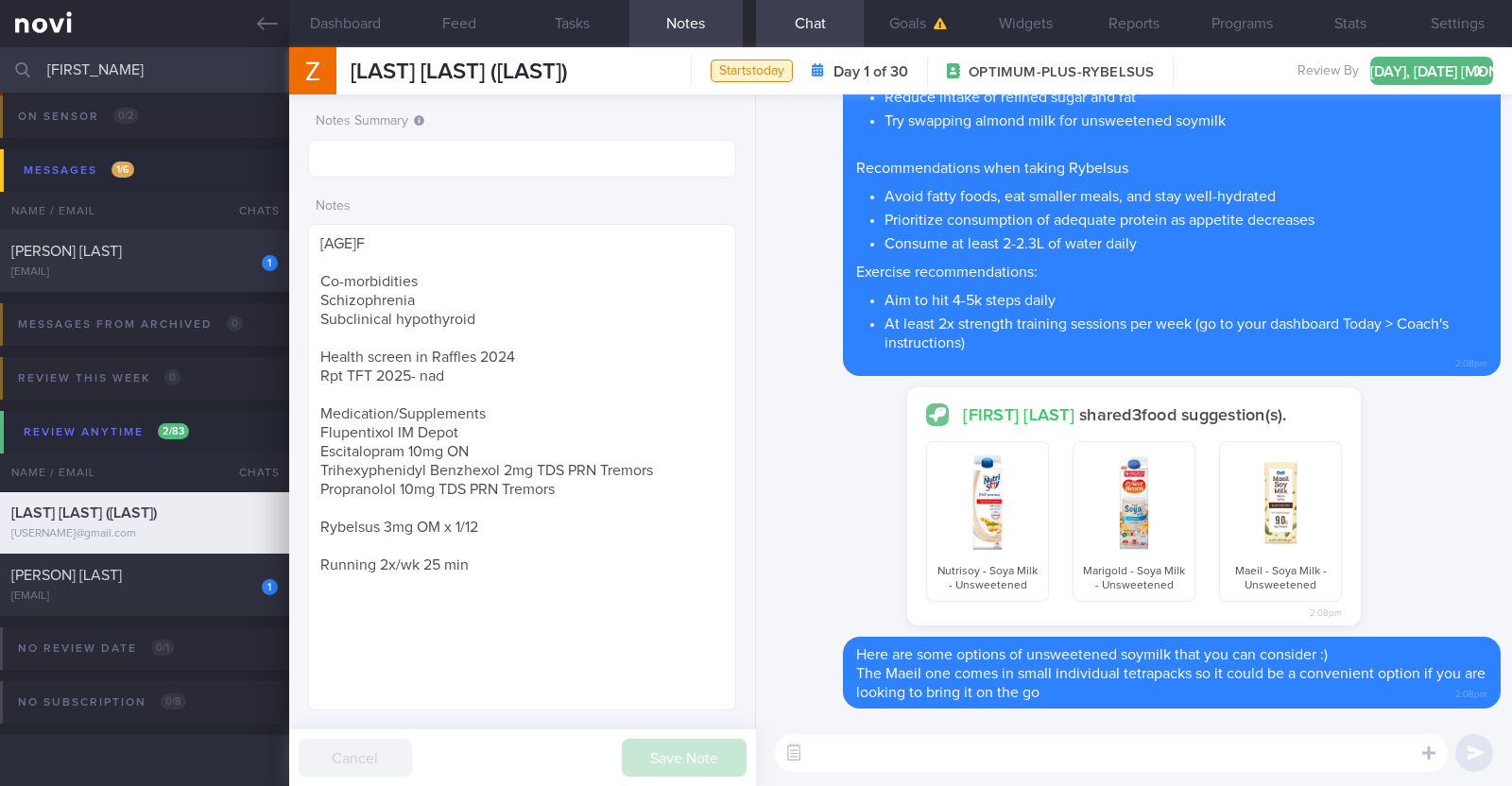 drag, startPoint x: 199, startPoint y: 70, endPoint x: 0, endPoint y: 59, distance: 199.30379 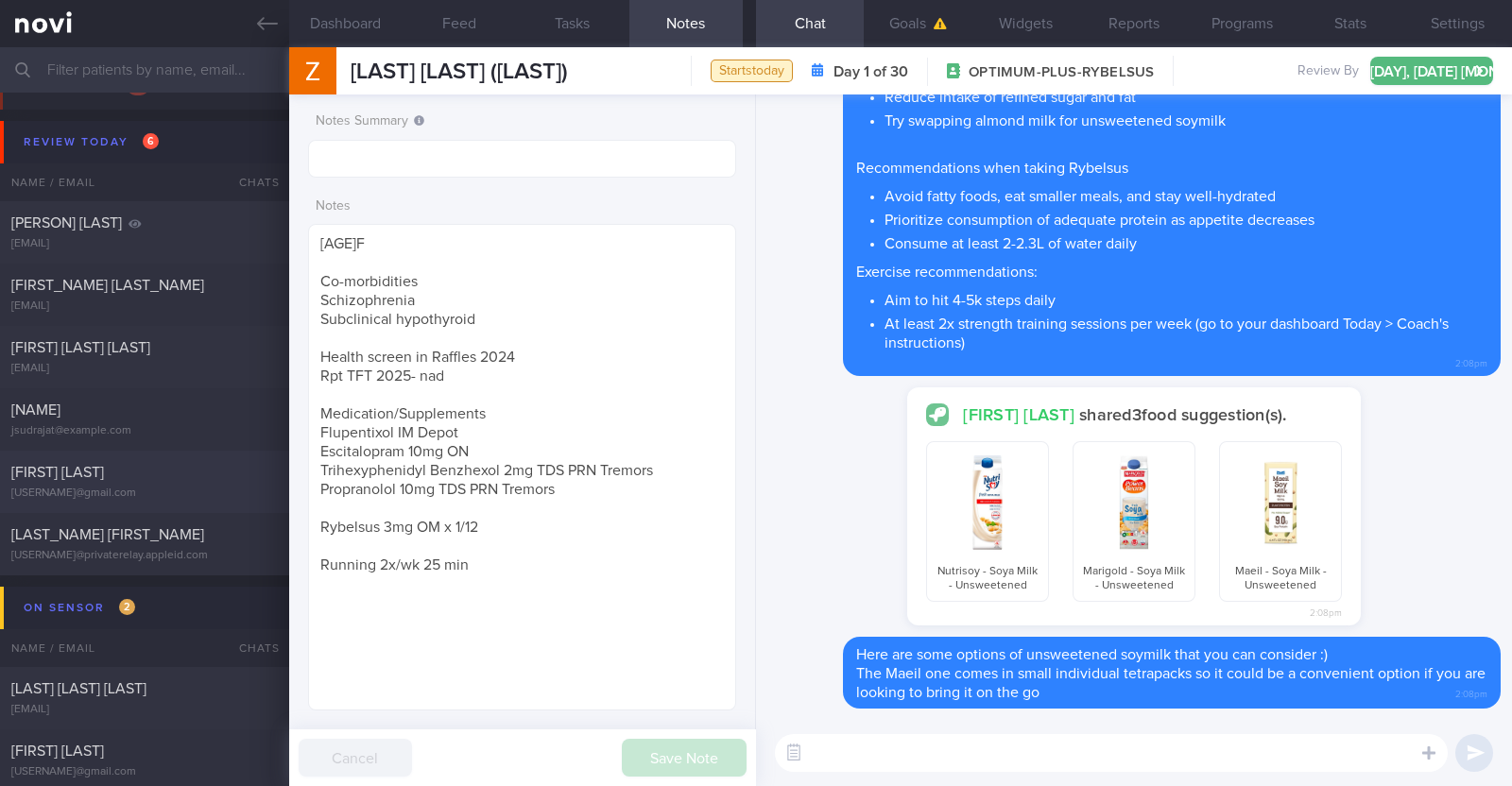 scroll, scrollTop: 0, scrollLeft: 0, axis: both 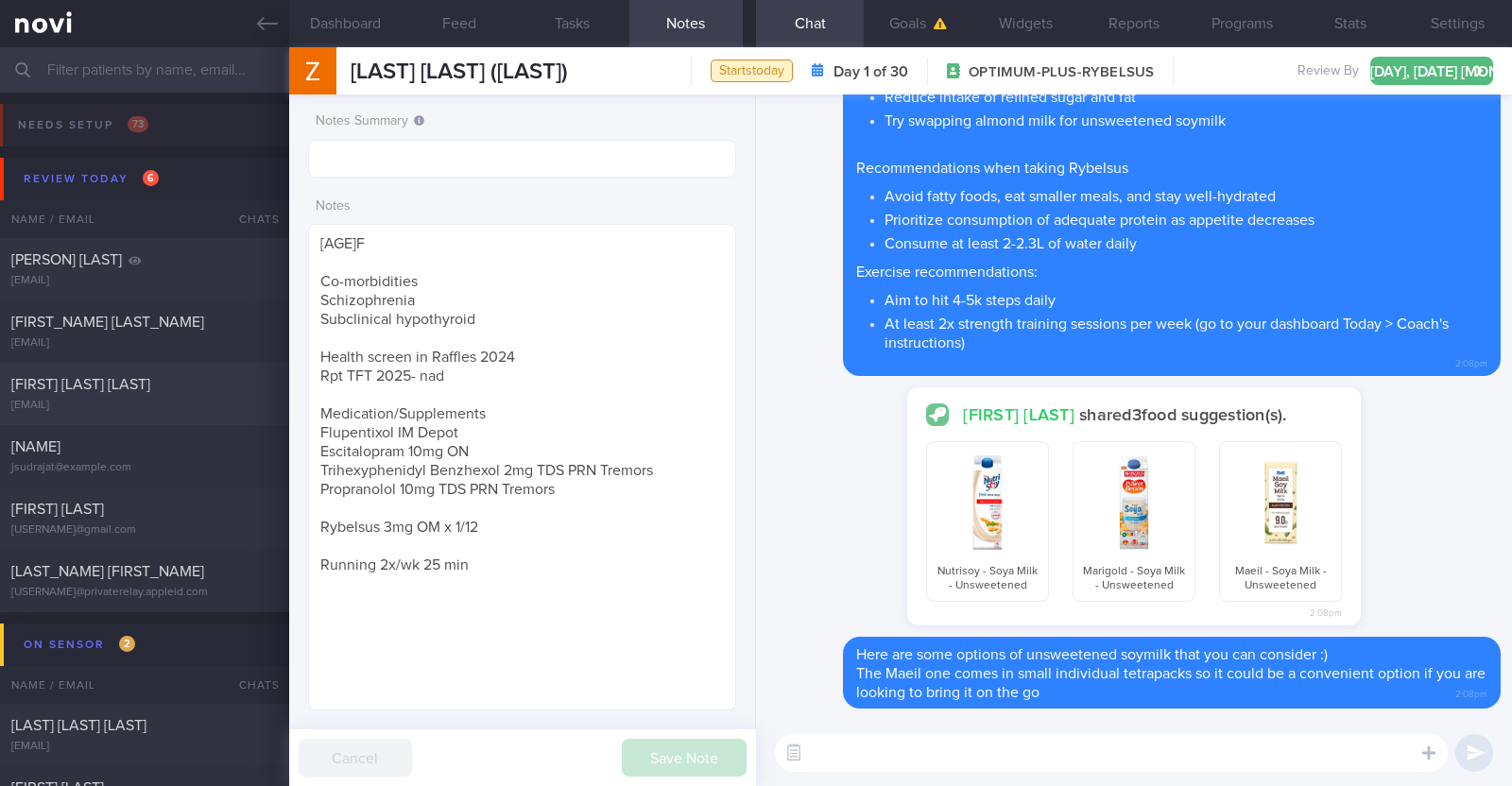 type 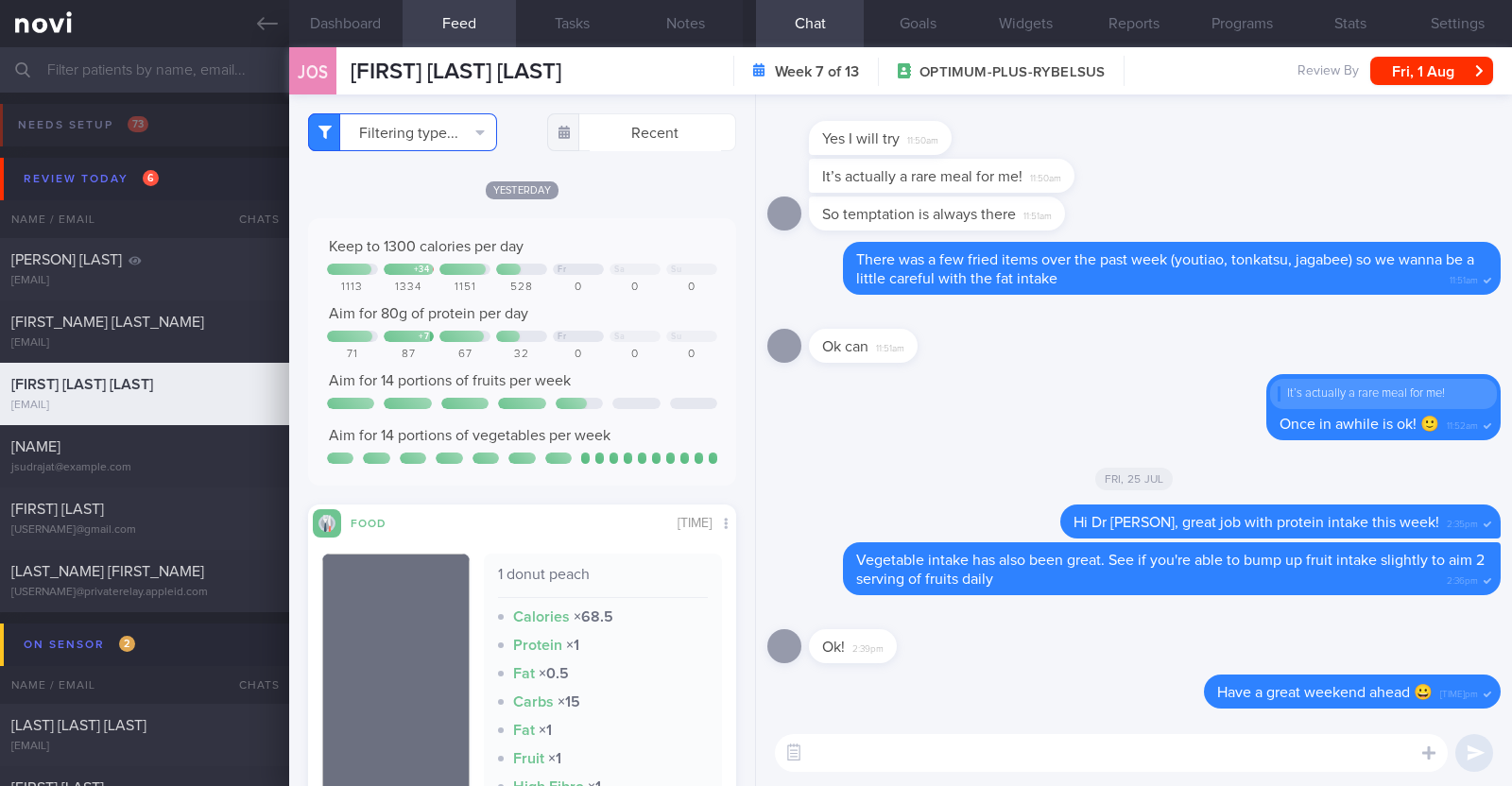 click on "Filtering type..." at bounding box center [403, 132] 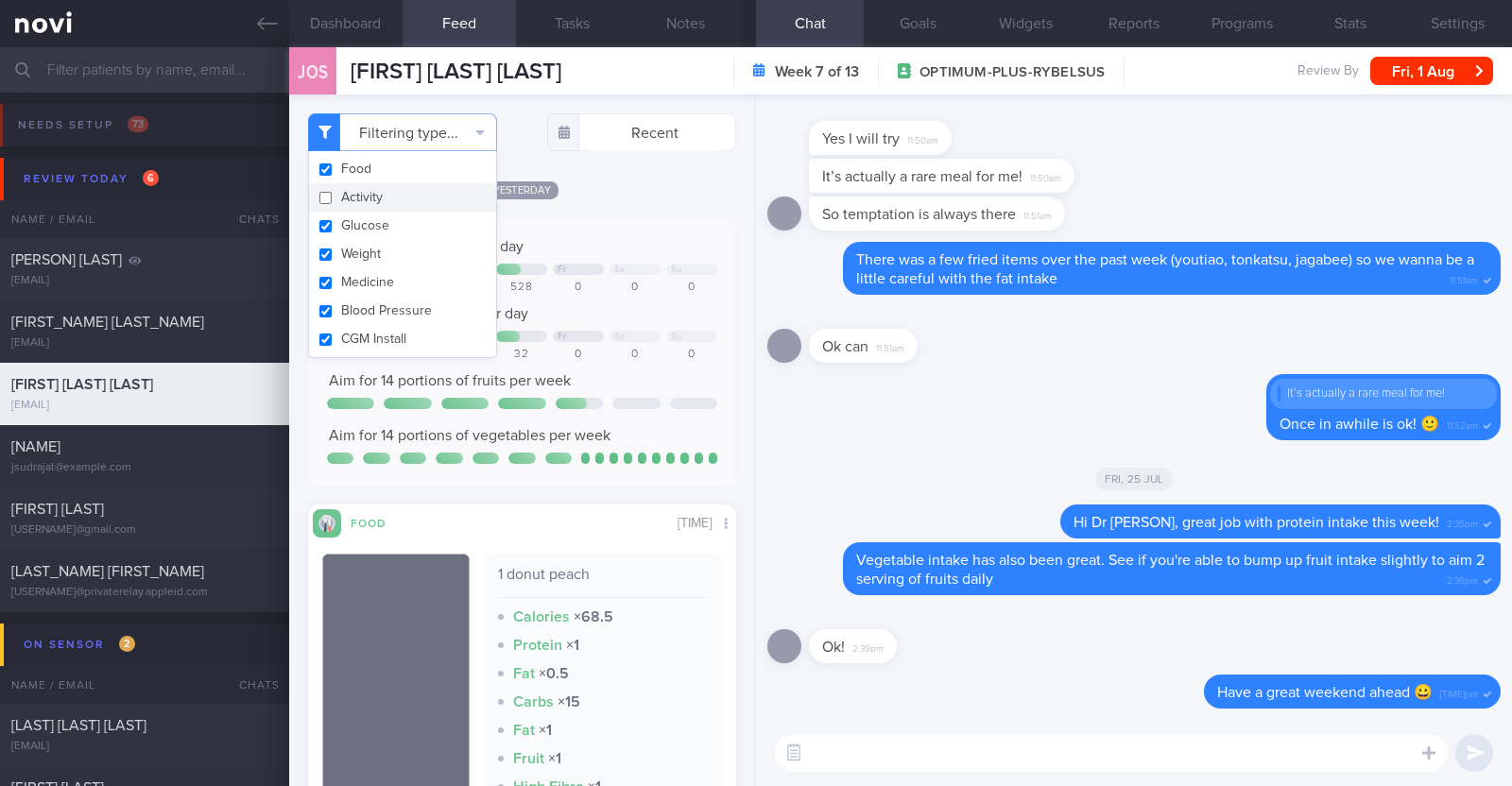 click on "[TIME]" at bounding box center [522, 189] 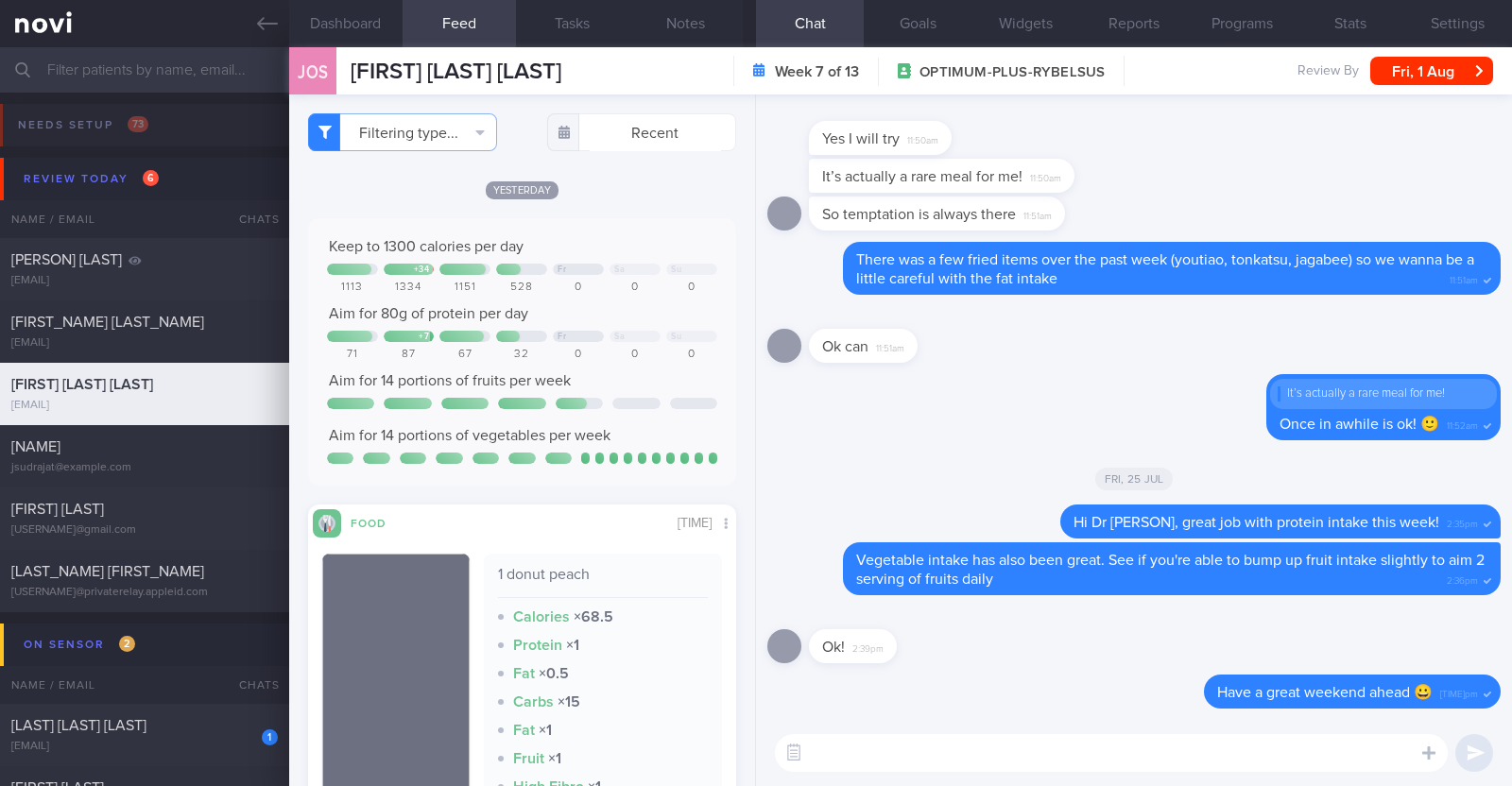 scroll, scrollTop: 0, scrollLeft: 0, axis: both 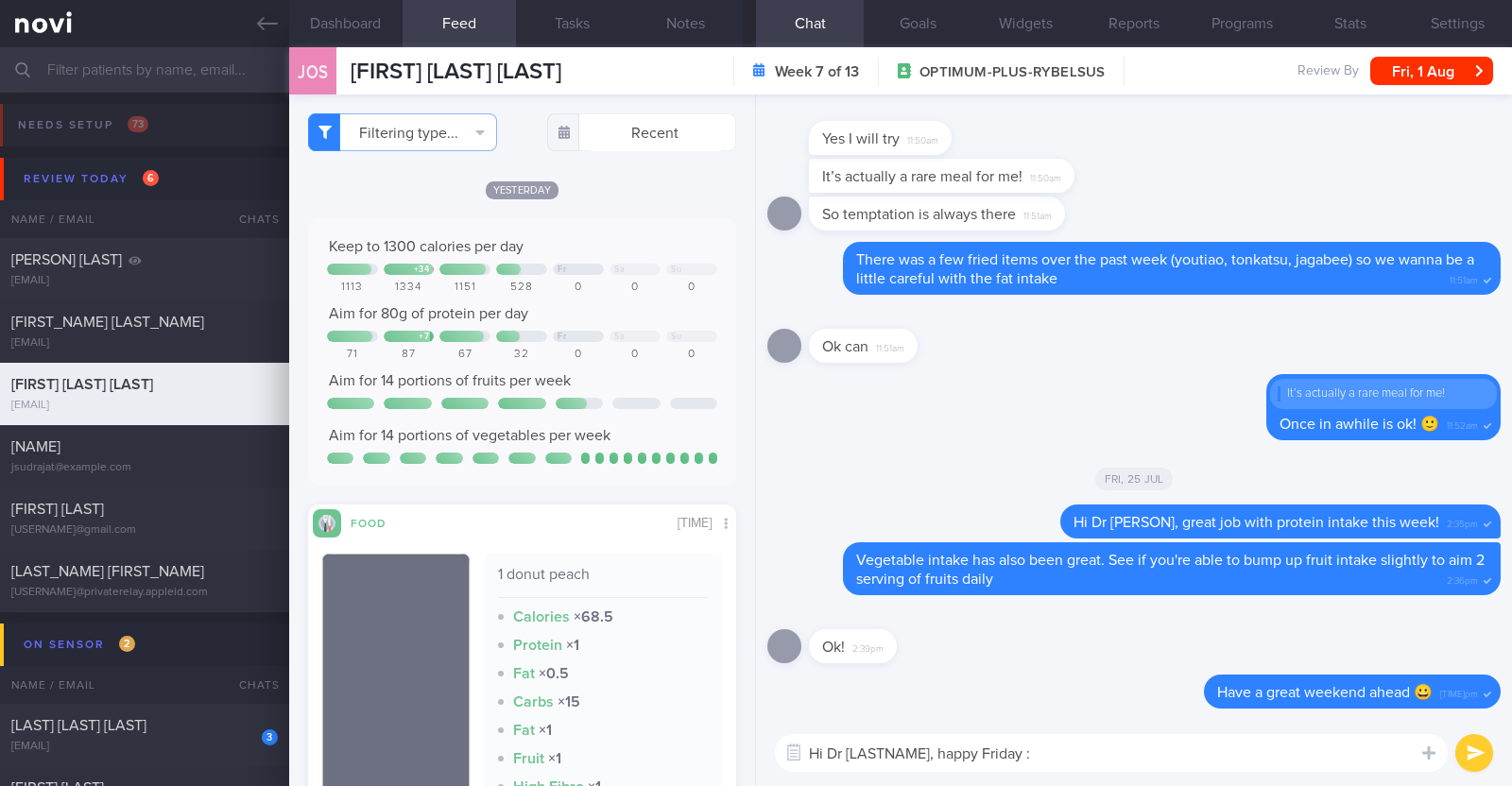 type on "Hi Dr Jacqueline, happy Friday :)" 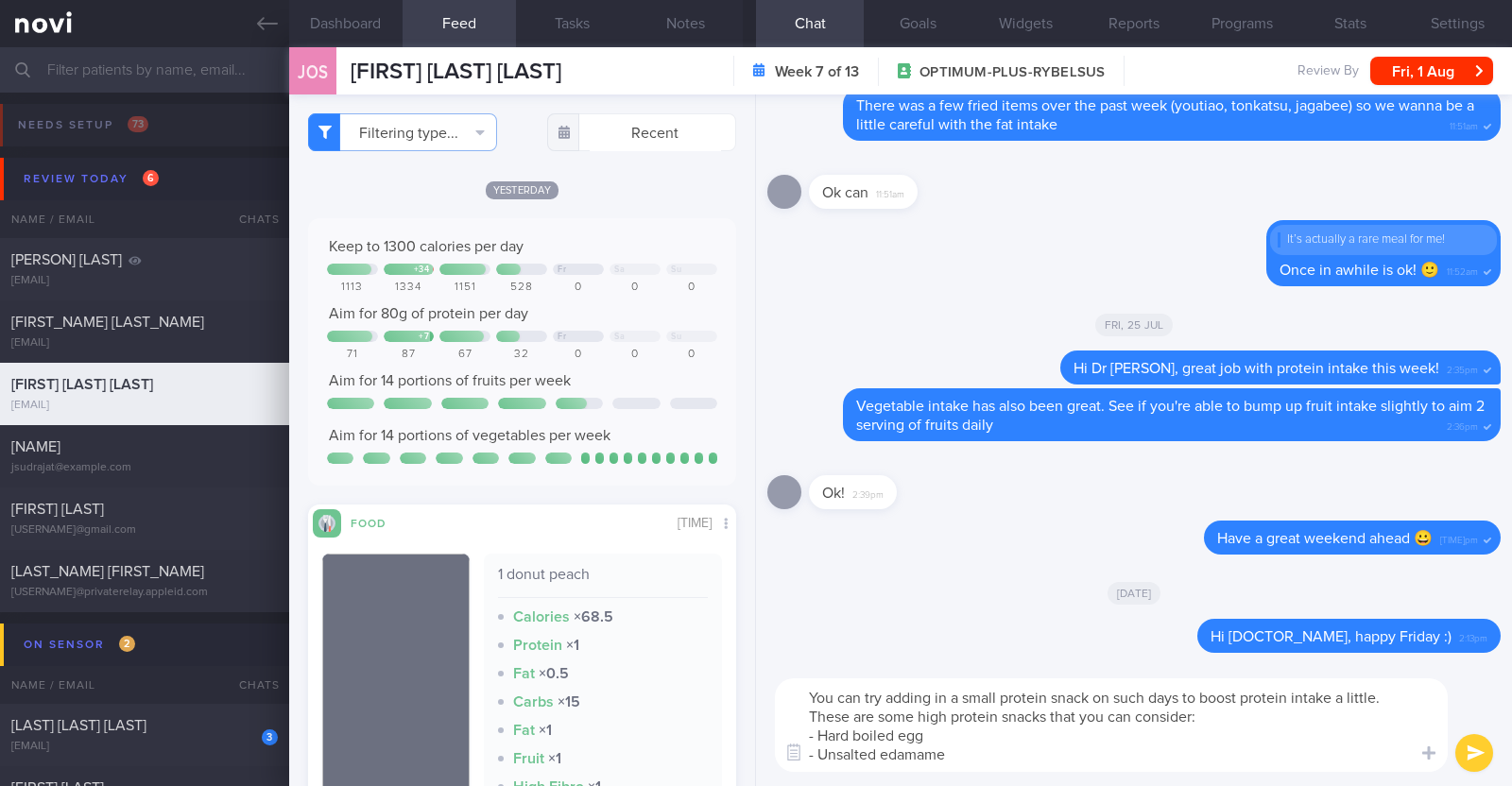 scroll, scrollTop: 0, scrollLeft: 0, axis: both 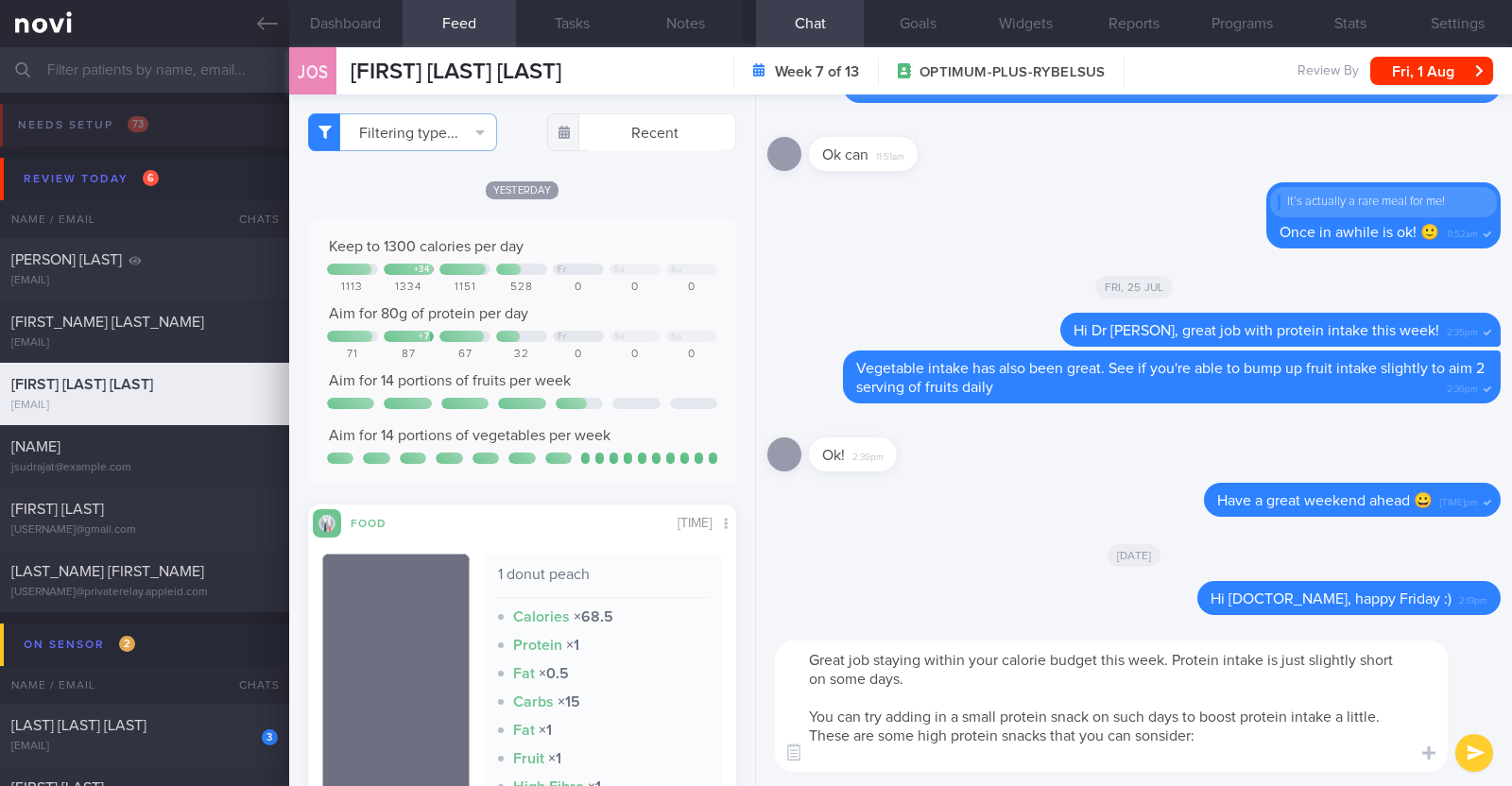 paste on "- Hard boiled egg
- Unsalted edamame
- Unsweetened soy milk
- Low fat milk
- [Low fat Greek yoghurt](https://www.fairprice.com.sg/product/emmi-greek-style-yogurt-natural-0-fat-150g-13051601)
- [Arla chocolate pudding](https://coldstorage.com.sg/en/p/Arla%20Protein%20Chocolate%20Pudding%20200g/i/113484404.html?srsltid=AfmBOoqb_HF5evaTFpOu4DrzeQXu-RcL6NrV9S2lpqV0TCG2a3GIrp94), contains 154kcal, 20g protein" 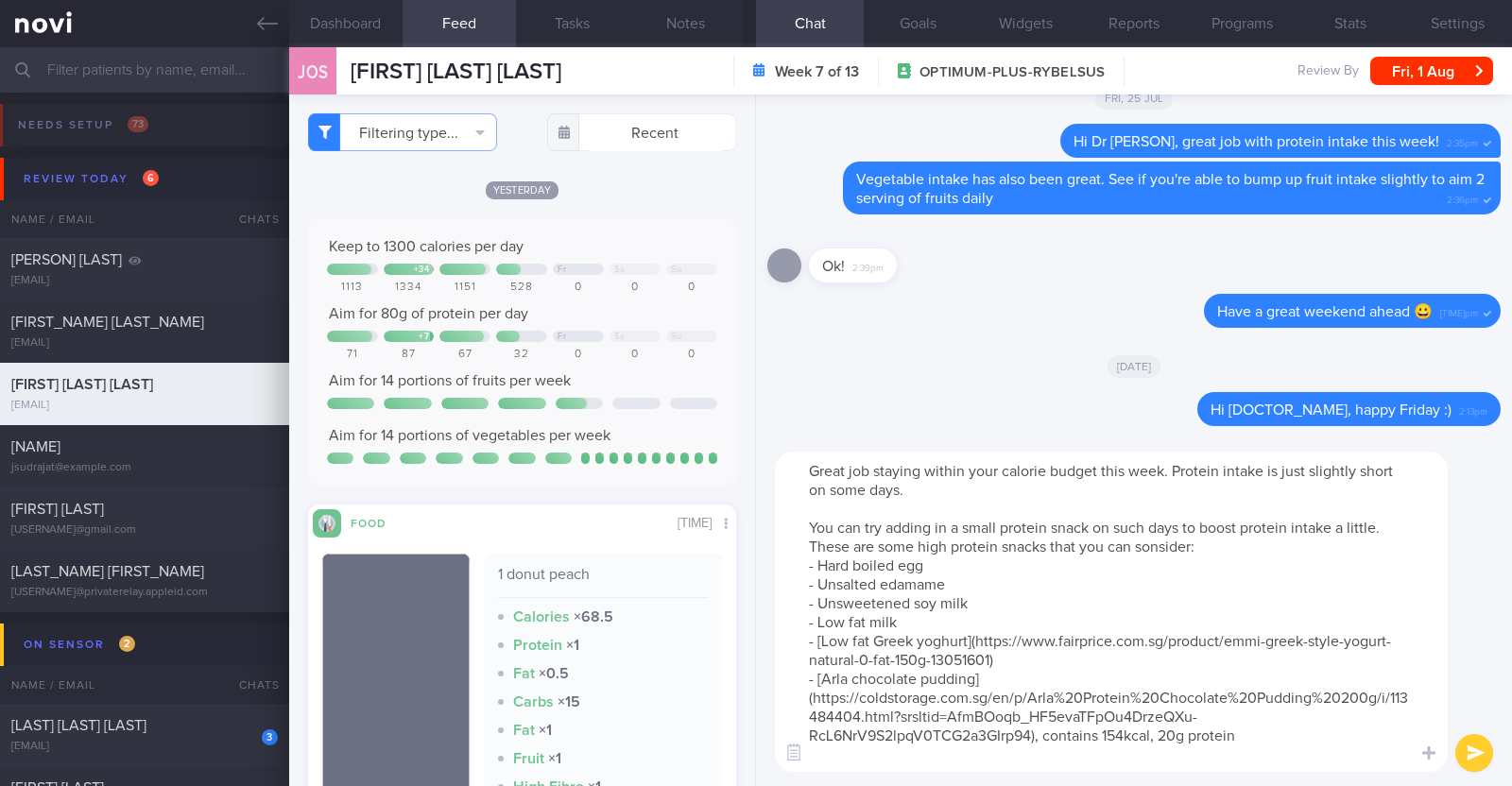 scroll, scrollTop: 0, scrollLeft: 0, axis: both 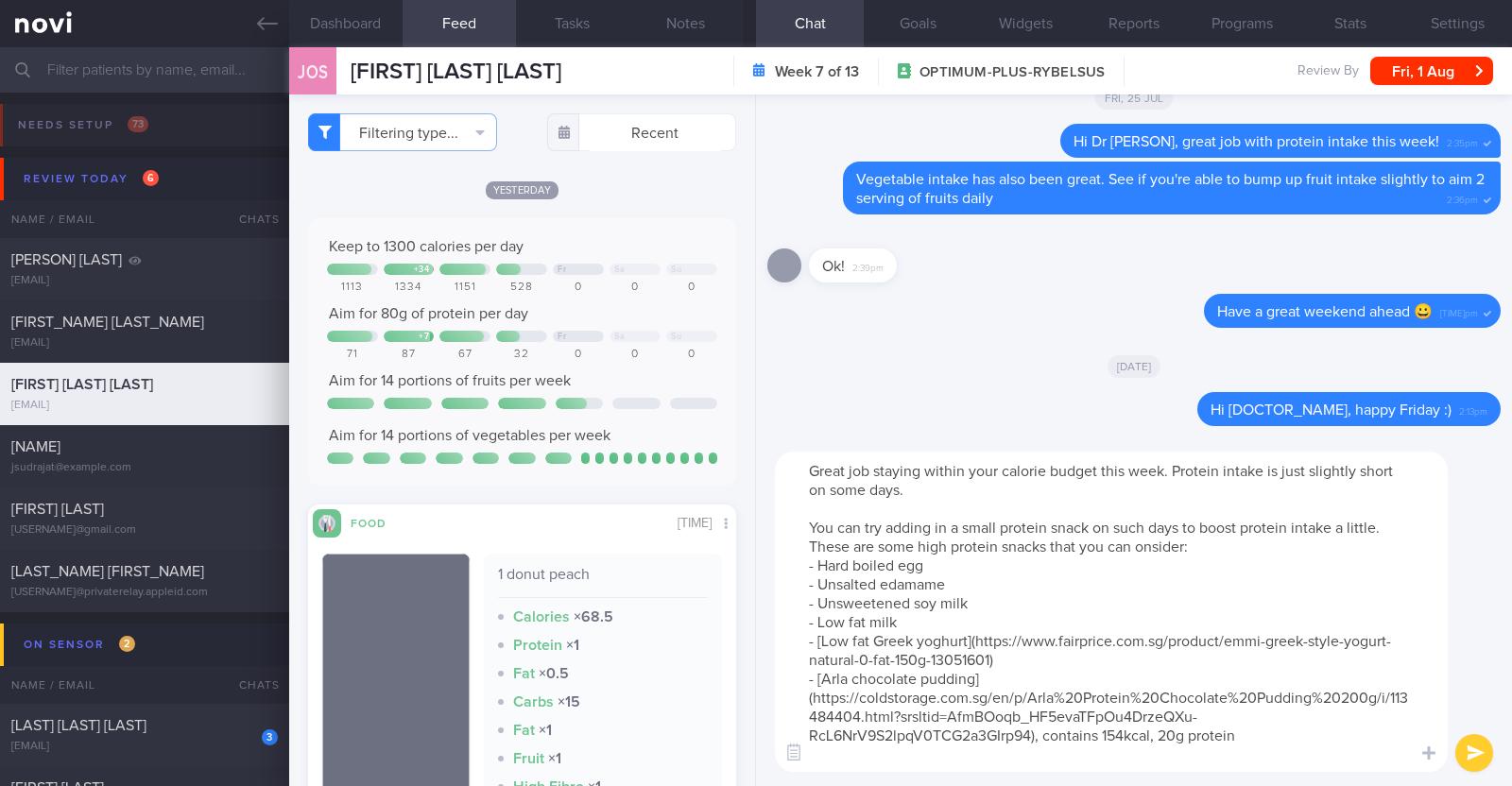 type on "Great job staying within your calorie budget this week. Protein intake is just slightly short on some days.
You can try adding in a small protein snack on such days to boost protein intake a little.
These are some high protein snacks that you can consider:
- Hard boiled egg
- Unsalted edamame
- Unsweetened soy milk
- Low fat milk
- [Low fat Greek yoghurt](https://www.fairprice.com.sg/product/emmi-greek-style-yogurt-natural-0-fat-150g-13051601)
- [Arla chocolate pudding](https://coldstorage.com.sg/en/p/Arla%20Protein%20Chocolate%20Pudding%20200g/i/113484404.html?srsltid=AfmBOoqb_HF5evaTFpOu4DrzeQXu-RcL6NrV9S2lpqV0TCG2a3GIrp94), contains 154kcal, 20g protein" 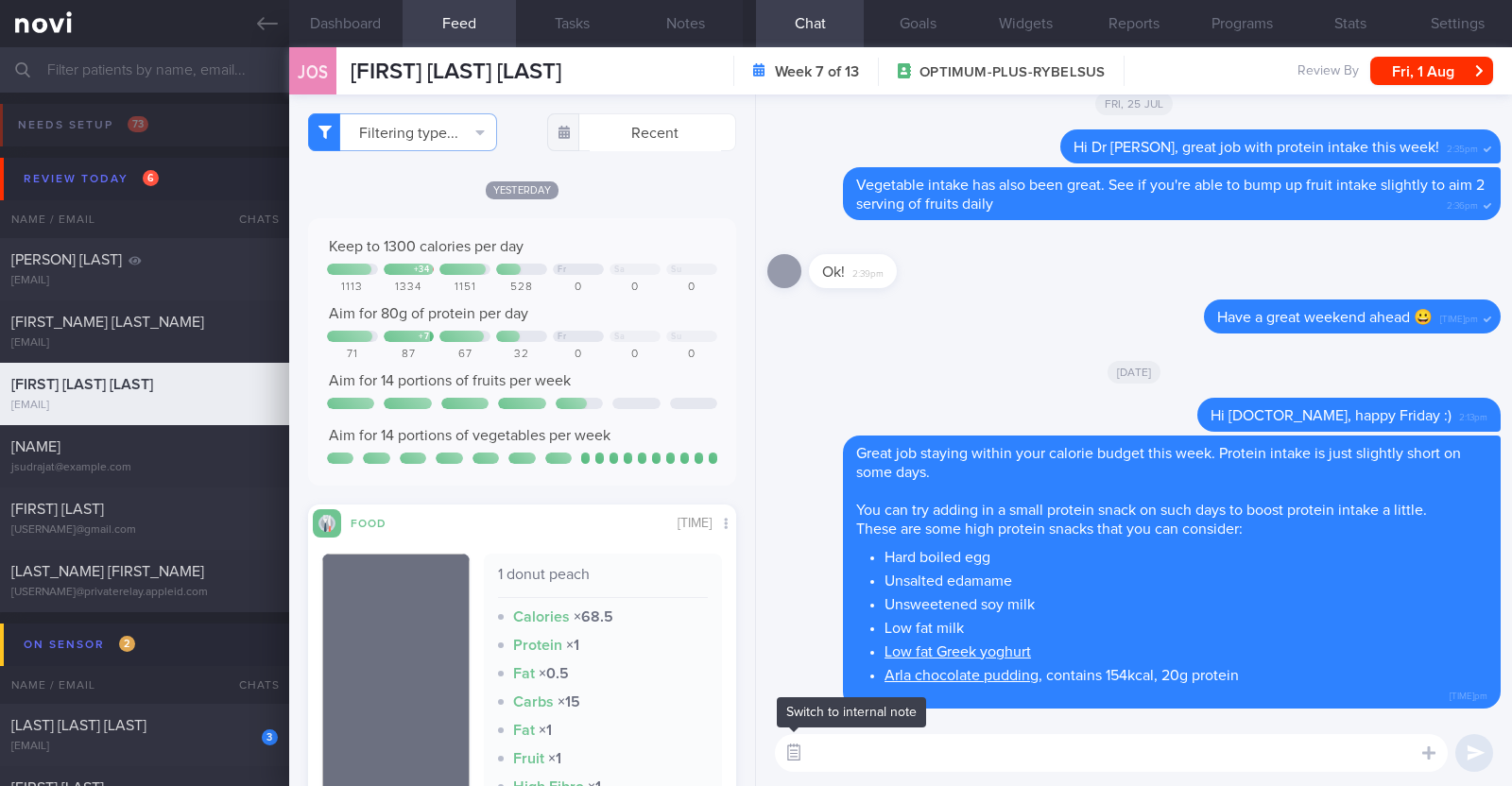 click at bounding box center [1111, 753] 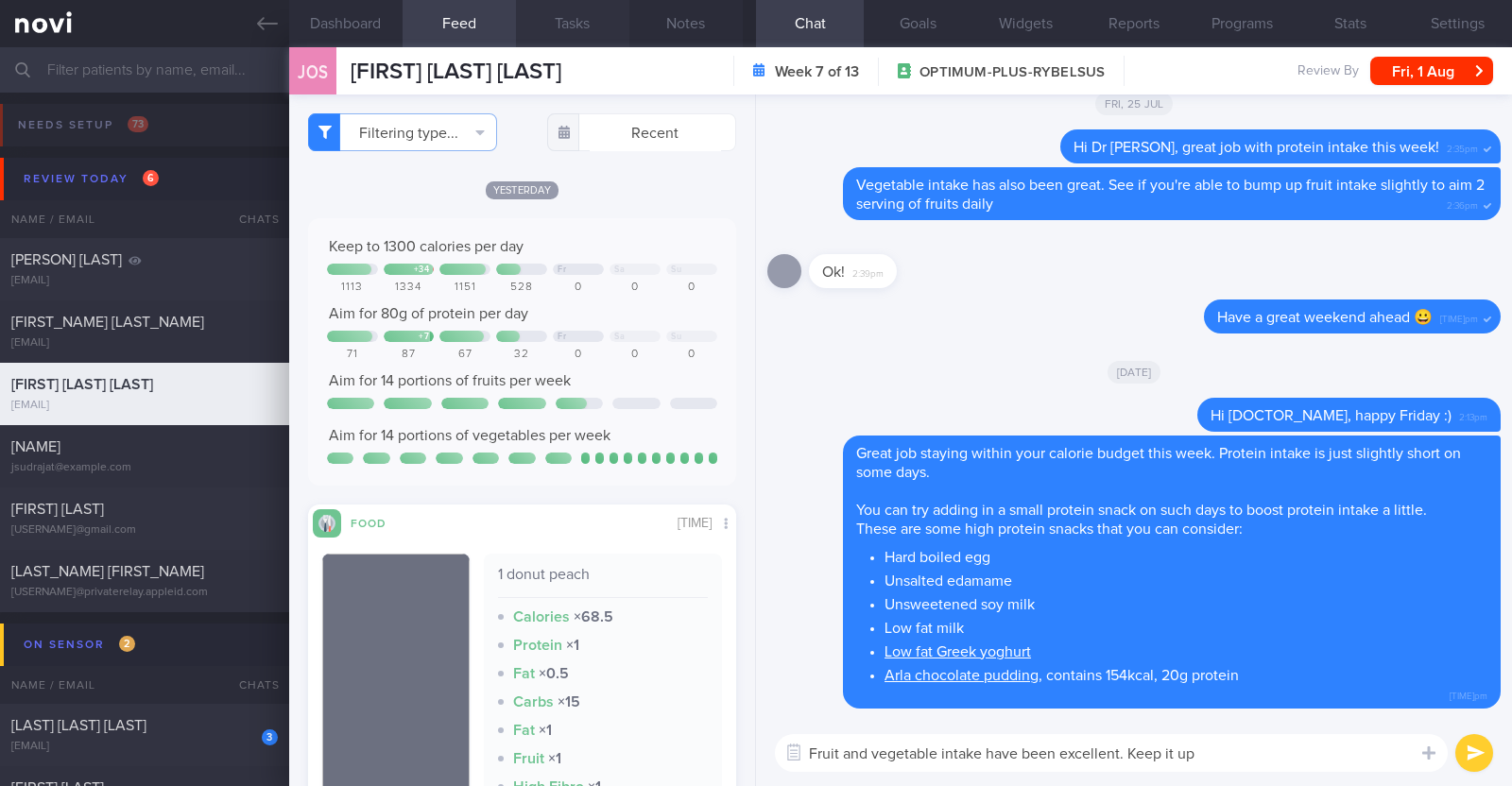 paste on "💪" 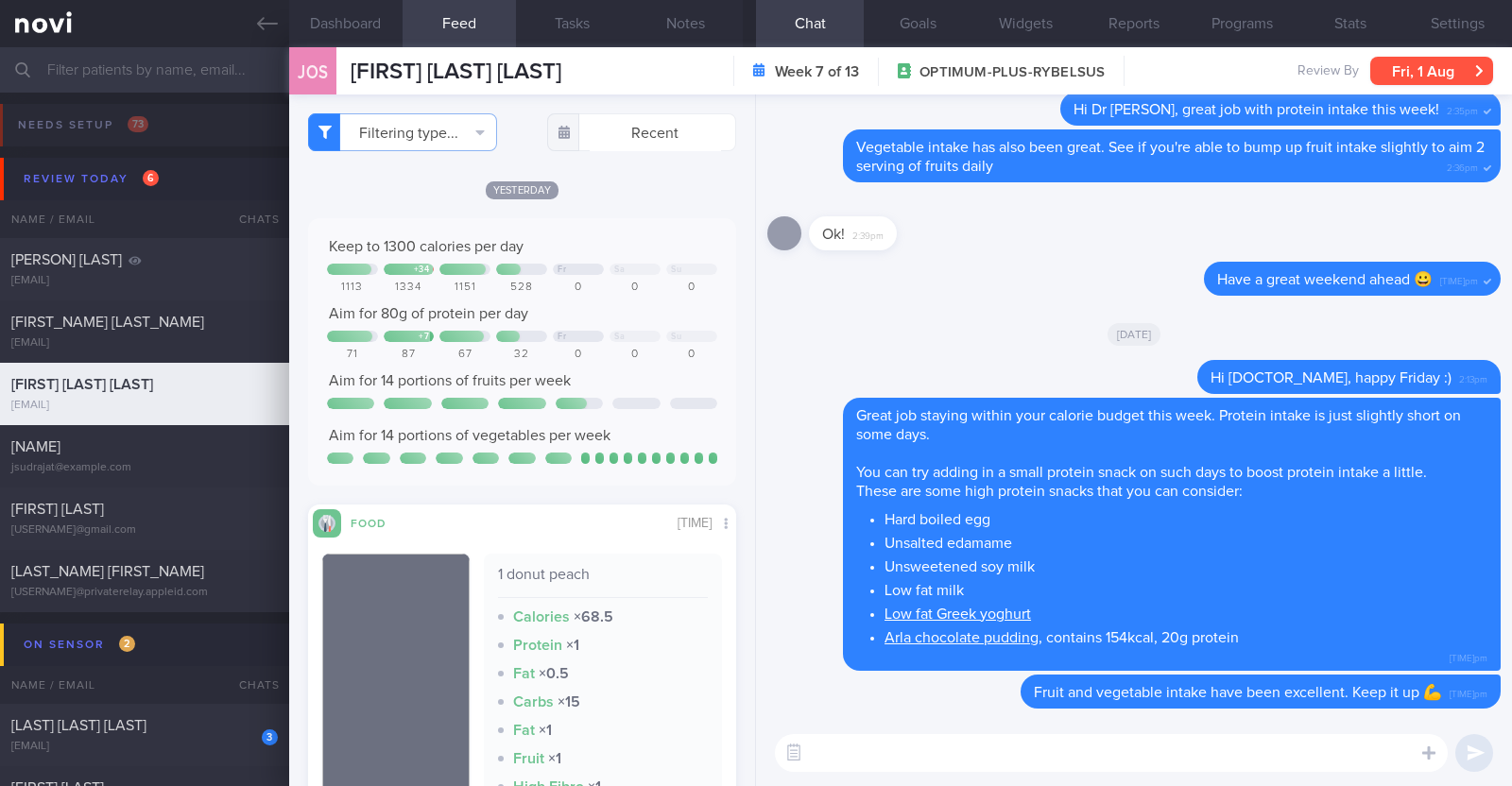 type 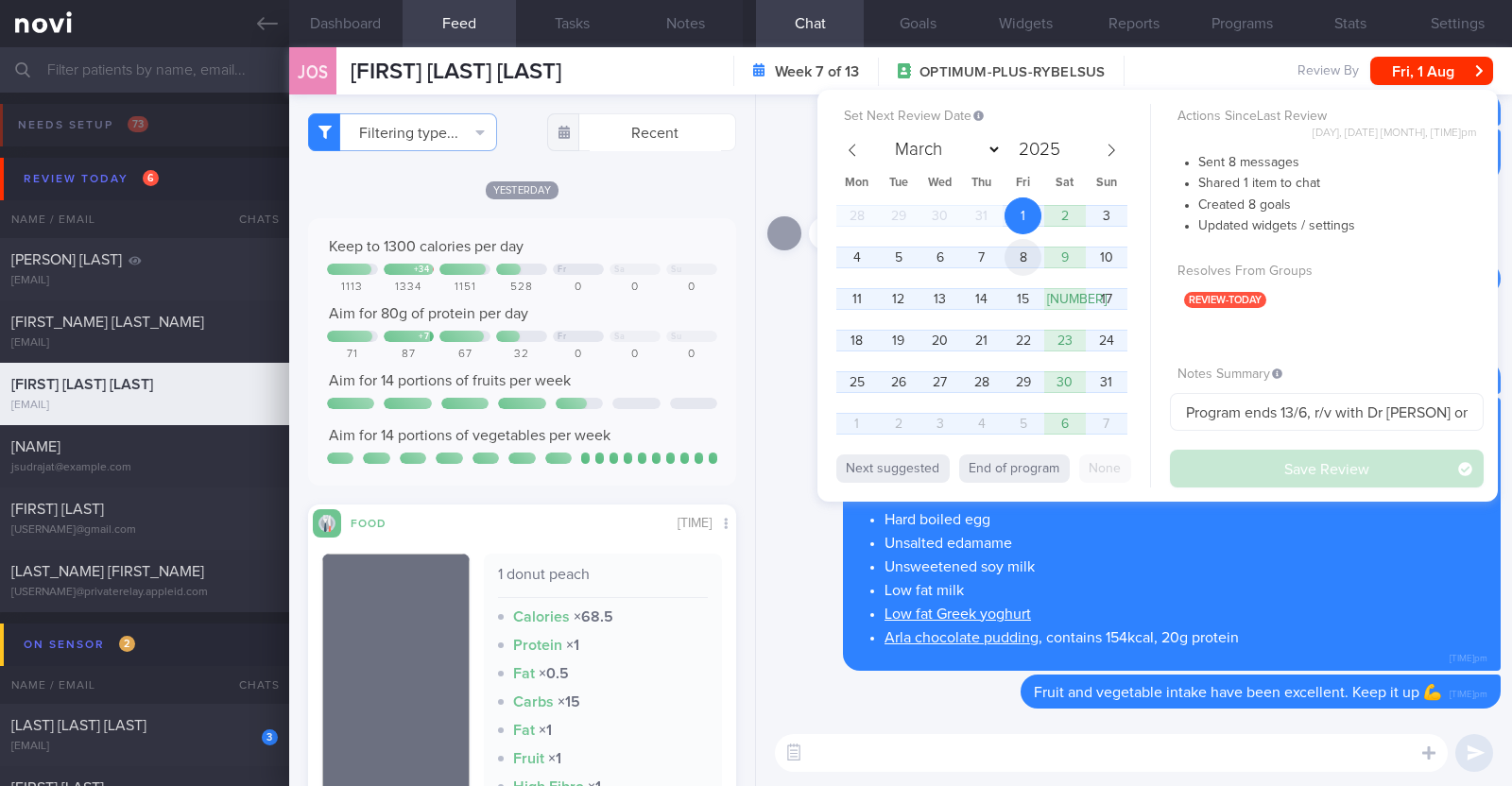 click on "[NUMBER]" at bounding box center [1022, 257] 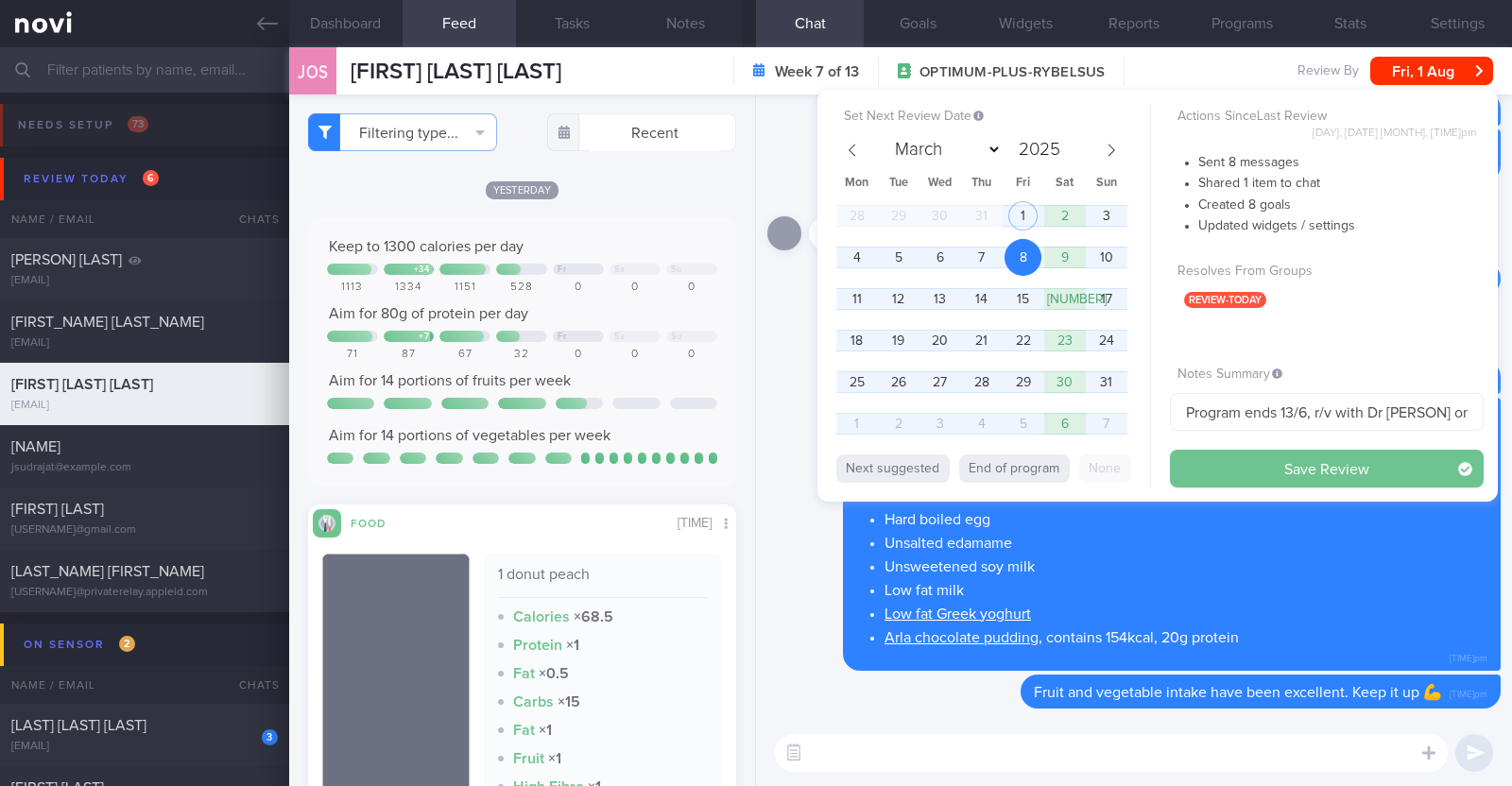 click on "Save Review" at bounding box center (1327, 469) 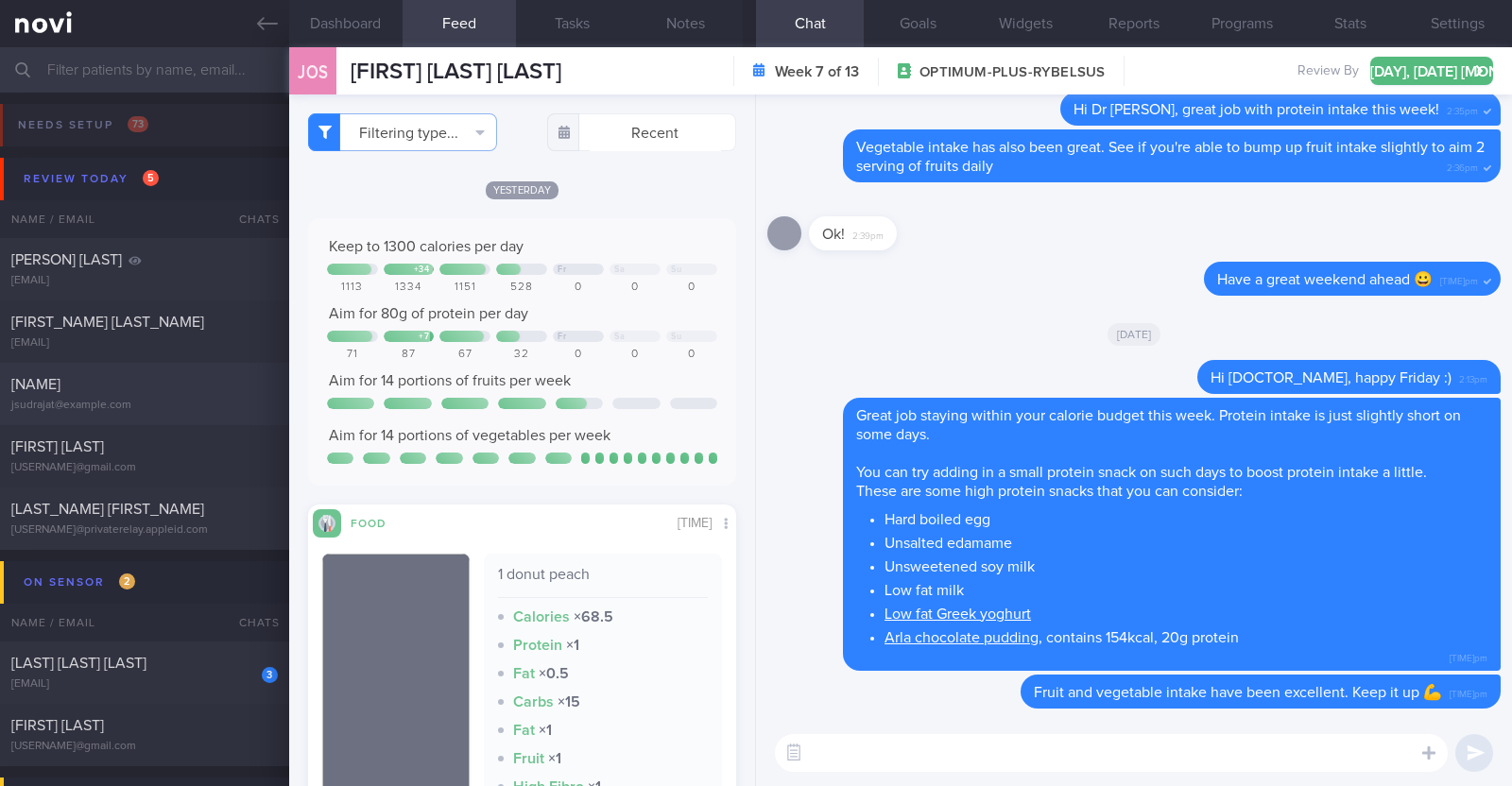 click on "Jemmy Sudrajat
jsudrajat@gmail.com
Today
5 days ago
MAGNUM-STARTER-PACK" 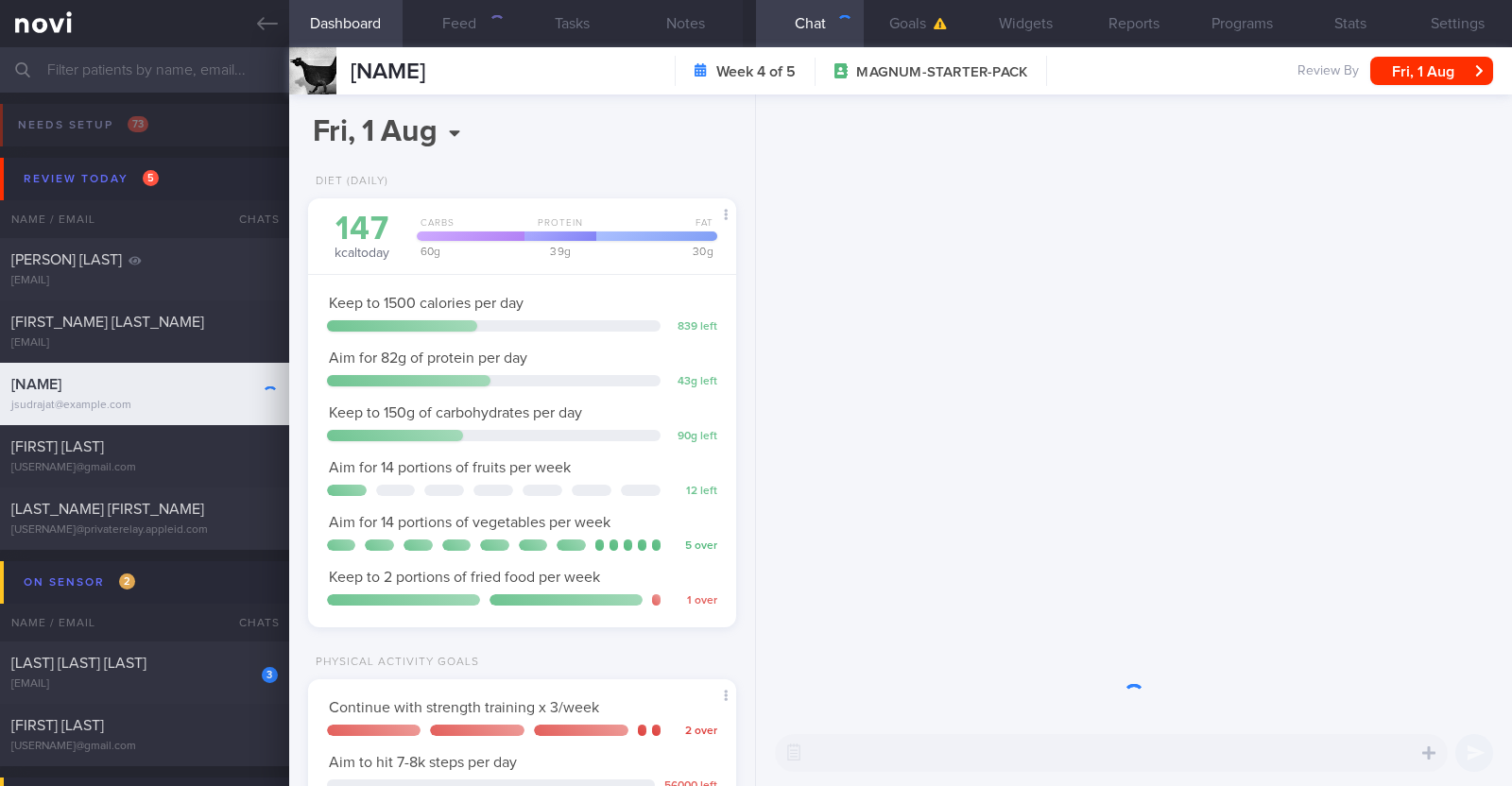 scroll, scrollTop: 944523, scrollLeft: 944623, axis: both 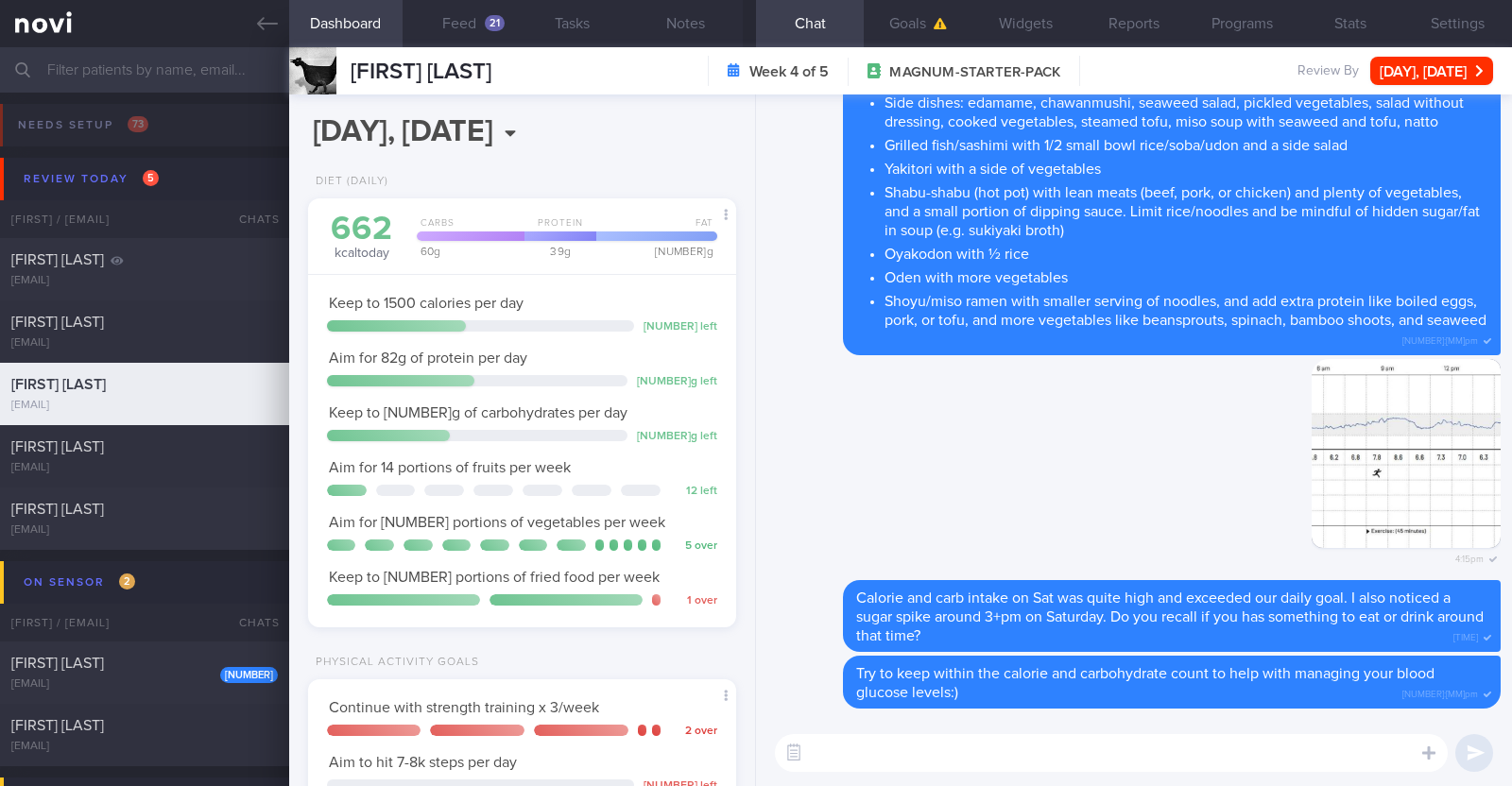 select on "7" 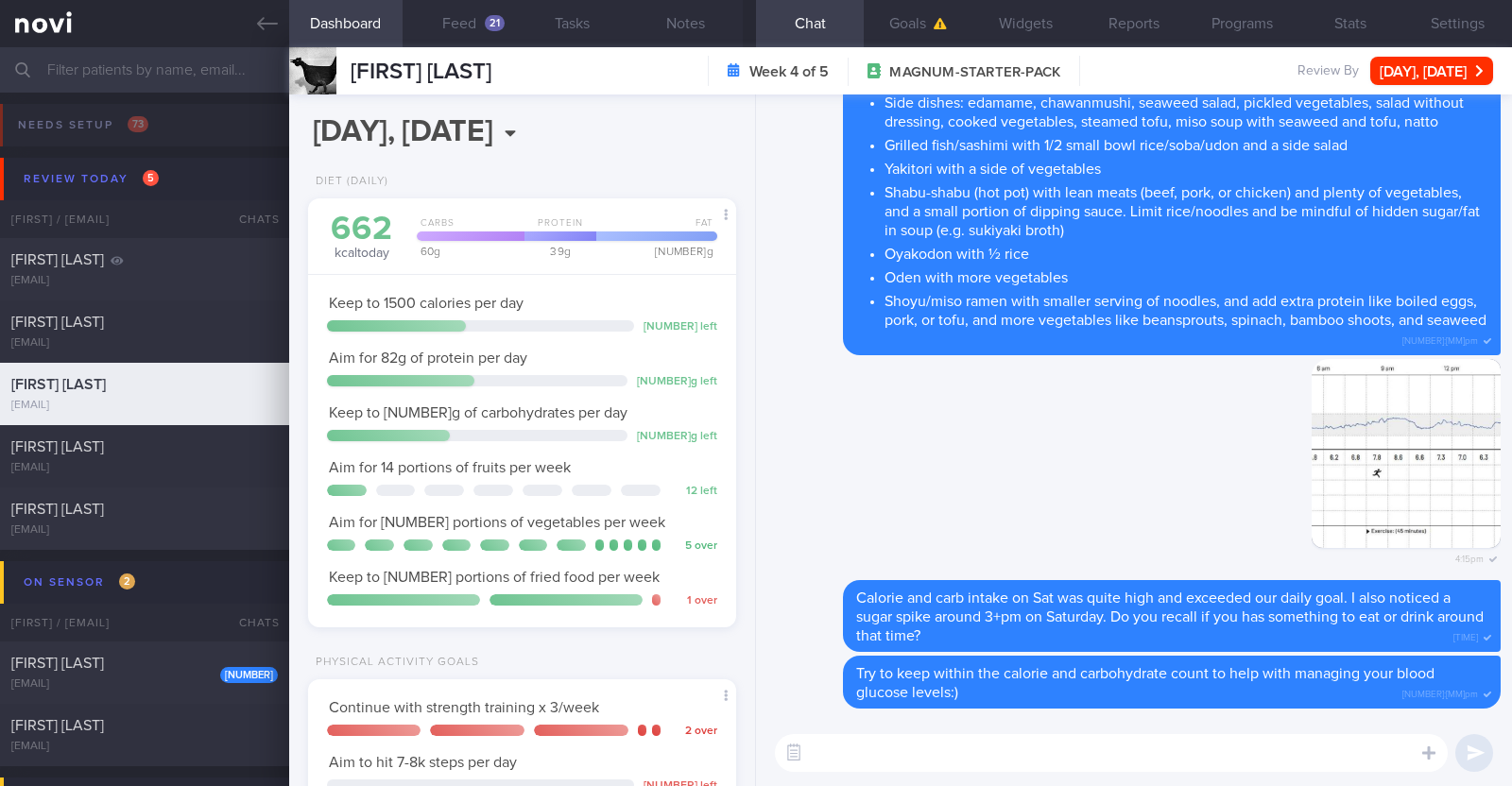 scroll, scrollTop: 944519, scrollLeft: 944615, axis: both 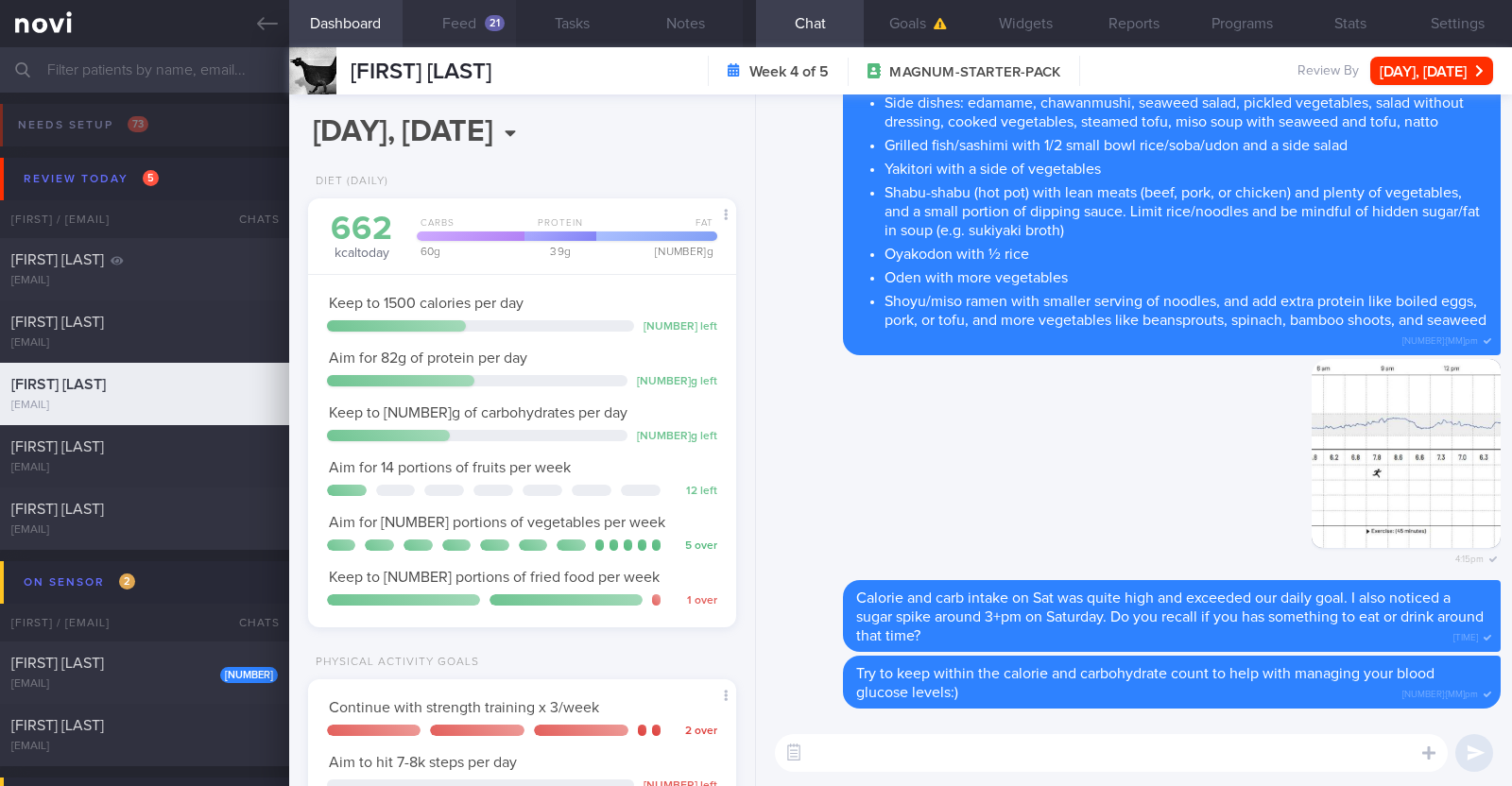 click on "21" at bounding box center (494, 23) 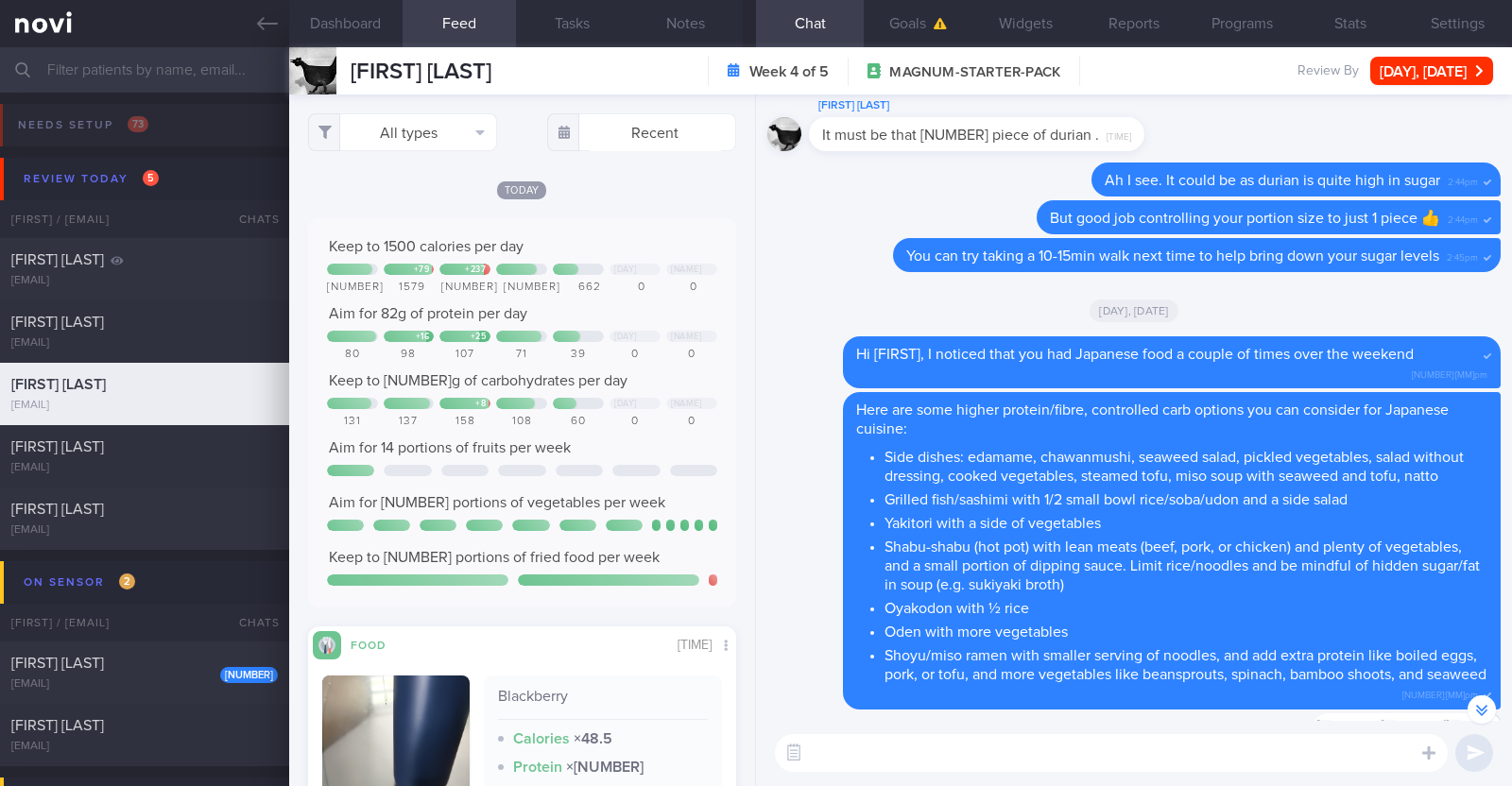scroll, scrollTop: 0, scrollLeft: 0, axis: both 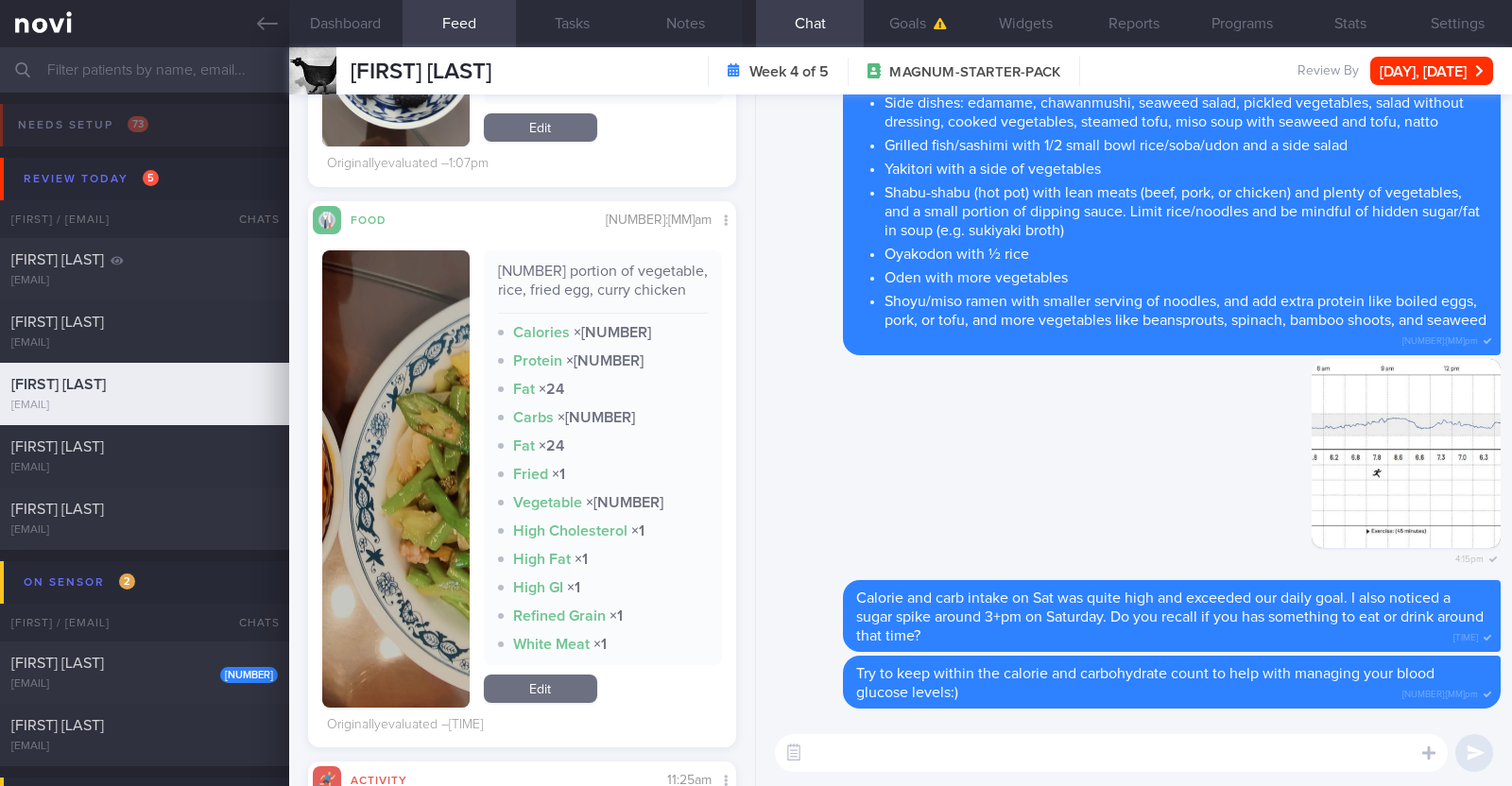 click at bounding box center [396, 479] 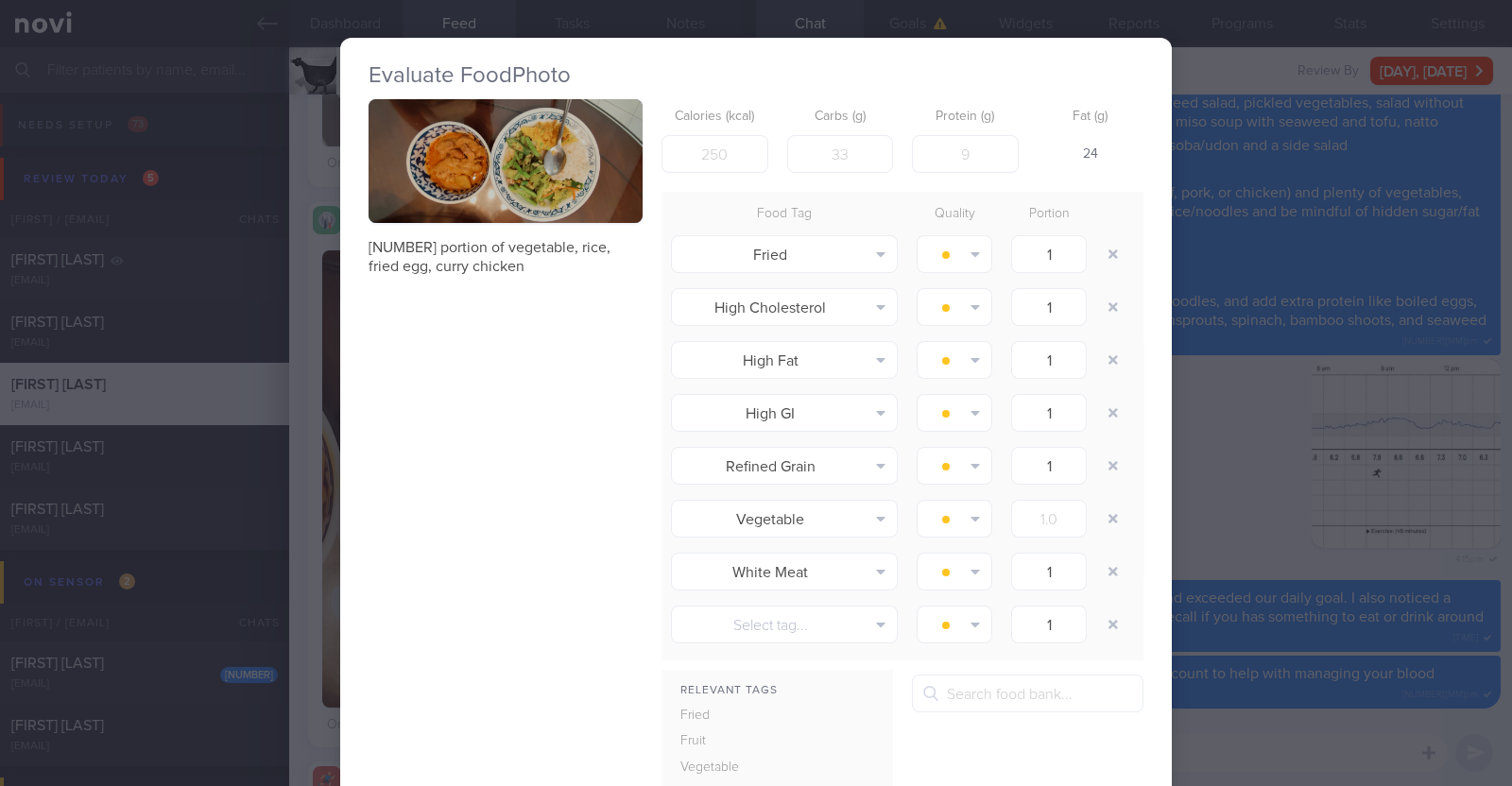 click on "Evaluate Food  Photo
3 portion of vegetable, rice, fried egg, curry chicken
Calories (kcal)
540
Carbs (g)
49
Protein (g)
32
Fat (g)
24
Food Tag
Quality
Portion
Fried
Alcohol
Fried
Fruit
Healthy Fats
High Calcium
High Cholesterol
High Fat" at bounding box center (756, 393) 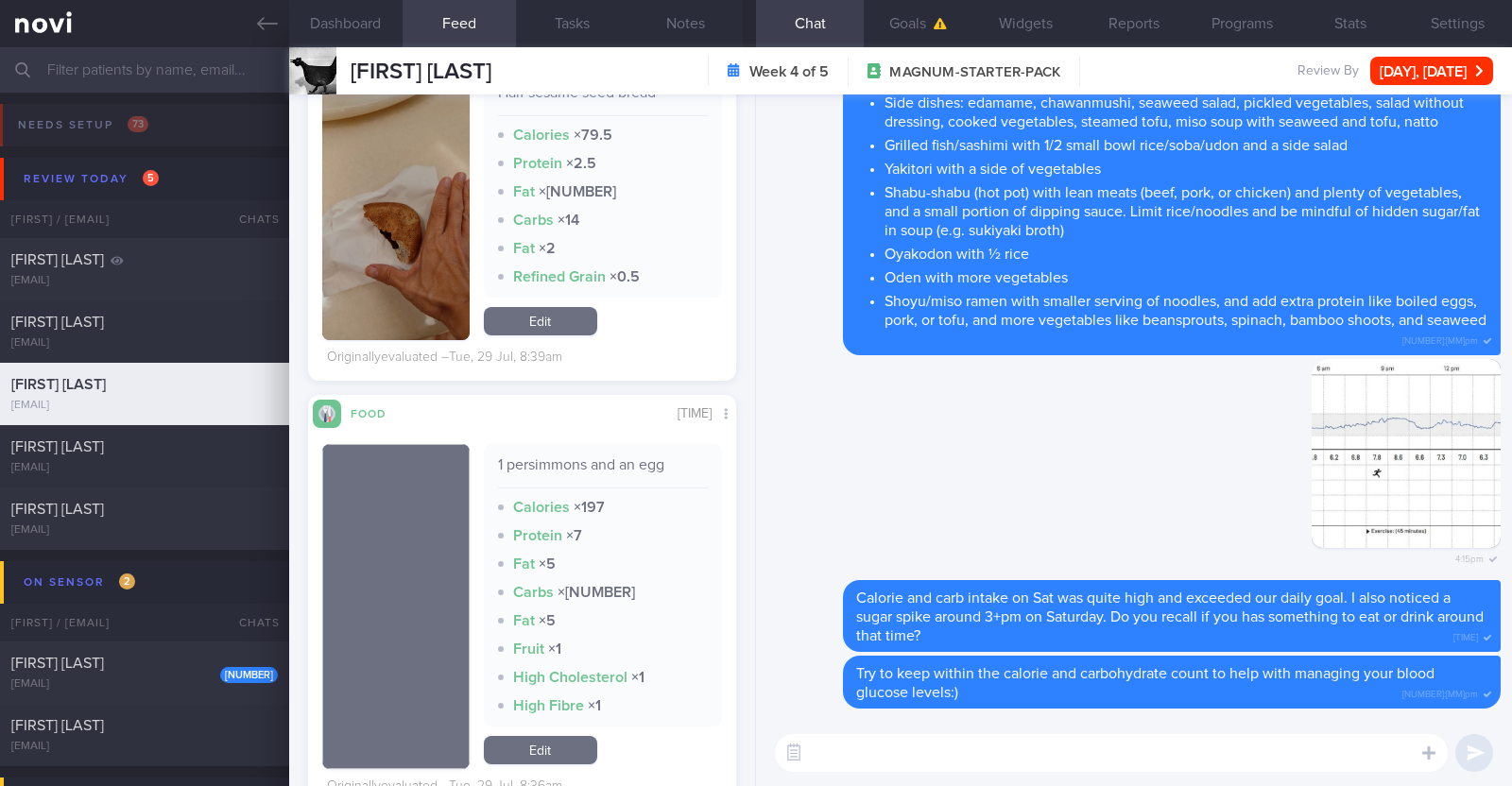 scroll, scrollTop: 7557, scrollLeft: 0, axis: vertical 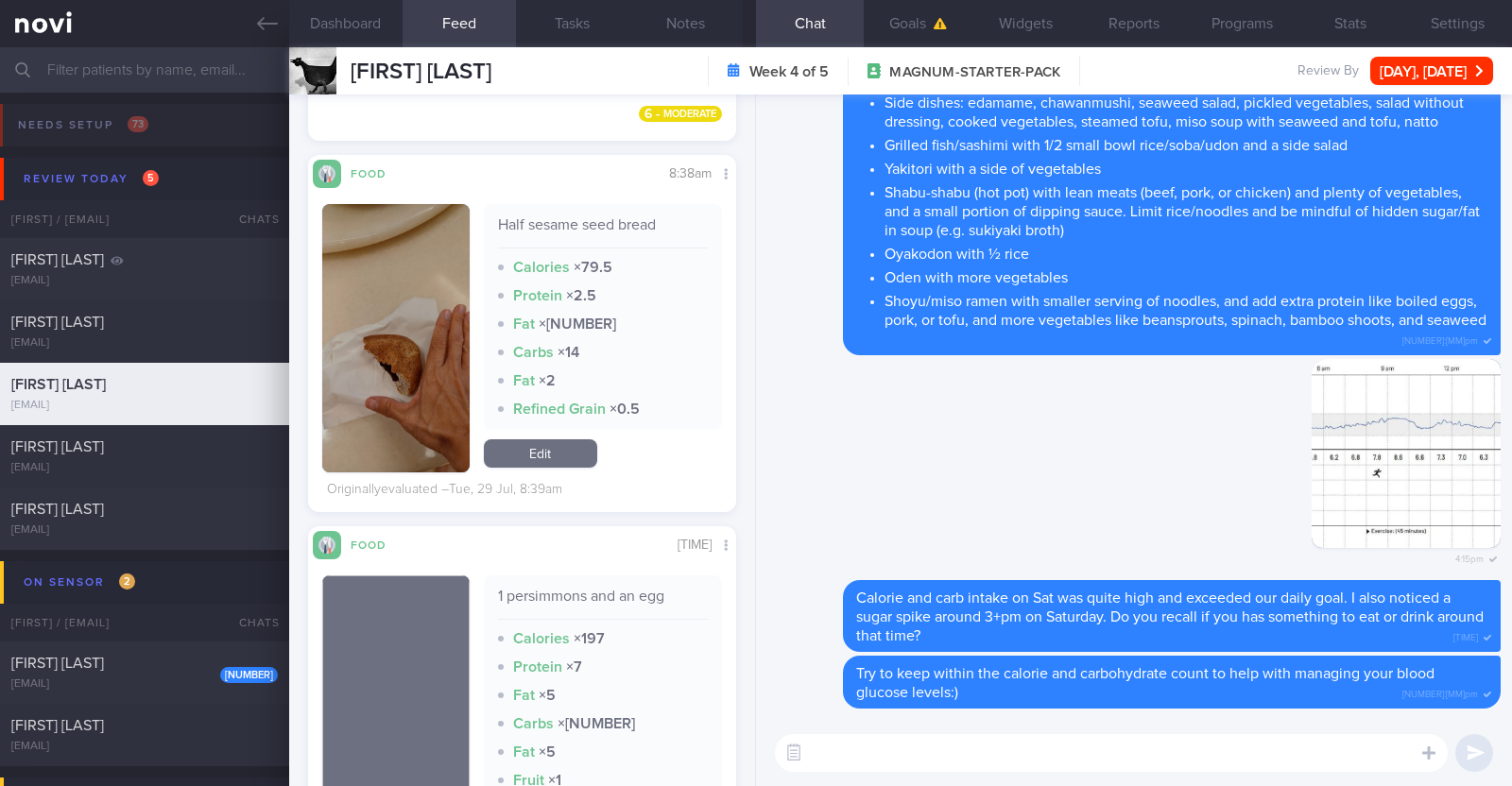 click at bounding box center (396, 338) 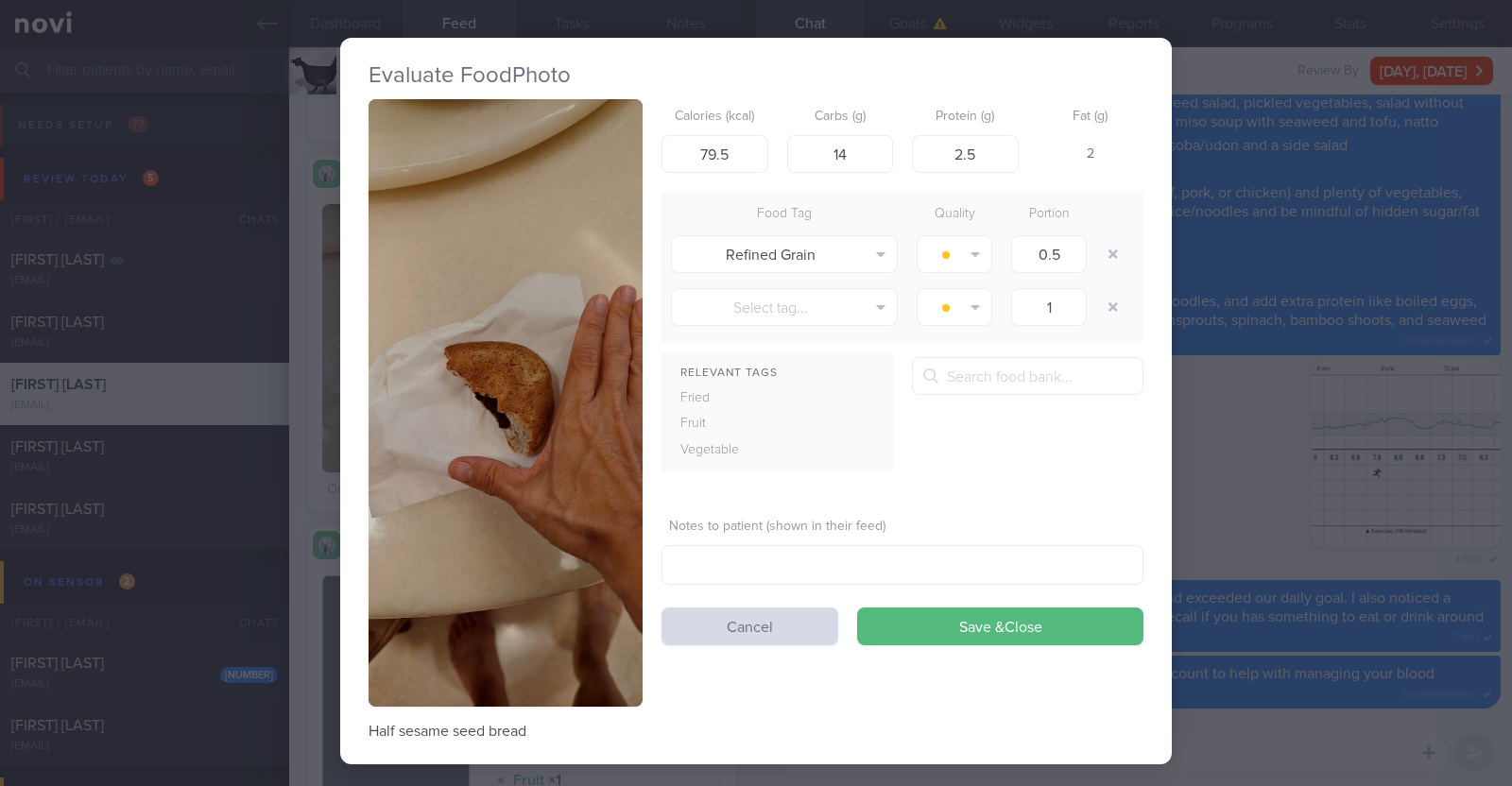 click on "Evaluate Food  Photo
Half sesame seed bread
Calories (kcal)
79.5
Carbs (g)
14
Protein (g)
2.5
Fat (g)
2
Food Tag
Quality
Portion
Refined Grain
Alcohol
Fried
Fruit
Healthy Fats
High Calcium
High Cholesterol
High Fat" at bounding box center (756, 393) 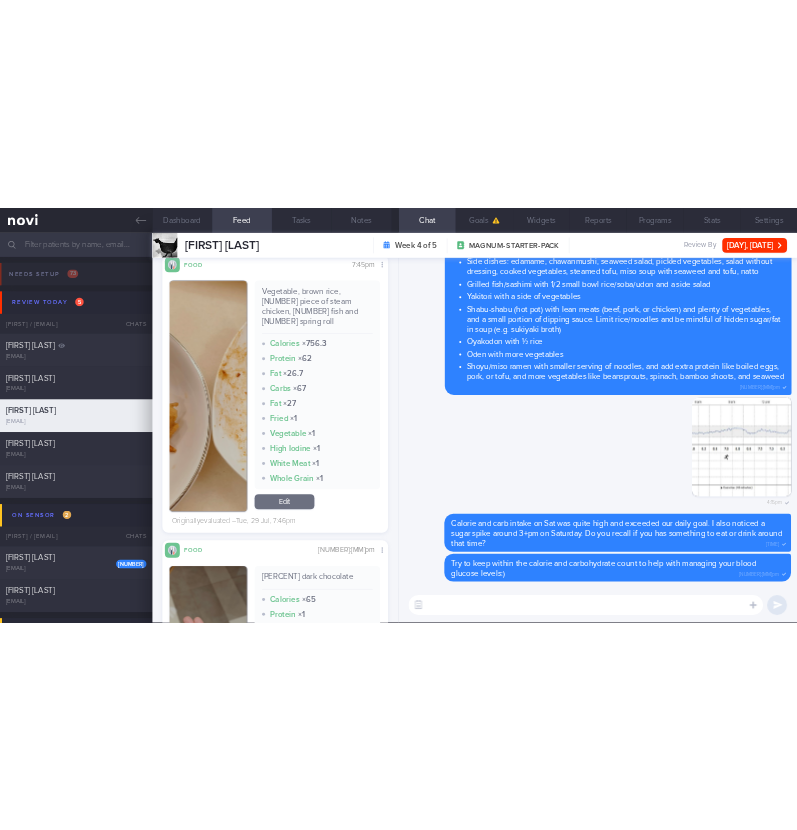 scroll, scrollTop: 5875, scrollLeft: 0, axis: vertical 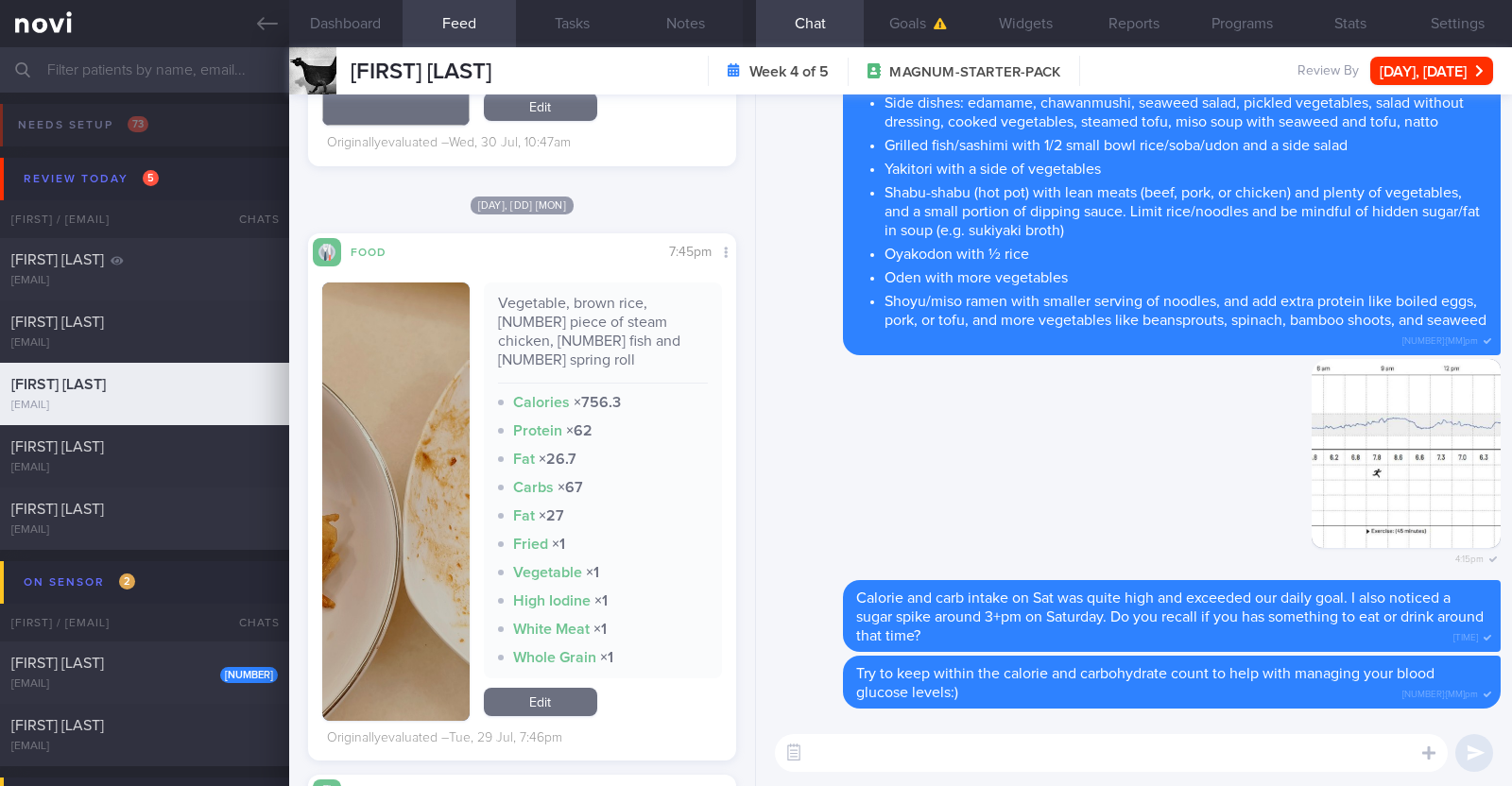 click at bounding box center (396, 502) 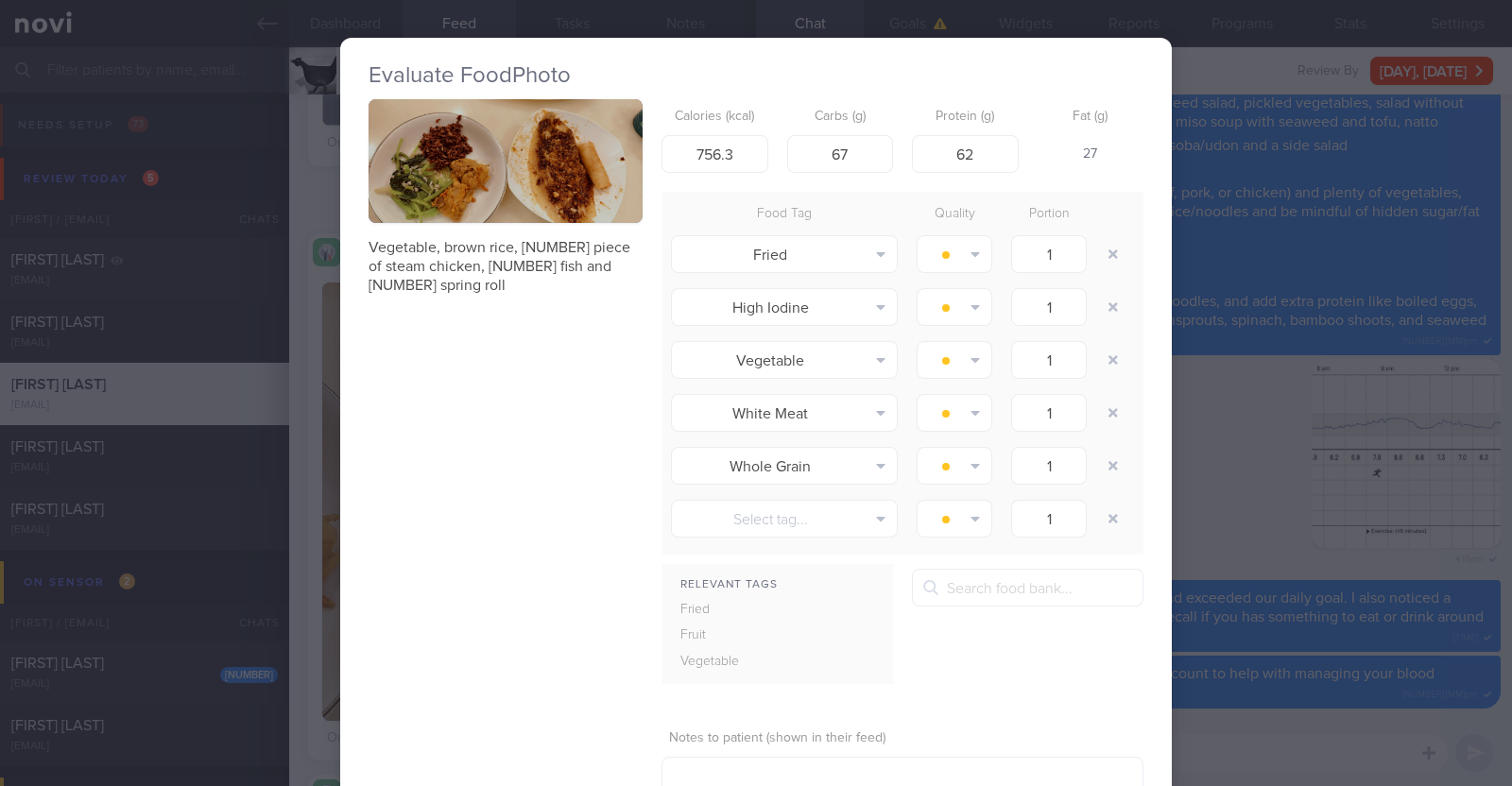click on "Evaluate Food  Photo
Vegetable, brown rice, 2 piece of steam chicken, 1 fish and 1 spring roll
Calories (kcal)
756.3
Carbs (g)
67
Protein (g)
62
Fat (g)
27
Food Tag
Quality
Portion
Fried
Alcohol
Fried
Fruit
Healthy Fats
High Calcium
High Cholesterol" at bounding box center (756, 393) 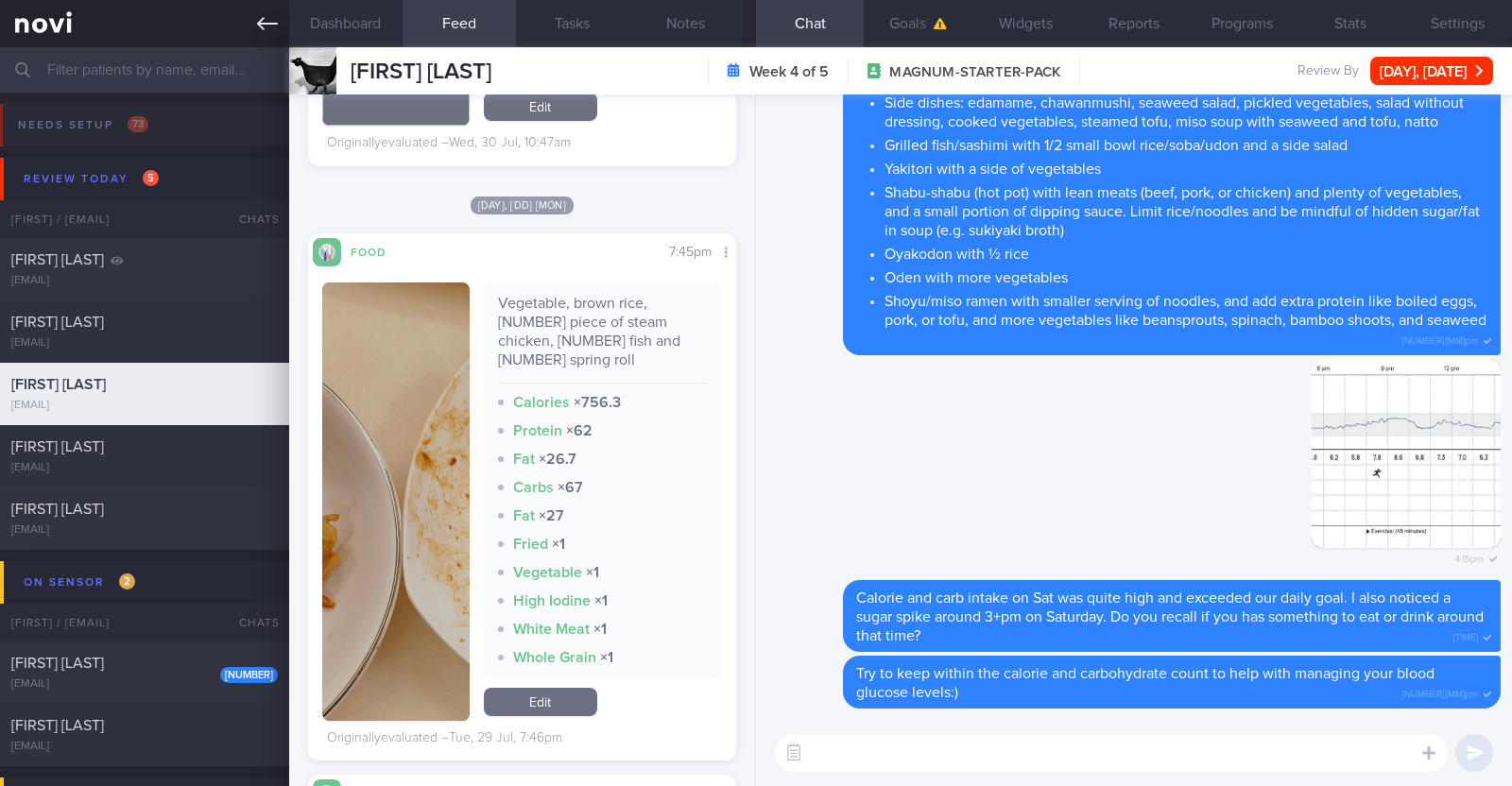 click 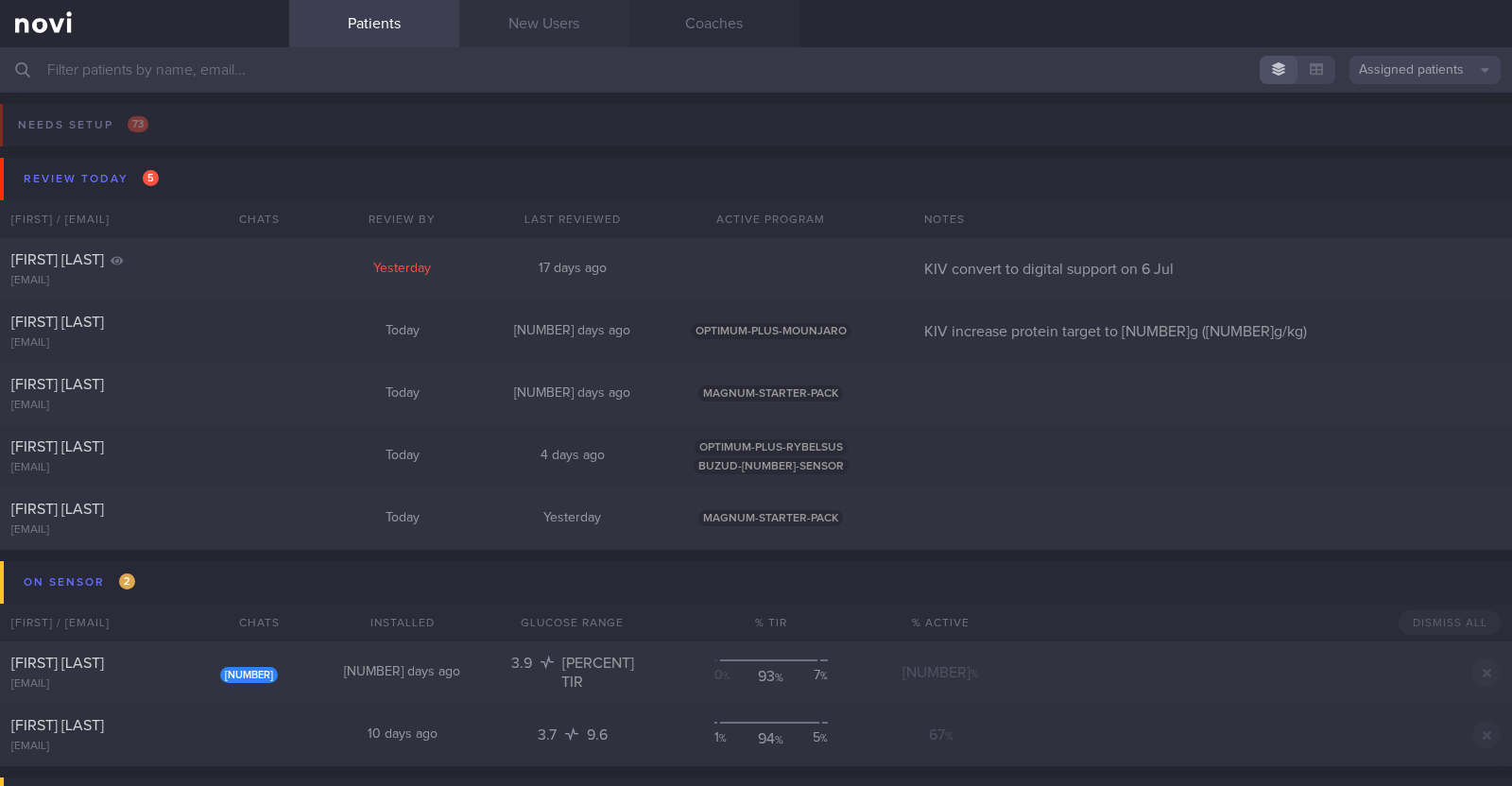 click on "New Users" at bounding box center [544, 24] 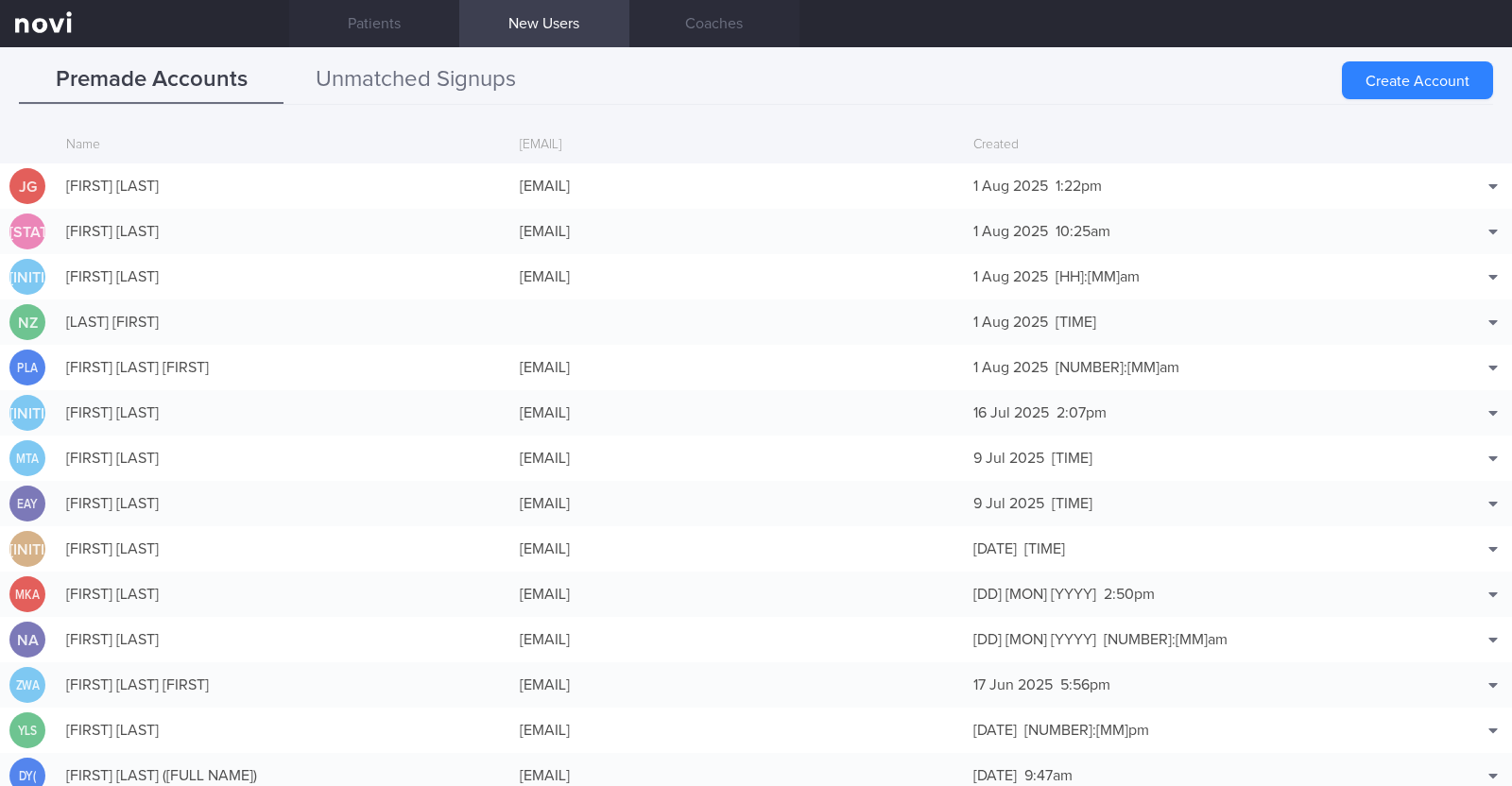 click on "Unmatched Signups" at bounding box center [416, 80] 